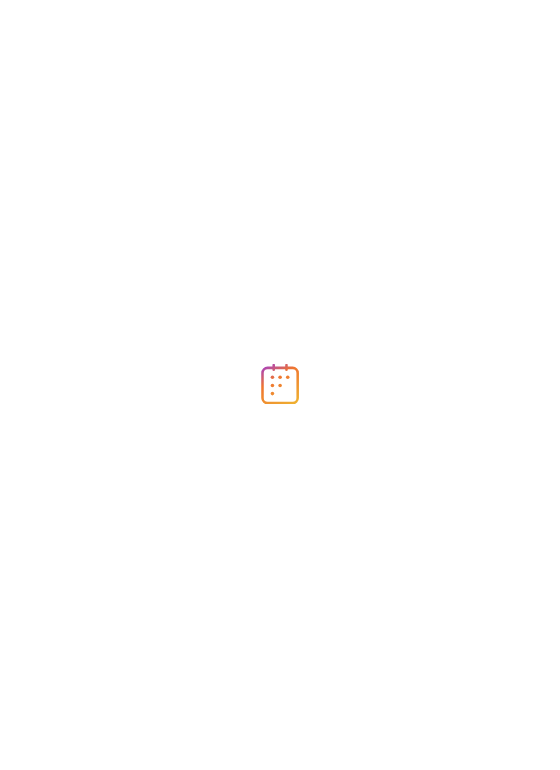 scroll, scrollTop: 0, scrollLeft: 0, axis: both 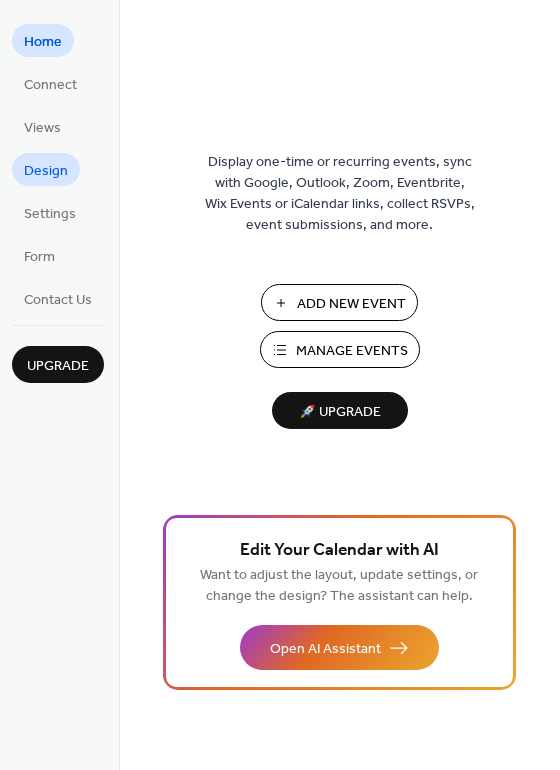 click on "Design" at bounding box center (46, 171) 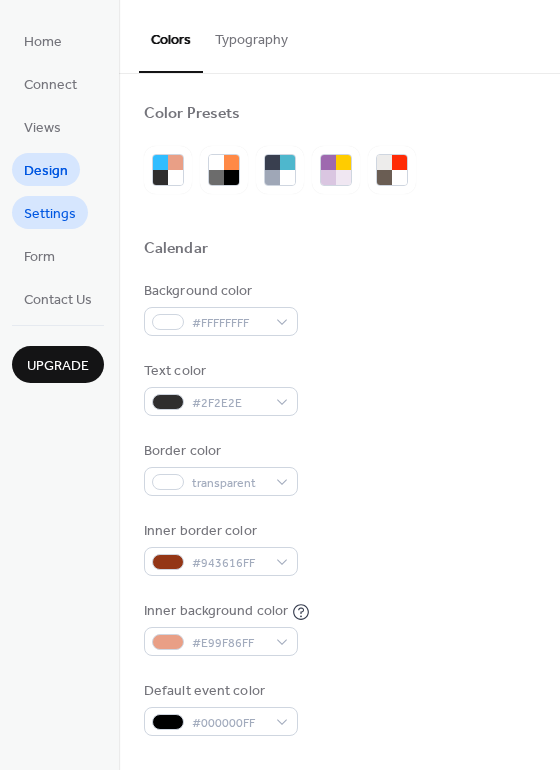 click on "Settings" at bounding box center [50, 214] 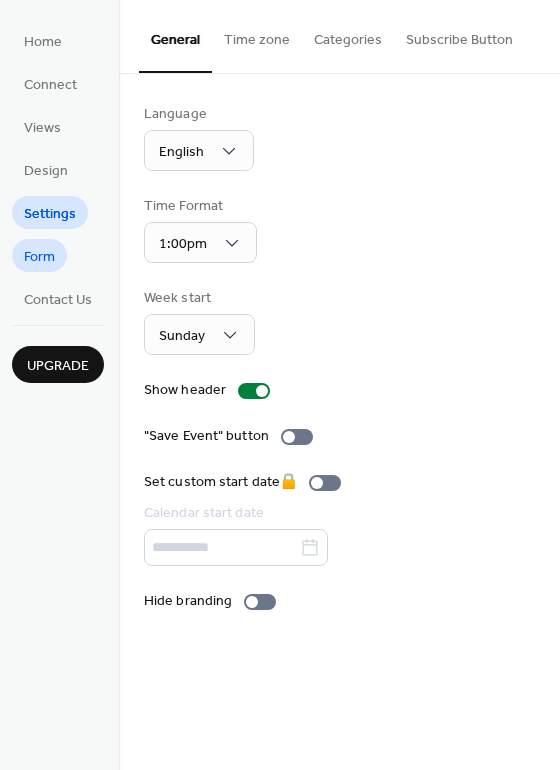 click on "Form" at bounding box center [39, 257] 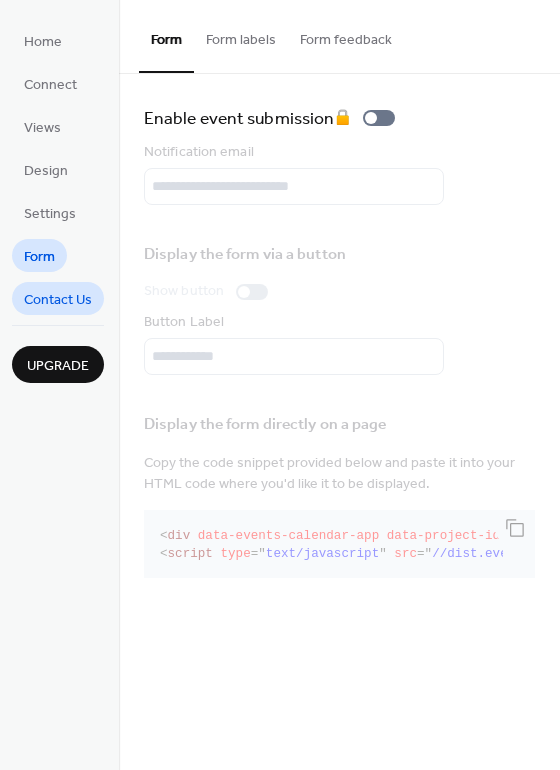 click on "Contact Us" at bounding box center [58, 300] 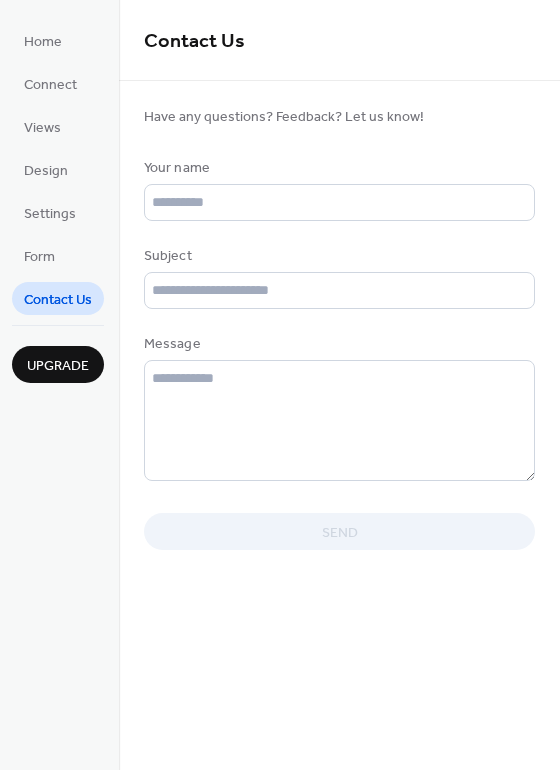 click on "Home Connect Views Design Settings Form Contact Us" at bounding box center (58, 169) 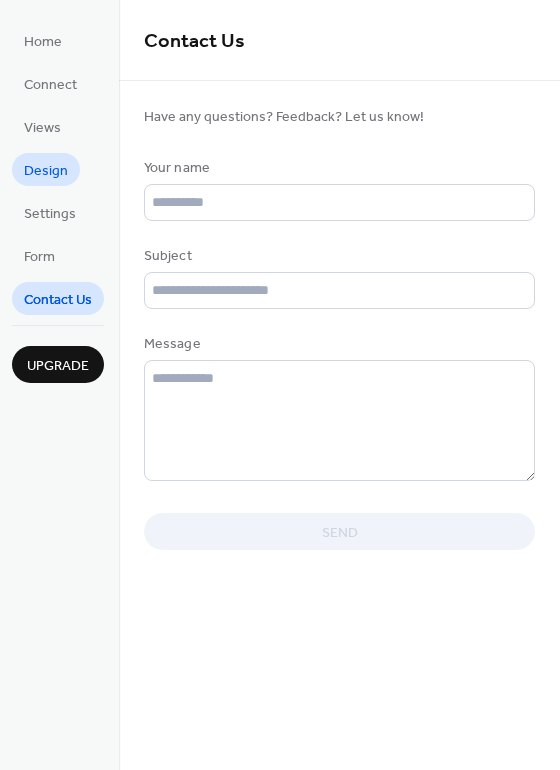 click on "Design" at bounding box center [46, 171] 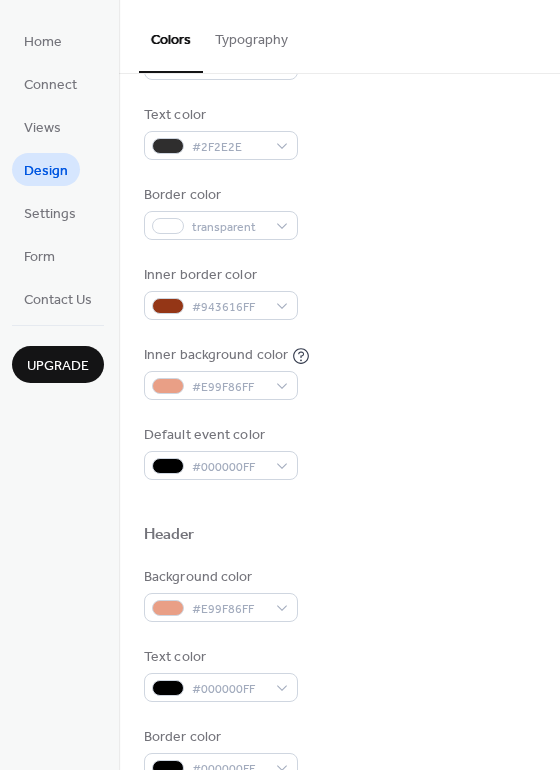 scroll, scrollTop: 0, scrollLeft: 0, axis: both 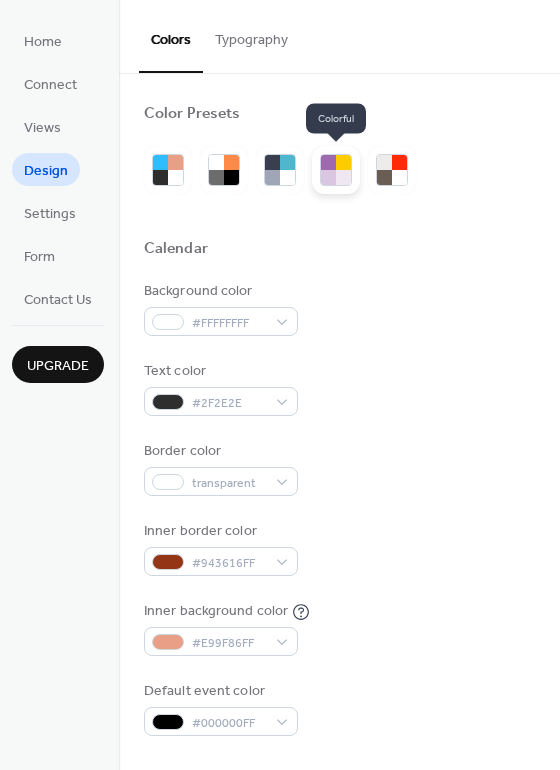 click at bounding box center (343, 162) 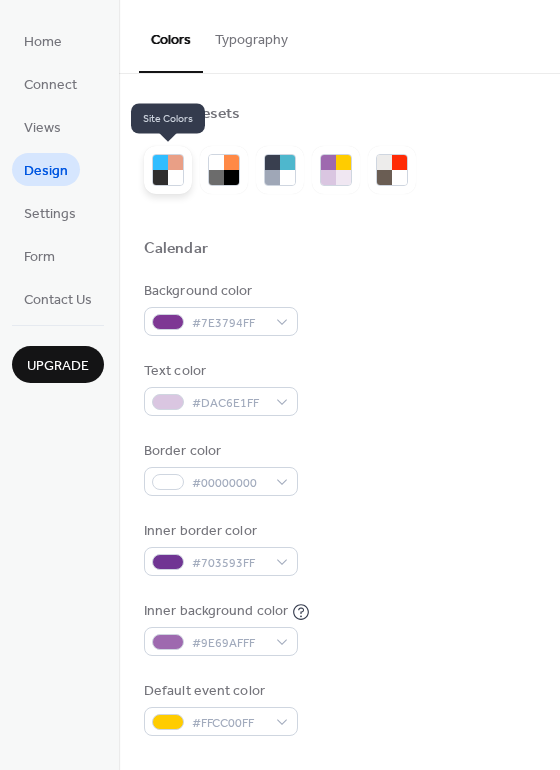 click at bounding box center (168, 170) 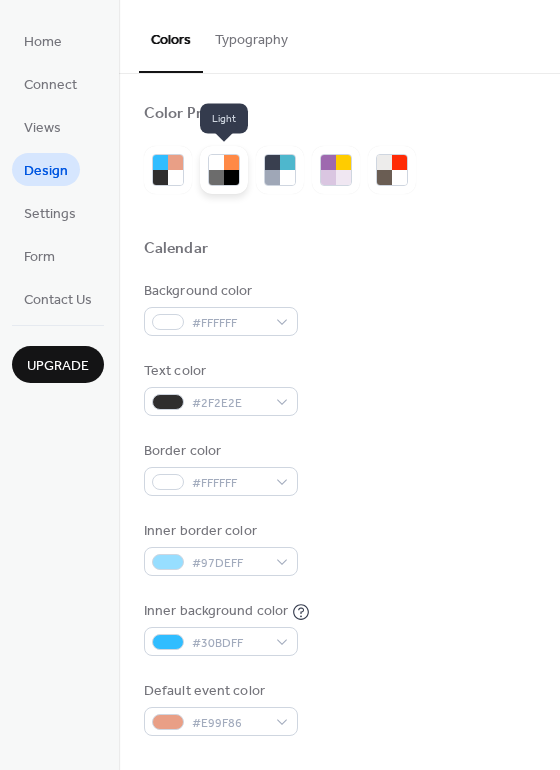 click at bounding box center [224, 170] 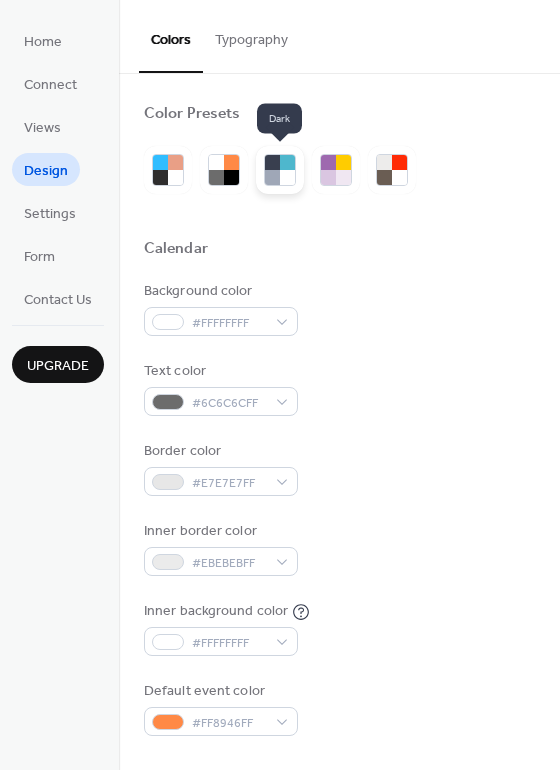 click at bounding box center [280, 170] 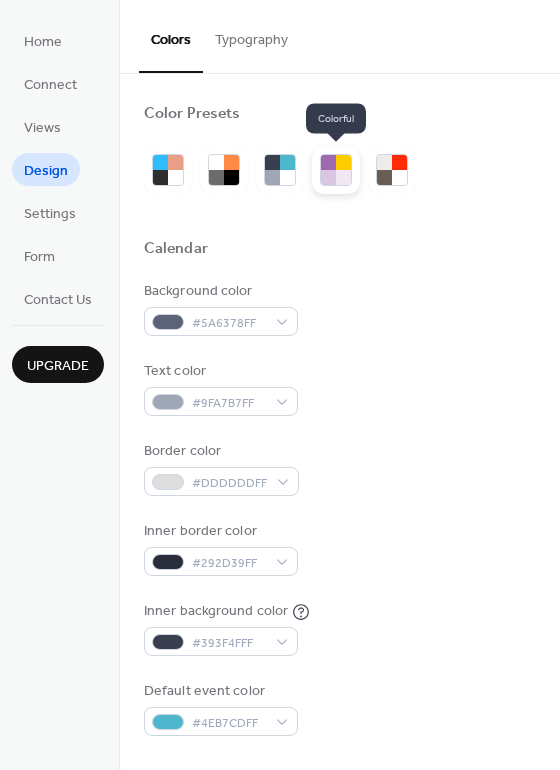 click at bounding box center (336, 170) 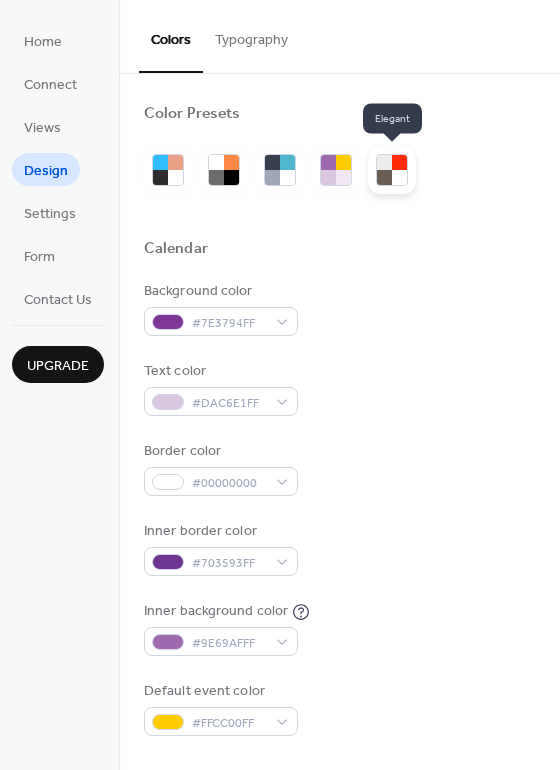 click at bounding box center (392, 170) 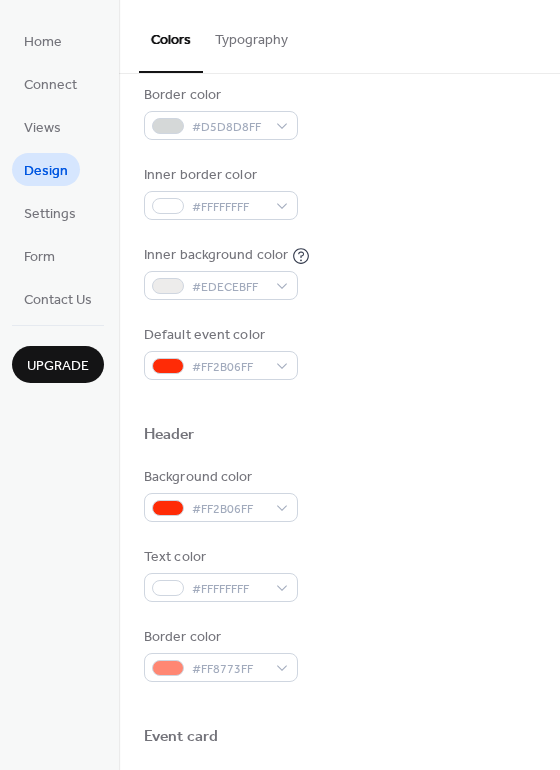 scroll, scrollTop: 0, scrollLeft: 0, axis: both 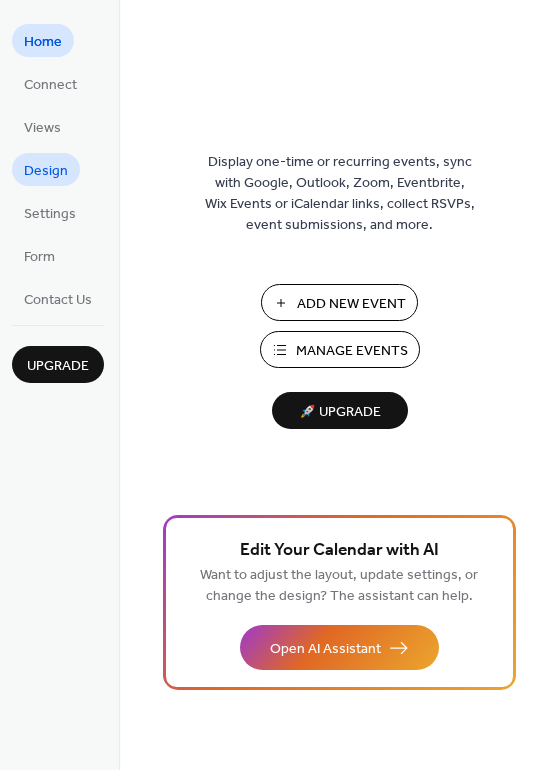 click on "Design" at bounding box center (46, 171) 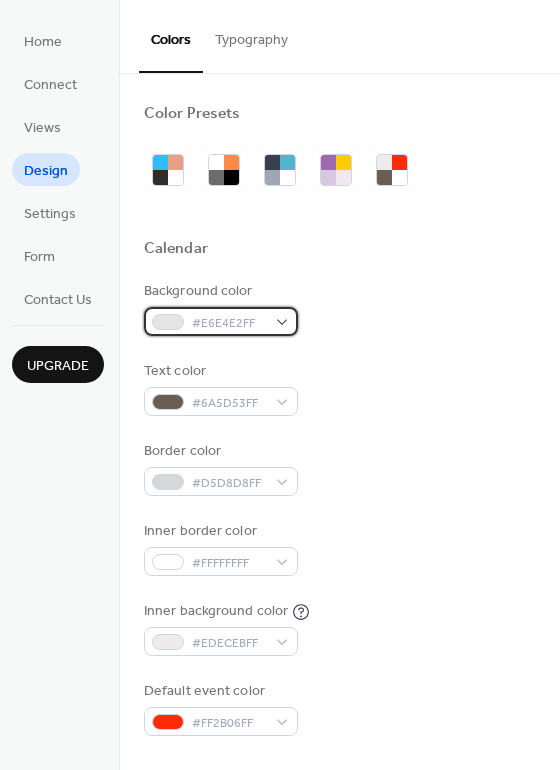 click on "#E6E4E2FF" at bounding box center (229, 323) 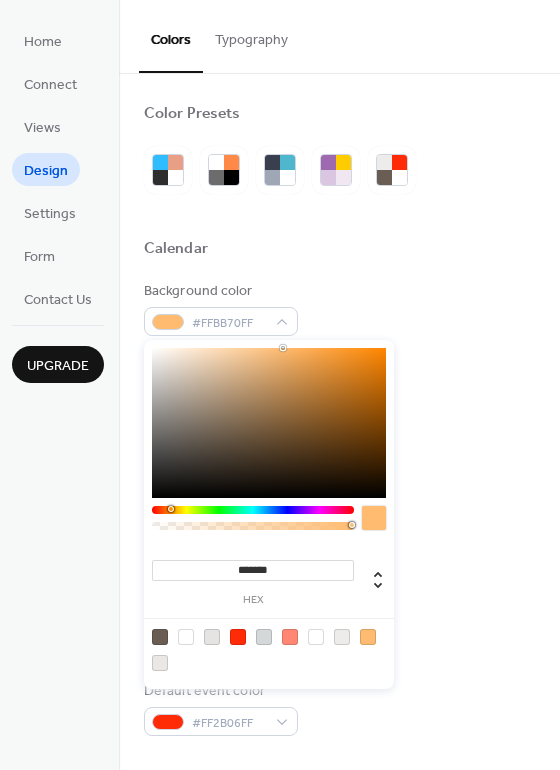 drag, startPoint x: 250, startPoint y: 351, endPoint x: 283, endPoint y: 348, distance: 33.13608 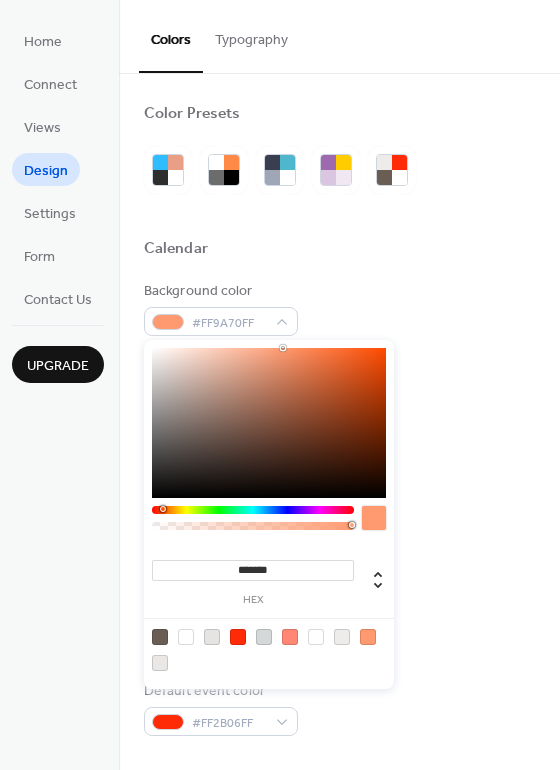 drag, startPoint x: 172, startPoint y: 509, endPoint x: 162, endPoint y: 510, distance: 10.049875 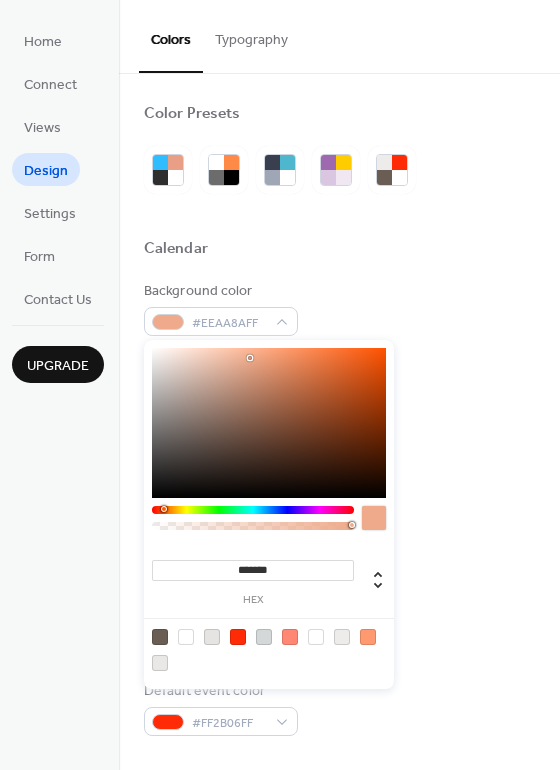 type on "*******" 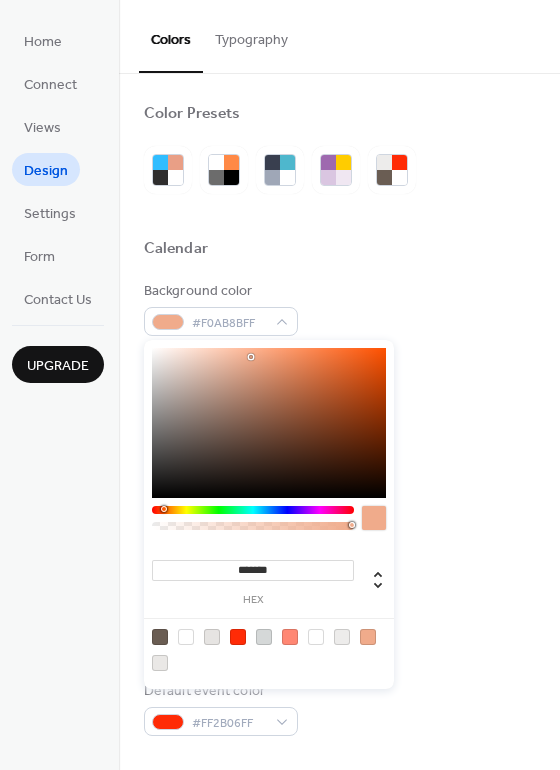 drag, startPoint x: 278, startPoint y: 358, endPoint x: 250, endPoint y: 357, distance: 28.01785 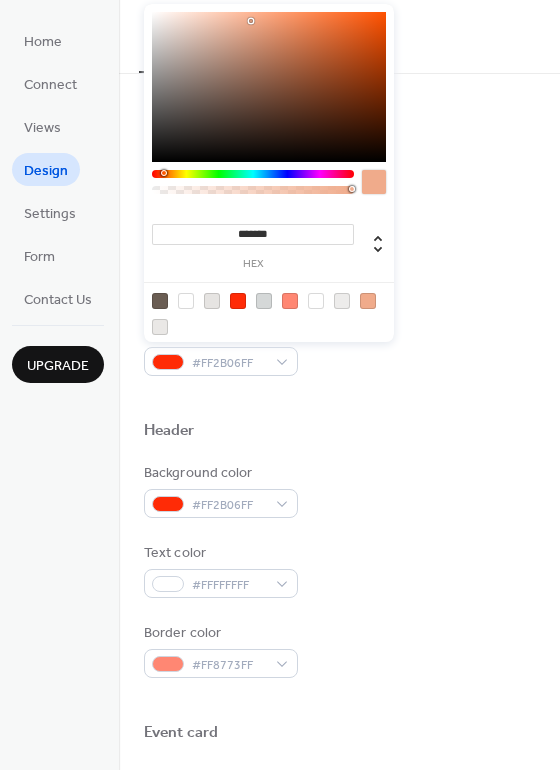 scroll, scrollTop: 400, scrollLeft: 0, axis: vertical 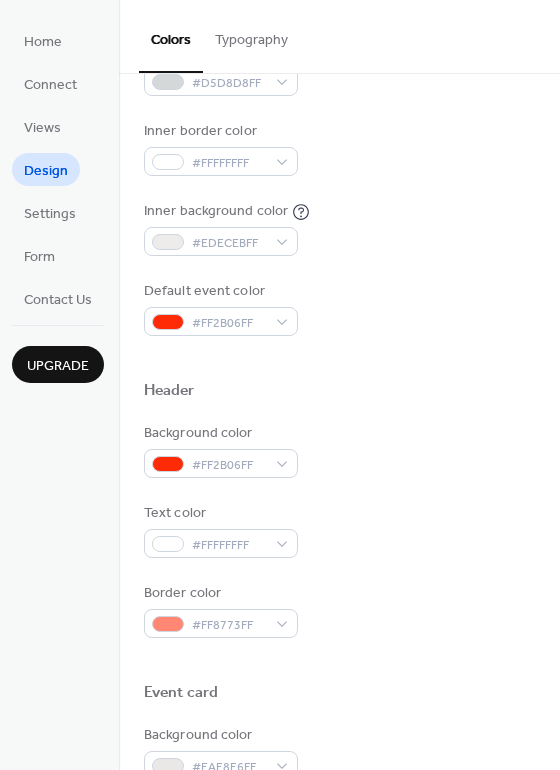 click on "Inner border color #FFFFFFFF" at bounding box center (339, 148) 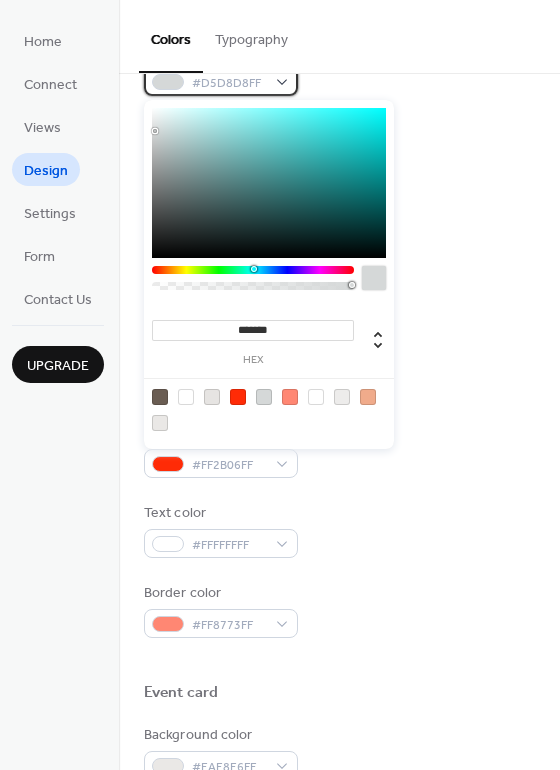 click on "#D5D8D8FF" at bounding box center [229, 83] 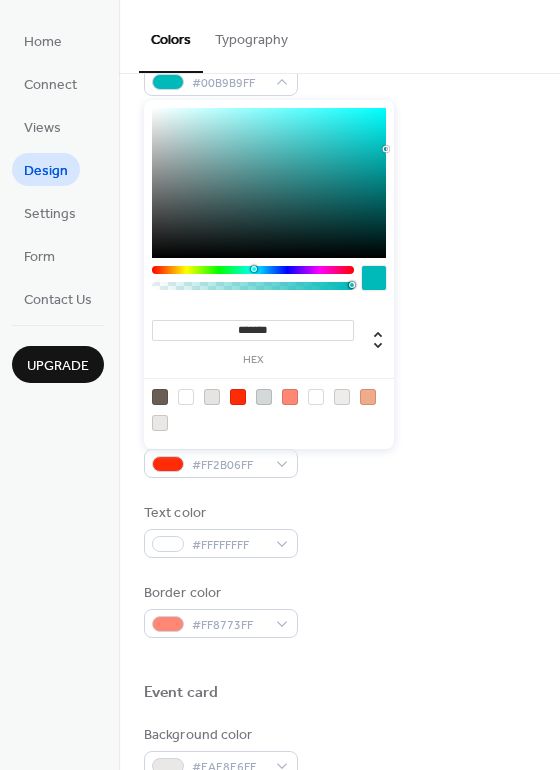 drag, startPoint x: 166, startPoint y: 129, endPoint x: 425, endPoint y: 149, distance: 259.77106 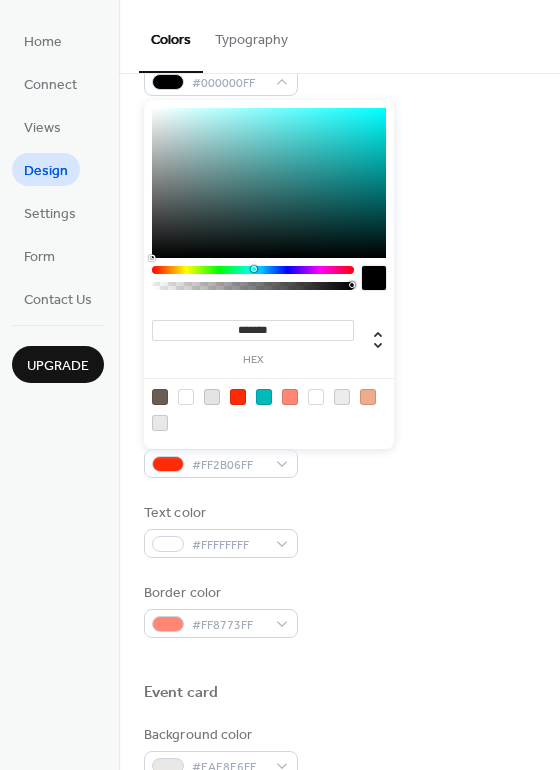 drag, startPoint x: 379, startPoint y: 150, endPoint x: 315, endPoint y: 216, distance: 91.93476 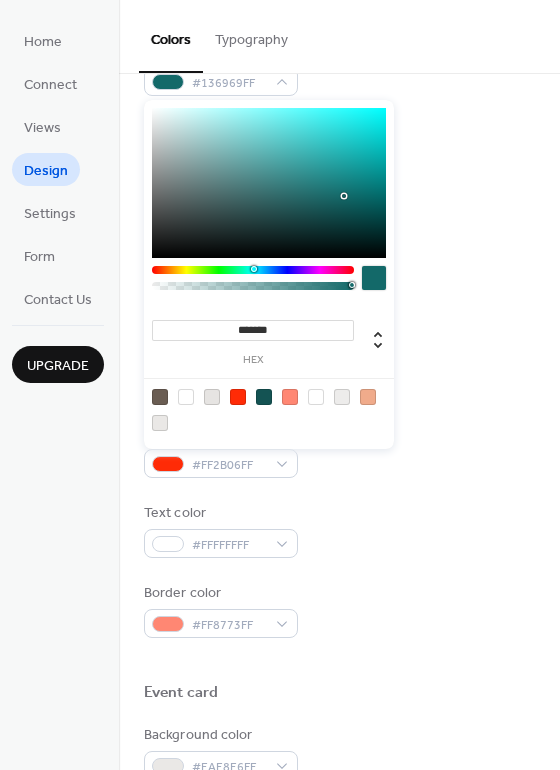 drag, startPoint x: 323, startPoint y: 209, endPoint x: 285, endPoint y: 191, distance: 42.047592 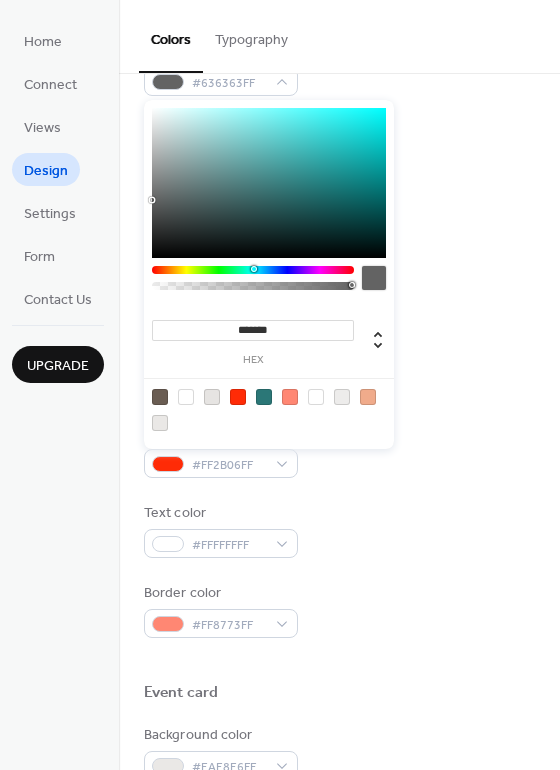 drag, startPoint x: 305, startPoint y: 188, endPoint x: 151, endPoint y: 200, distance: 154.46683 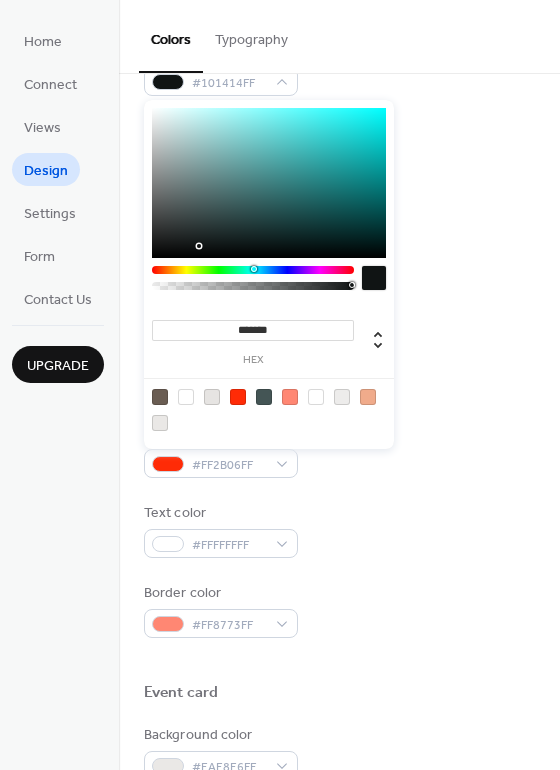 drag, startPoint x: 198, startPoint y: 206, endPoint x: 201, endPoint y: 246, distance: 40.112343 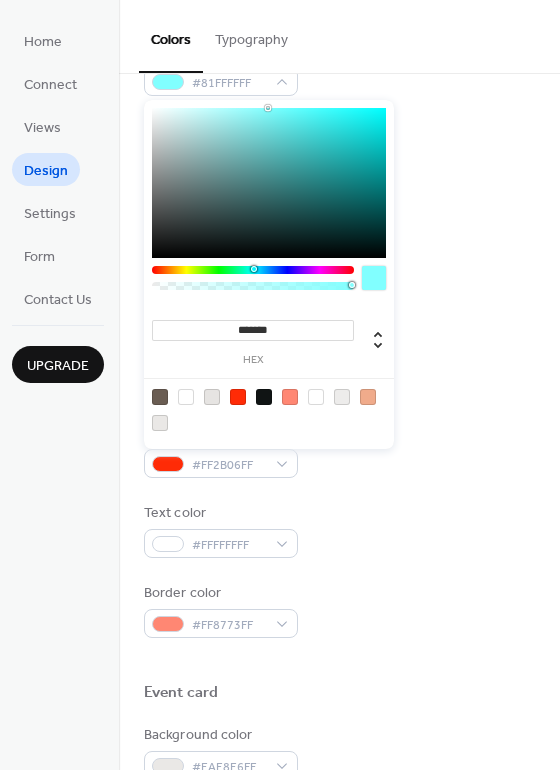 drag, startPoint x: 254, startPoint y: 203, endPoint x: 268, endPoint y: 27, distance: 176.55594 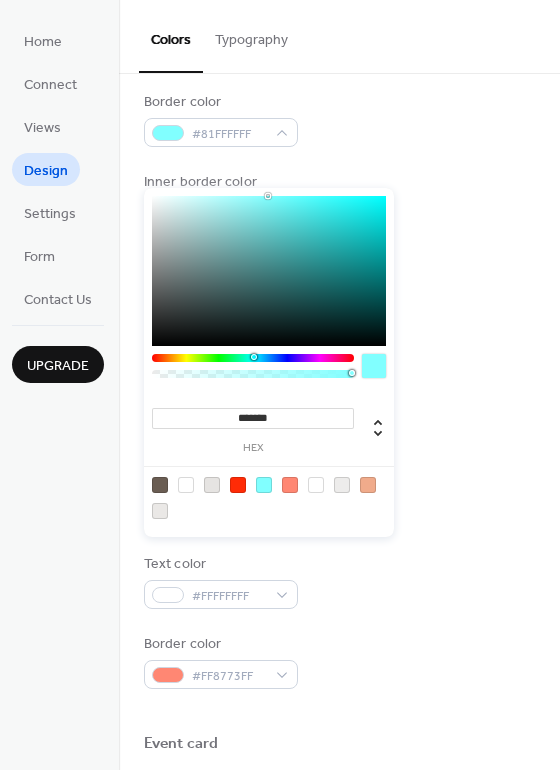 scroll, scrollTop: 200, scrollLeft: 0, axis: vertical 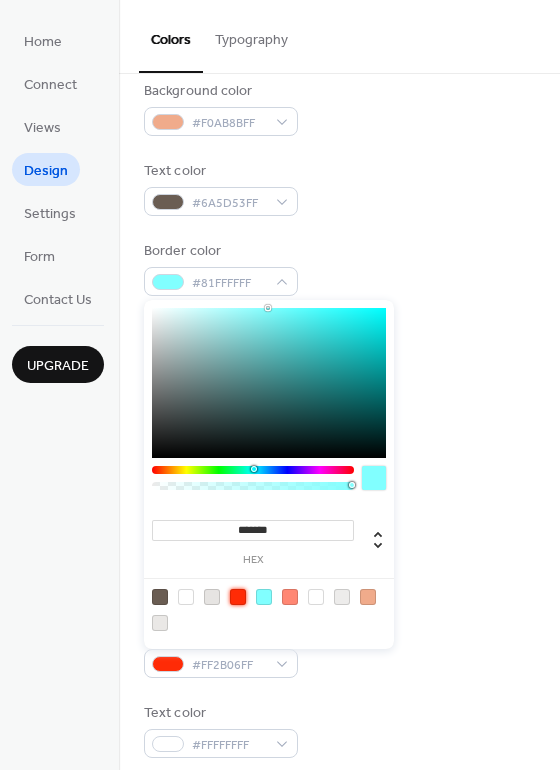click at bounding box center (238, 597) 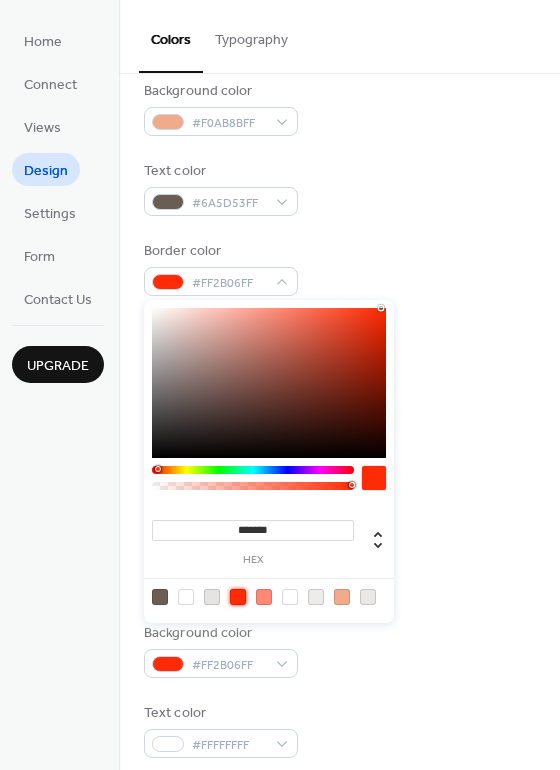 click on "Default event color #FF2B06FF" at bounding box center [339, 508] 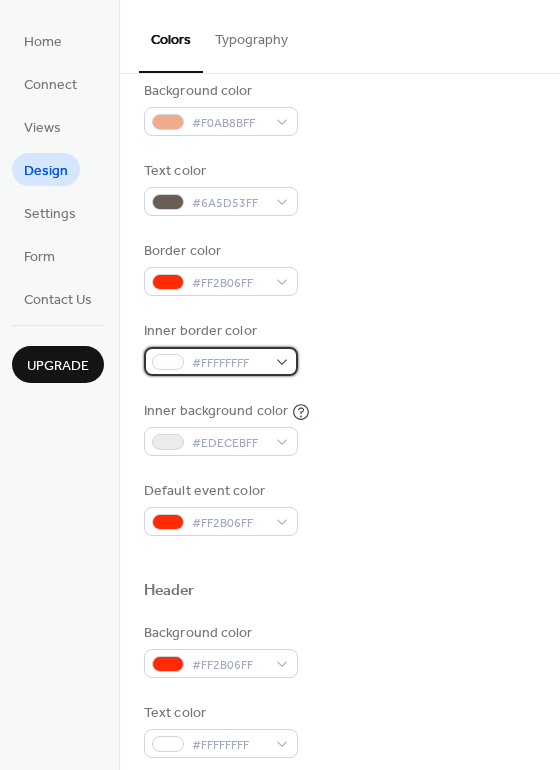 click on "#FFFFFFFF" at bounding box center (229, 363) 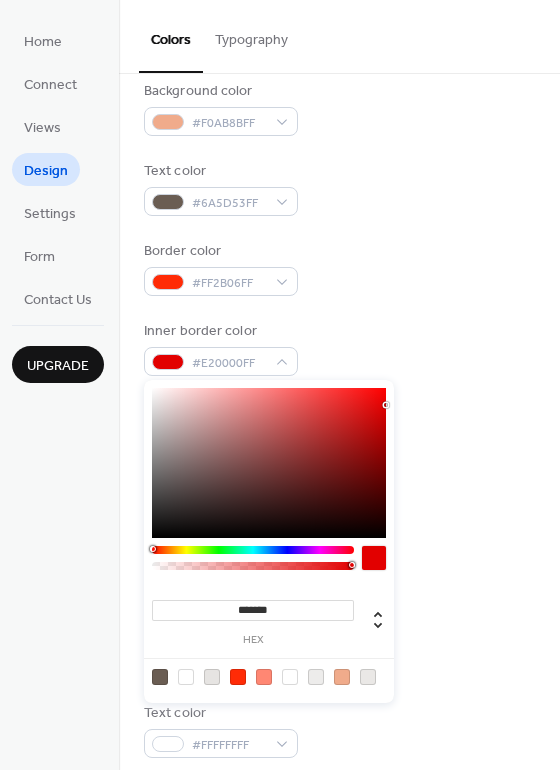 drag, startPoint x: 275, startPoint y: 421, endPoint x: 407, endPoint y: 405, distance: 132.96616 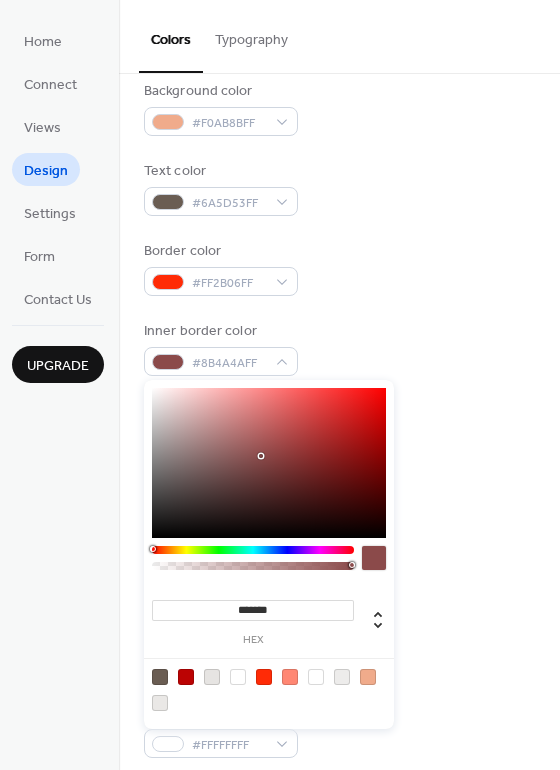 drag, startPoint x: 348, startPoint y: 444, endPoint x: 260, endPoint y: 457, distance: 88.95505 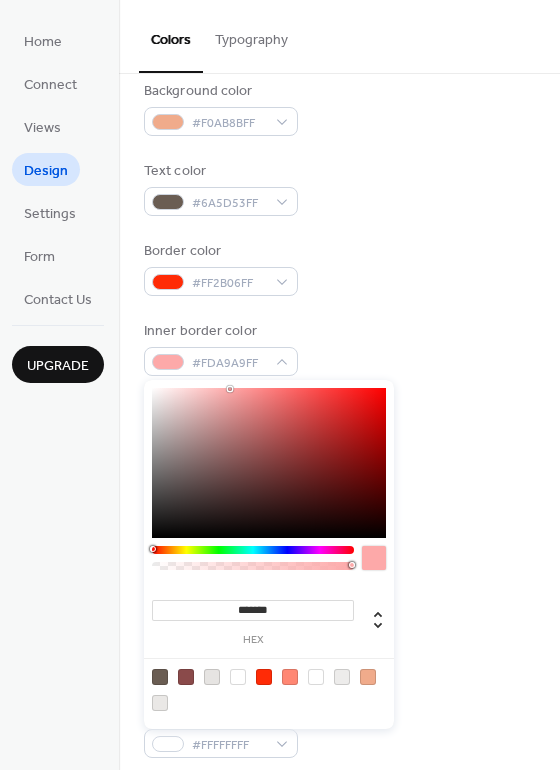 drag, startPoint x: 266, startPoint y: 457, endPoint x: 230, endPoint y: 389, distance: 76.941536 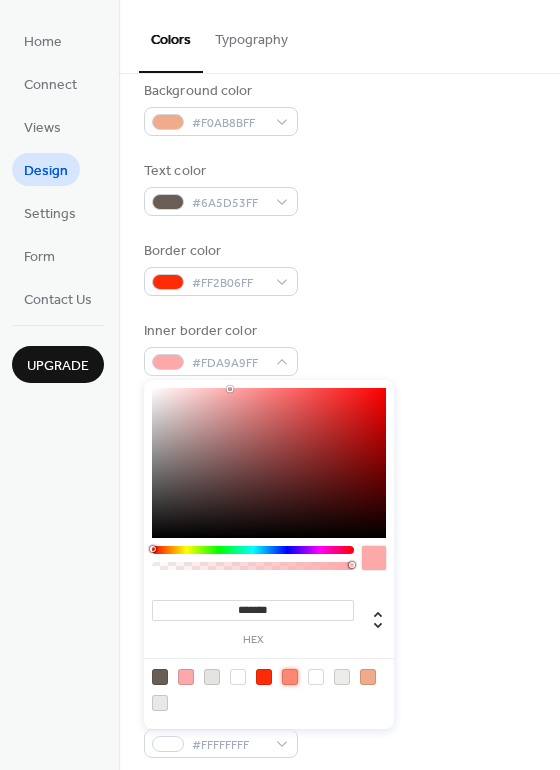 click at bounding box center (290, 677) 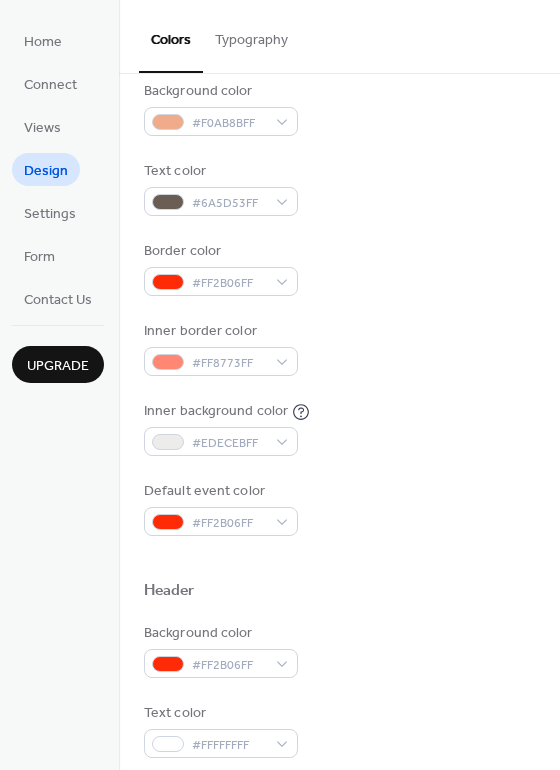 click on "Background color #F0AB8BFF Text color #6A5D53FF Border color #FF2B06FF Inner border color #FF8773FF Inner background color #EDECEBFF Default event color #FF2B06FF" at bounding box center (339, 308) 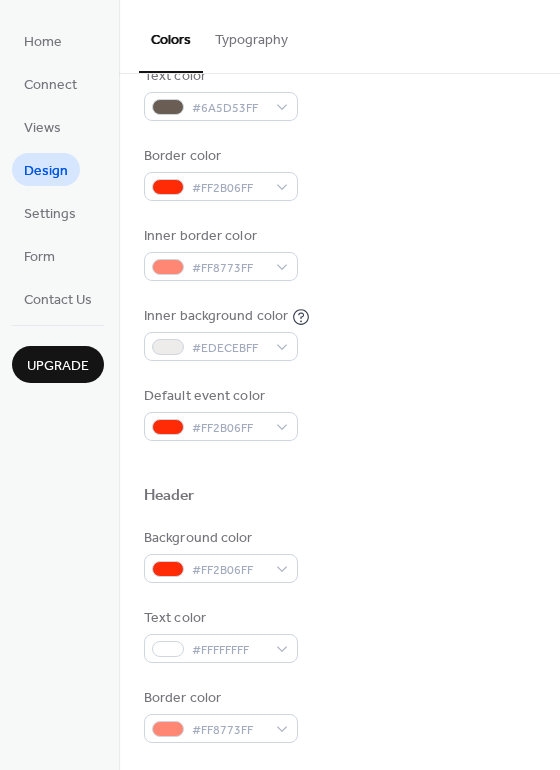 scroll, scrollTop: 300, scrollLeft: 0, axis: vertical 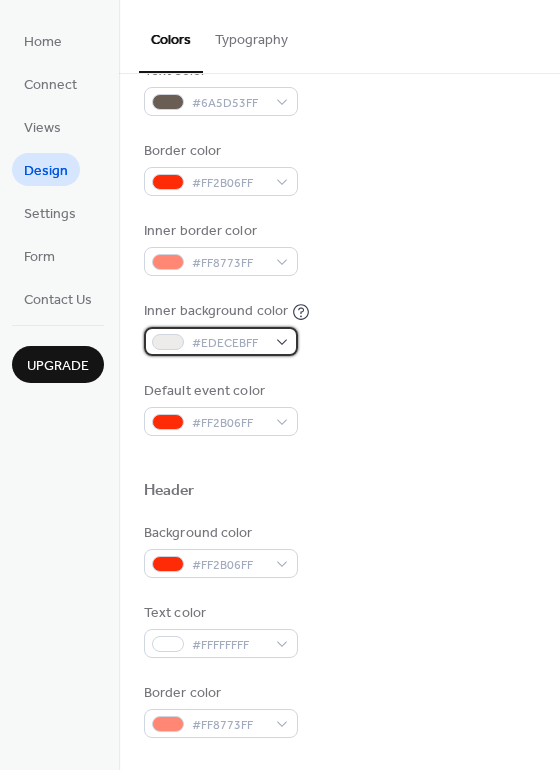 click on "#EDECEBFF" at bounding box center [229, 343] 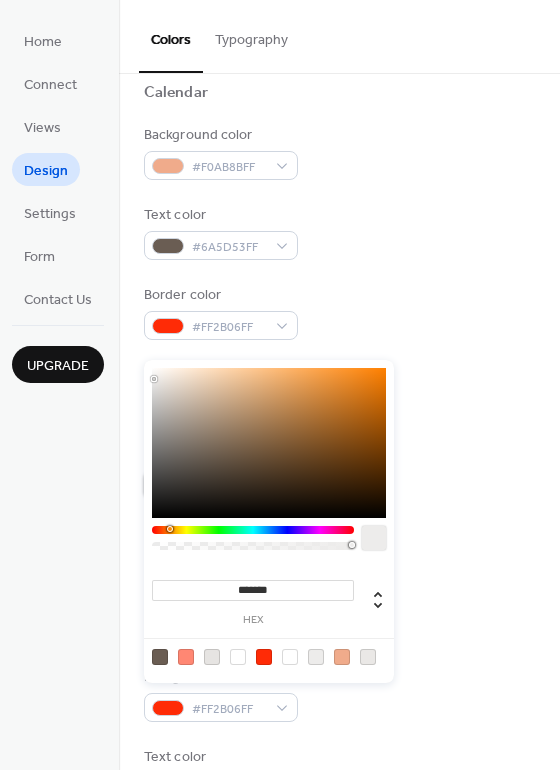 scroll, scrollTop: 100, scrollLeft: 0, axis: vertical 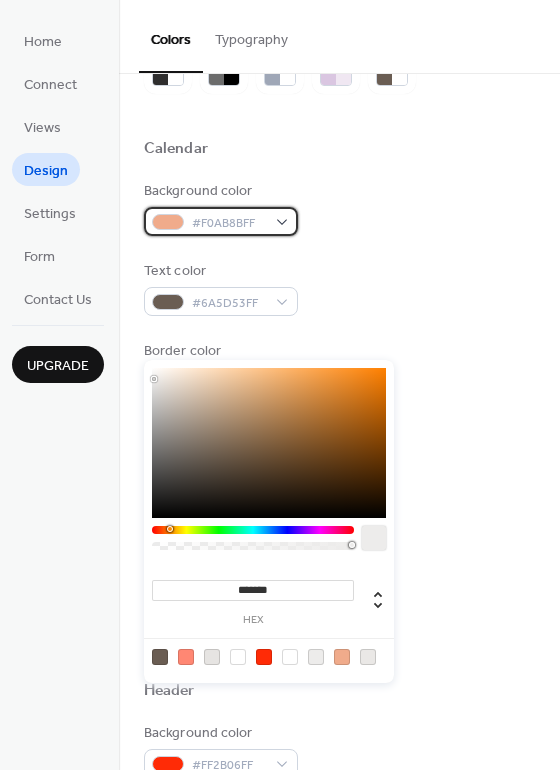 click on "#F0AB8BFF" at bounding box center [221, 221] 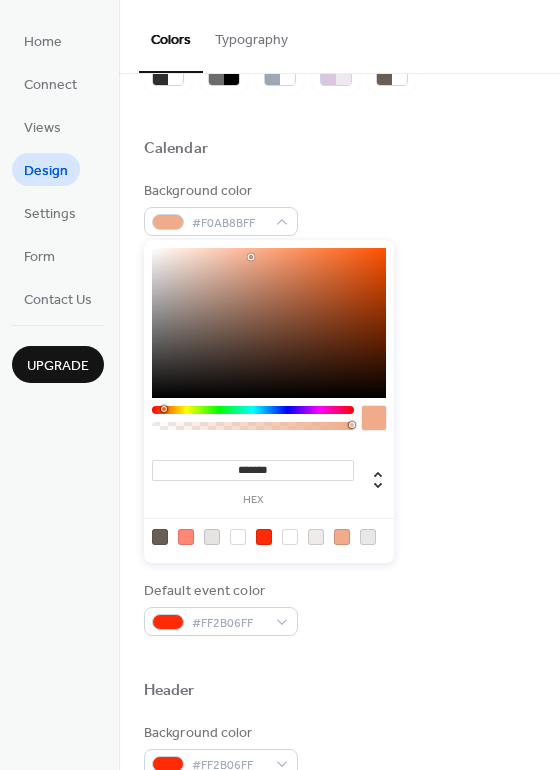 click on "*******" at bounding box center [253, 470] 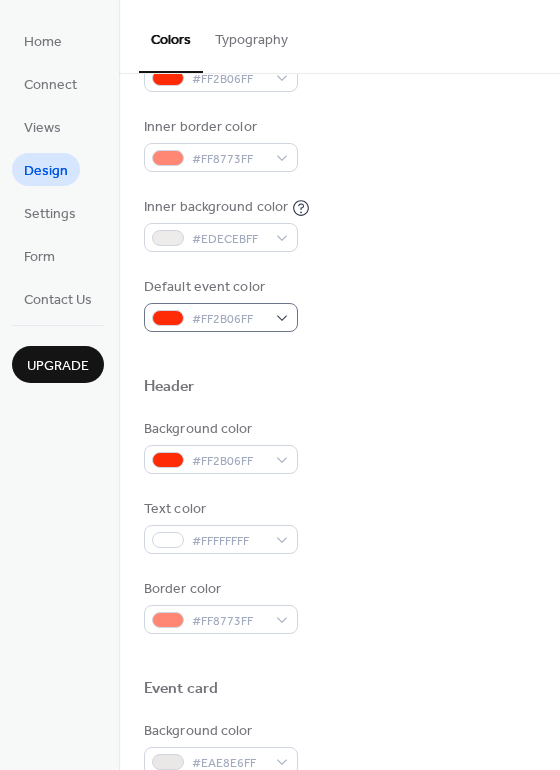 scroll, scrollTop: 400, scrollLeft: 0, axis: vertical 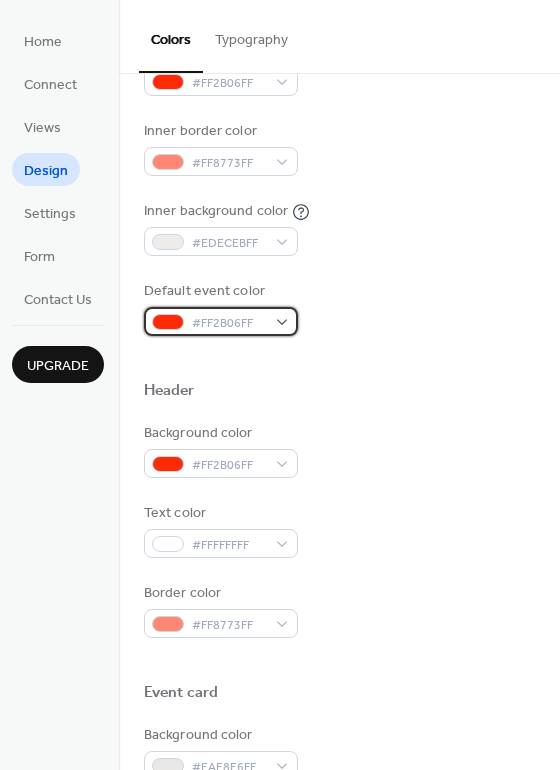 click on "#FF2B06FF" at bounding box center [229, 323] 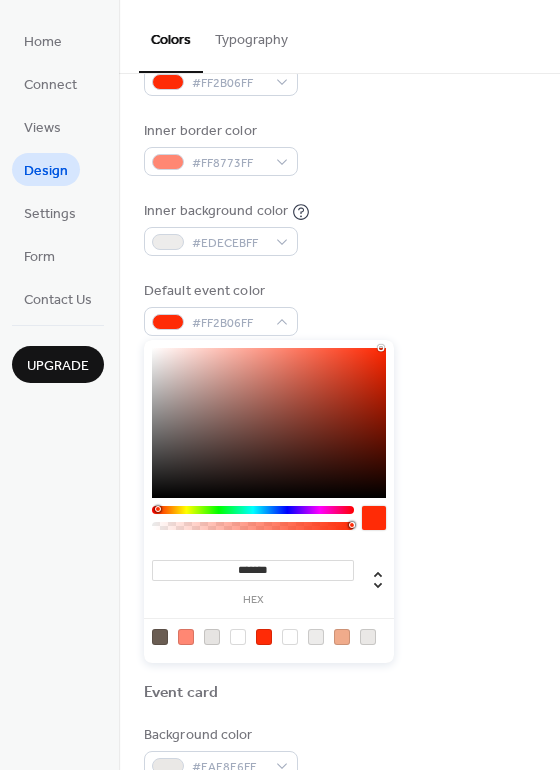 click on "*******" at bounding box center (253, 570) 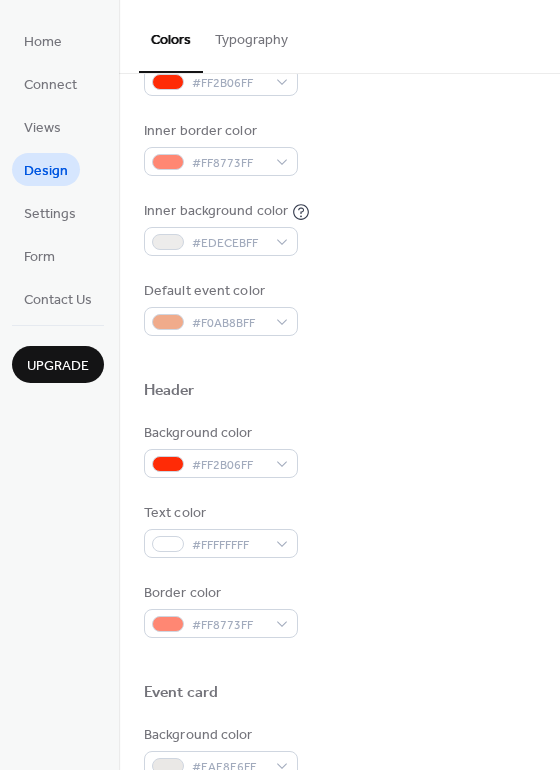 click on "Text color #FFFFFFFF" at bounding box center [339, 530] 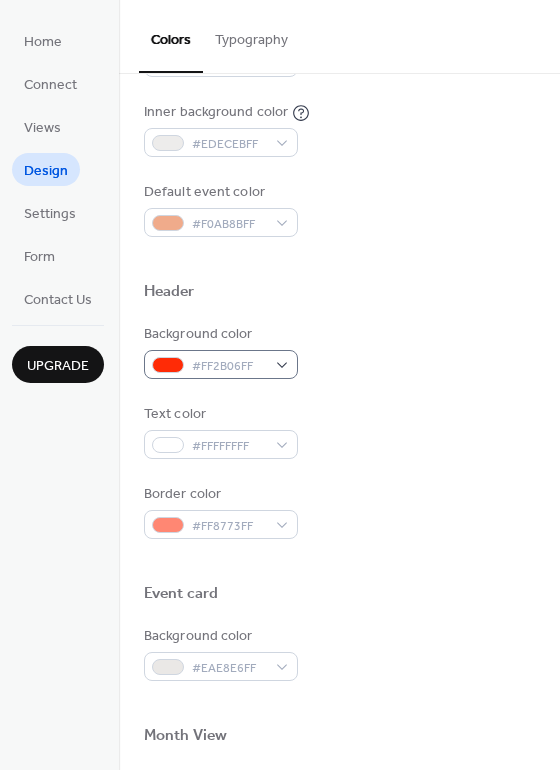 scroll, scrollTop: 500, scrollLeft: 0, axis: vertical 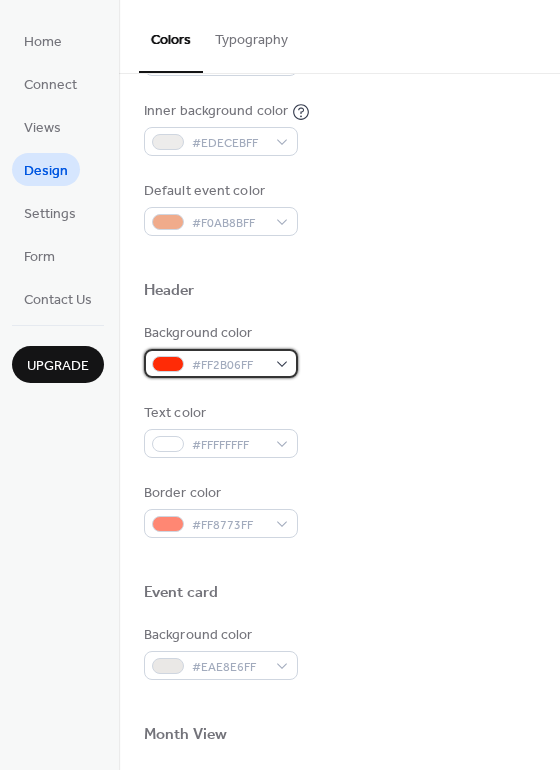 click on "#FF2B06FF" at bounding box center [221, 363] 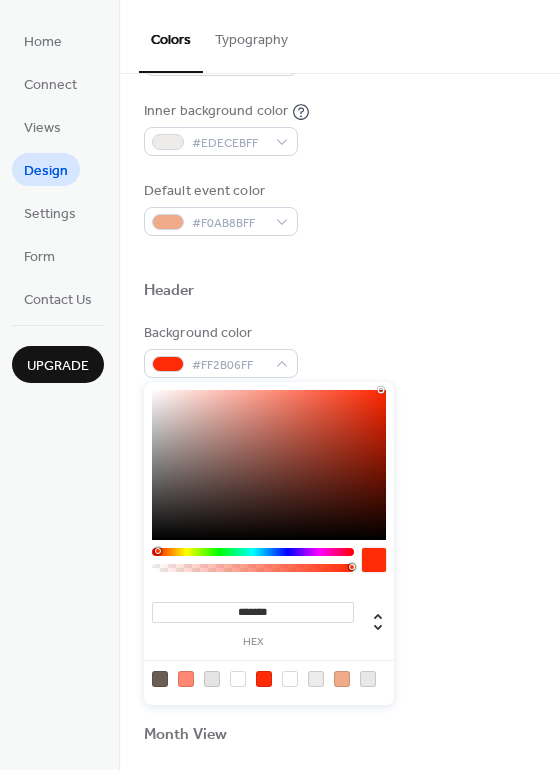 click on "*******" at bounding box center [253, 612] 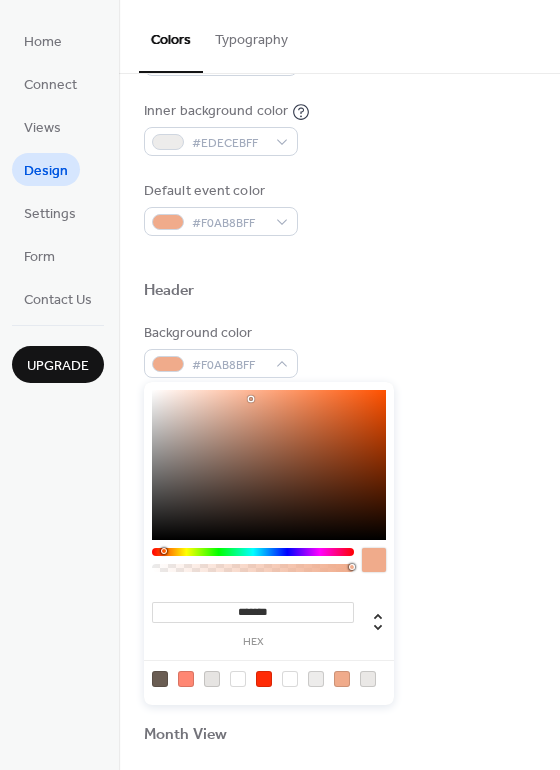click on "Background color #F0AB8BFF Text color #FFFFFFFF Border color #FF8773FF" at bounding box center [339, 430] 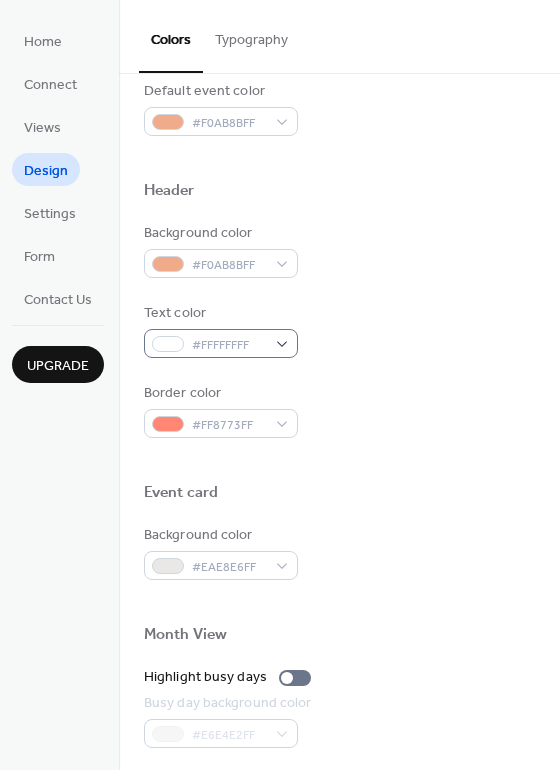 scroll, scrollTop: 700, scrollLeft: 0, axis: vertical 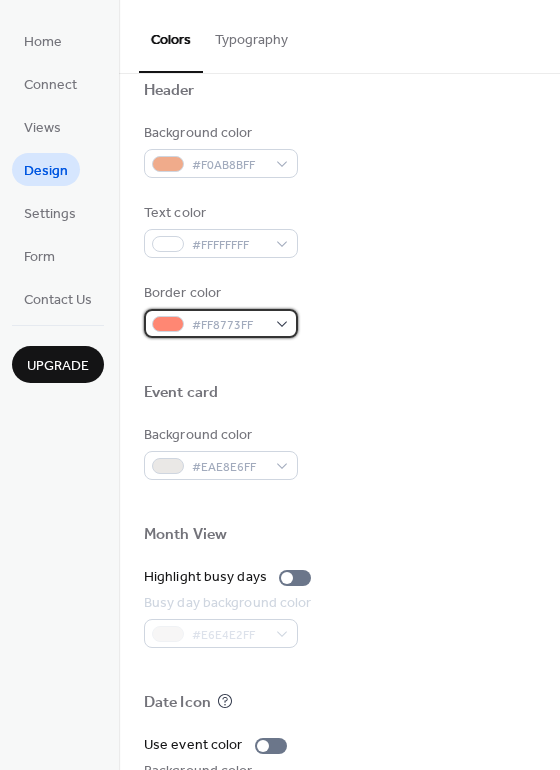 click at bounding box center [168, 324] 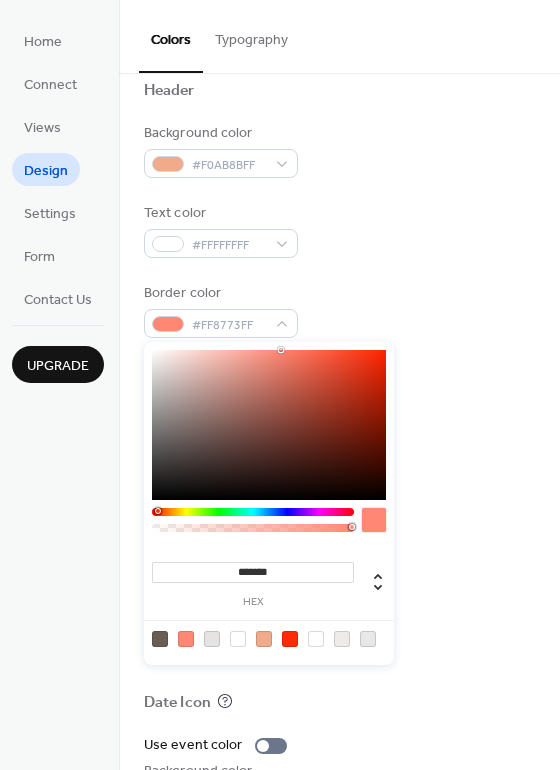 click on "Text color #FFFFFFFF" at bounding box center [339, 230] 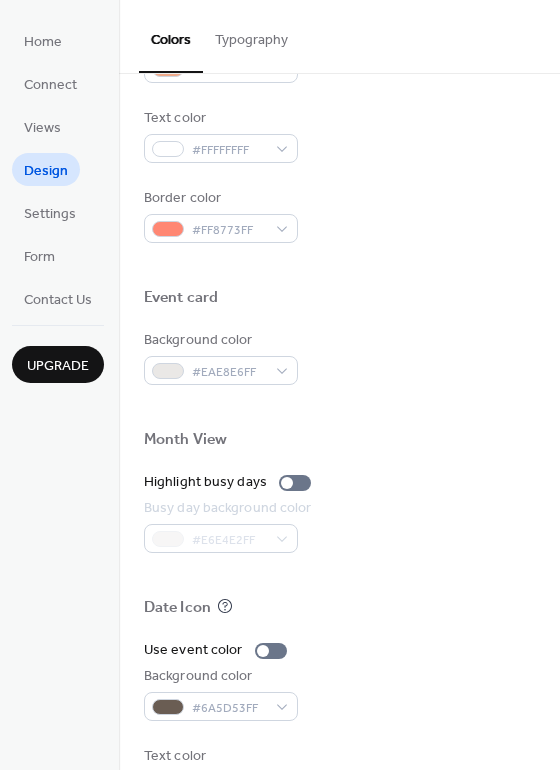 scroll, scrollTop: 800, scrollLeft: 0, axis: vertical 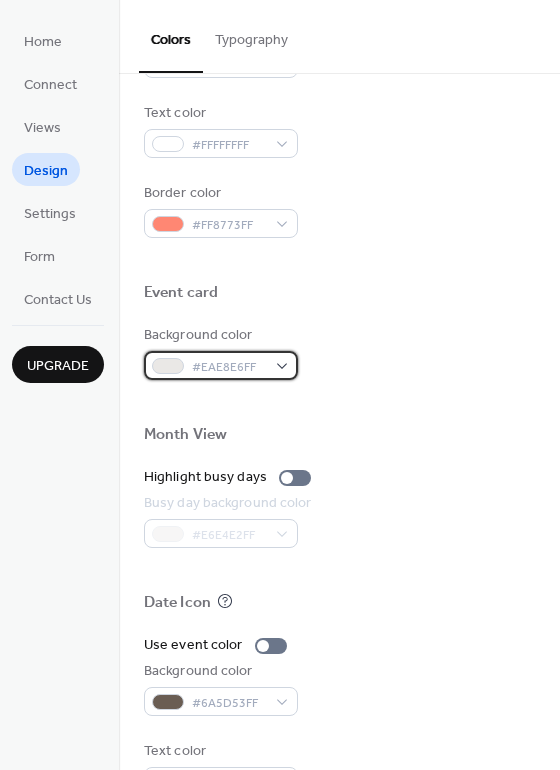click on "#EAE8E6FF" at bounding box center [229, 367] 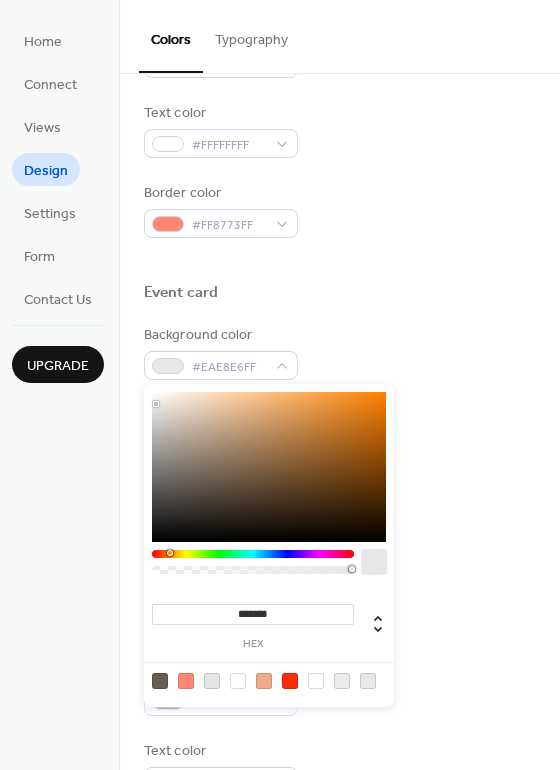 click at bounding box center [269, 467] 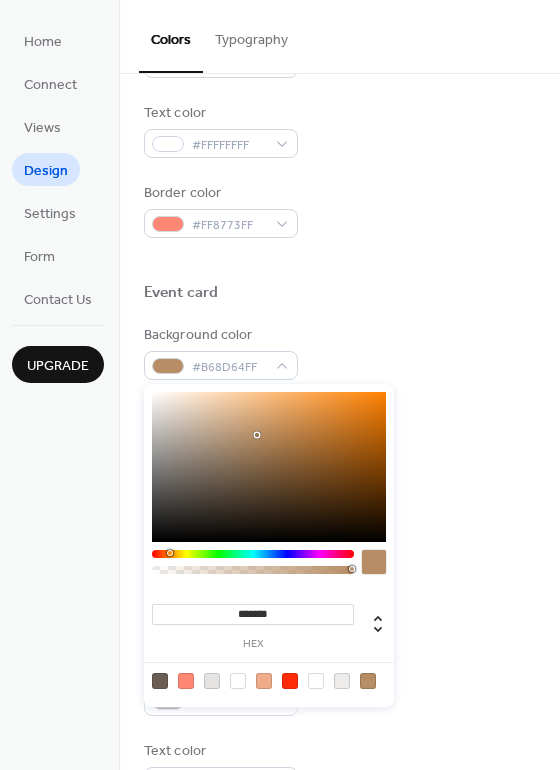 click at bounding box center [269, 467] 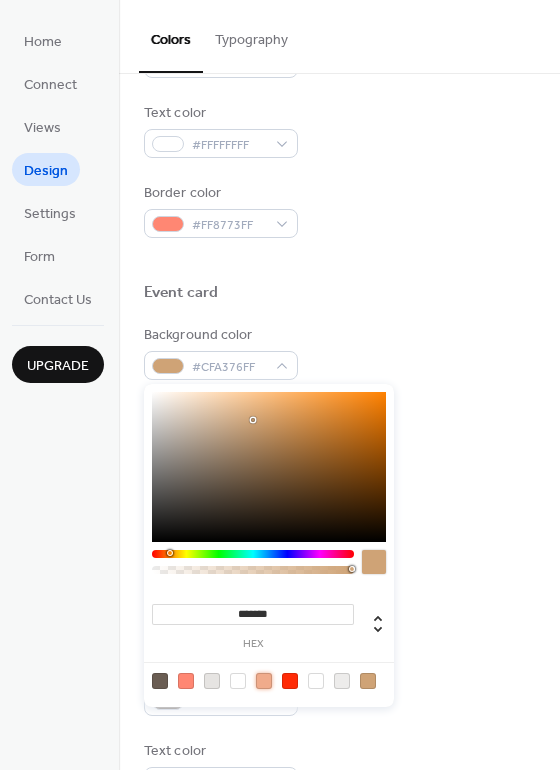 click at bounding box center (264, 681) 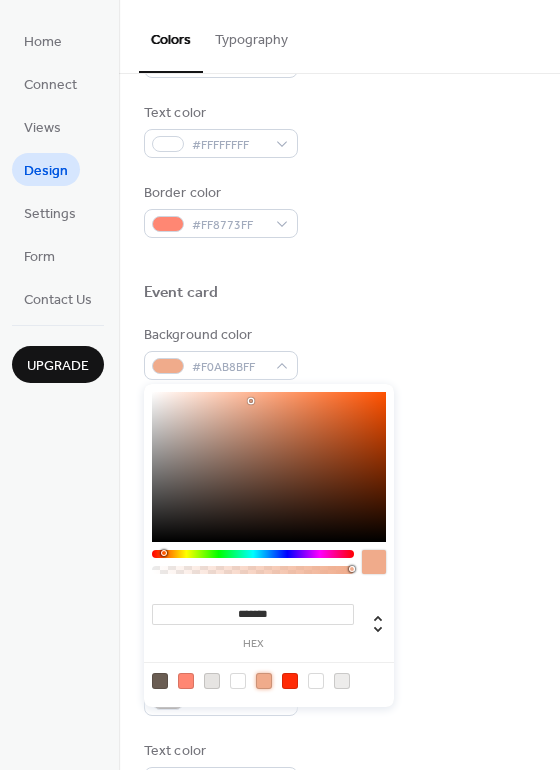 click at bounding box center (290, 681) 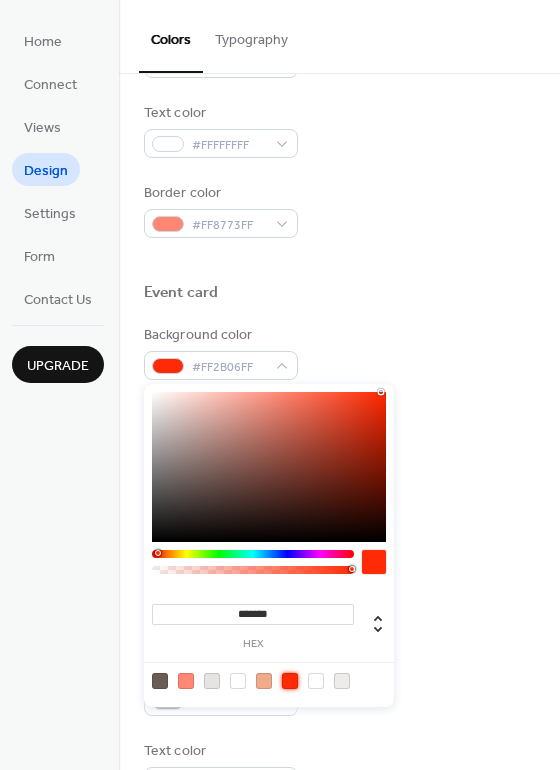 click at bounding box center (269, 680) 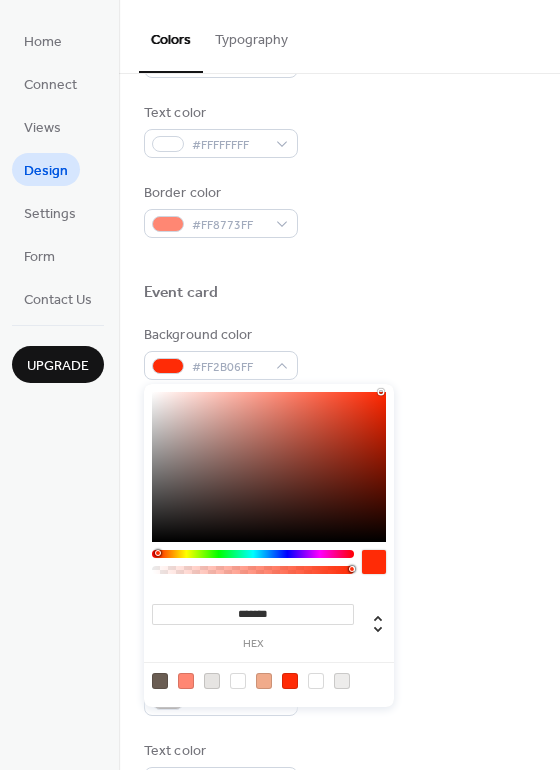 click at bounding box center [269, 680] 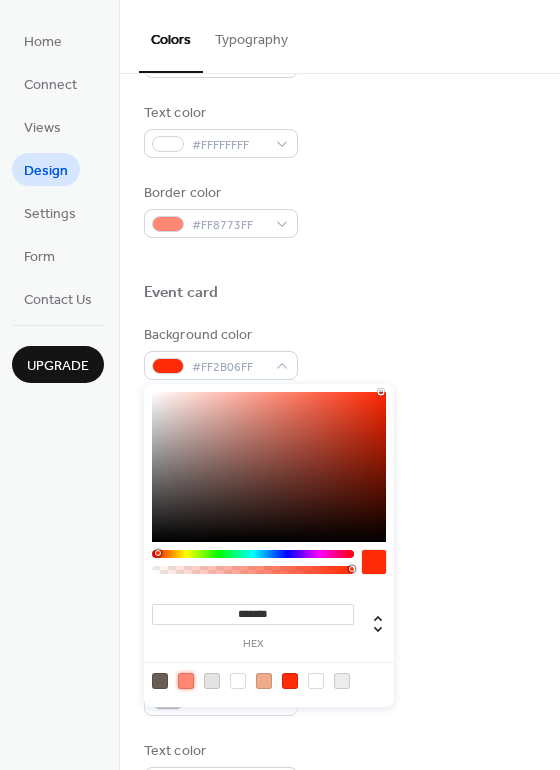 click at bounding box center [186, 681] 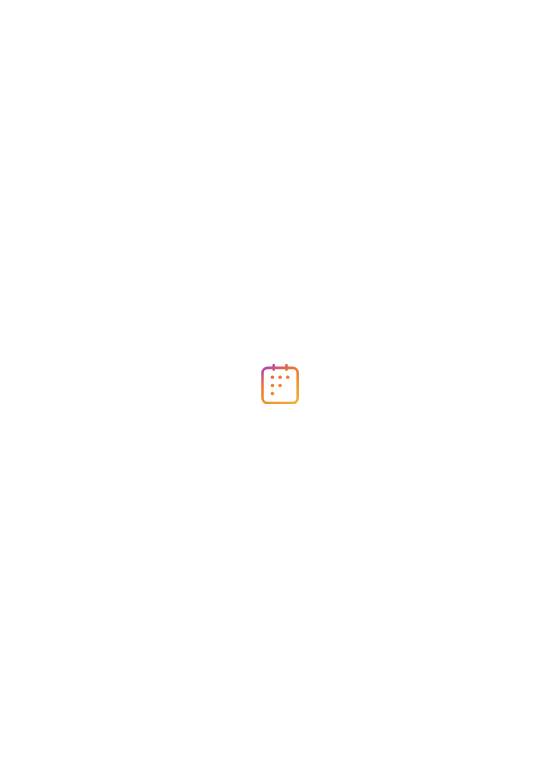 scroll, scrollTop: 0, scrollLeft: 0, axis: both 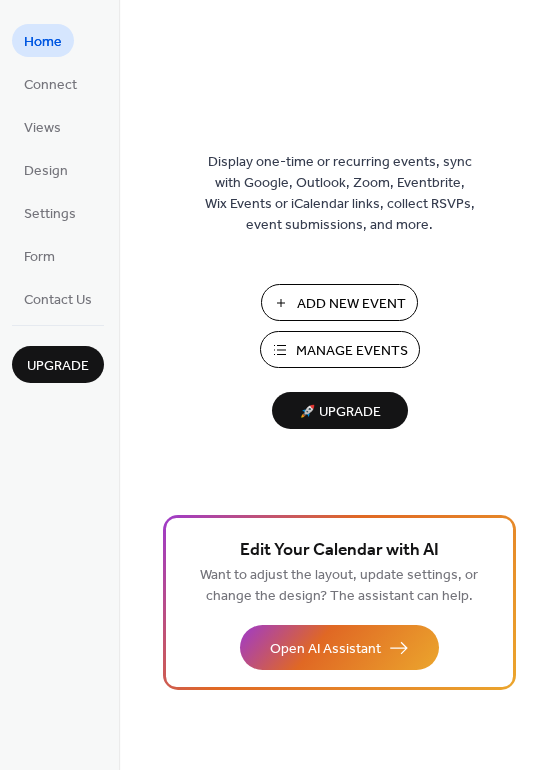 click on "Manage Events" at bounding box center [352, 351] 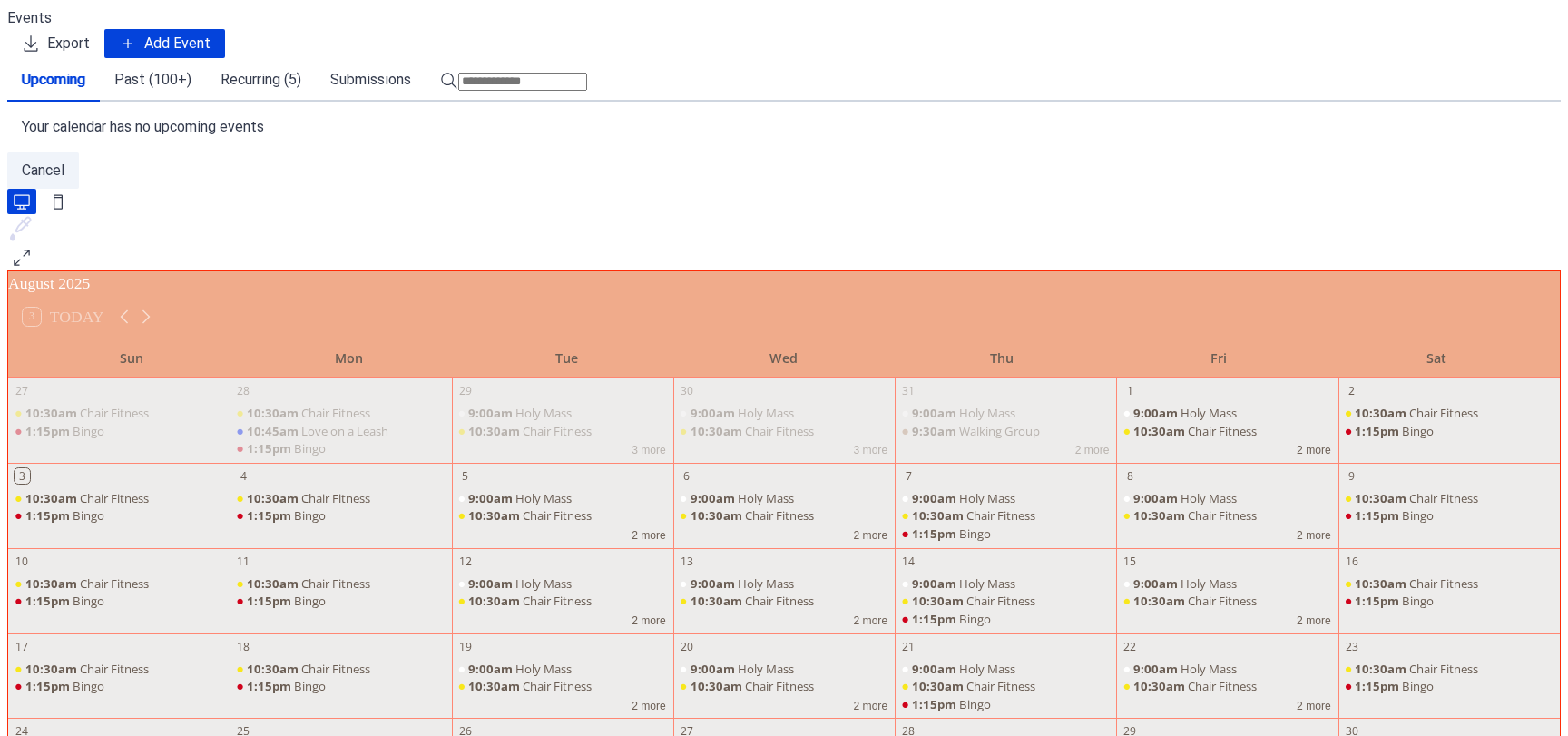 scroll, scrollTop: 0, scrollLeft: 0, axis: both 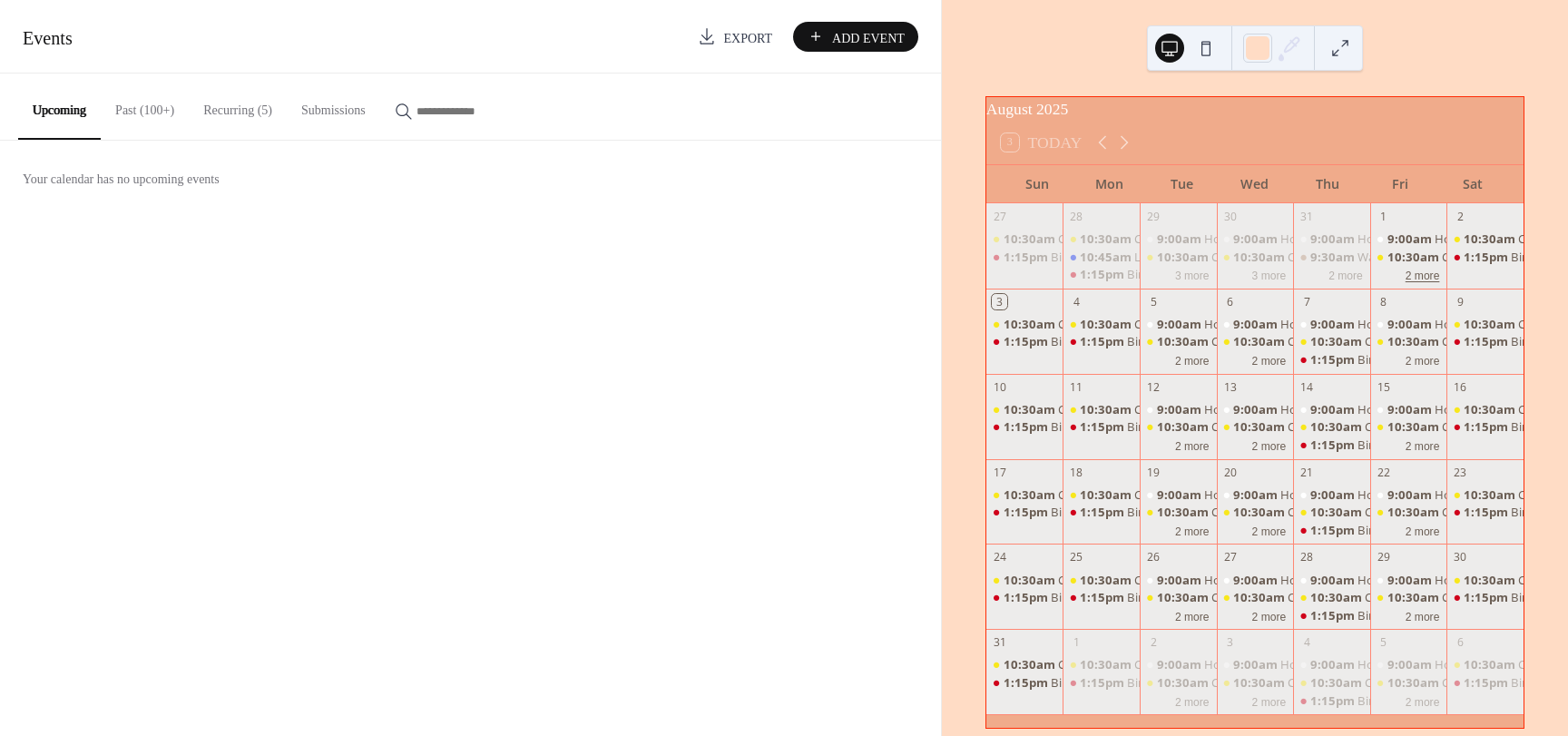 click on "2 more" at bounding box center (1423, 274) 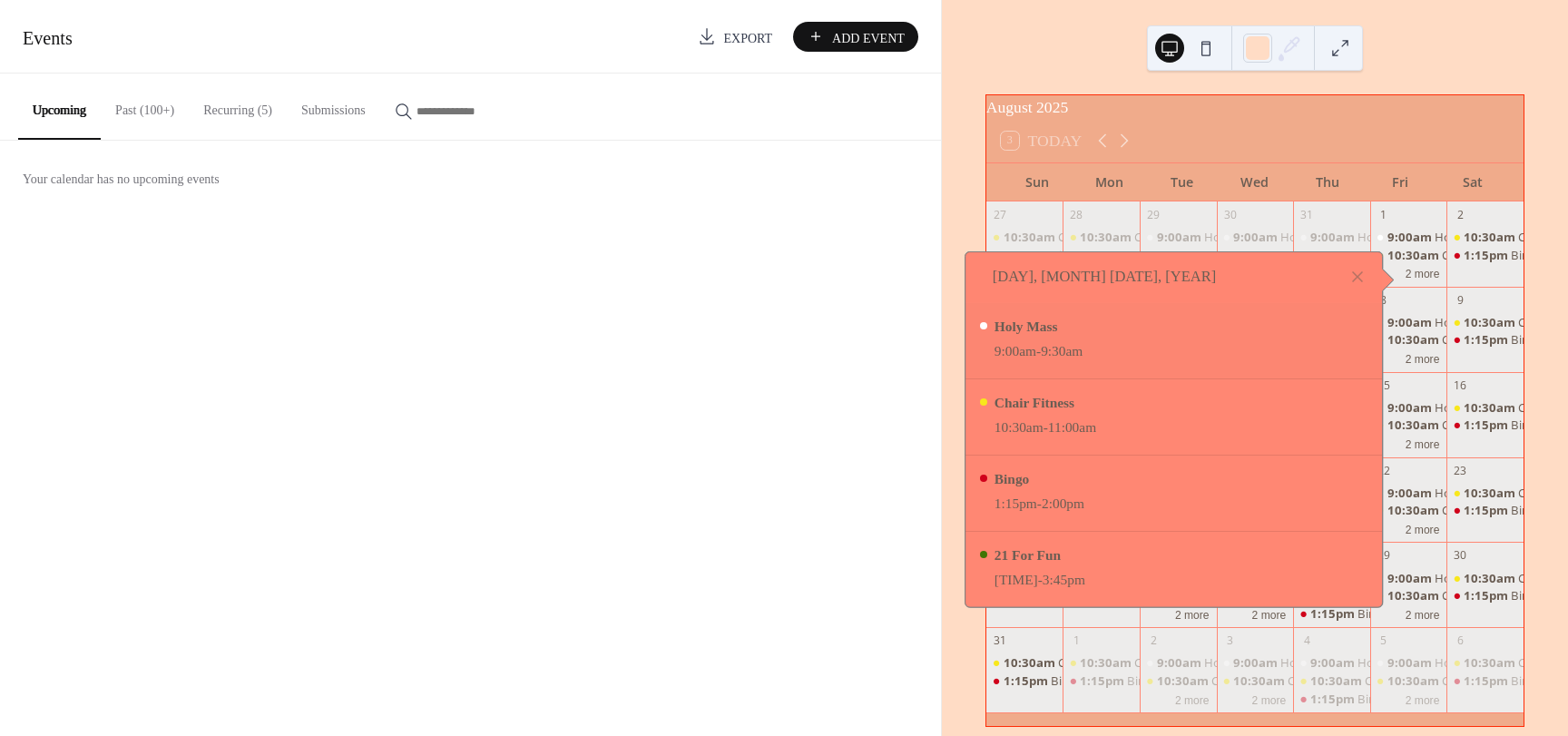 scroll, scrollTop: 0, scrollLeft: 0, axis: both 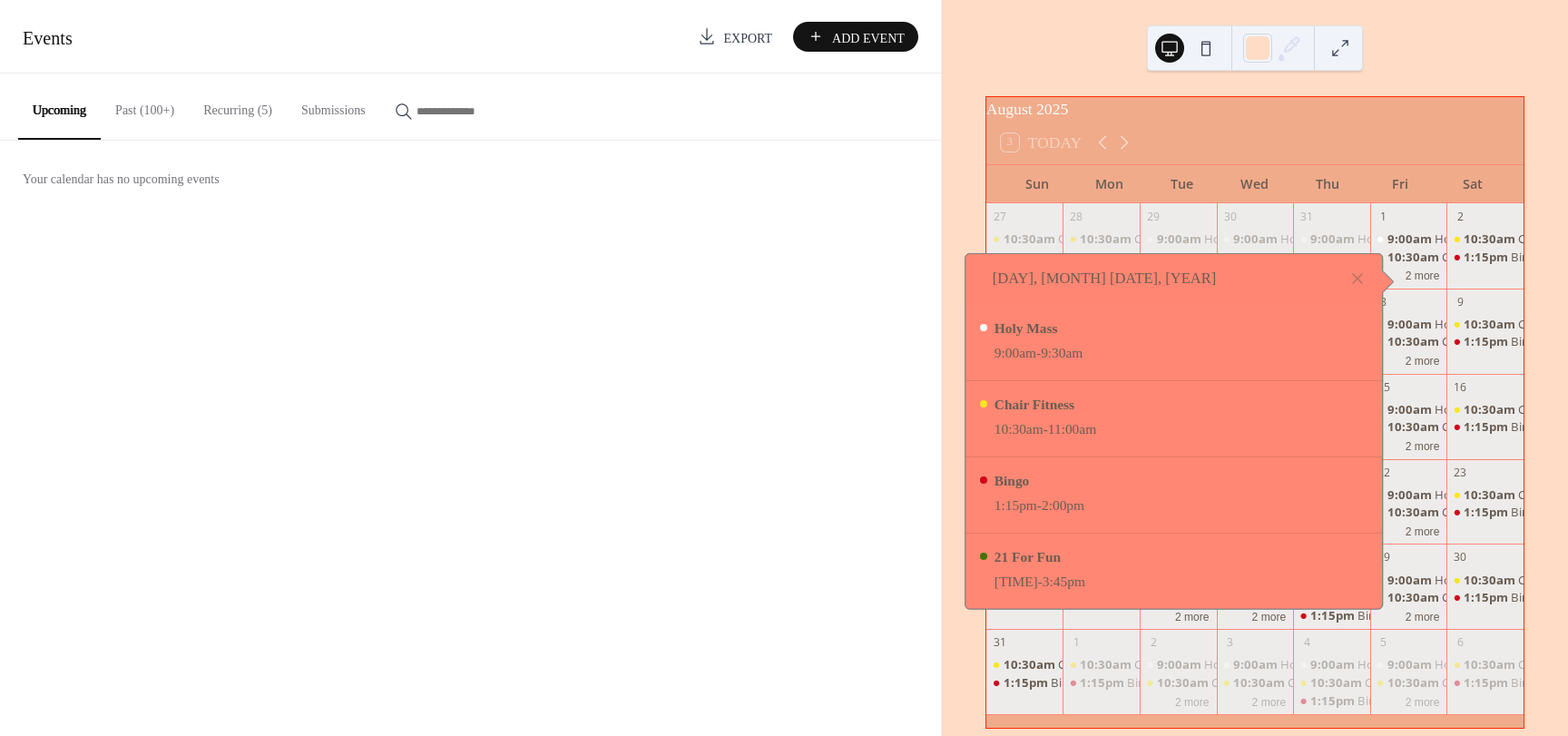 click on "10:30am Chair Fitness 1:15pm Bingo" at bounding box center (1485, 256) 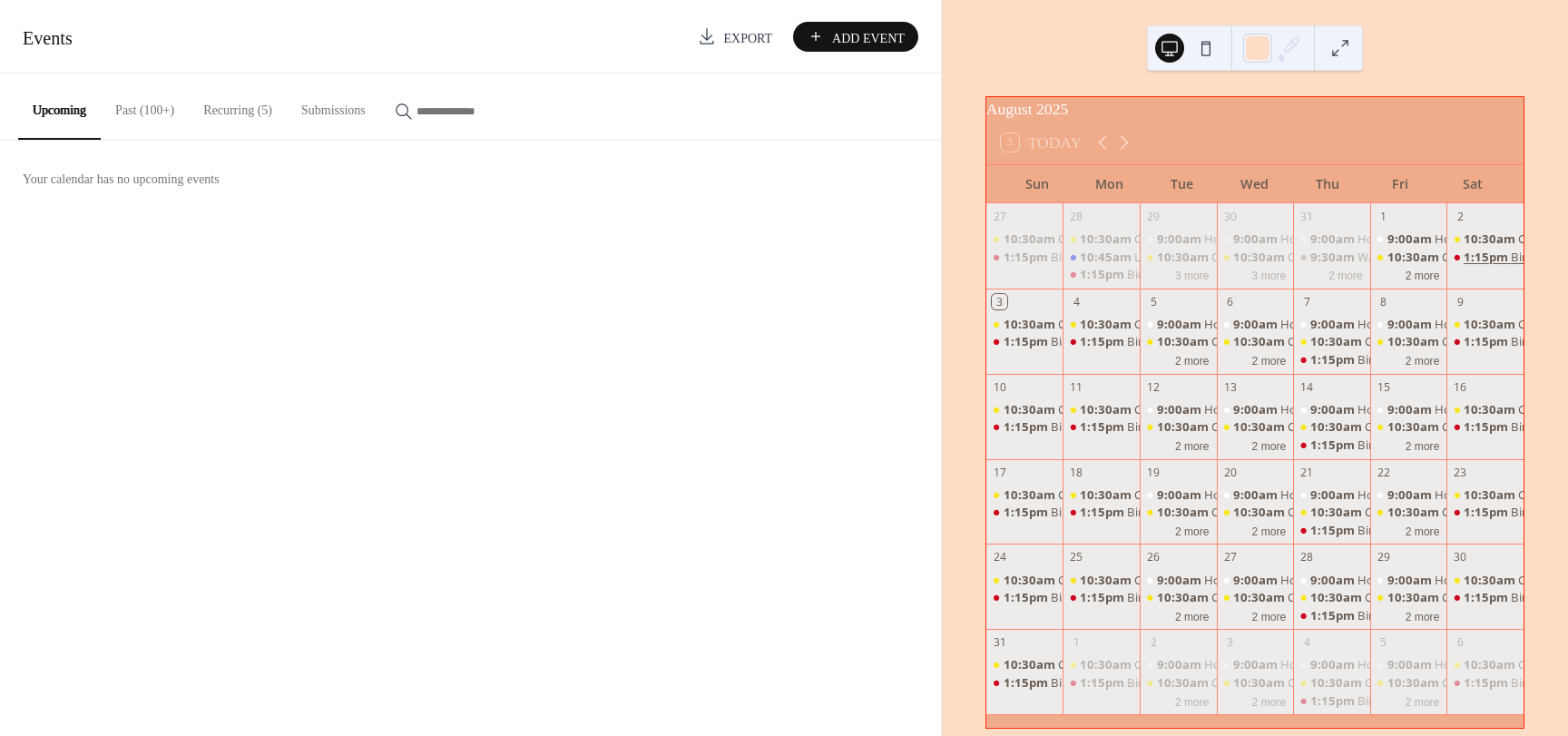 click on "1:15pm" at bounding box center (1487, 257) 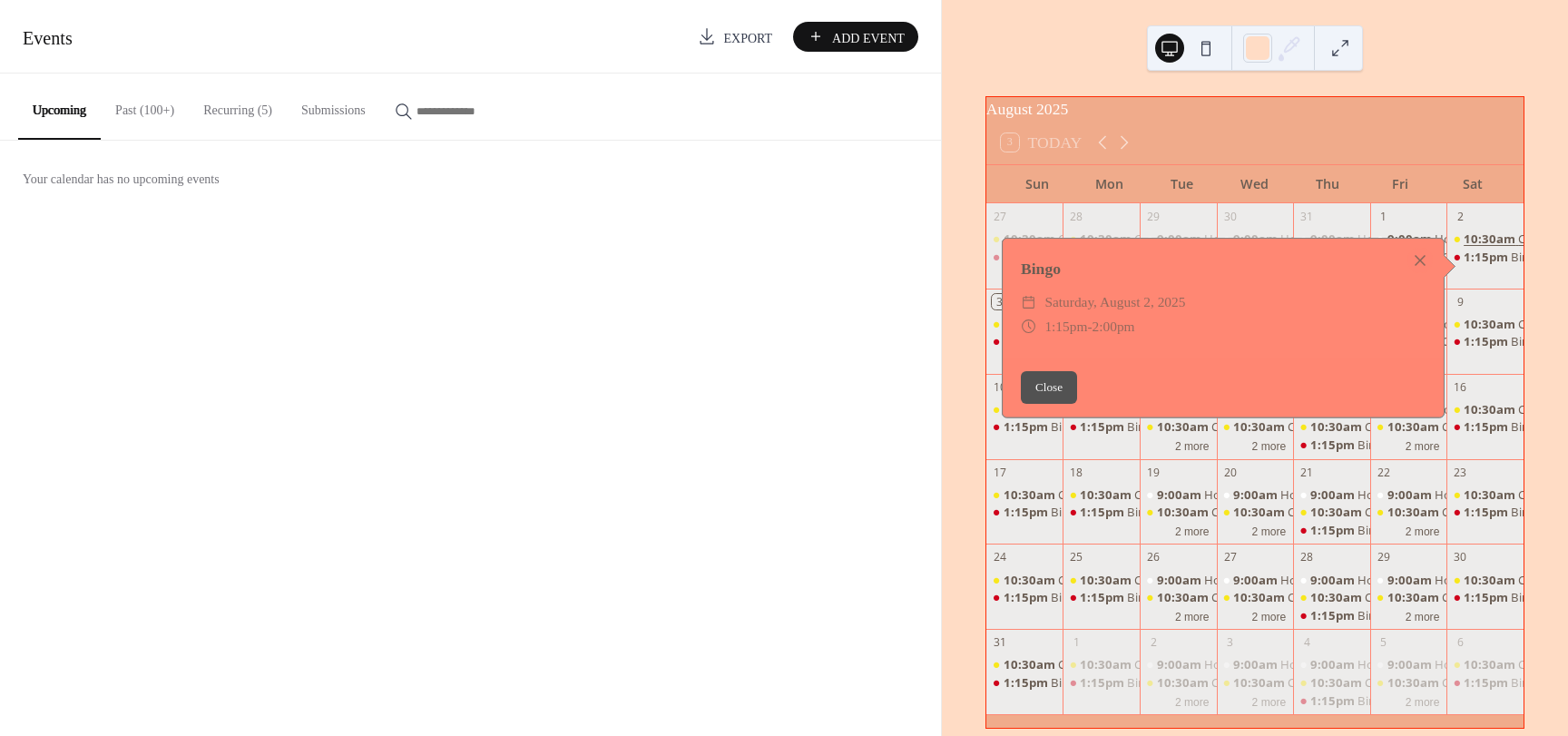 click on "10:30am" at bounding box center (1491, 239) 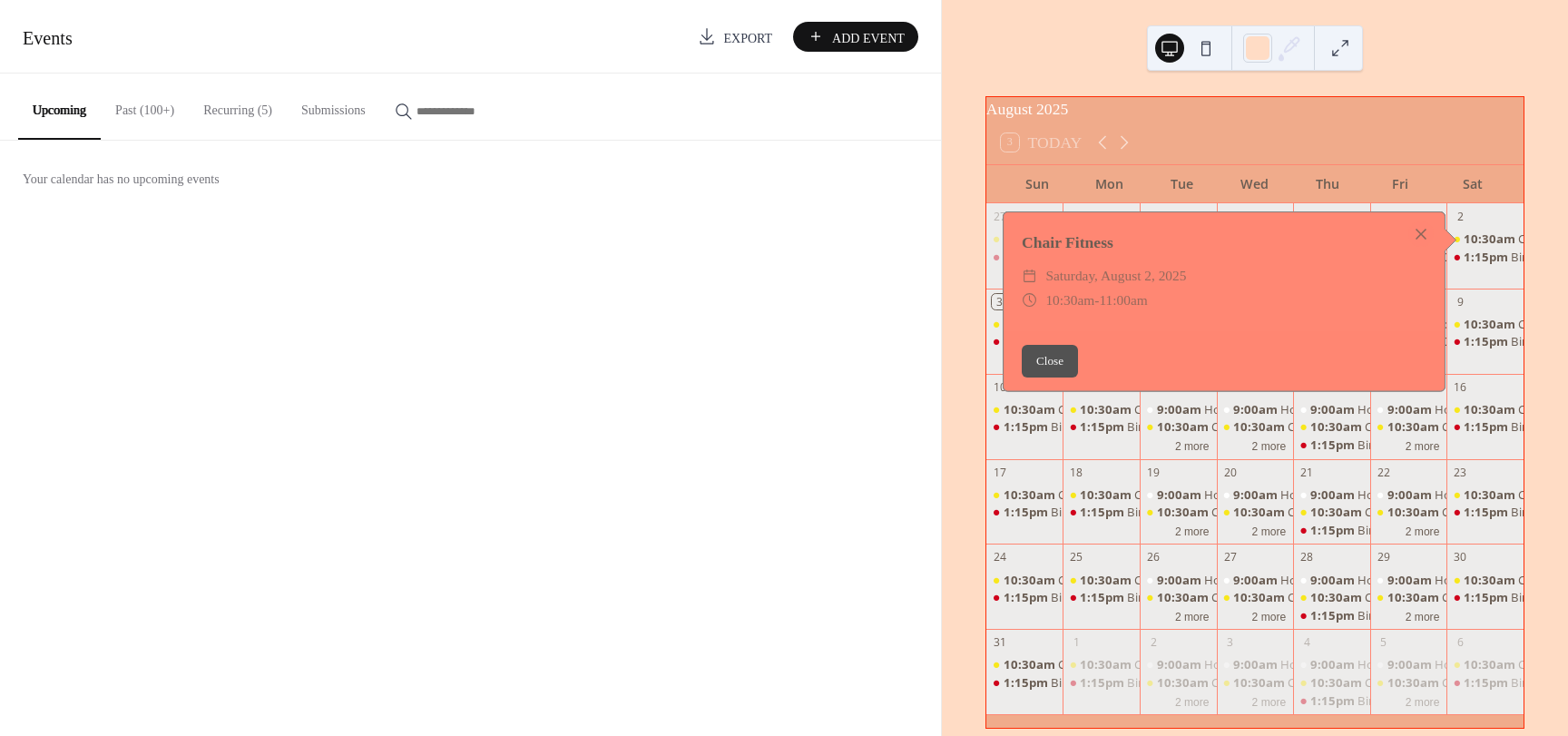 click on "10:30am Chair Fitness 1:15pm Bingo" at bounding box center (1485, 248) 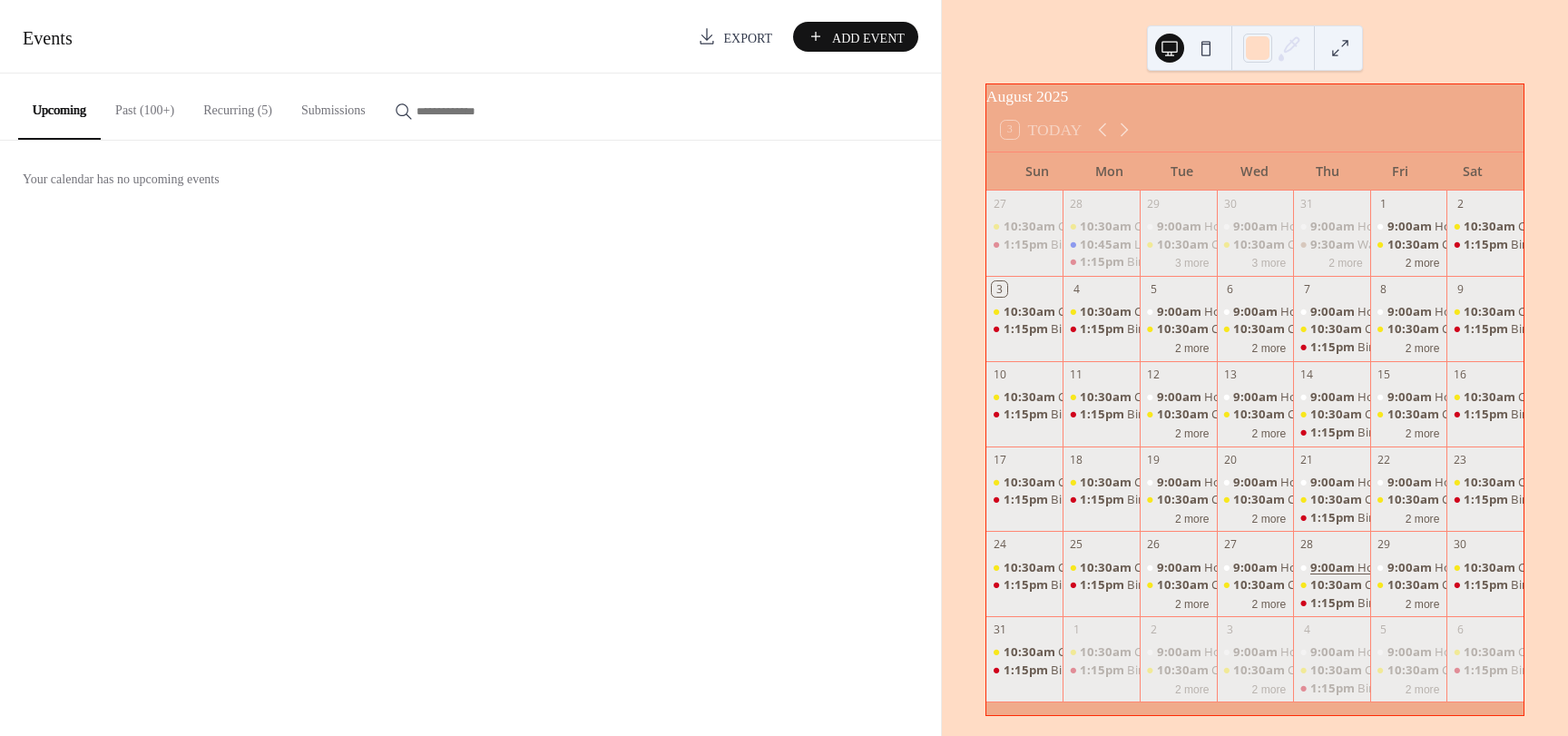 scroll, scrollTop: 33, scrollLeft: 0, axis: vertical 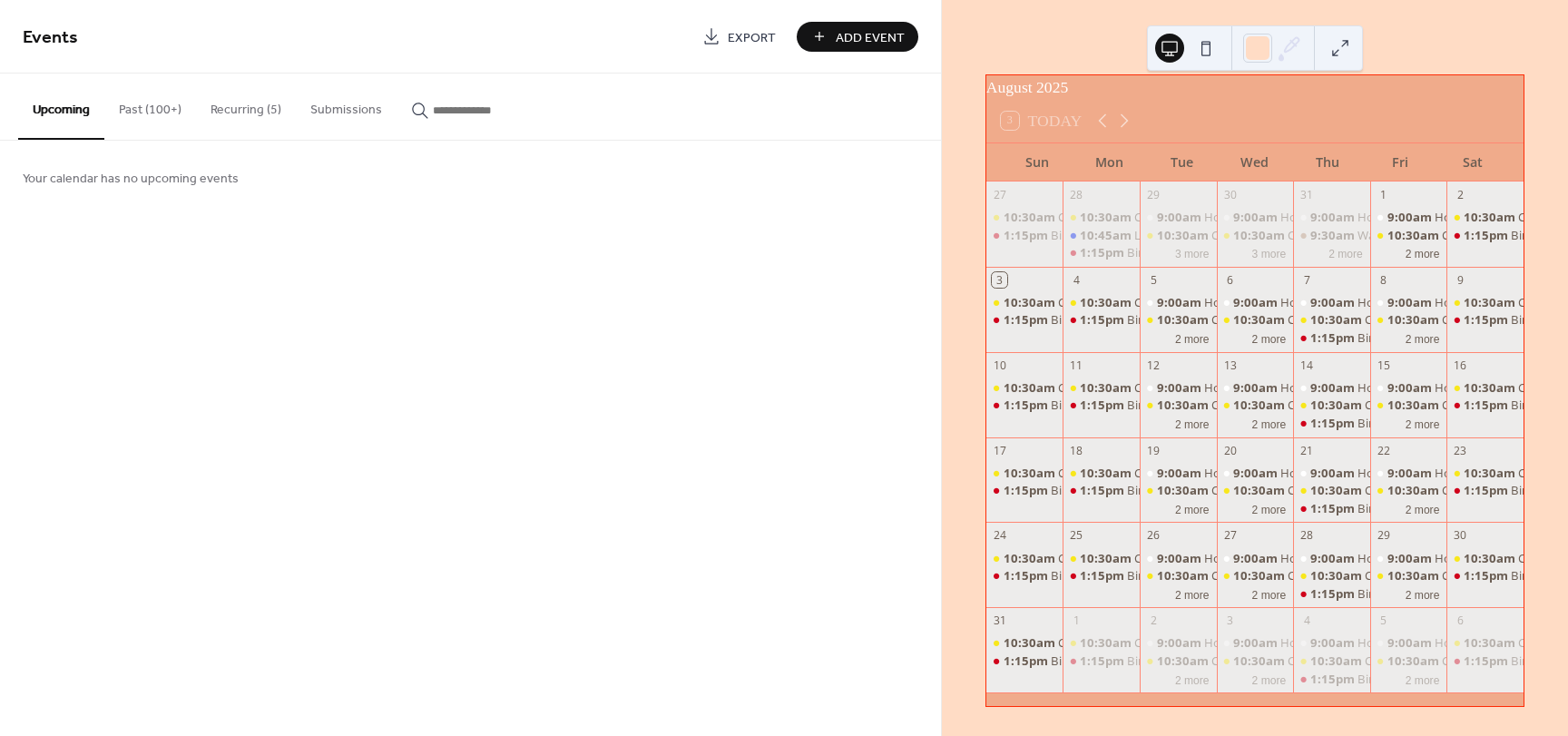 click on "Add Event" at bounding box center (870, 37) 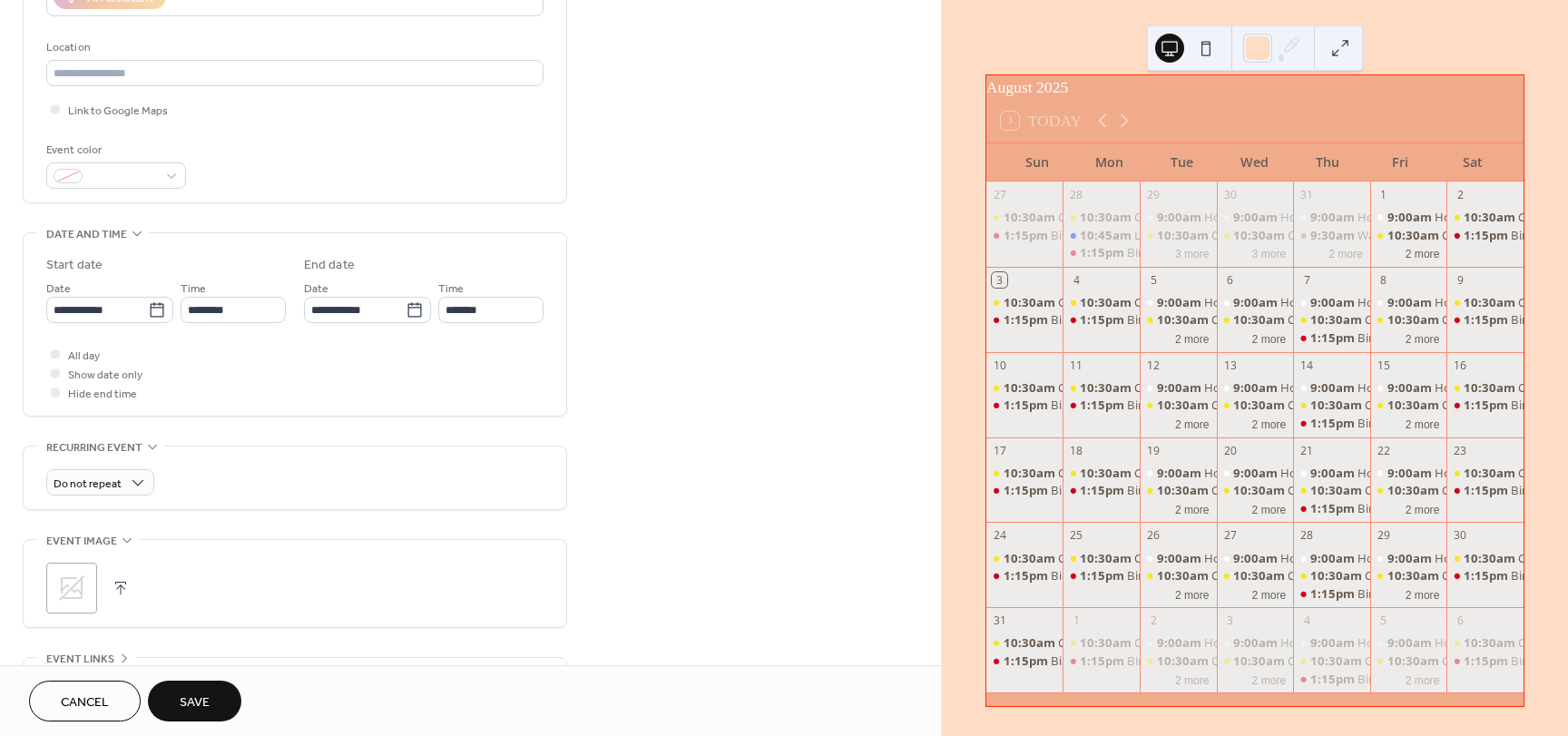 scroll, scrollTop: 363, scrollLeft: 0, axis: vertical 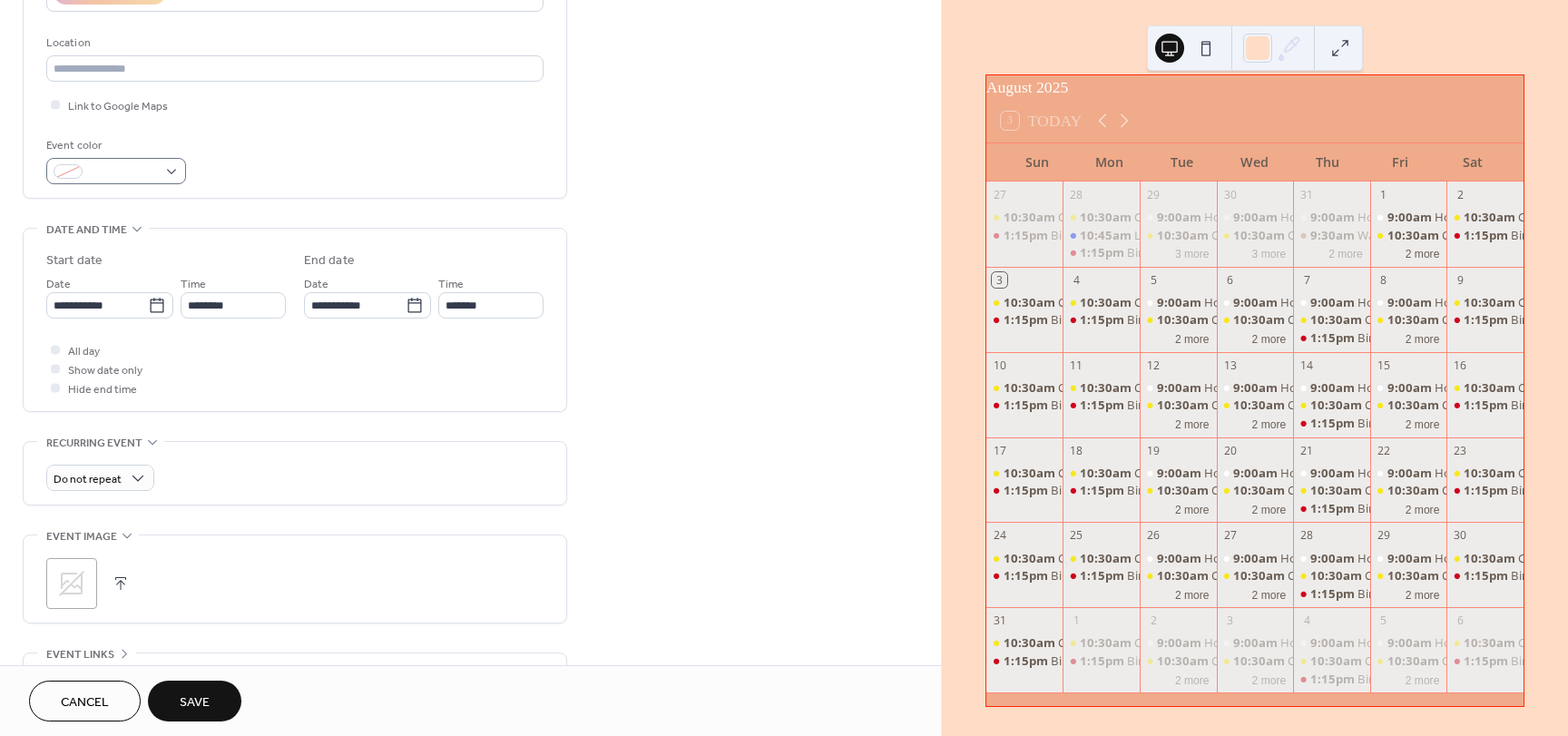 type on "**********" 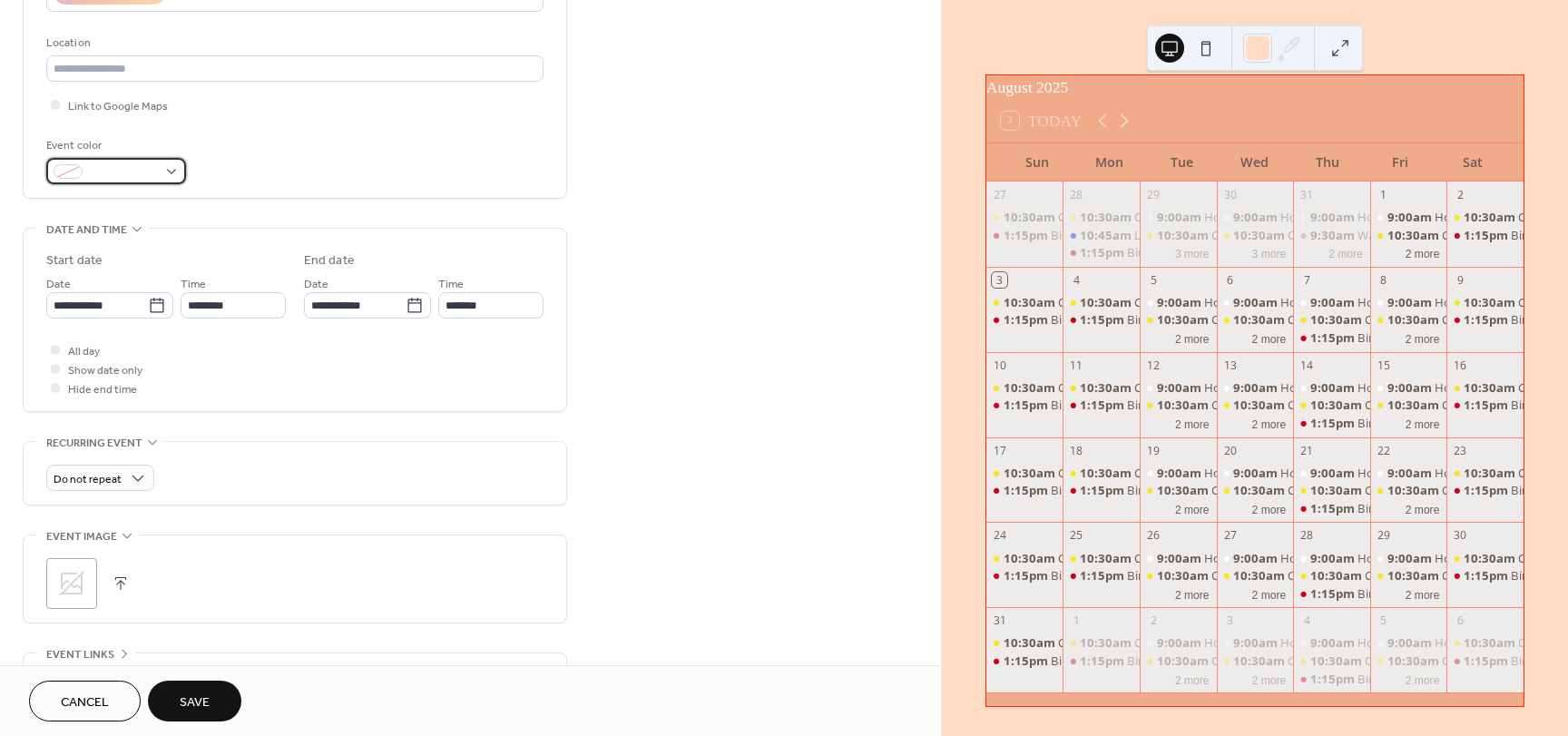 click at bounding box center [116, 171] 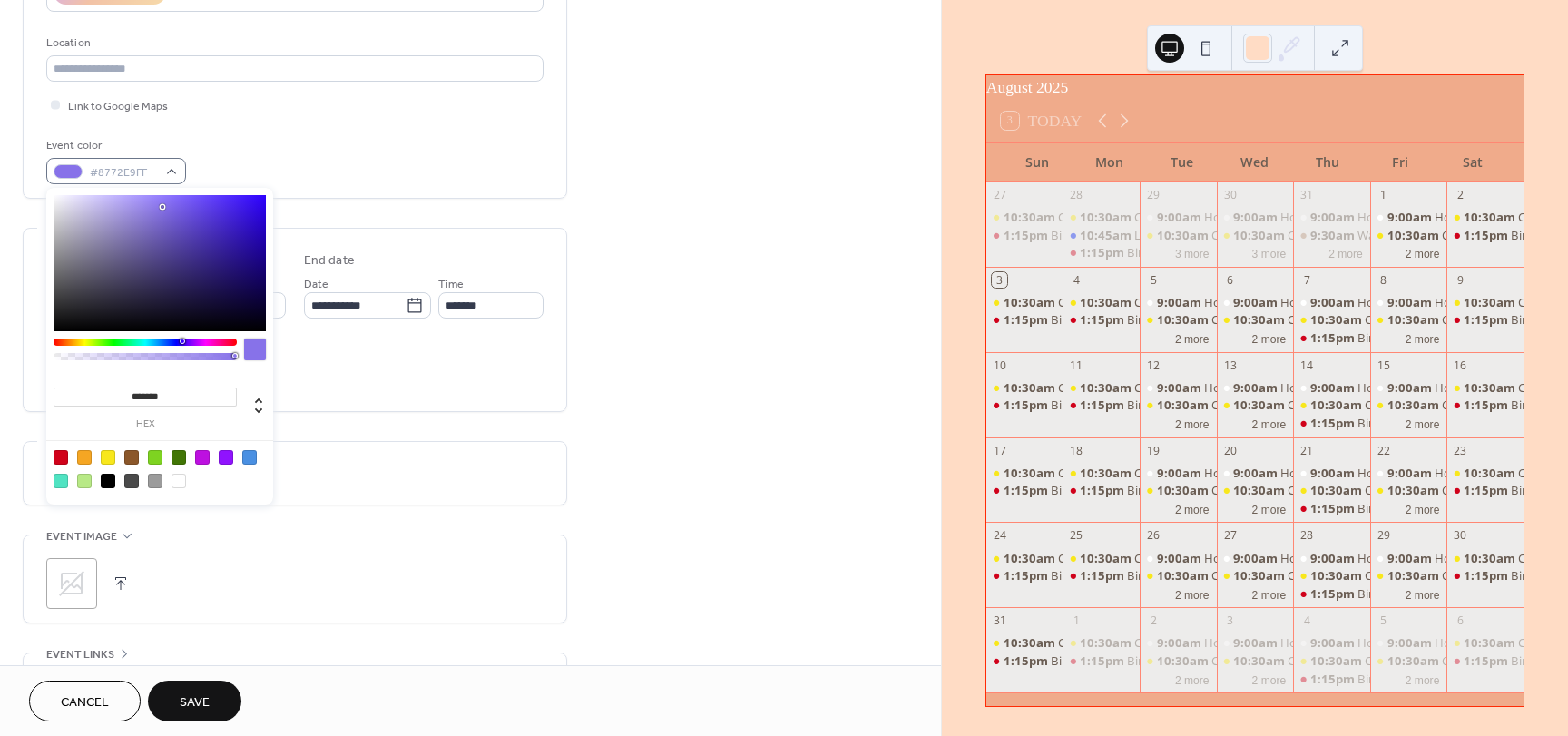 type on "*******" 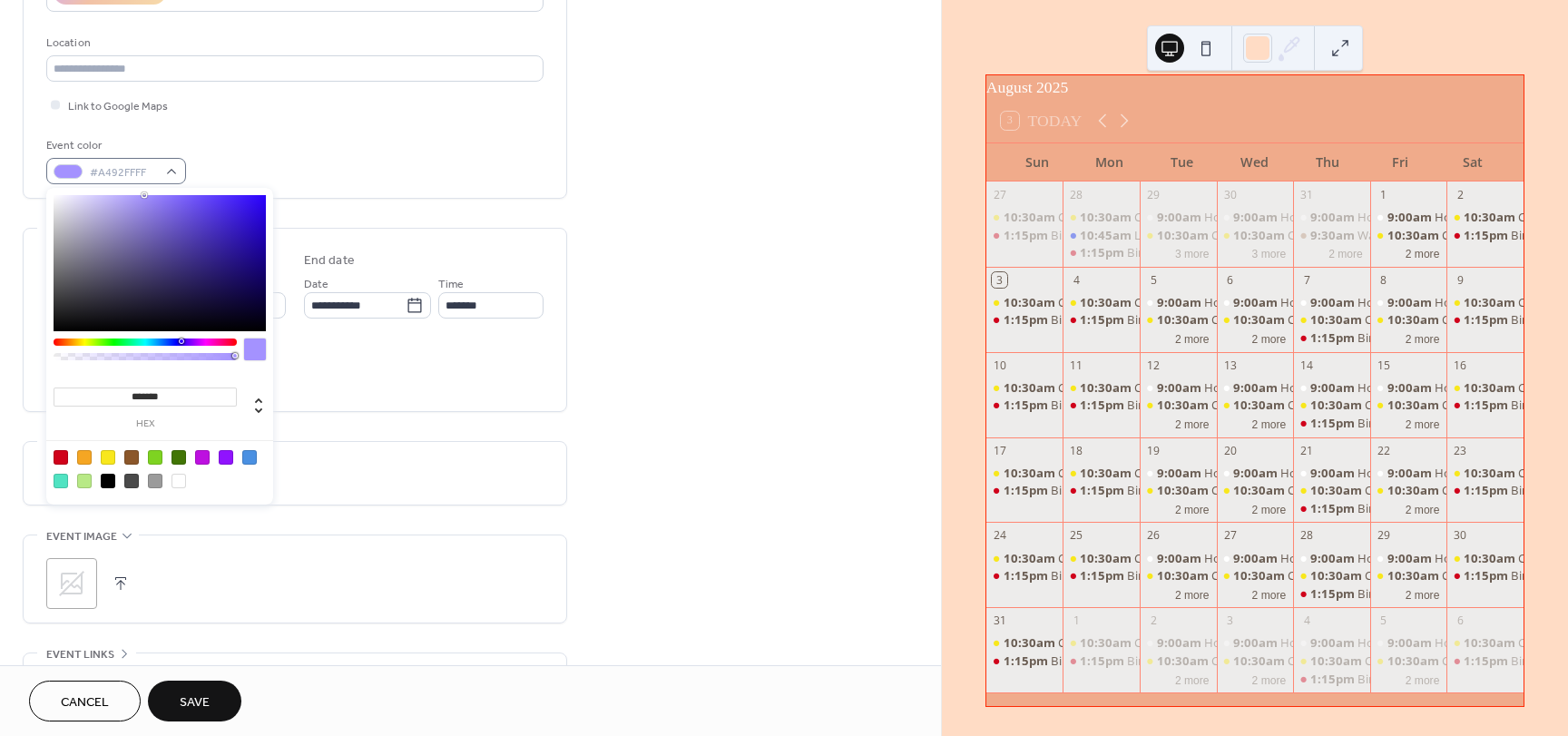drag, startPoint x: 165, startPoint y: 207, endPoint x: 144, endPoint y: 181, distance: 33.42155 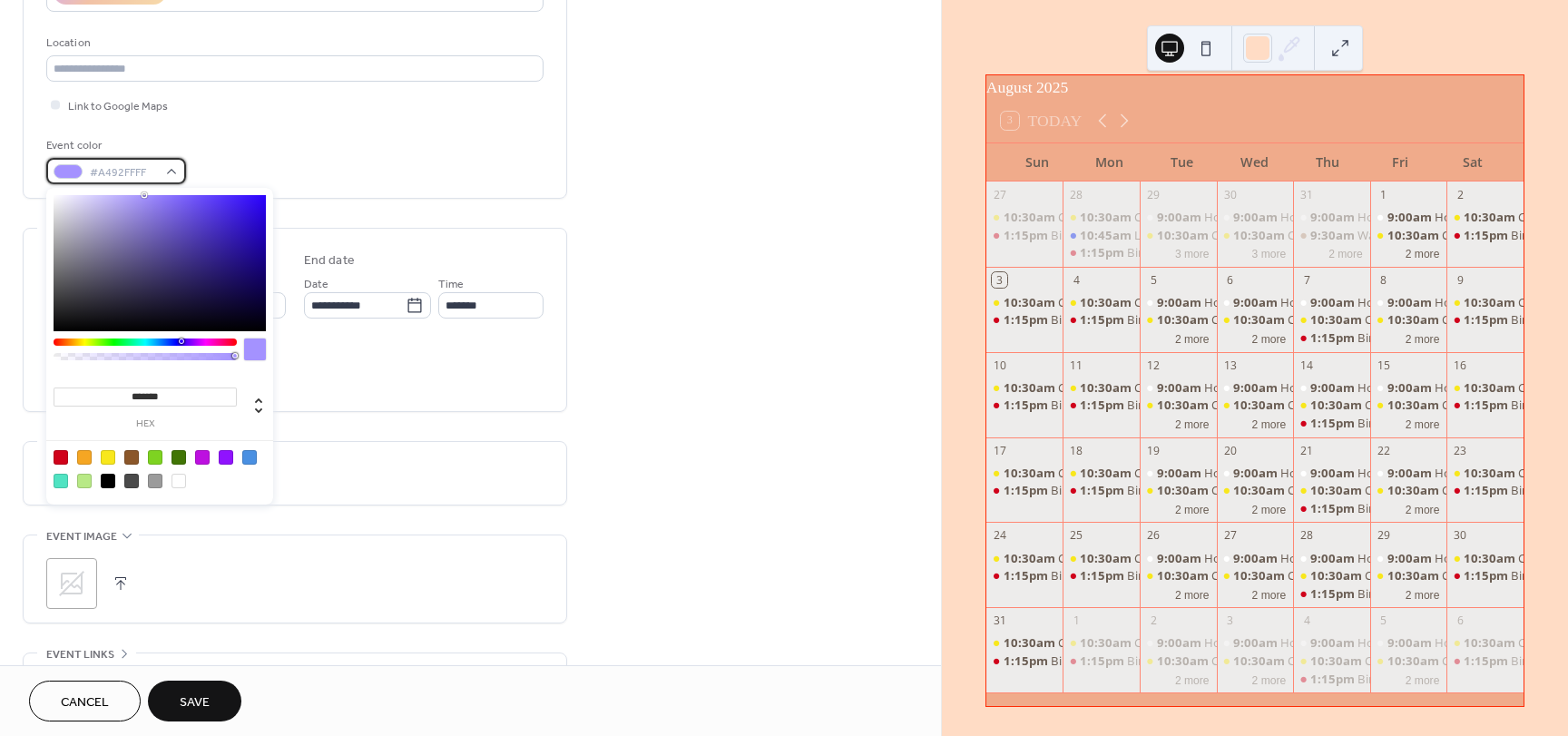 click on "#A492FFFF" at bounding box center [123, 172] 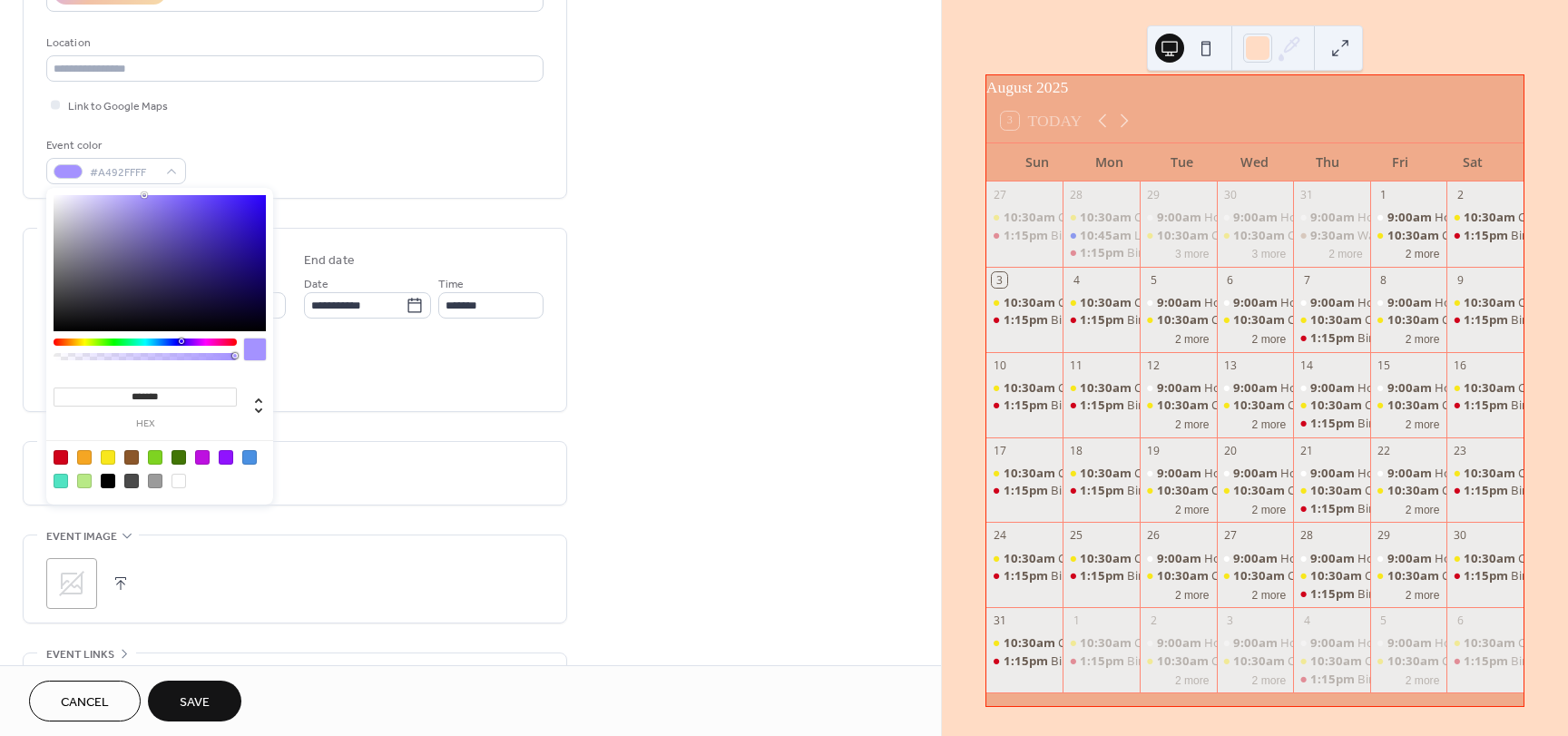 click on "Event color #A492FFFF" at bounding box center [295, 160] 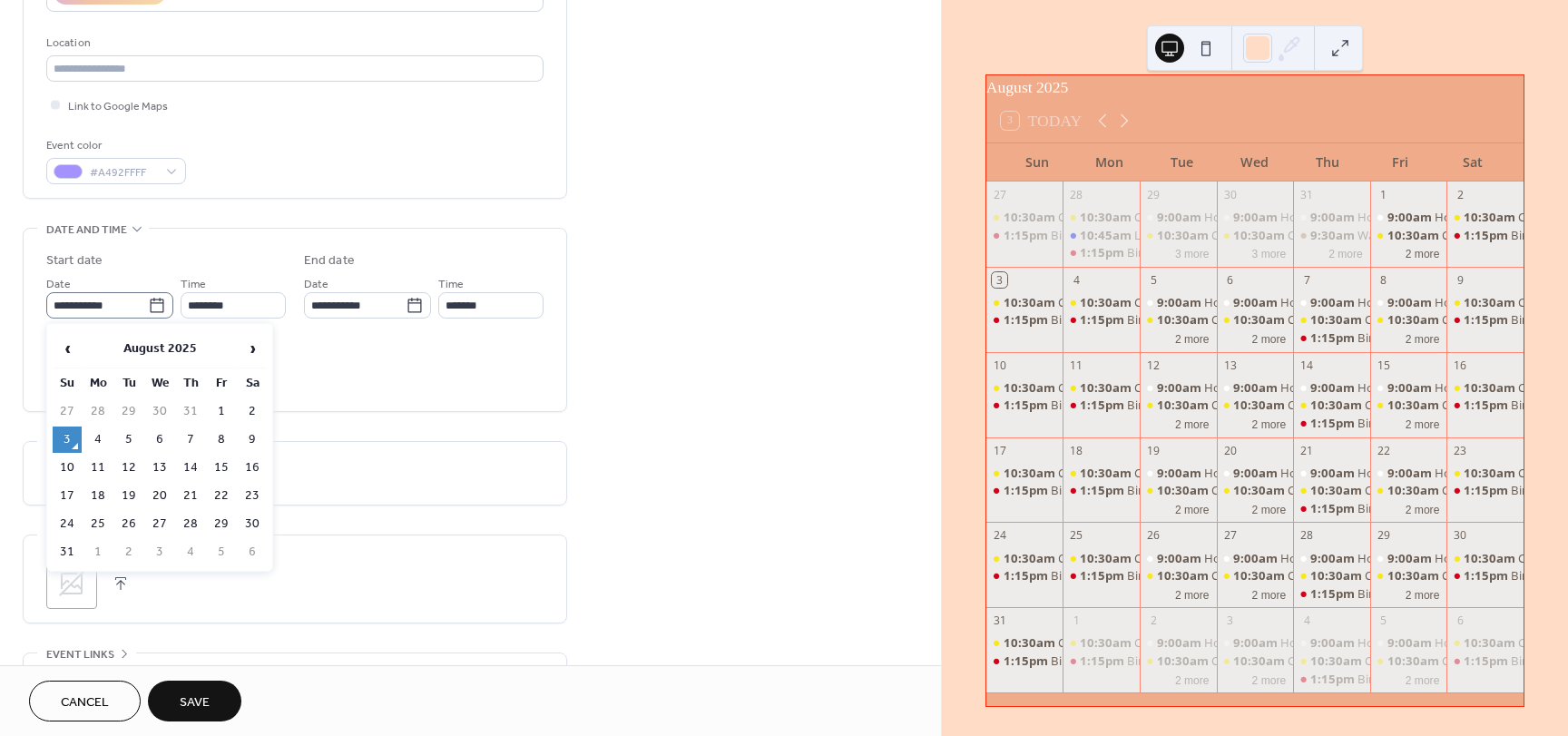click 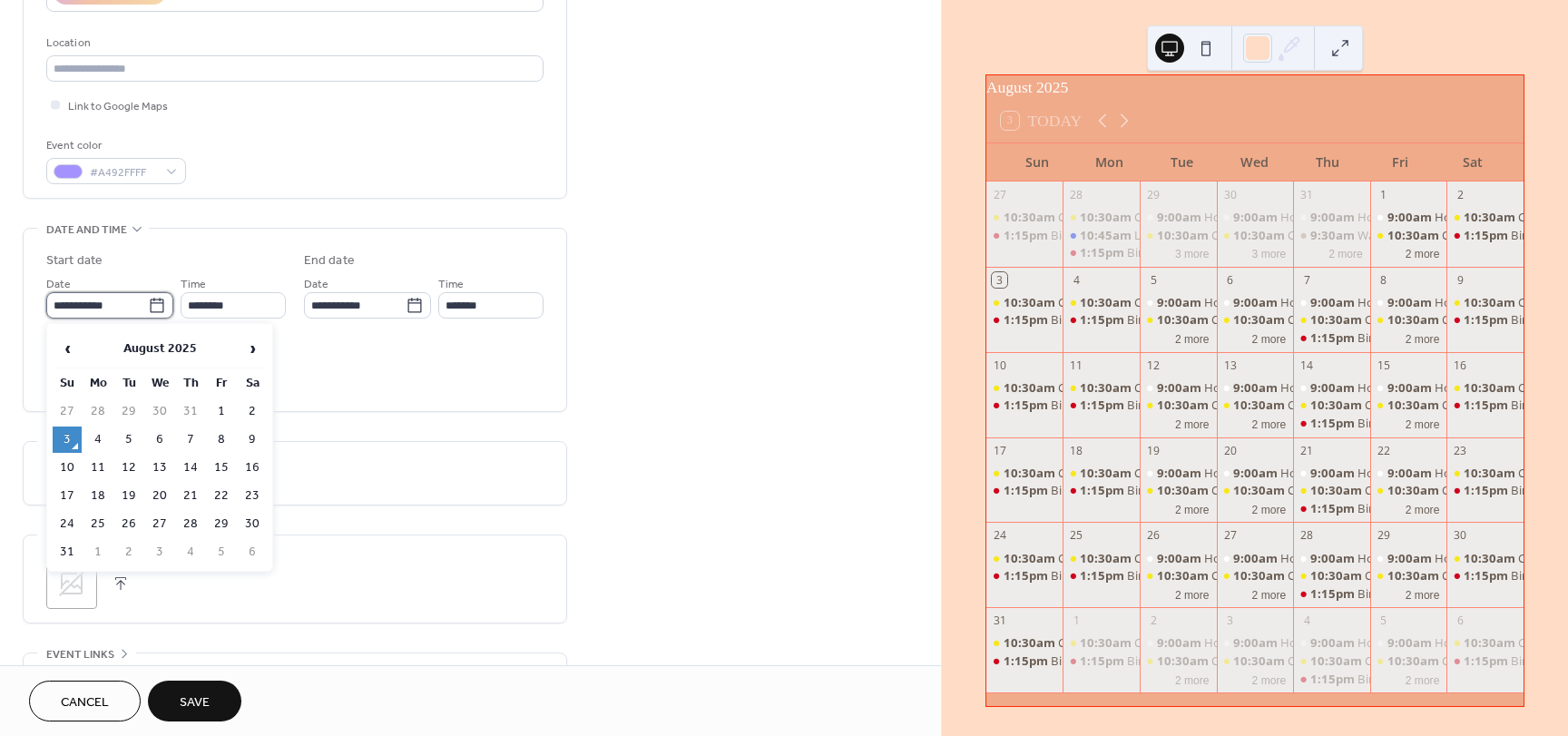 click on "**********" at bounding box center (97, 305) 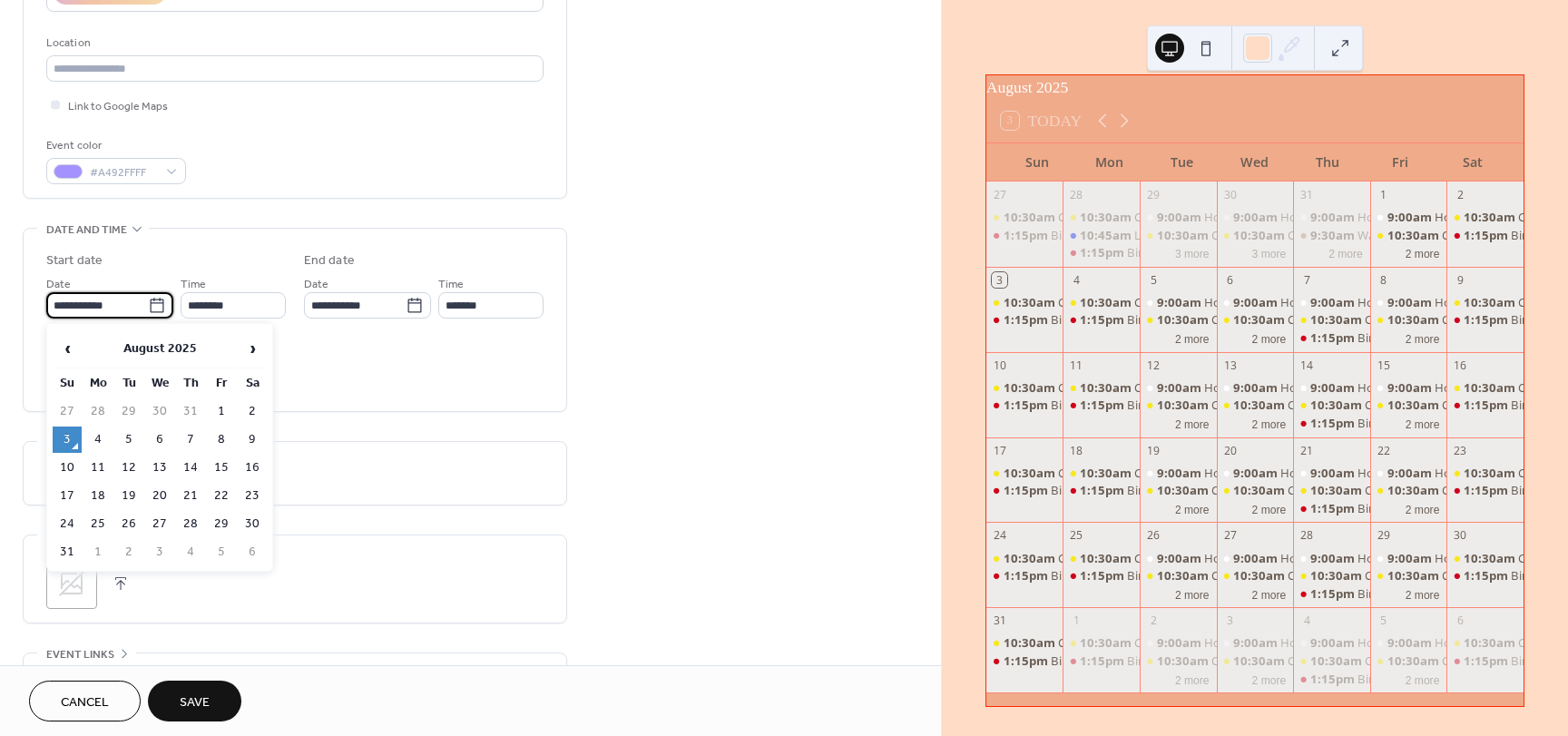 click on "All day Show date only Hide end time" at bounding box center (295, 368) 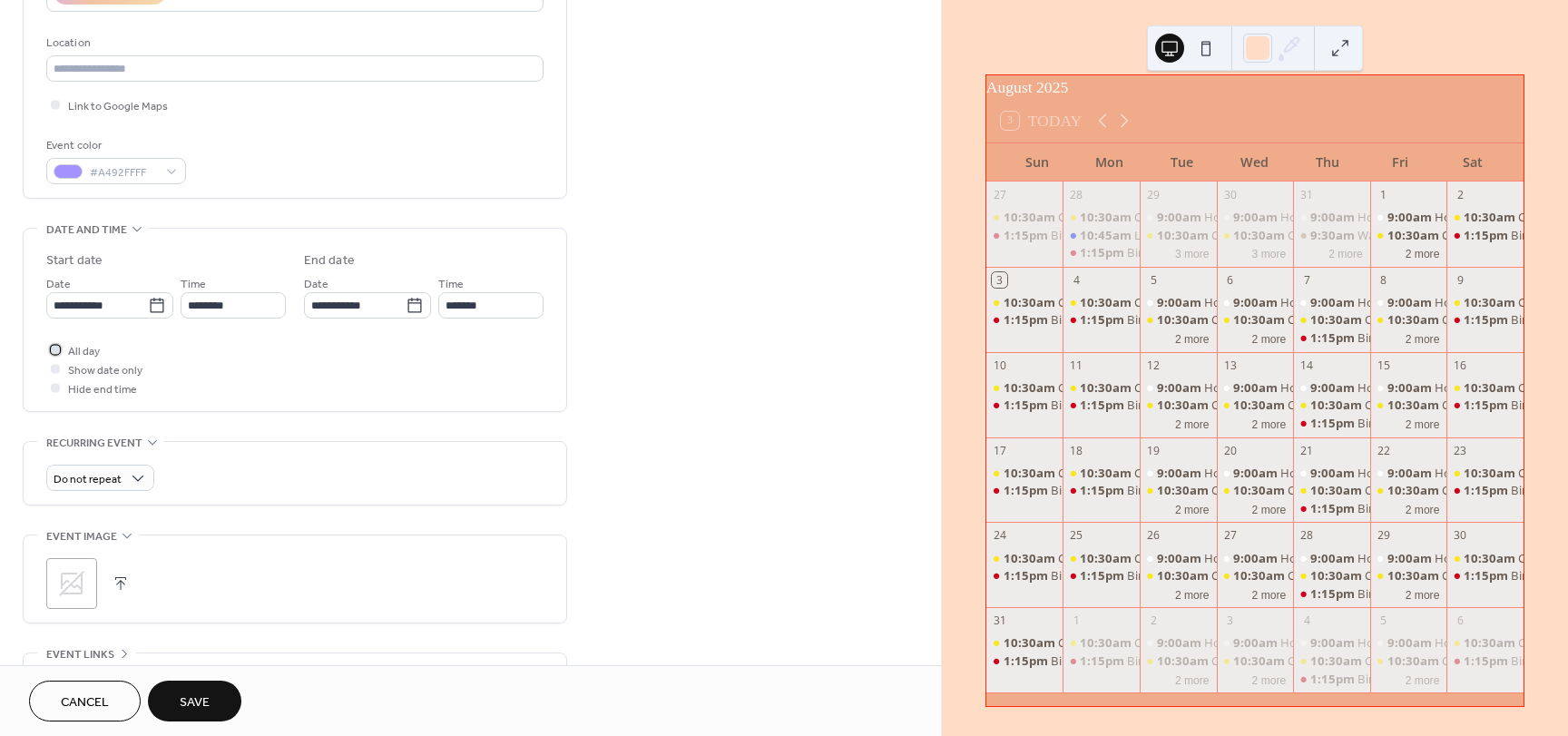 click on "All day" at bounding box center (83, 351) 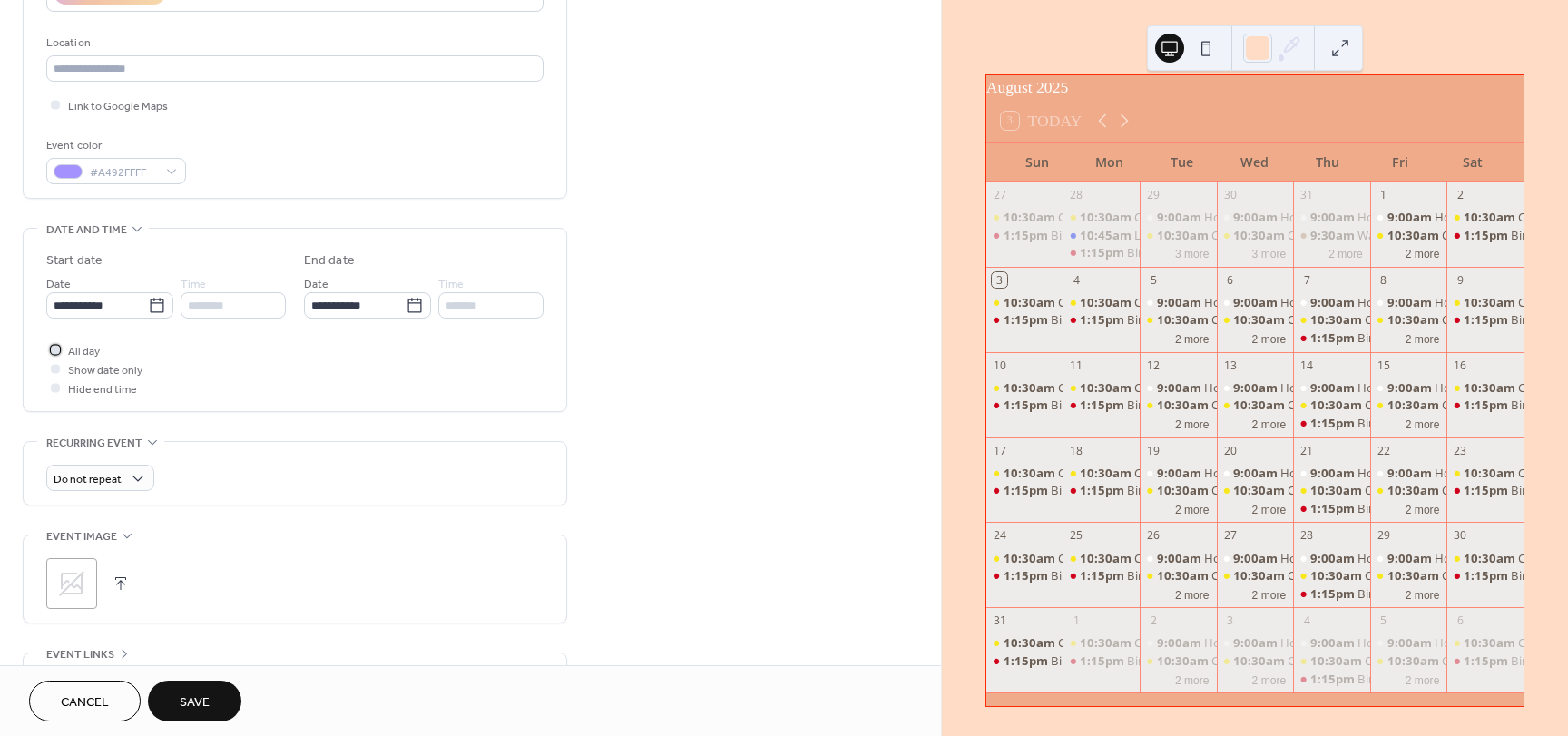 click on "All day" at bounding box center (83, 351) 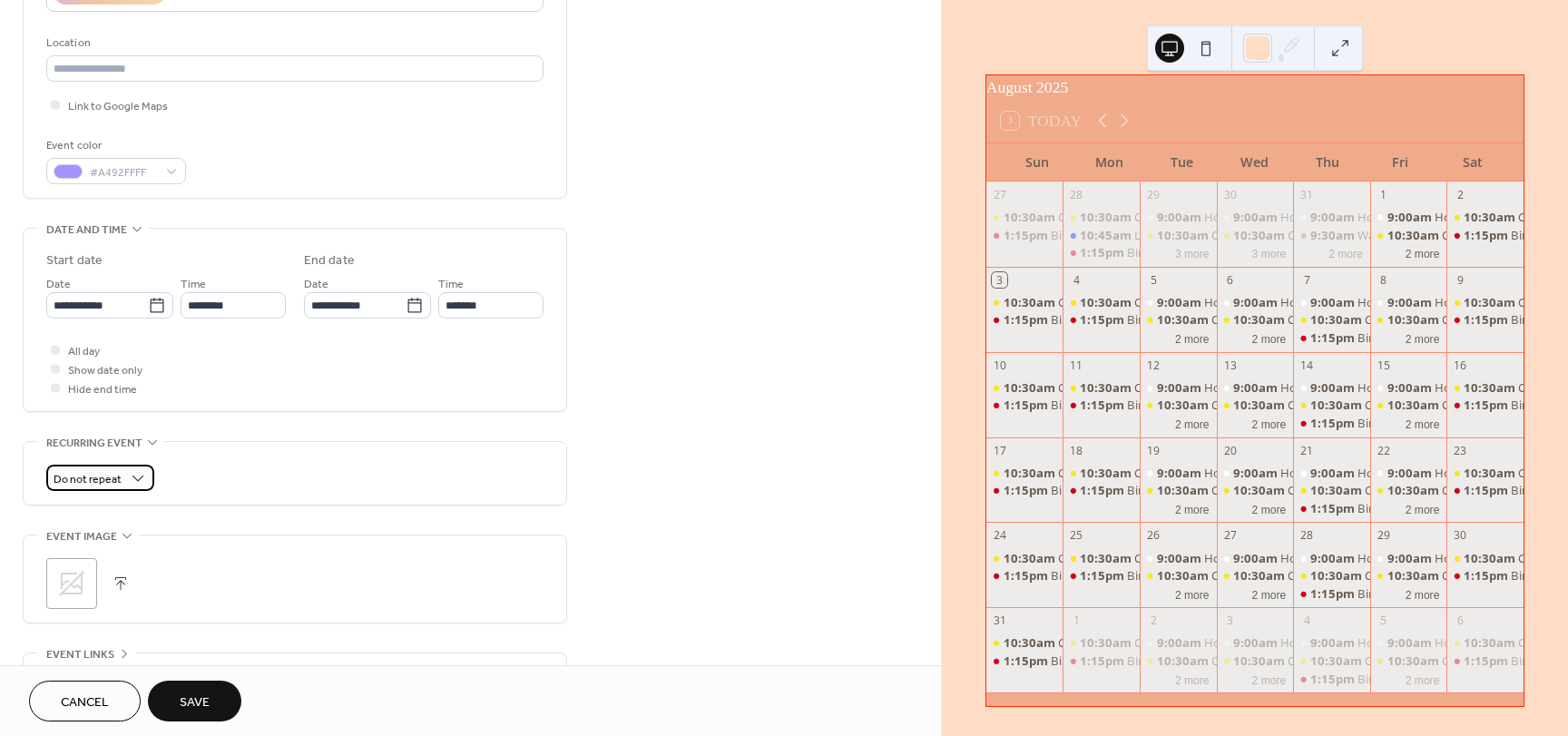 click on "Do not repeat" at bounding box center [87, 479] 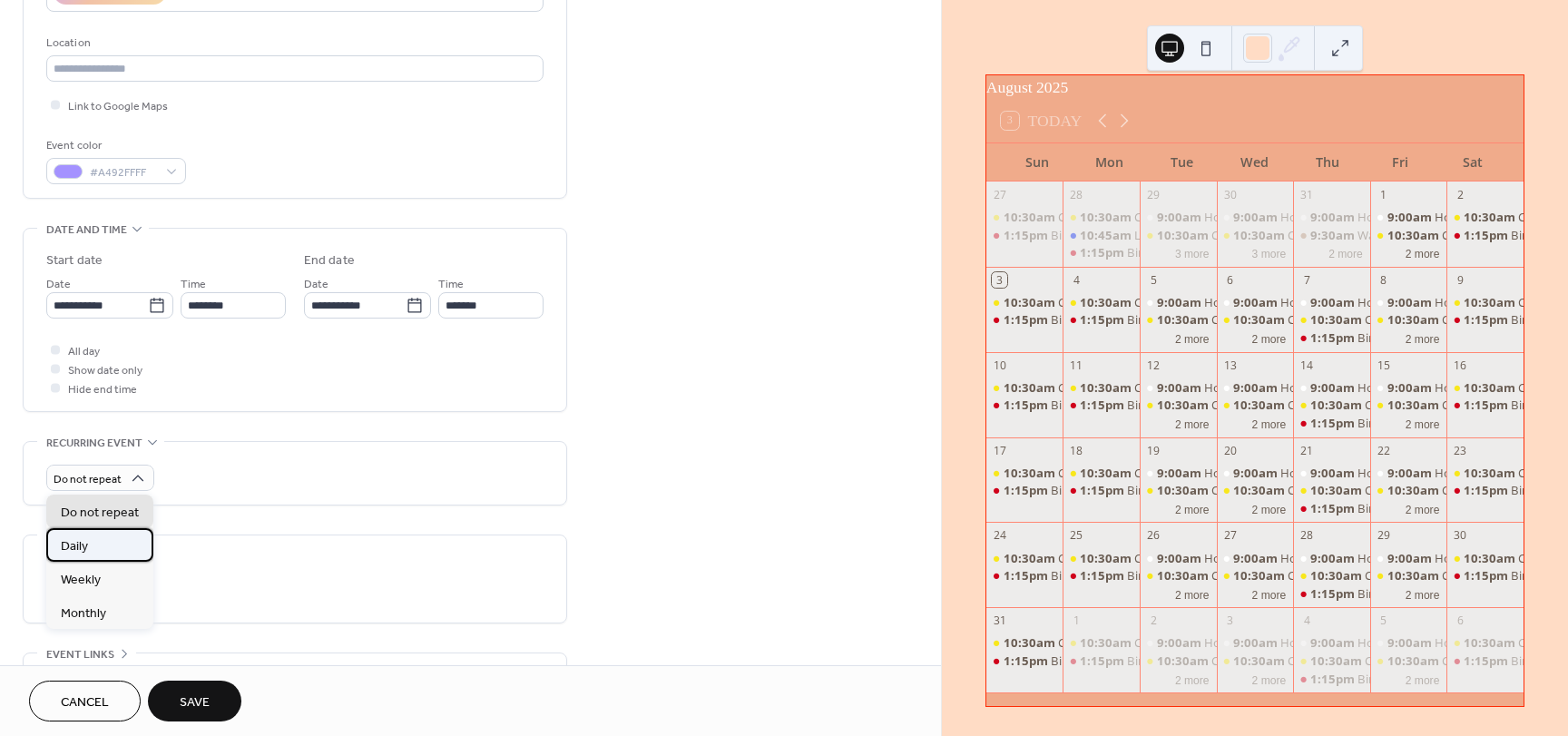 click on "Daily" at bounding box center (100, 545) 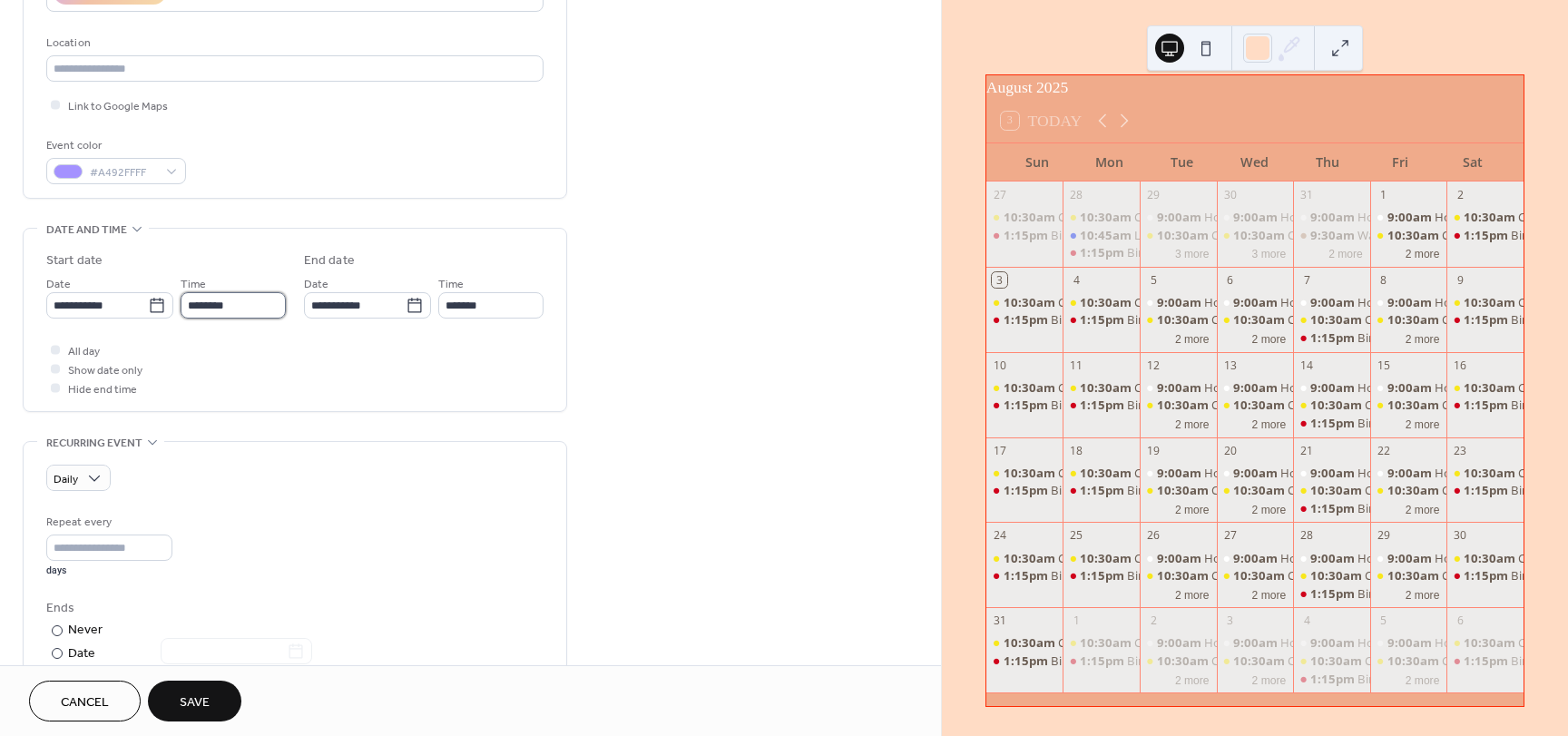 click on "********" at bounding box center [233, 305] 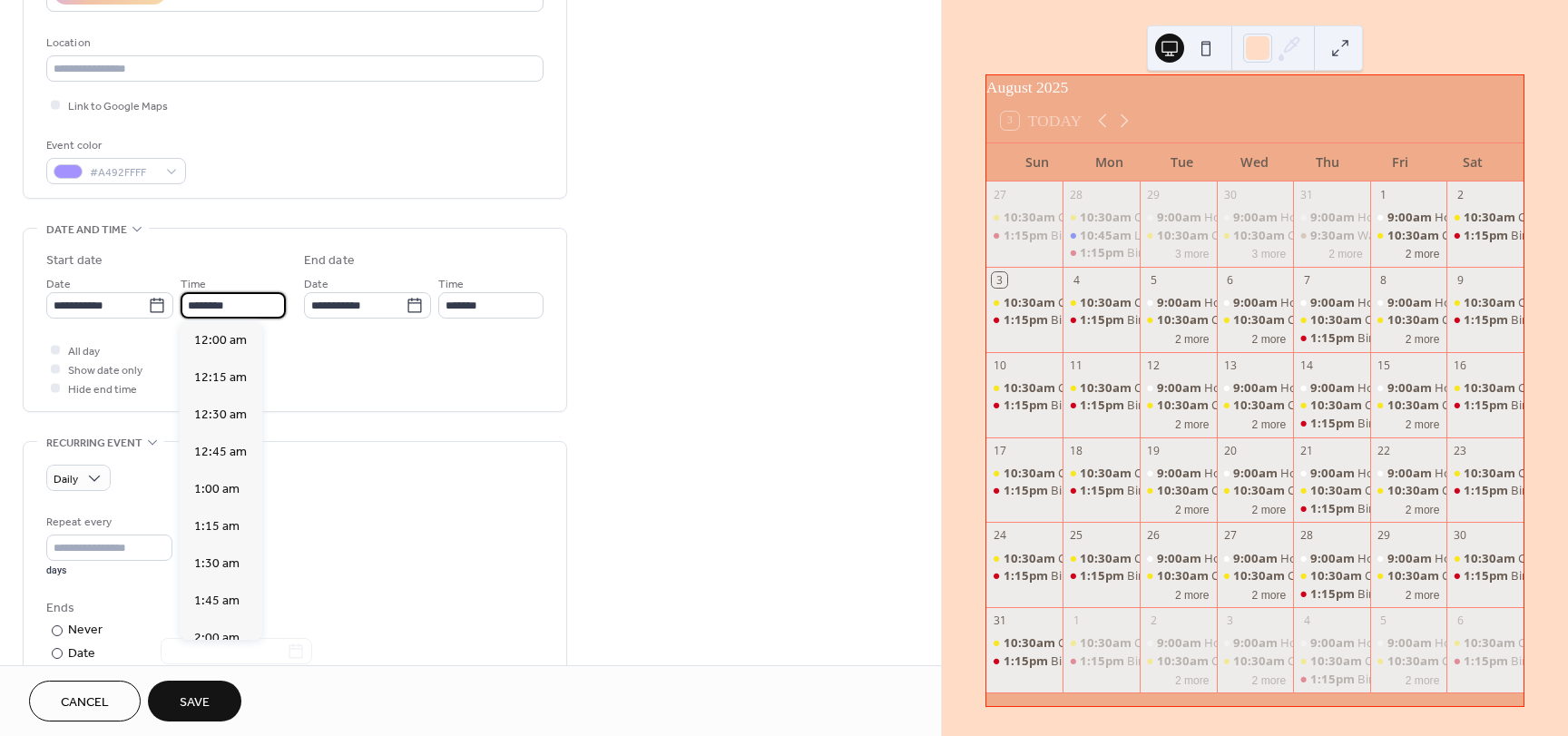 scroll, scrollTop: 1786, scrollLeft: 0, axis: vertical 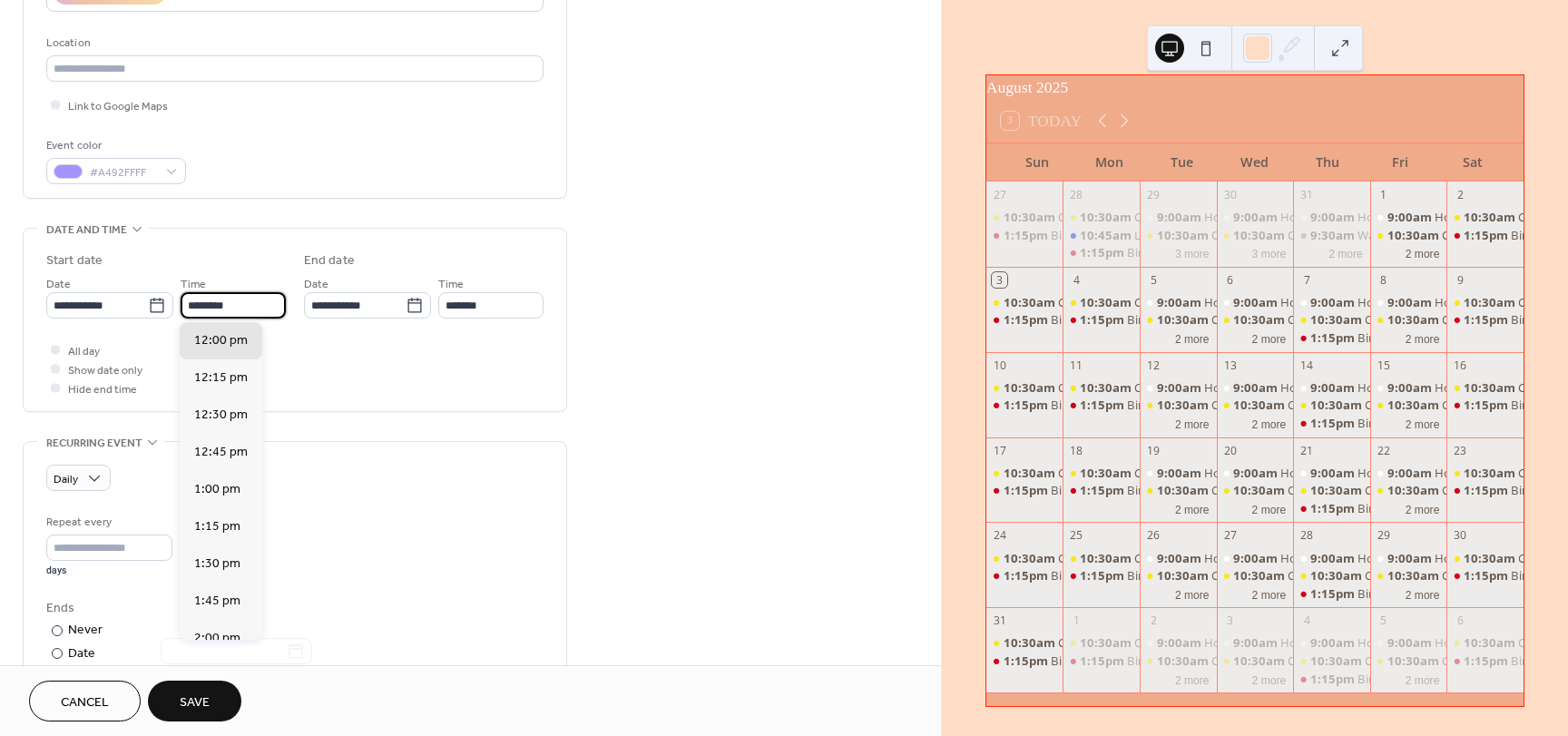 drag, startPoint x: 244, startPoint y: 311, endPoint x: 182, endPoint y: 309, distance: 62.0322 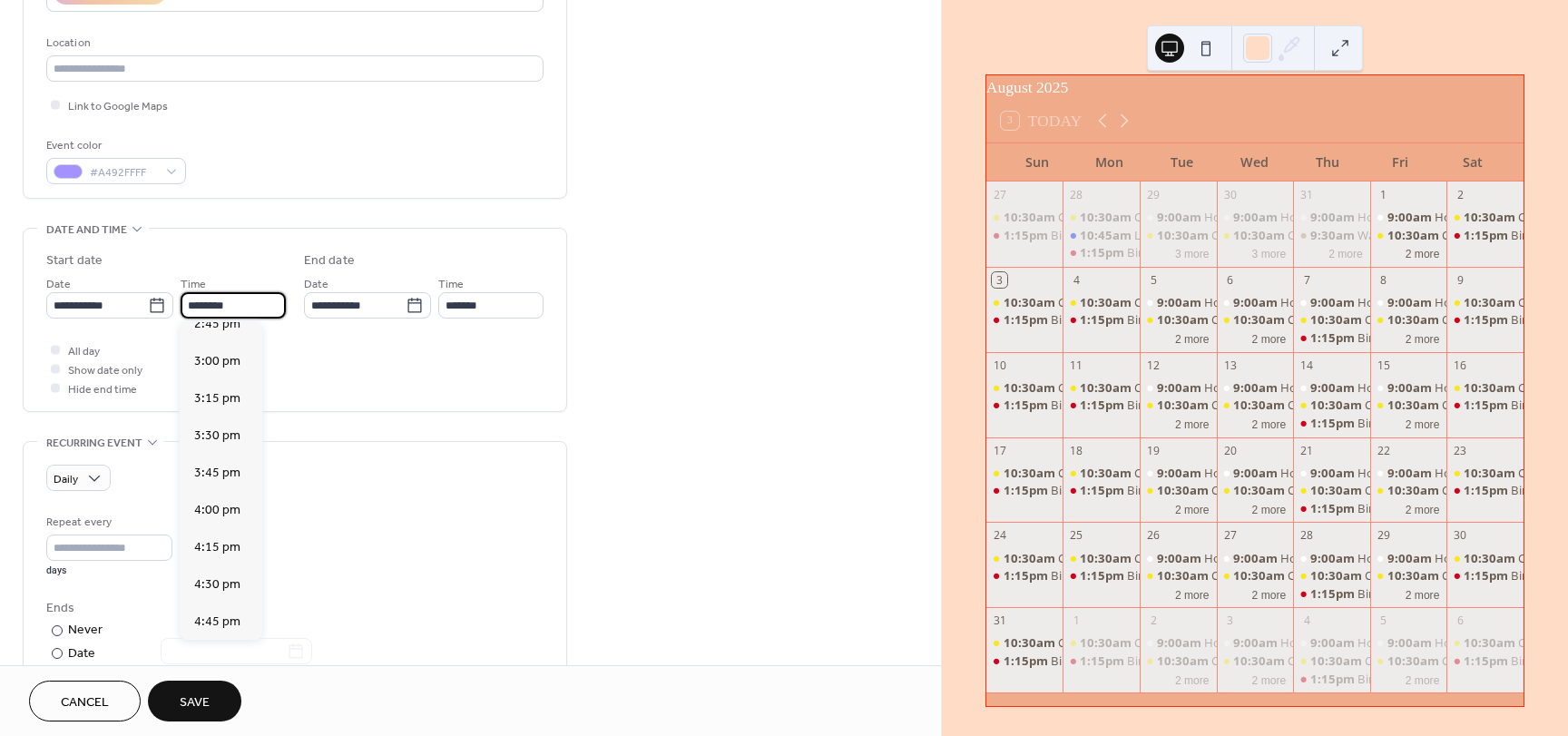 scroll, scrollTop: 2149, scrollLeft: 0, axis: vertical 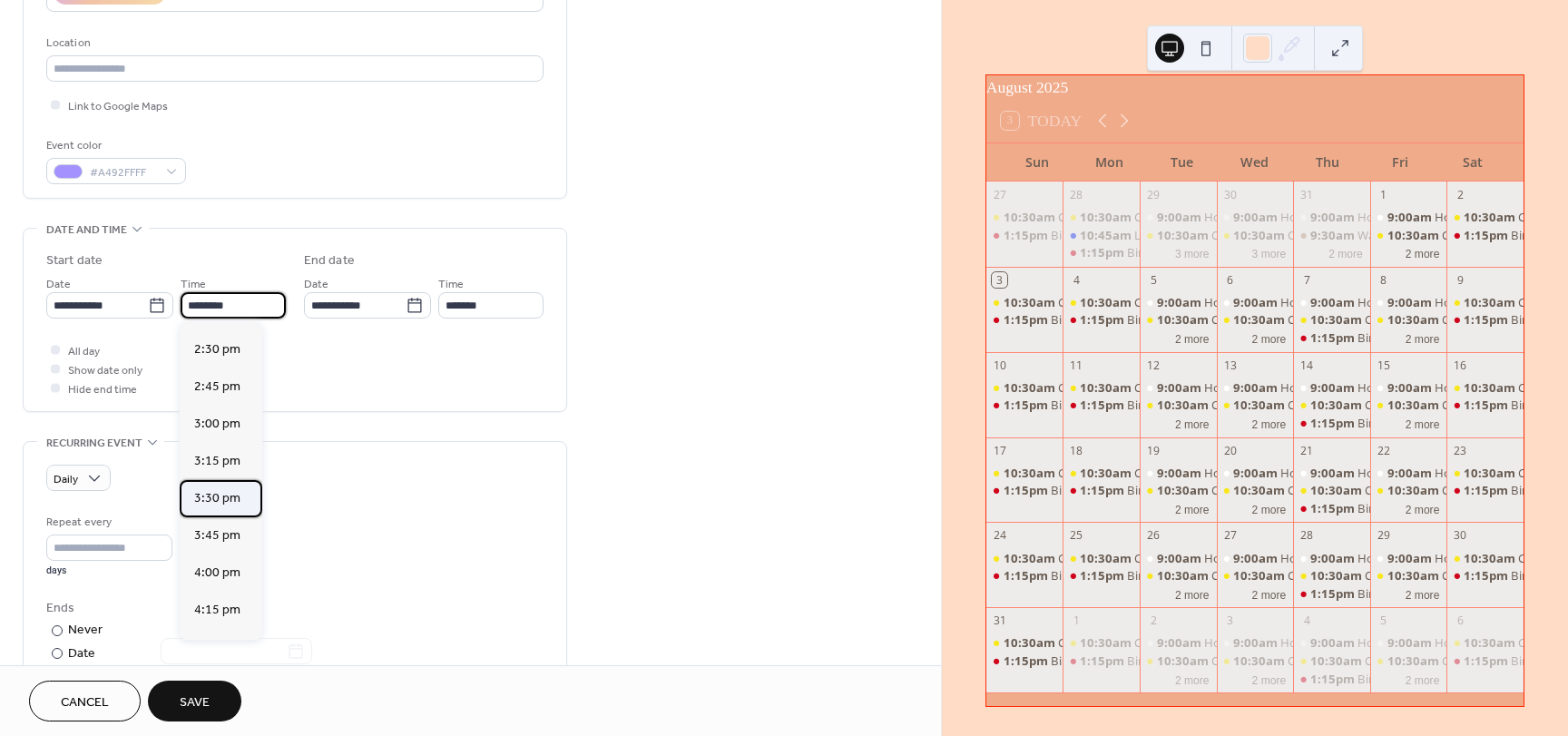 click on "3:30 pm" at bounding box center [217, 498] 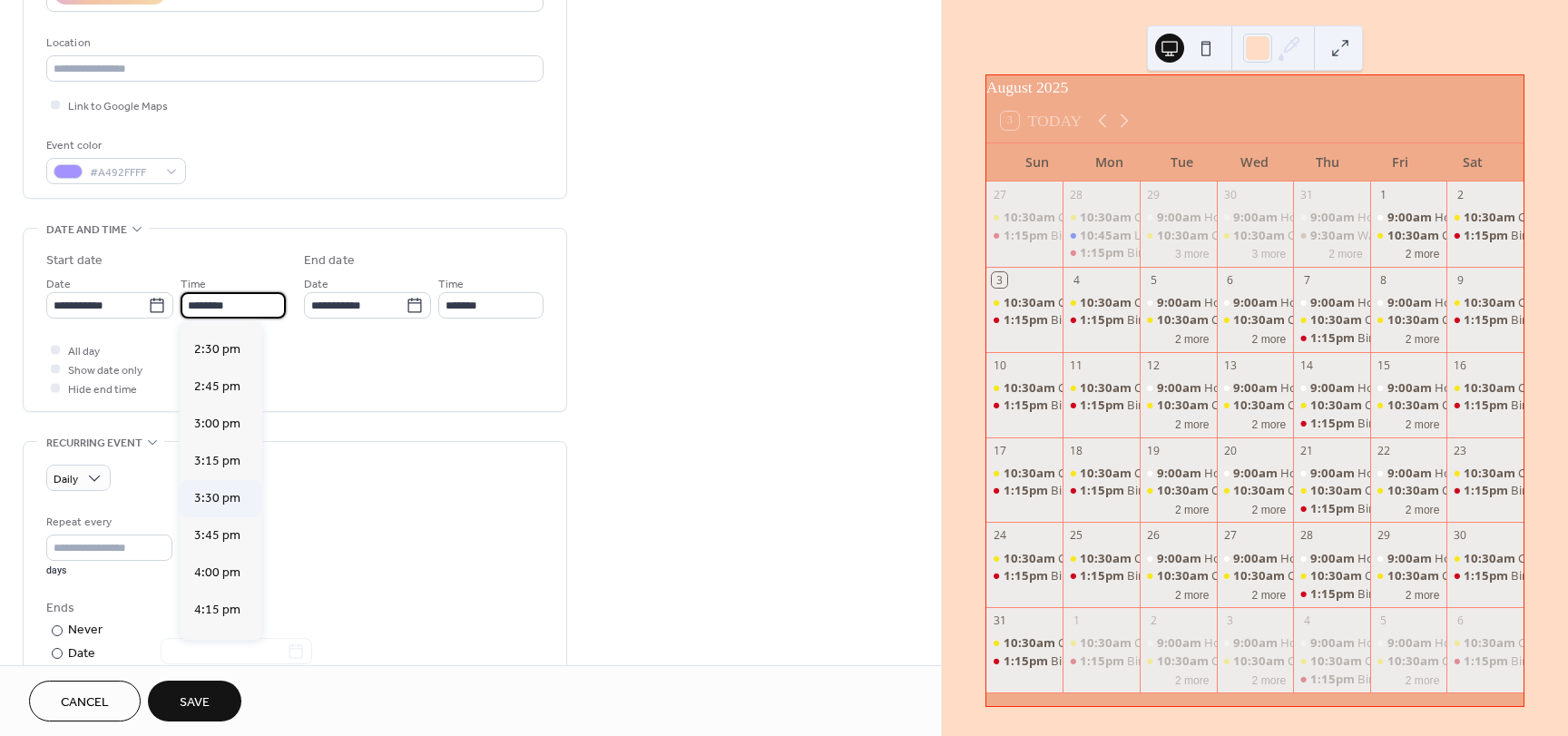 type on "*******" 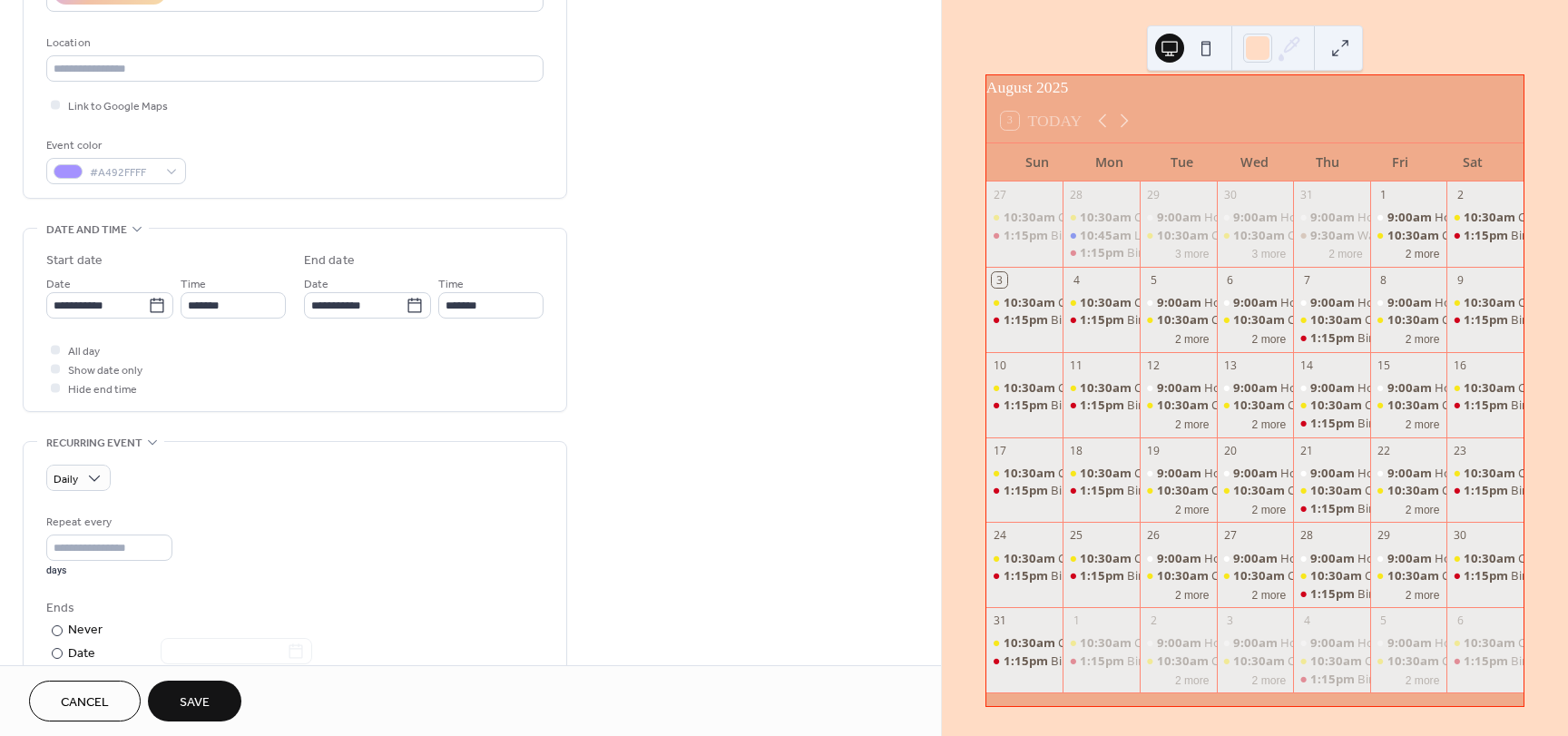 click on "Save" at bounding box center (194, 702) 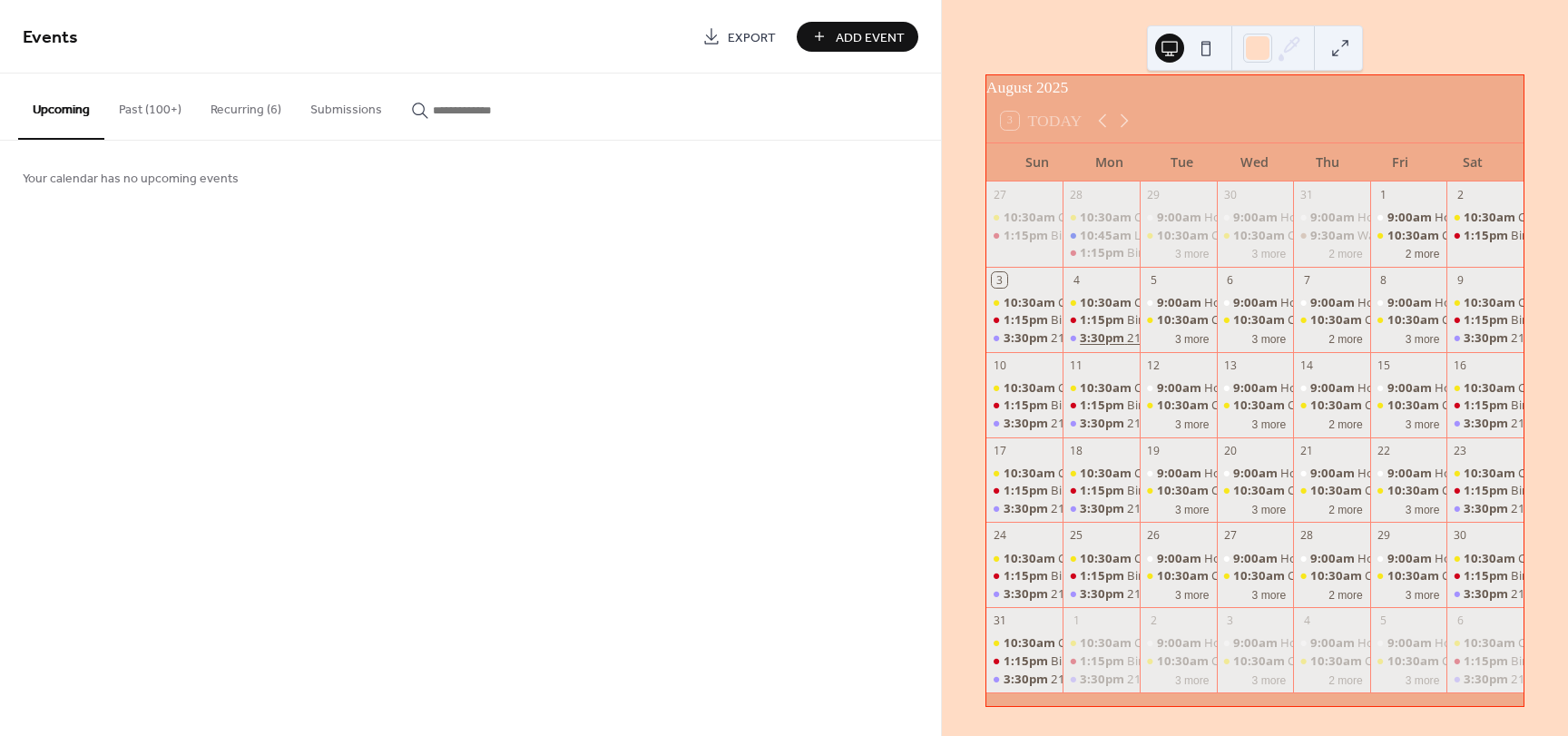 click on "3:30pm" at bounding box center (1103, 338) 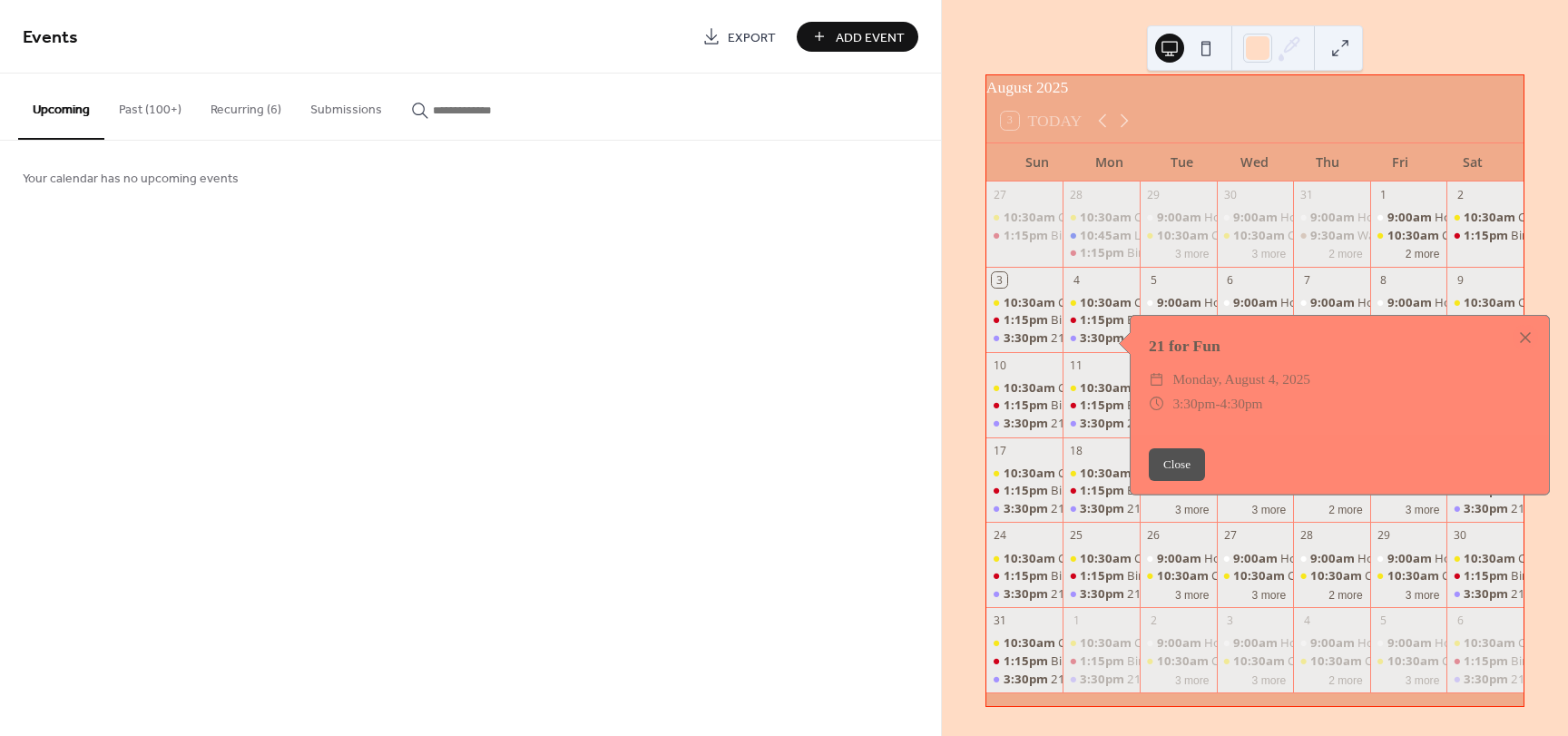 click on "Close" at bounding box center (1177, 465) 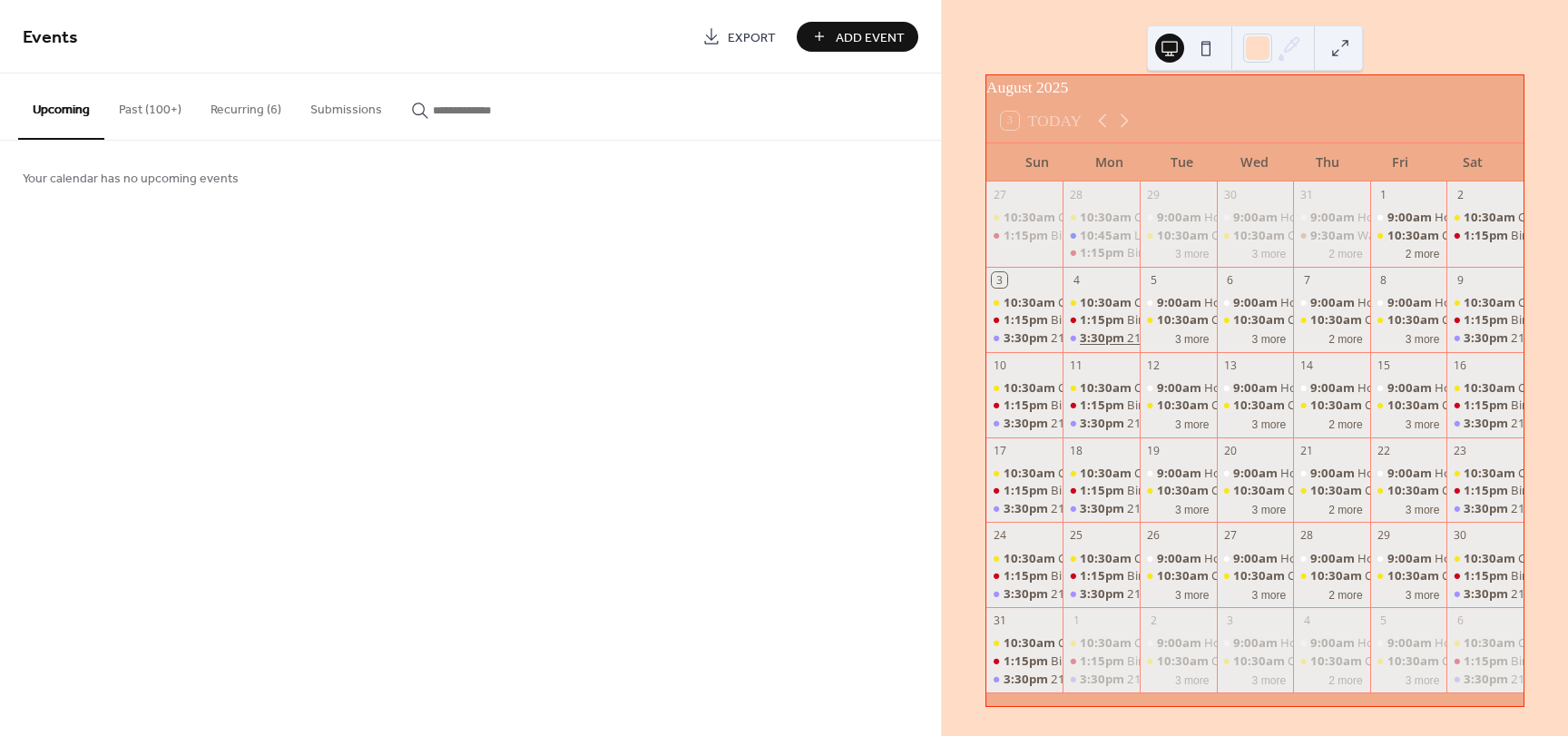click on "3:30pm" at bounding box center [1103, 338] 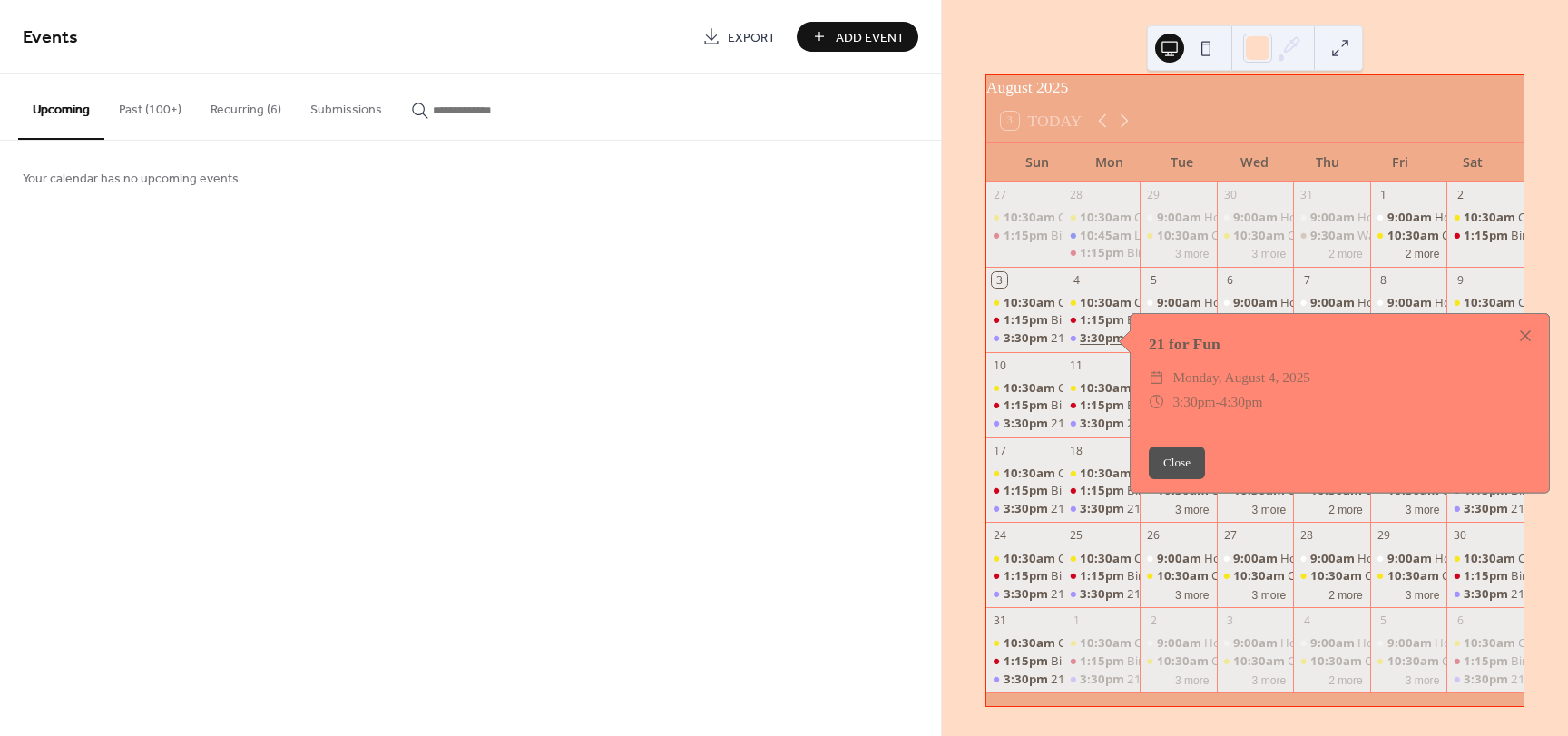 click on "3:30pm" at bounding box center (1103, 338) 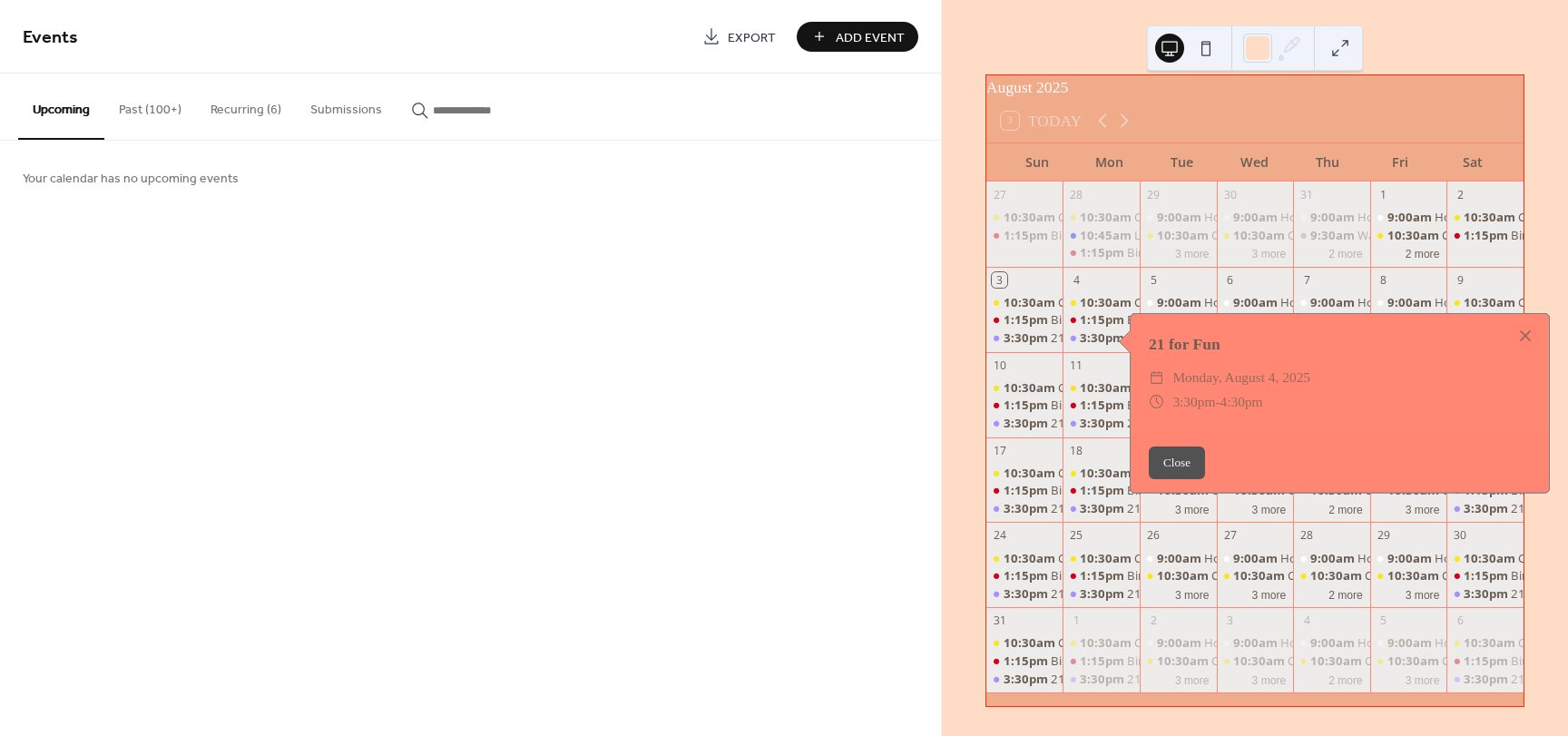 click on "Events Export Add Event Upcoming Past (100+) Recurring (6) Submissions Your calendar has no upcoming events Cancel" at bounding box center [470, 368] 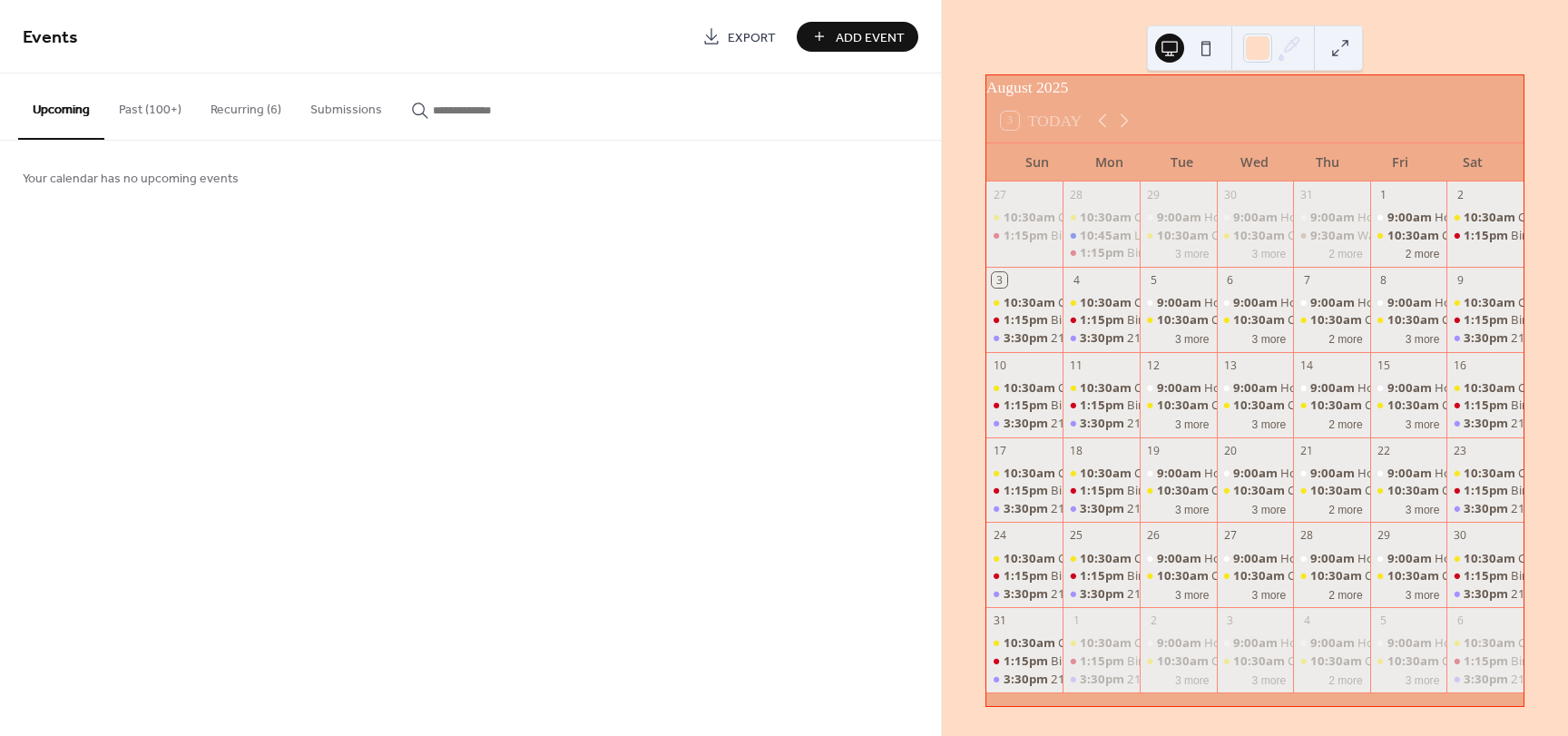 click on "Past (100+)" at bounding box center [150, 105] 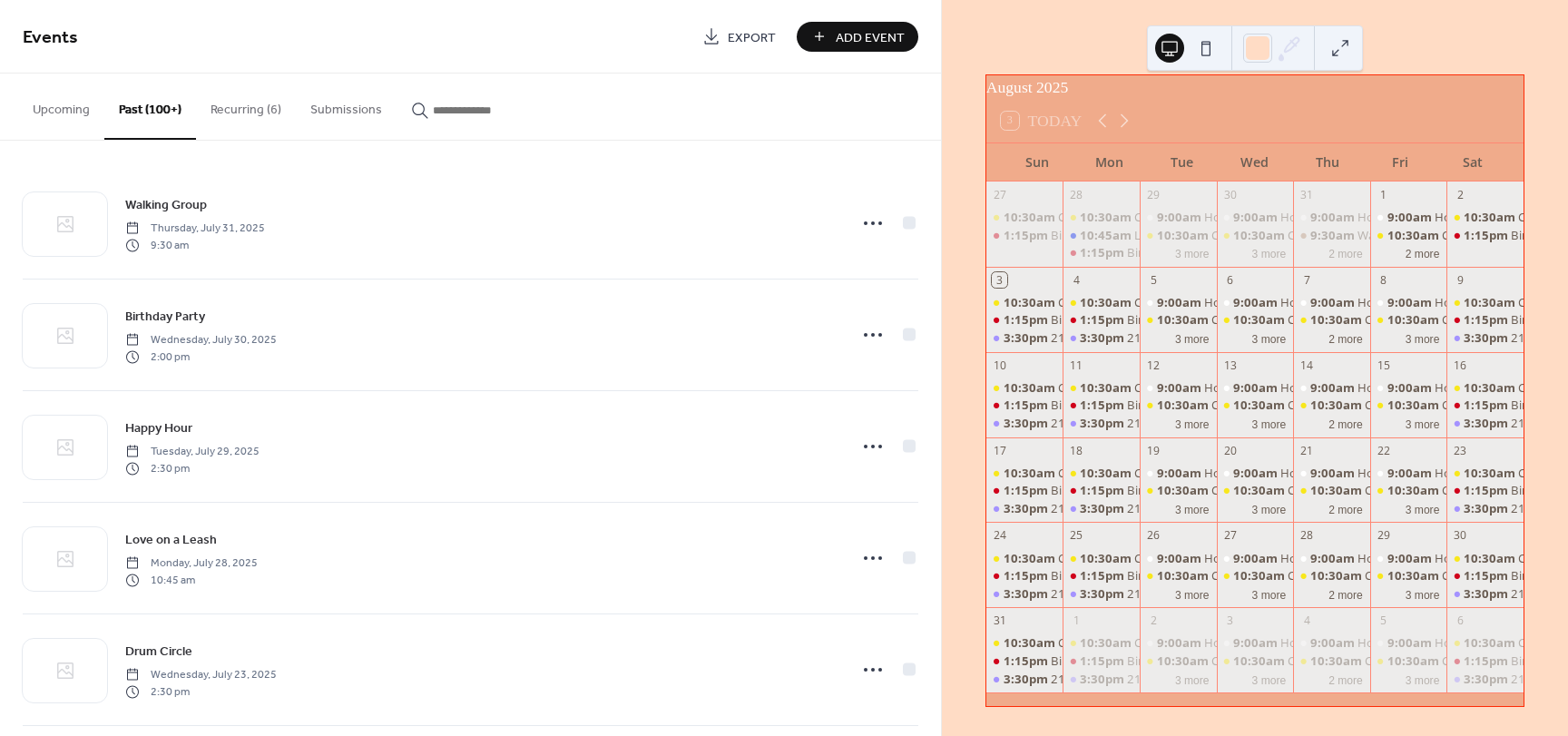 click on "Recurring (6)" at bounding box center (246, 105) 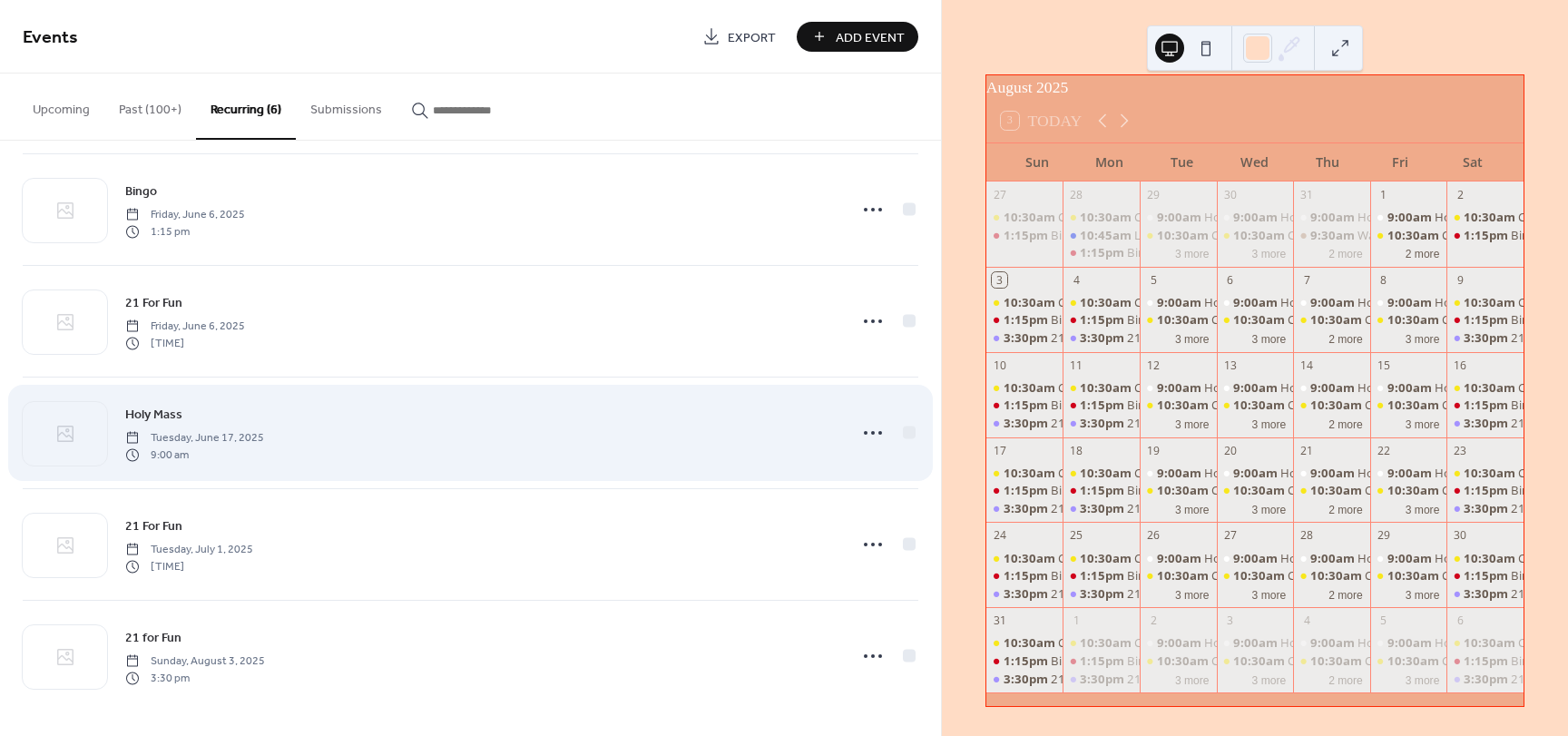 scroll, scrollTop: 128, scrollLeft: 0, axis: vertical 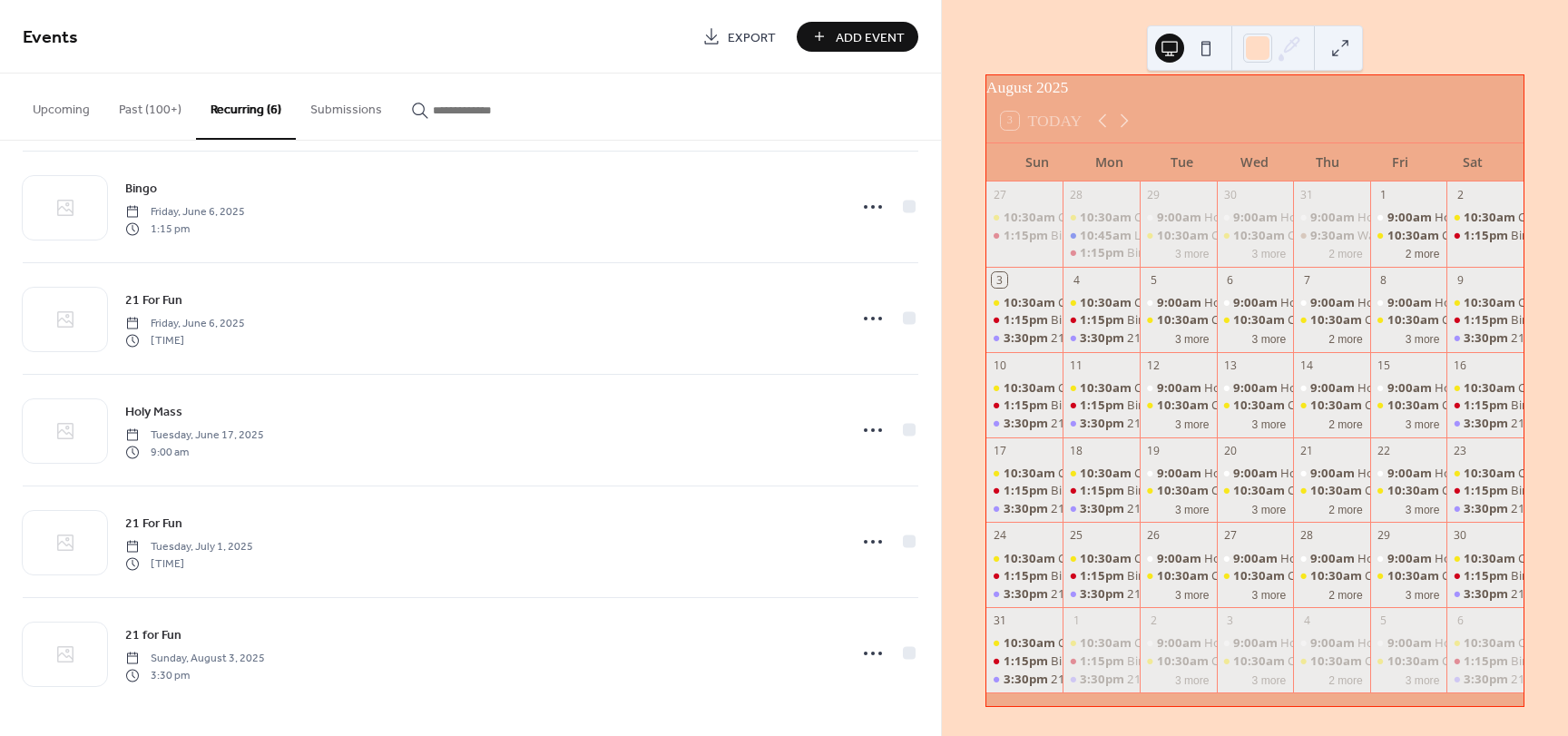 click on "Past (100+)" at bounding box center [150, 105] 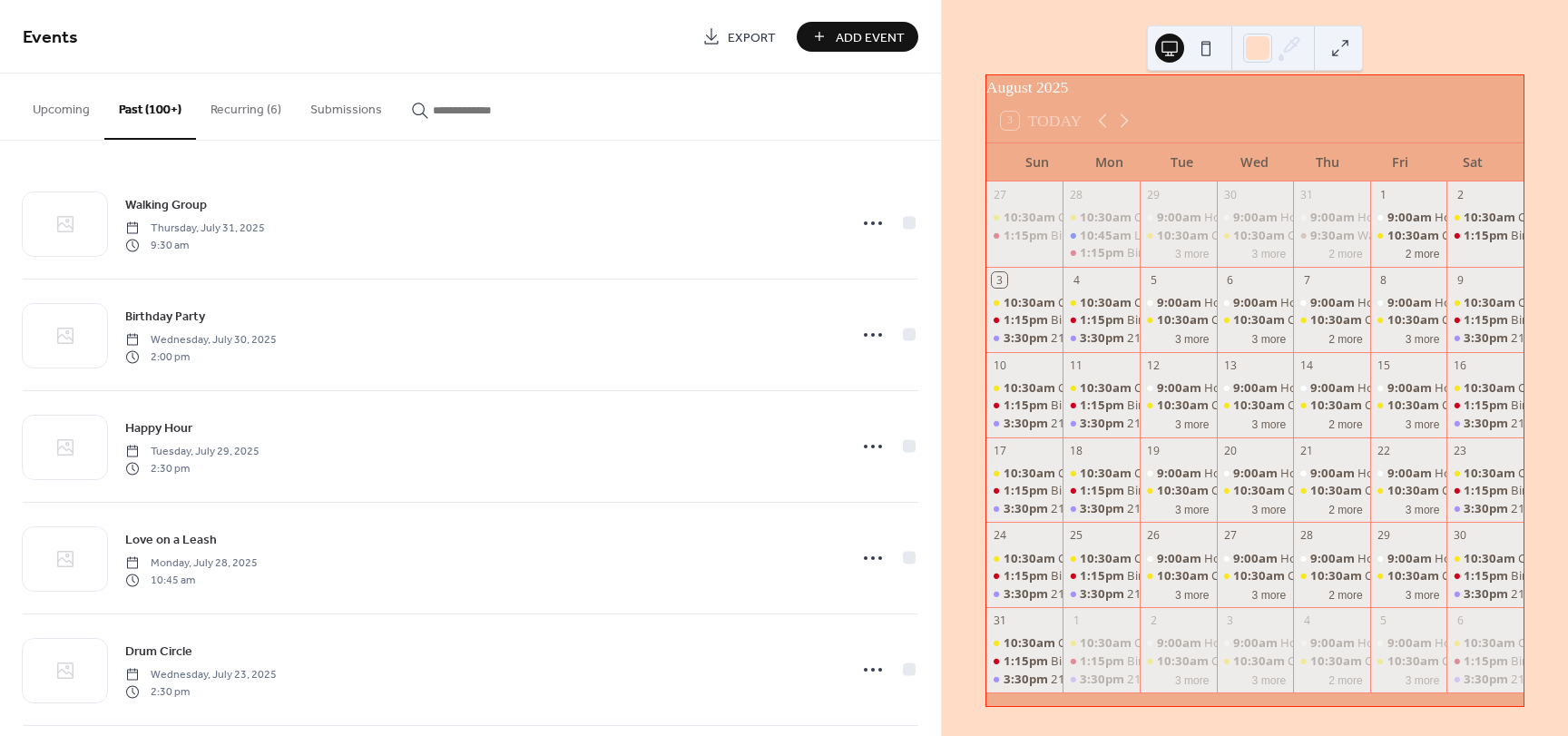 click on "Recurring (6)" at bounding box center (246, 105) 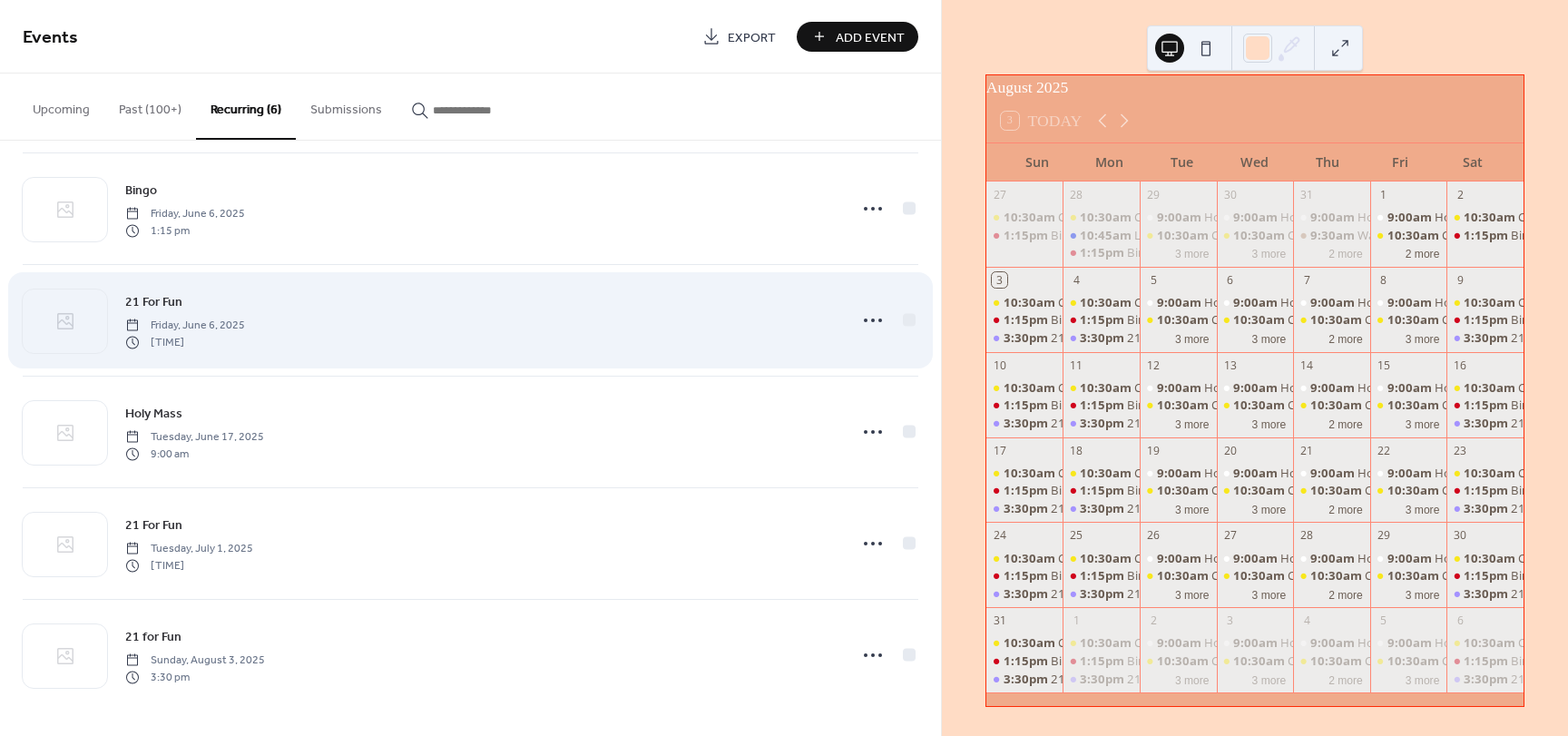 scroll, scrollTop: 128, scrollLeft: 0, axis: vertical 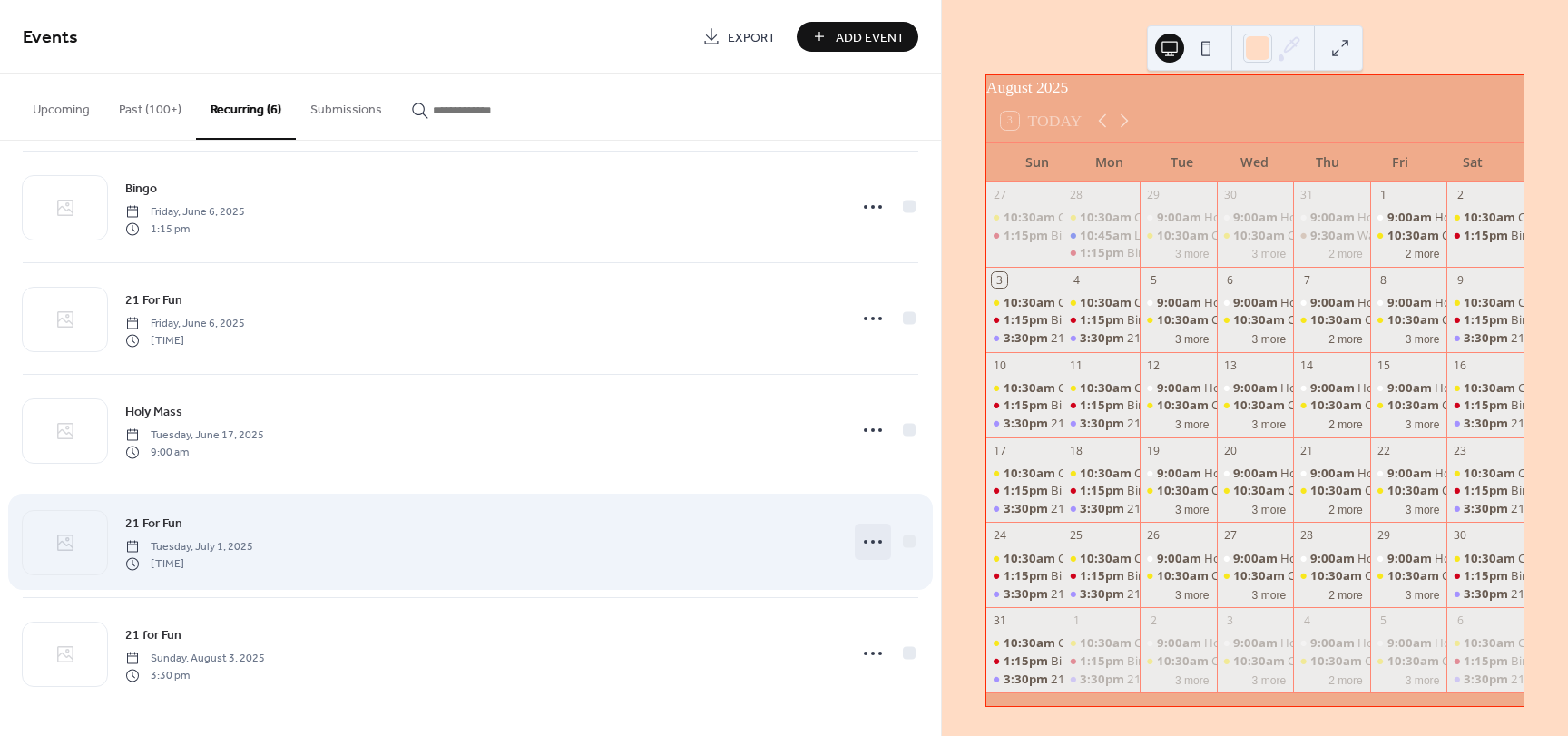 click 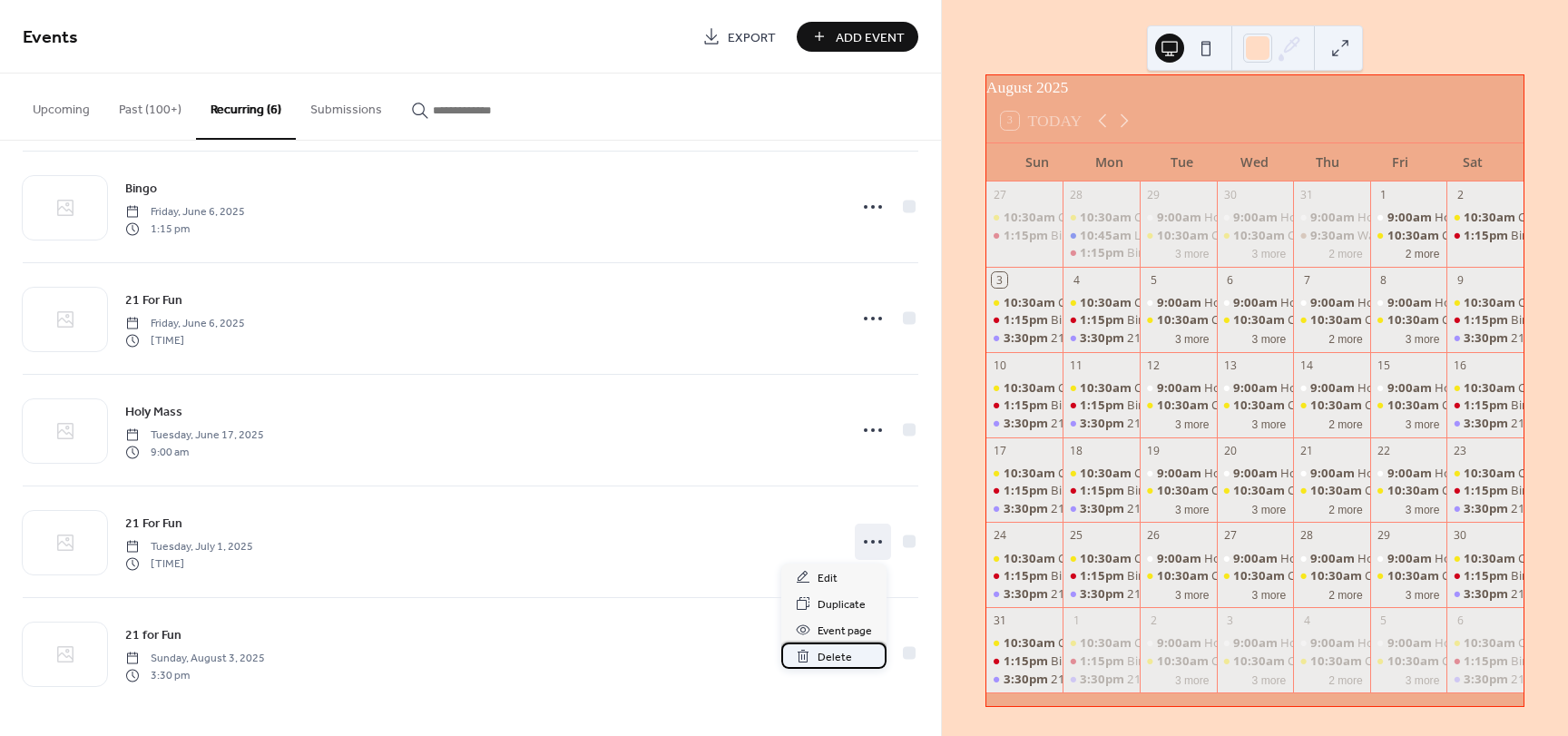 click on "Delete" at bounding box center (835, 657) 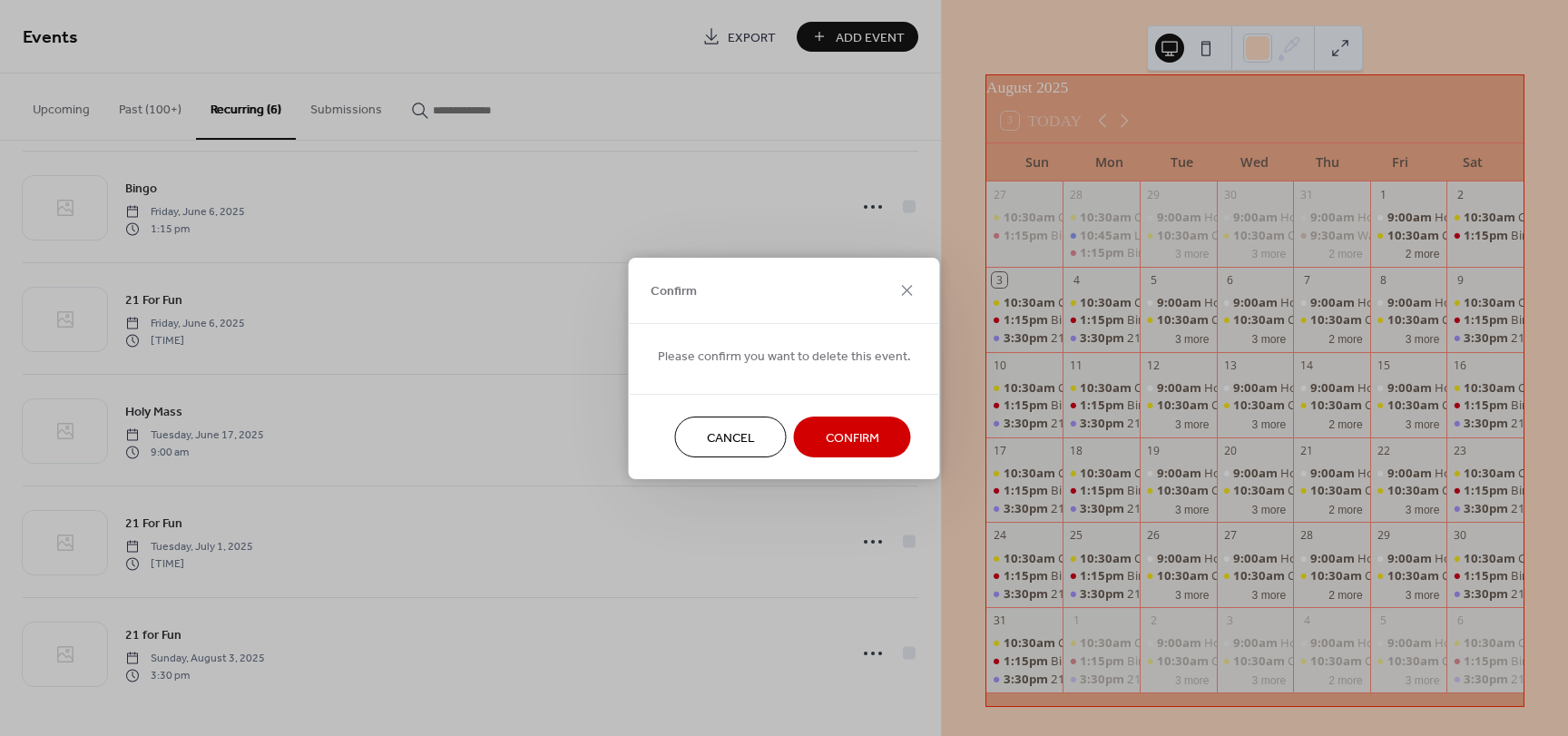 click on "Confirm" at bounding box center (852, 437) 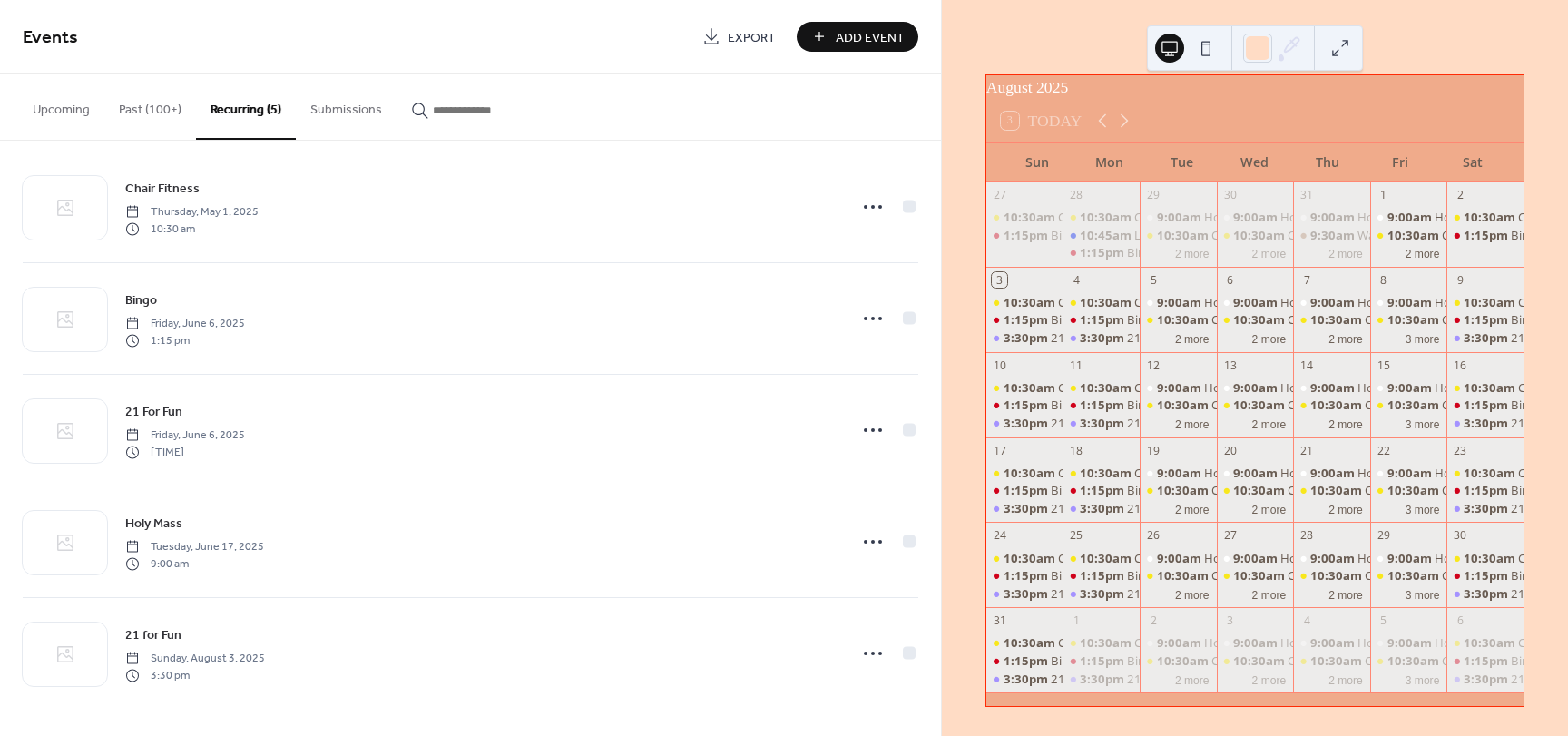 scroll, scrollTop: 16, scrollLeft: 0, axis: vertical 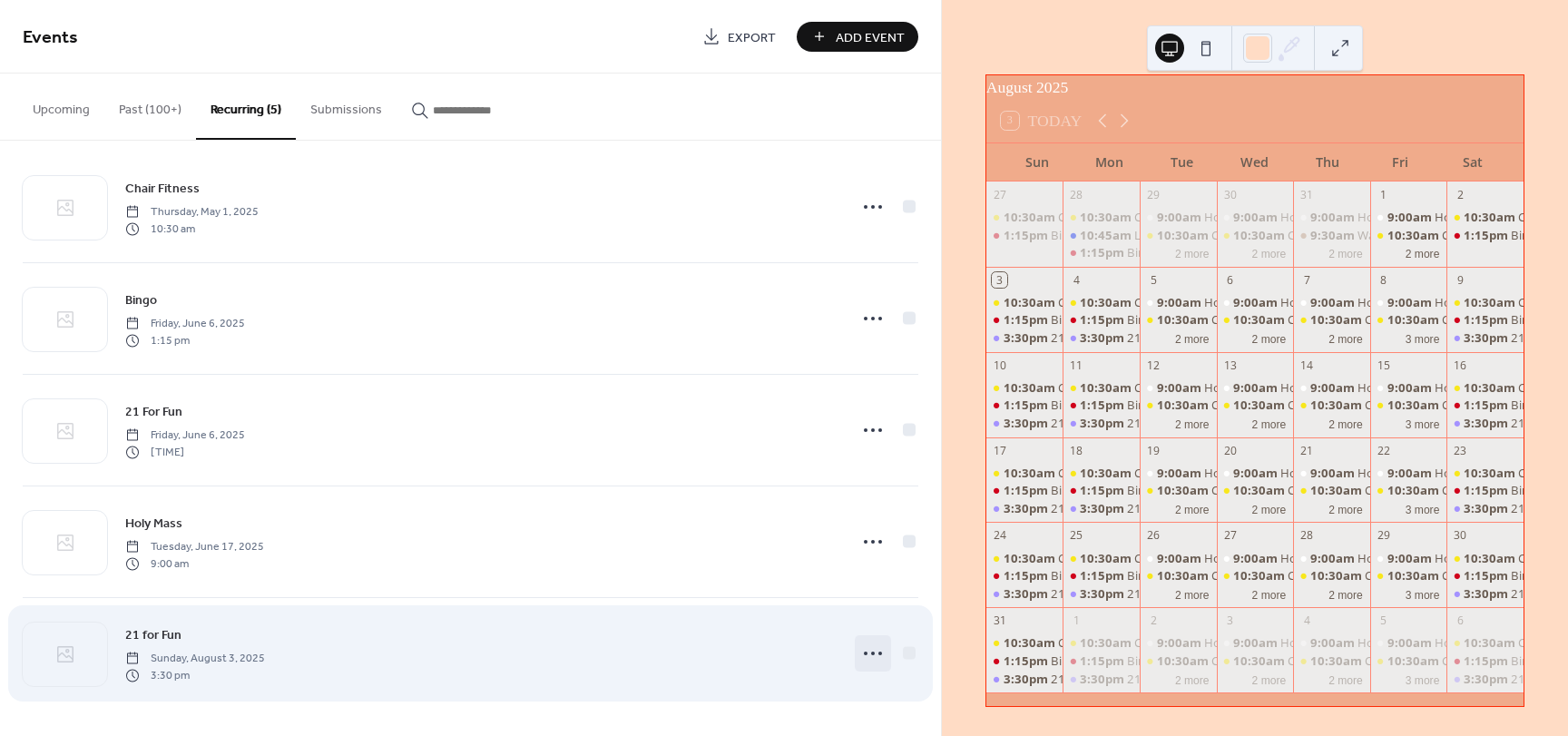 click 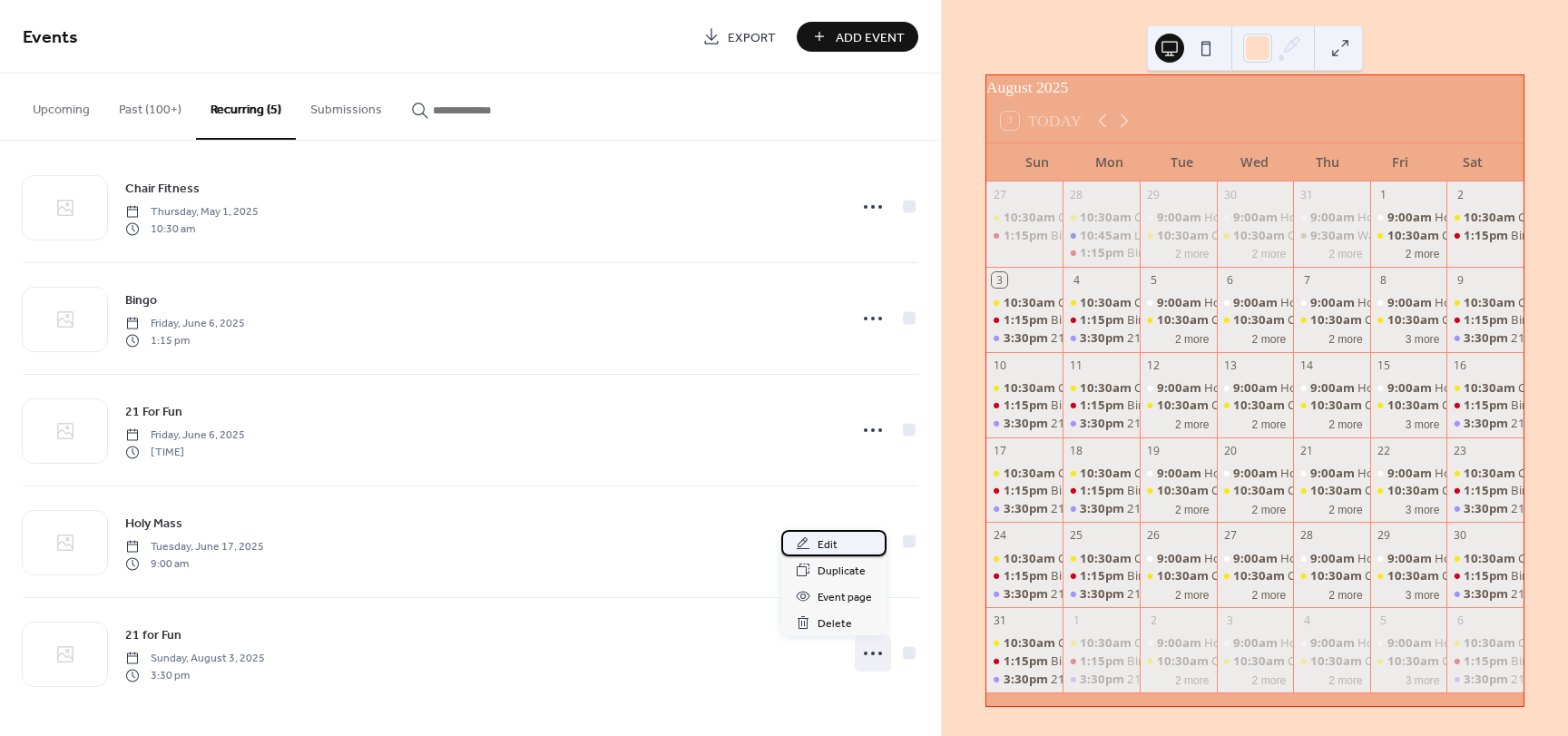 click on "Edit" at bounding box center (834, 543) 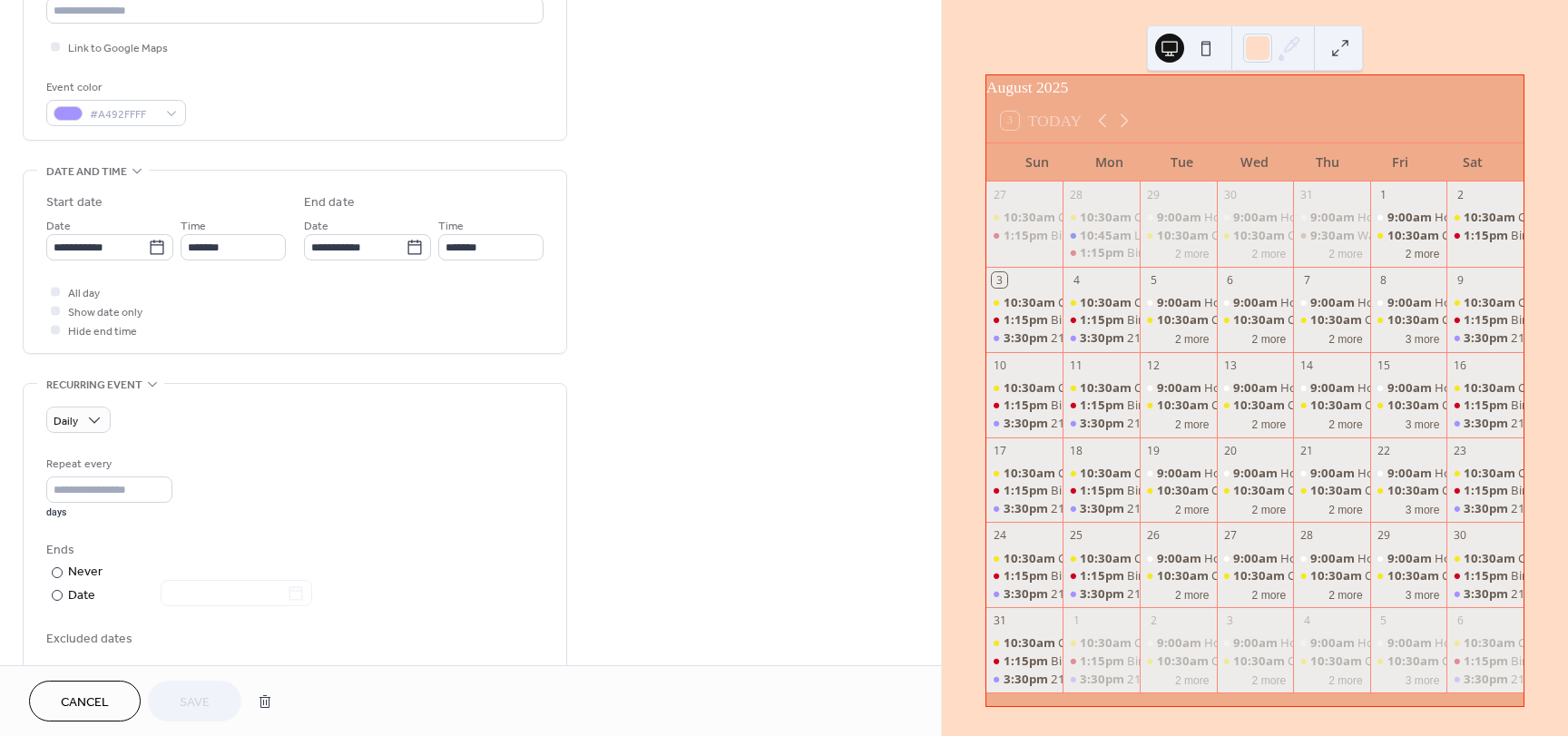 scroll, scrollTop: 454, scrollLeft: 0, axis: vertical 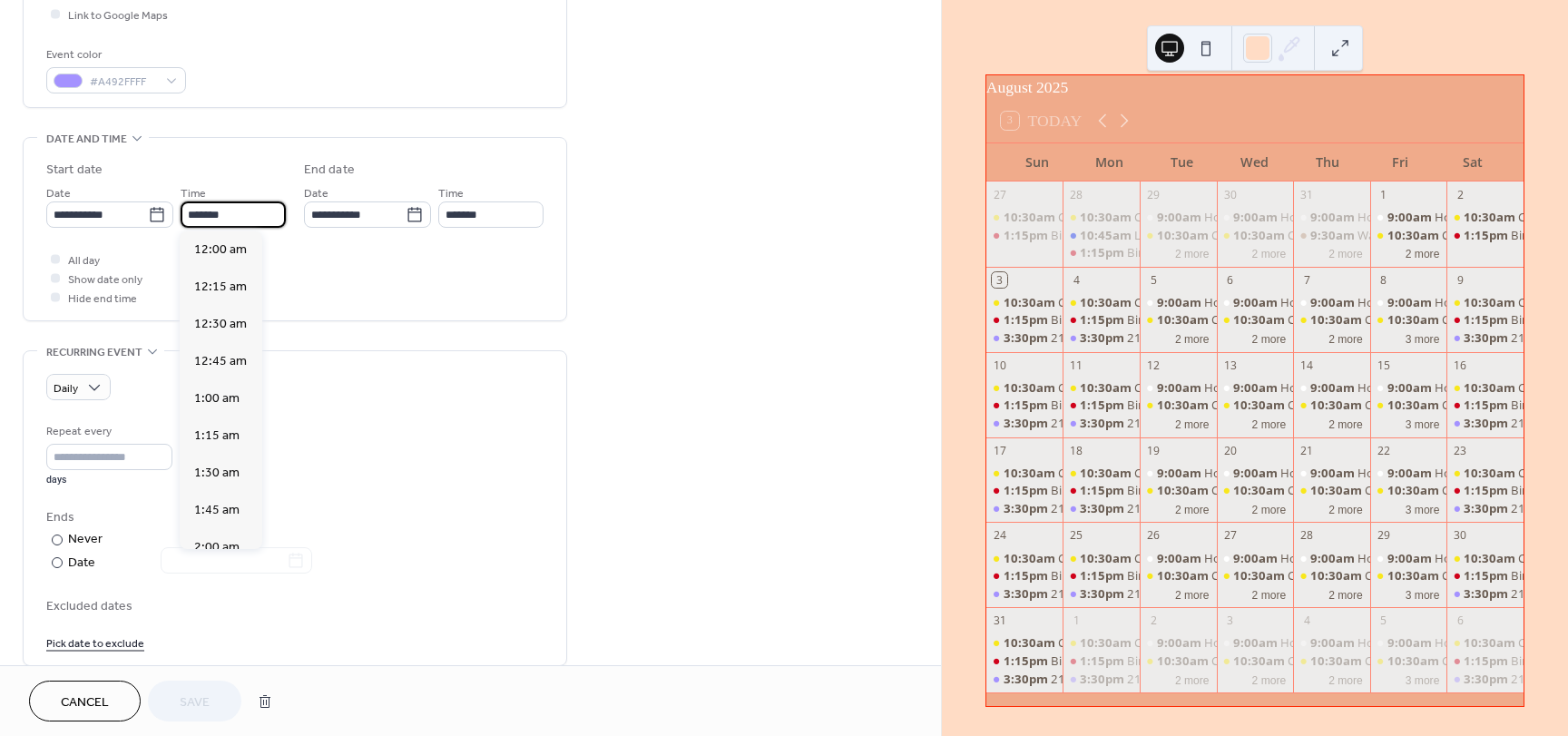click on "*******" at bounding box center [233, 214] 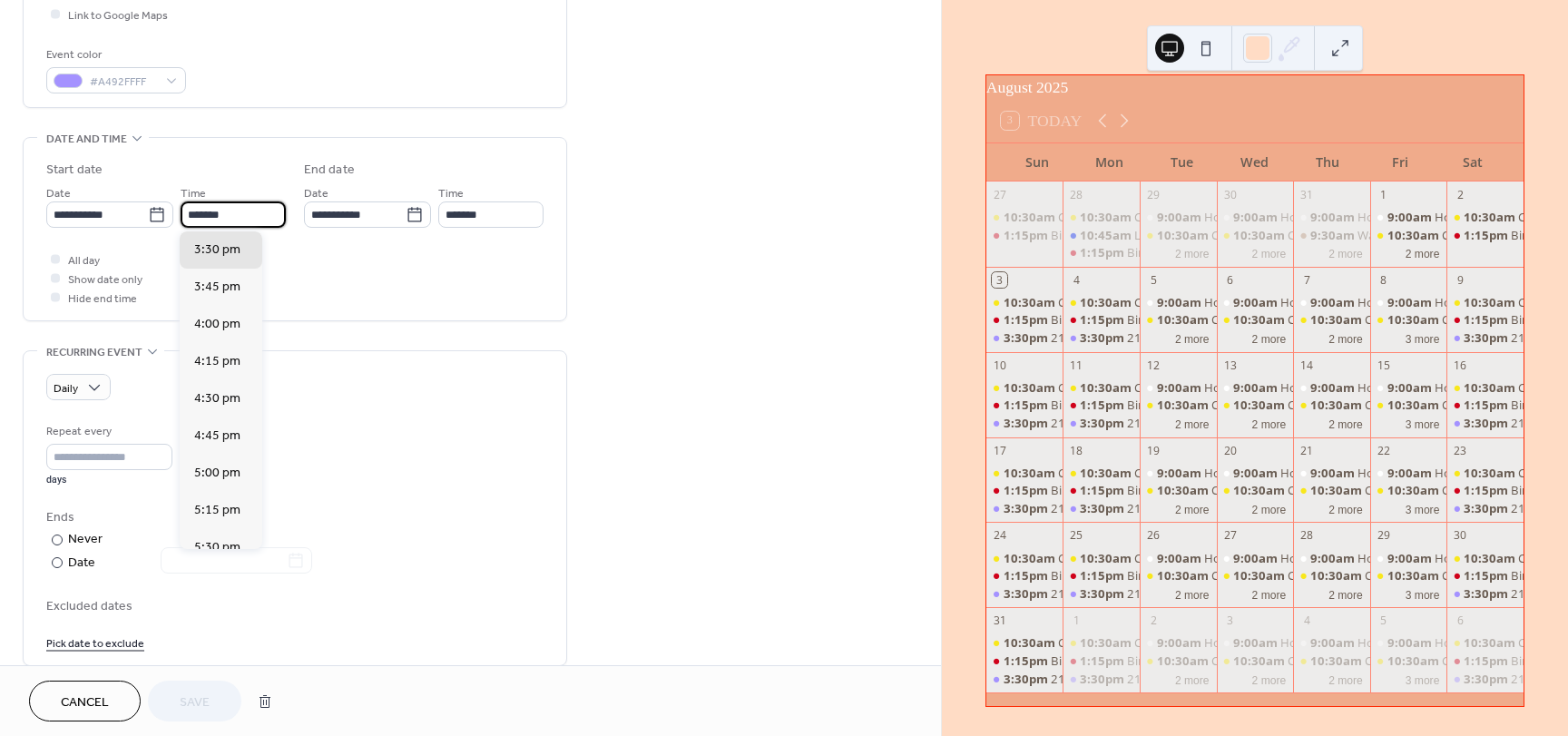 click on "*******" at bounding box center (233, 214) 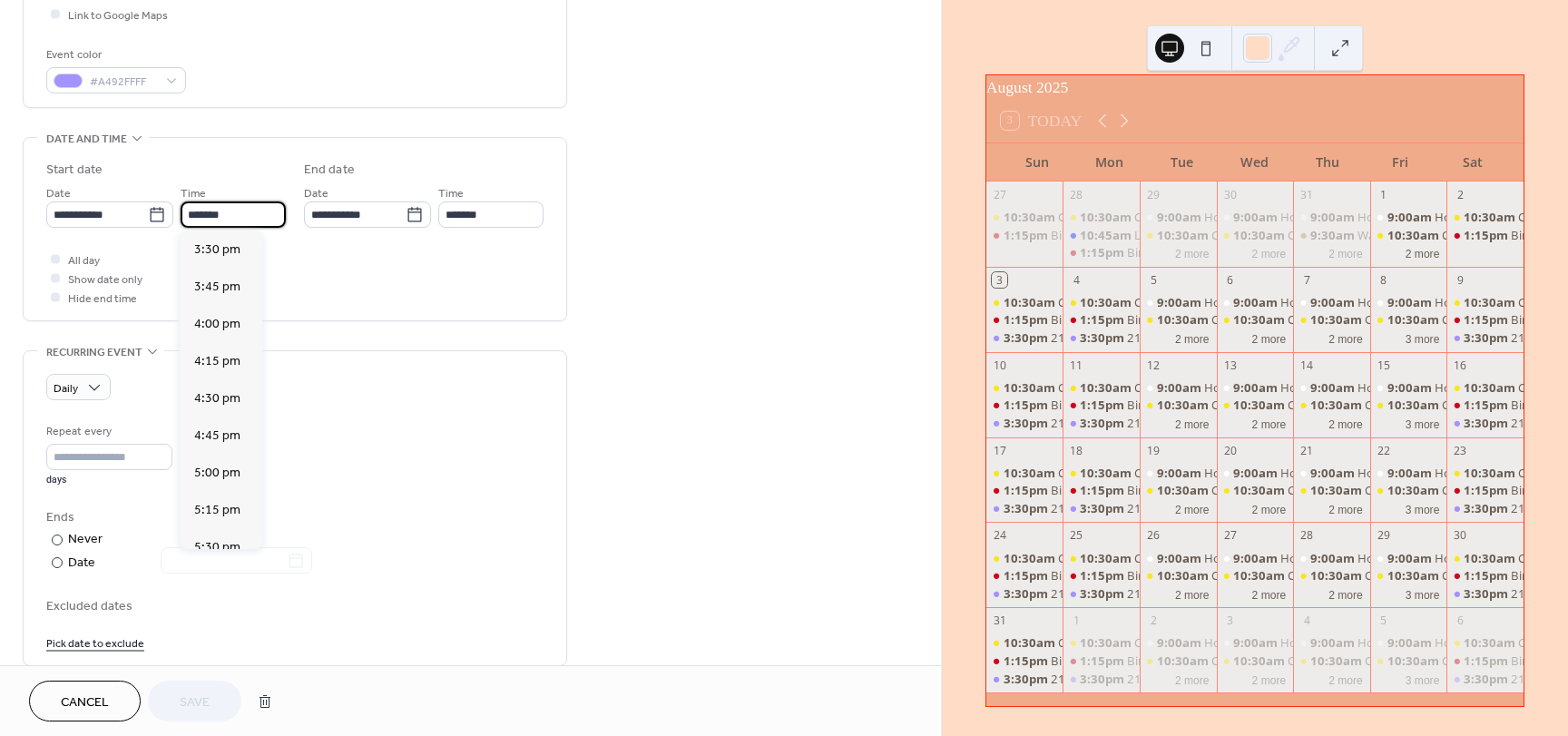 type on "*******" 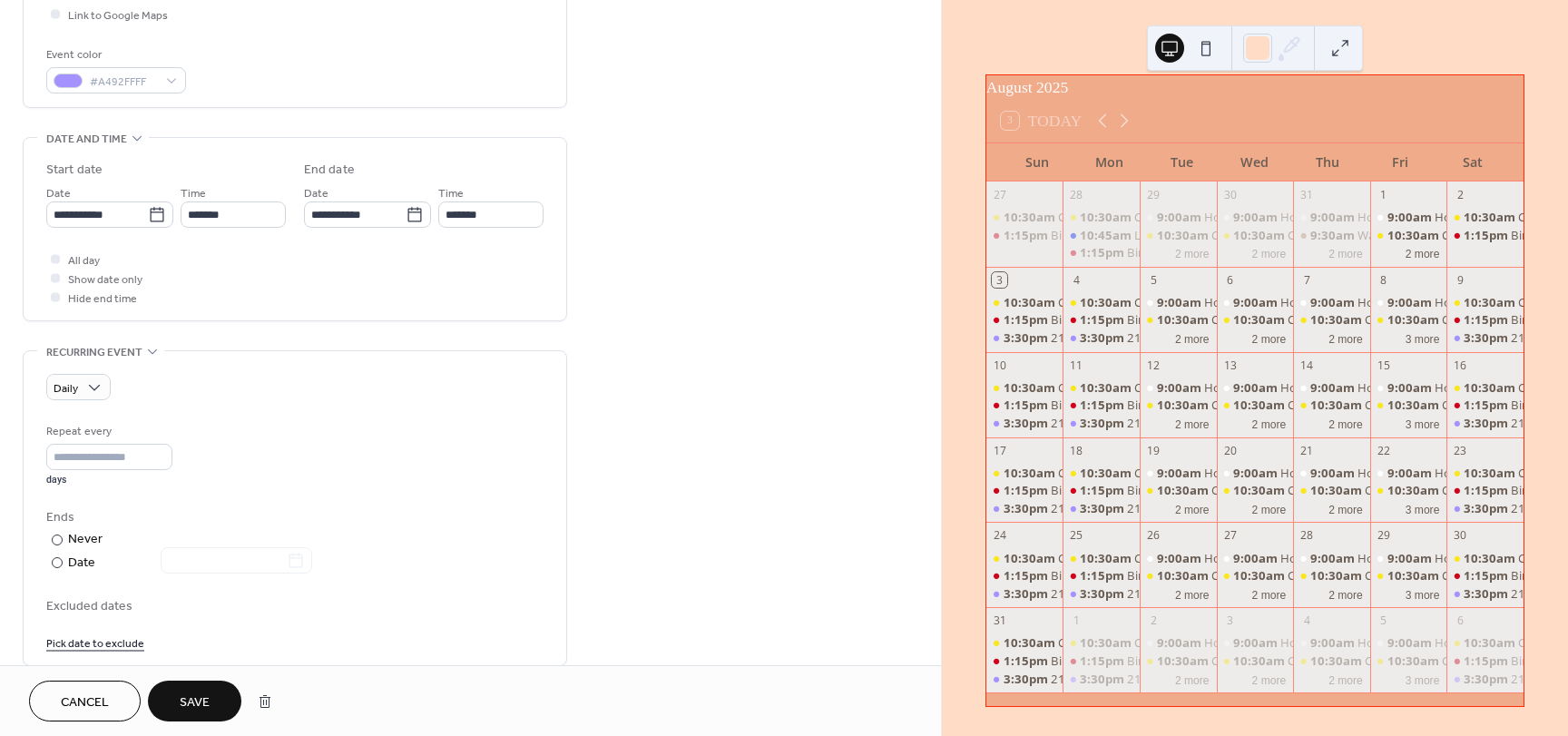 click on "Save" at bounding box center [194, 702] 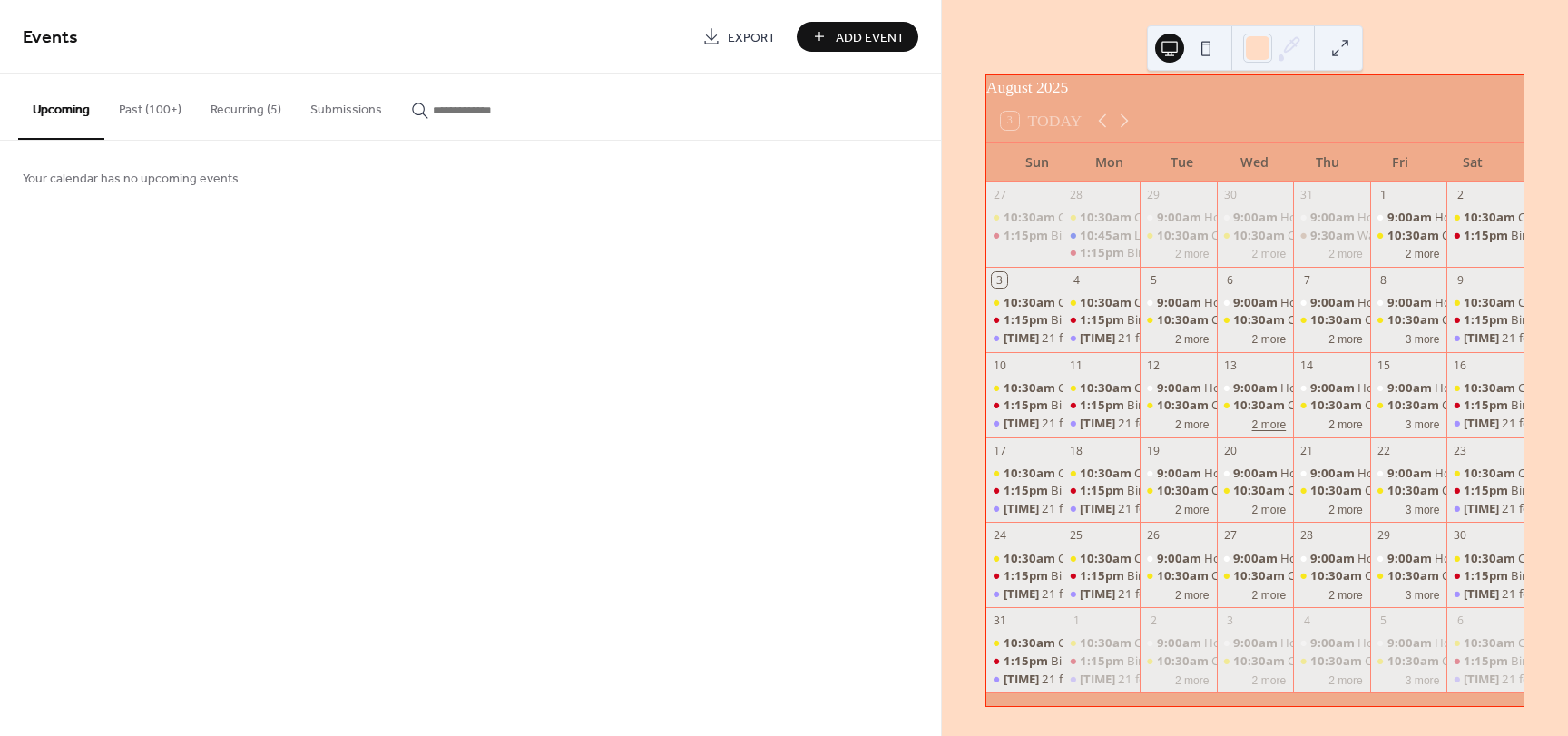 click on "2 more" at bounding box center [1269, 423] 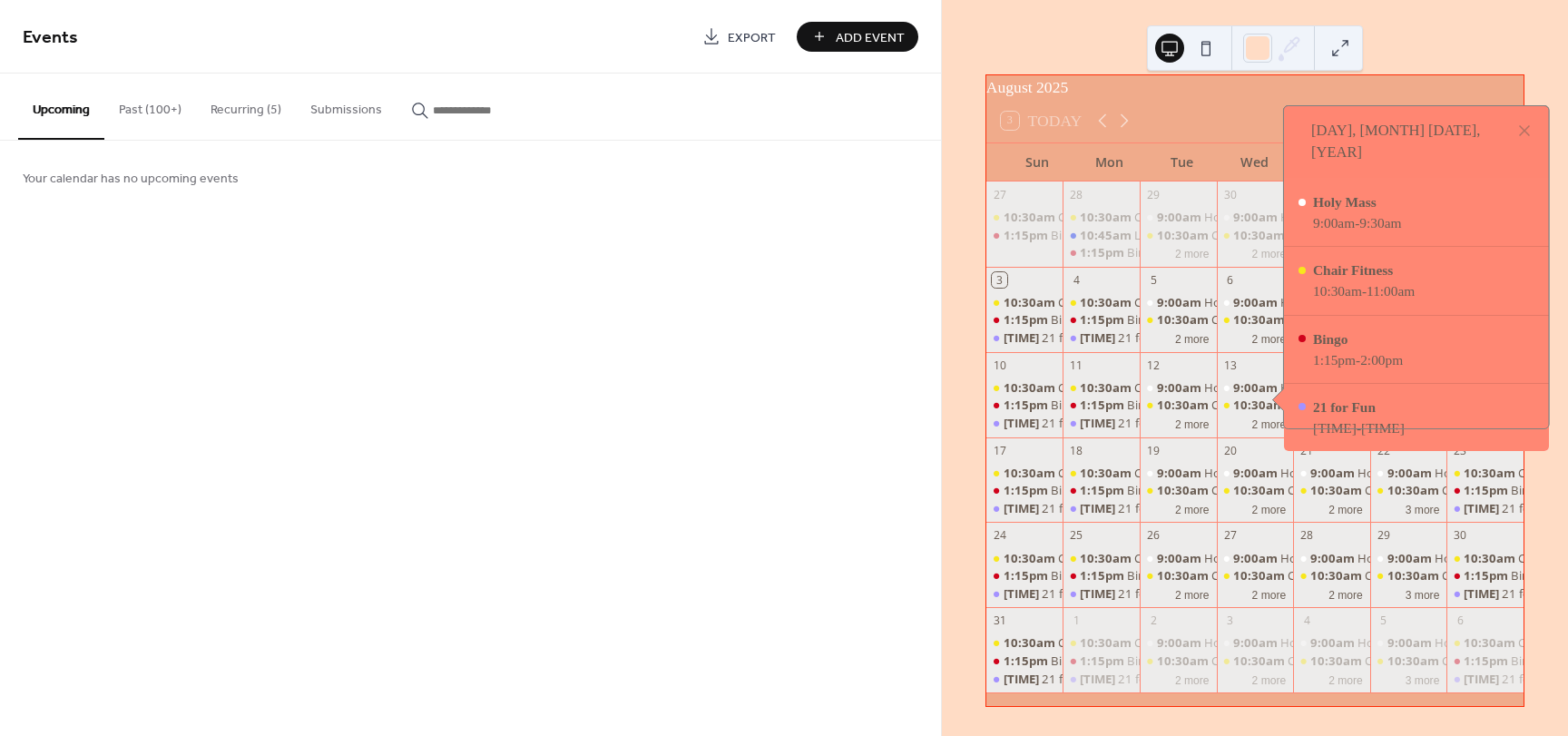 click on "Events Export Add Event Upcoming Past (100+) Recurring (5) Submissions Your calendar has no upcoming events Cancel" at bounding box center (470, 368) 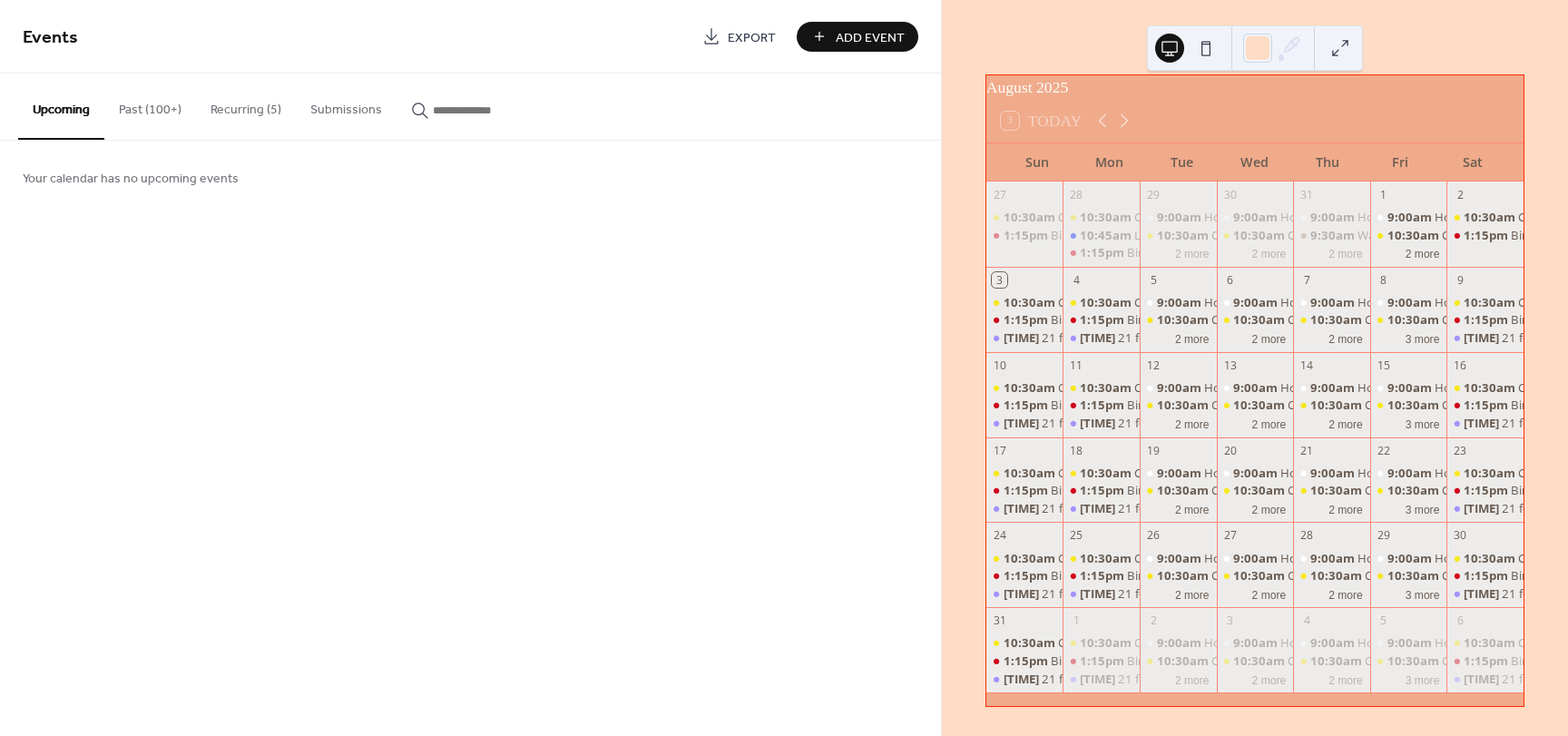 scroll, scrollTop: 33, scrollLeft: 0, axis: vertical 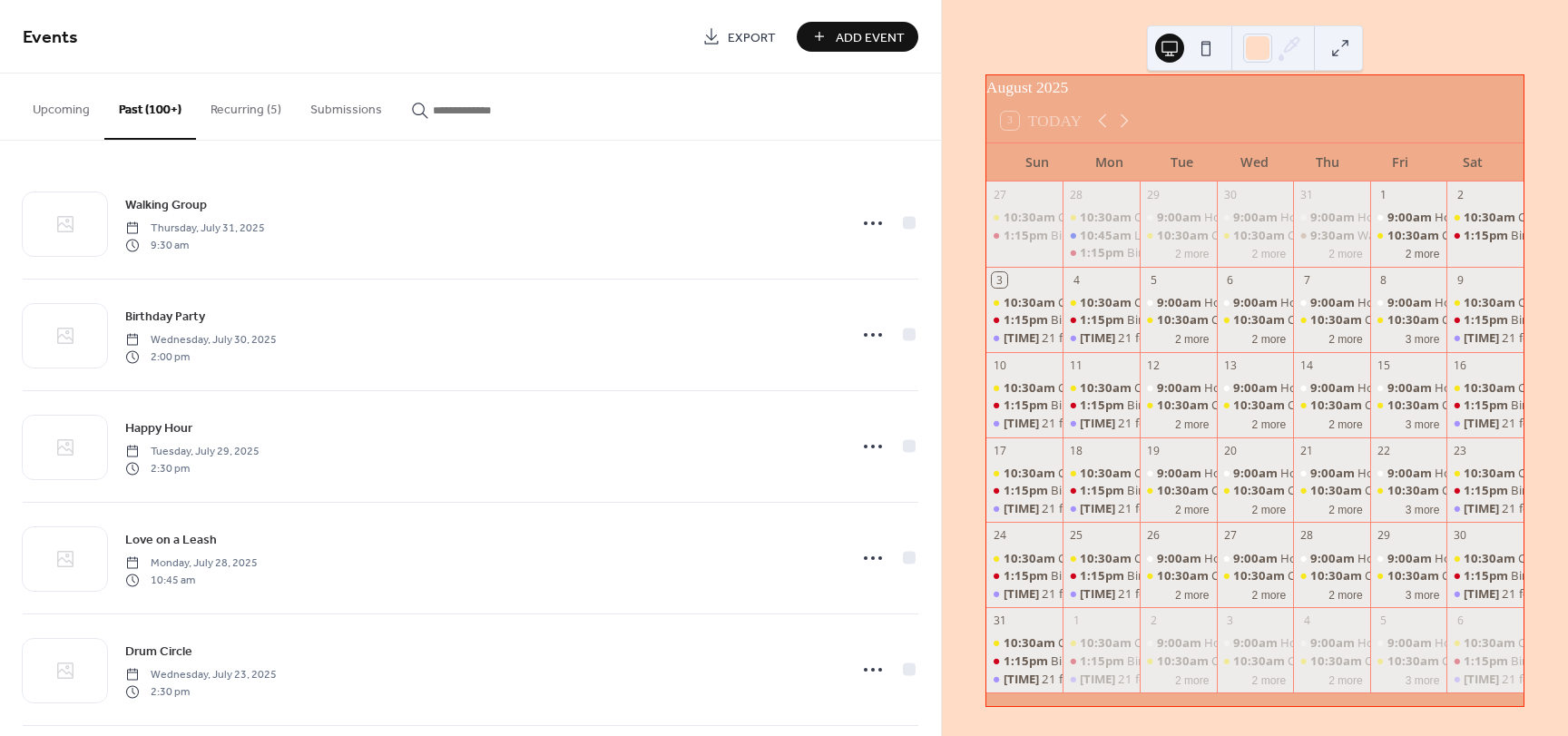 click on "Add Event" at bounding box center [870, 37] 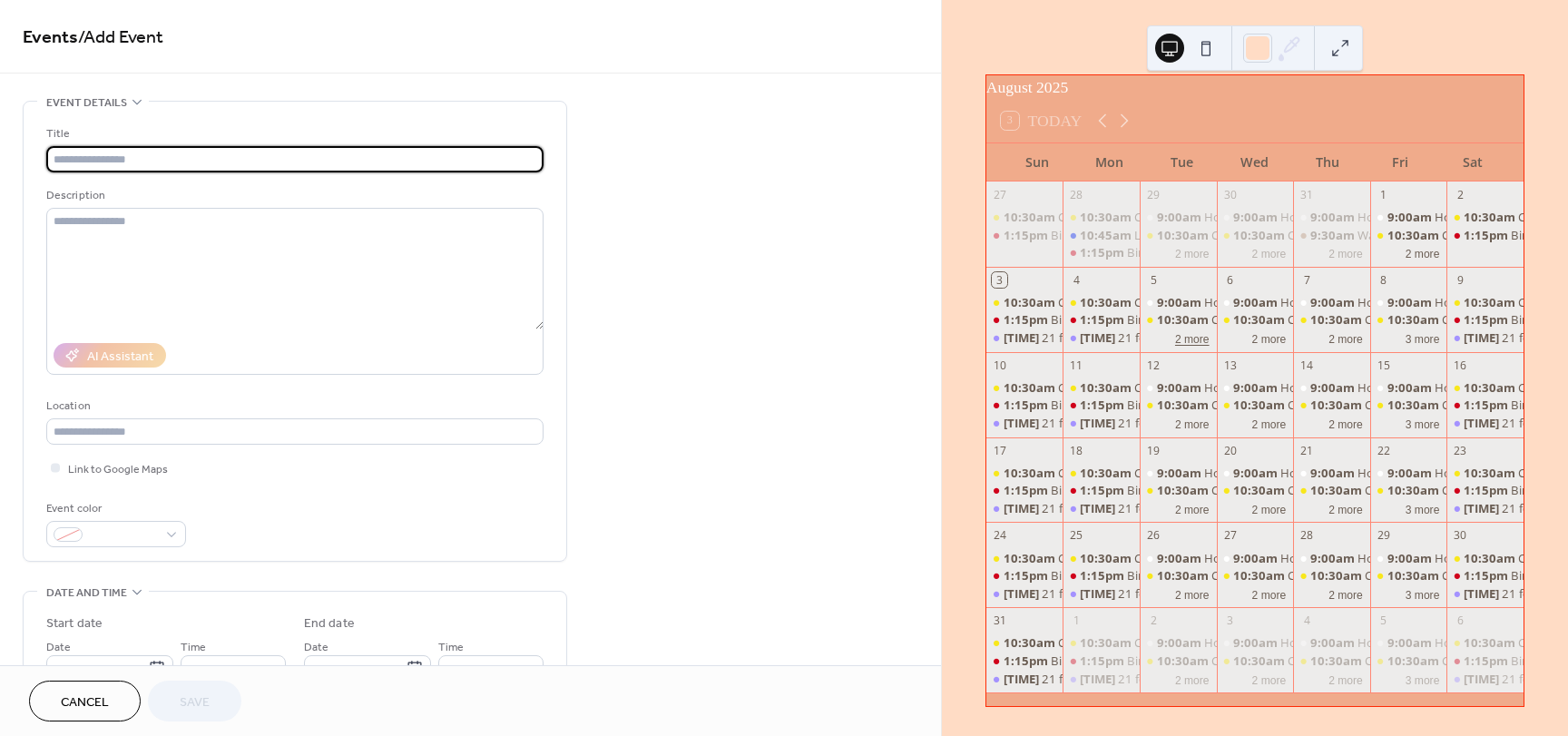 click on "2 more" at bounding box center (1192, 338) 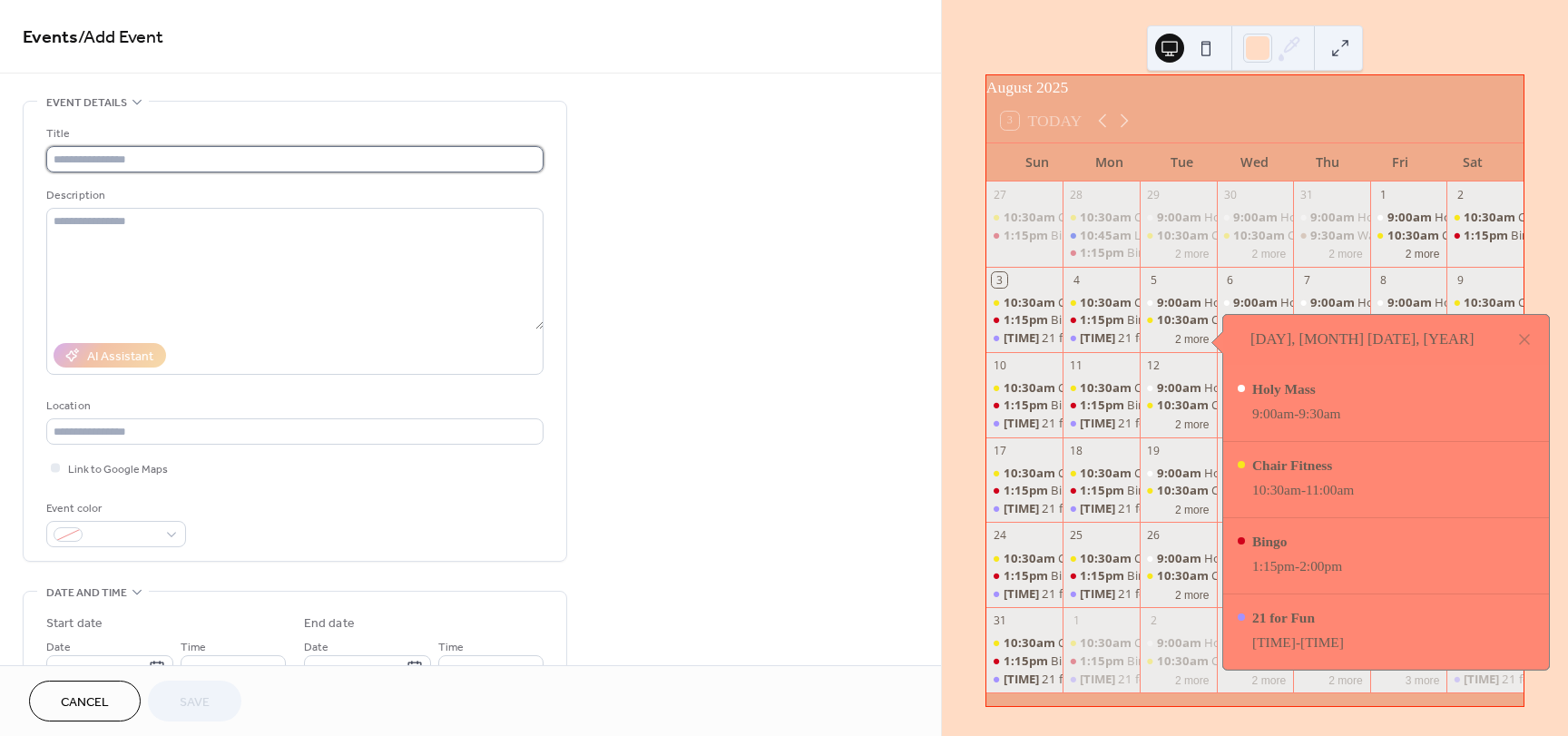 click at bounding box center (295, 159) 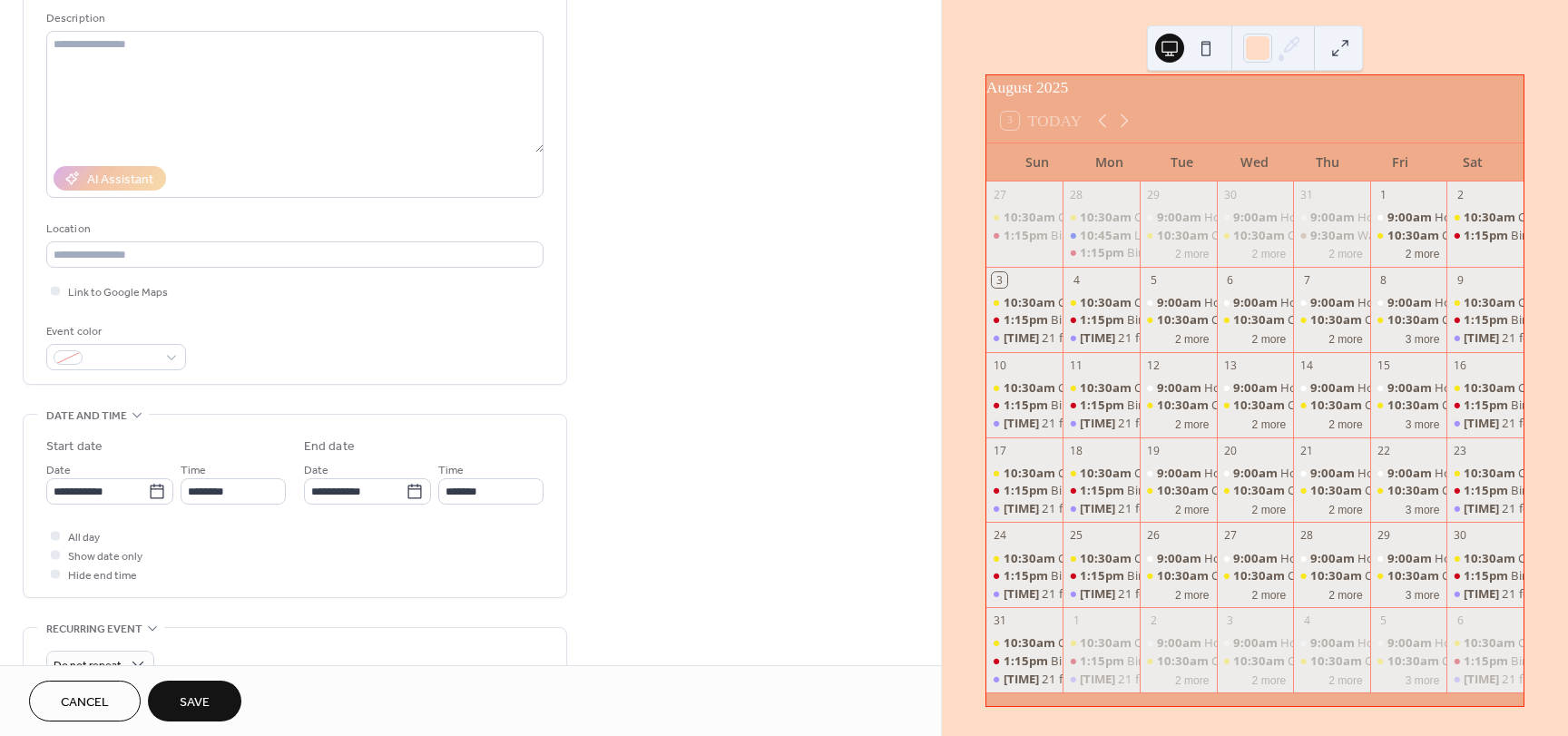 scroll, scrollTop: 182, scrollLeft: 0, axis: vertical 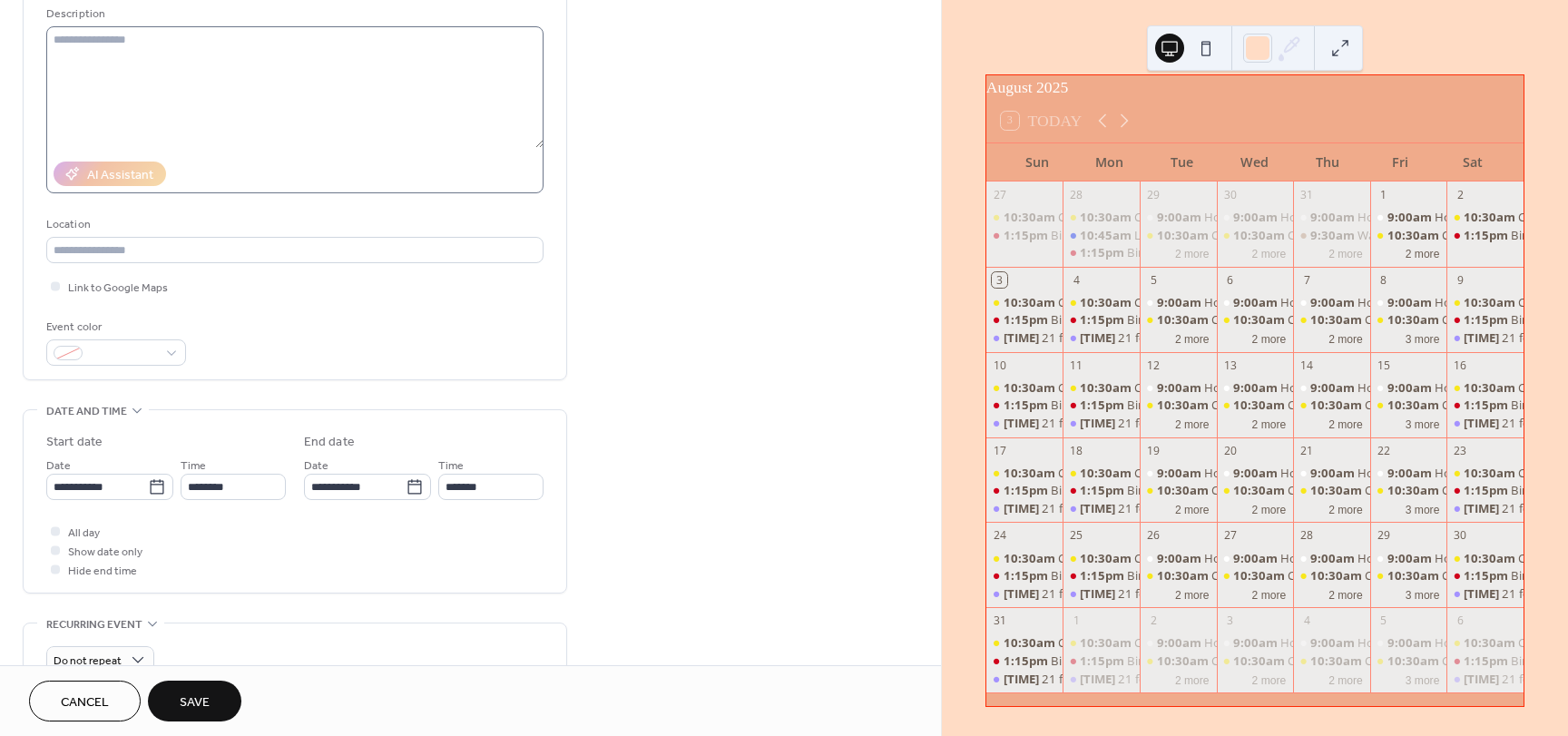 type on "**********" 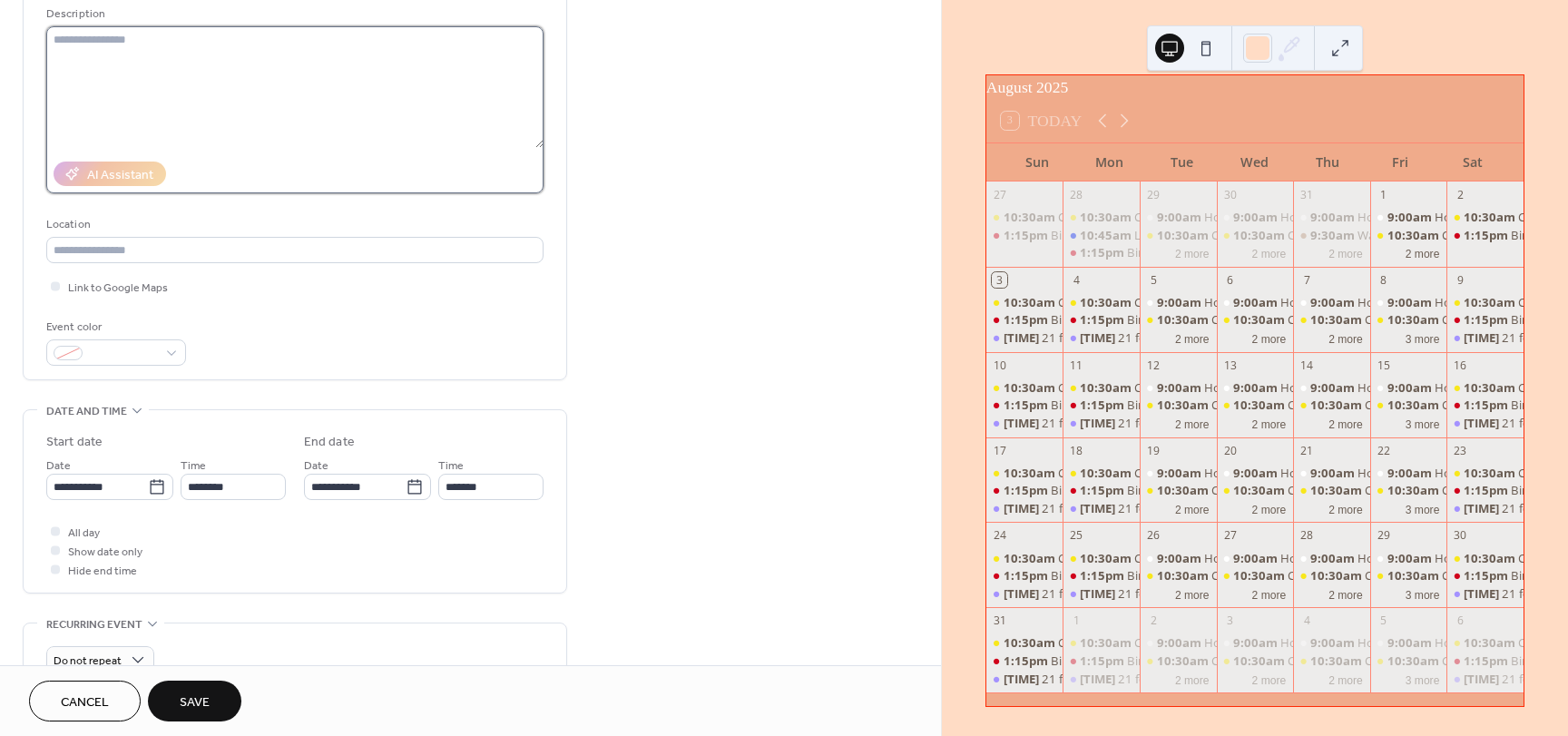 click at bounding box center (295, 87) 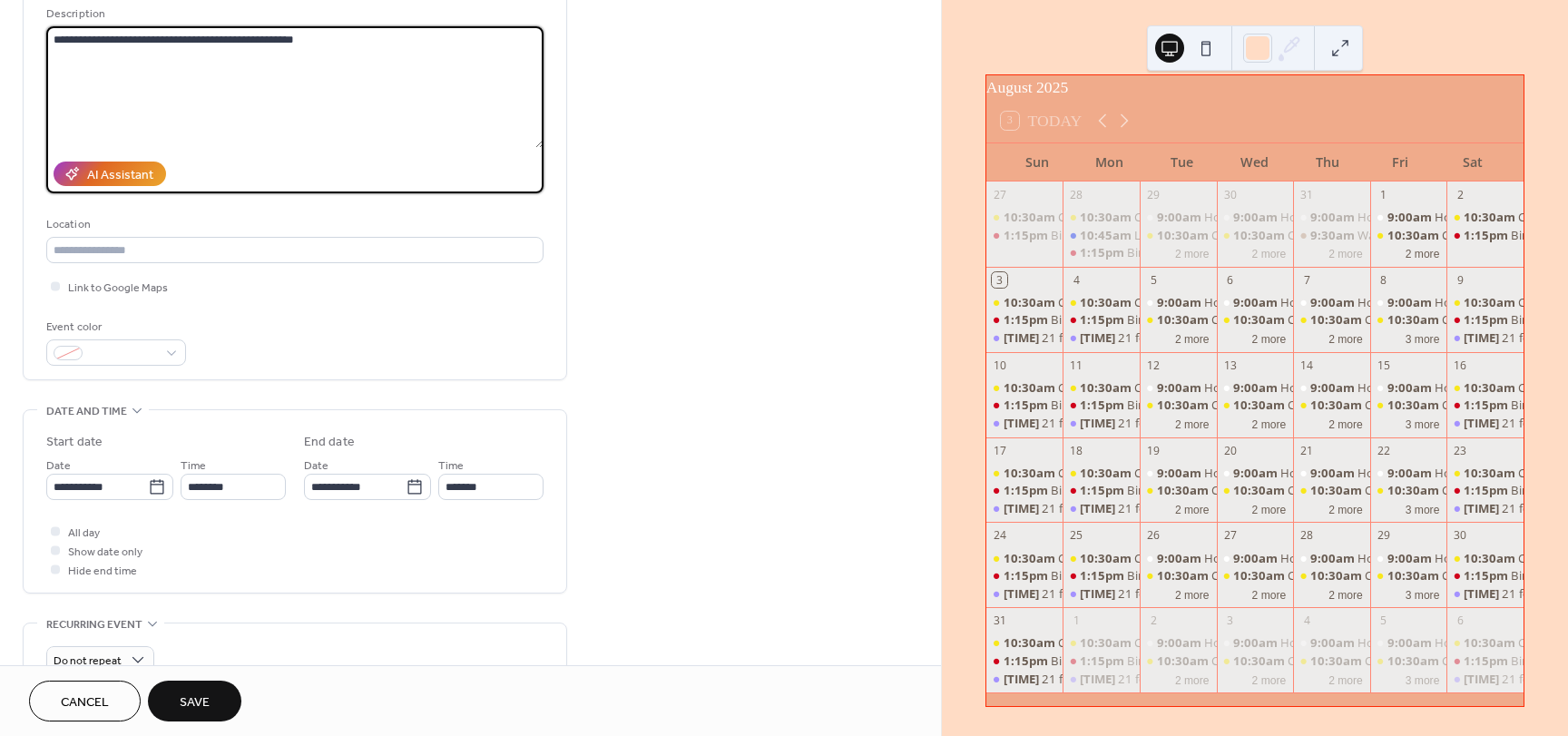 click on "**********" at bounding box center (295, 87) 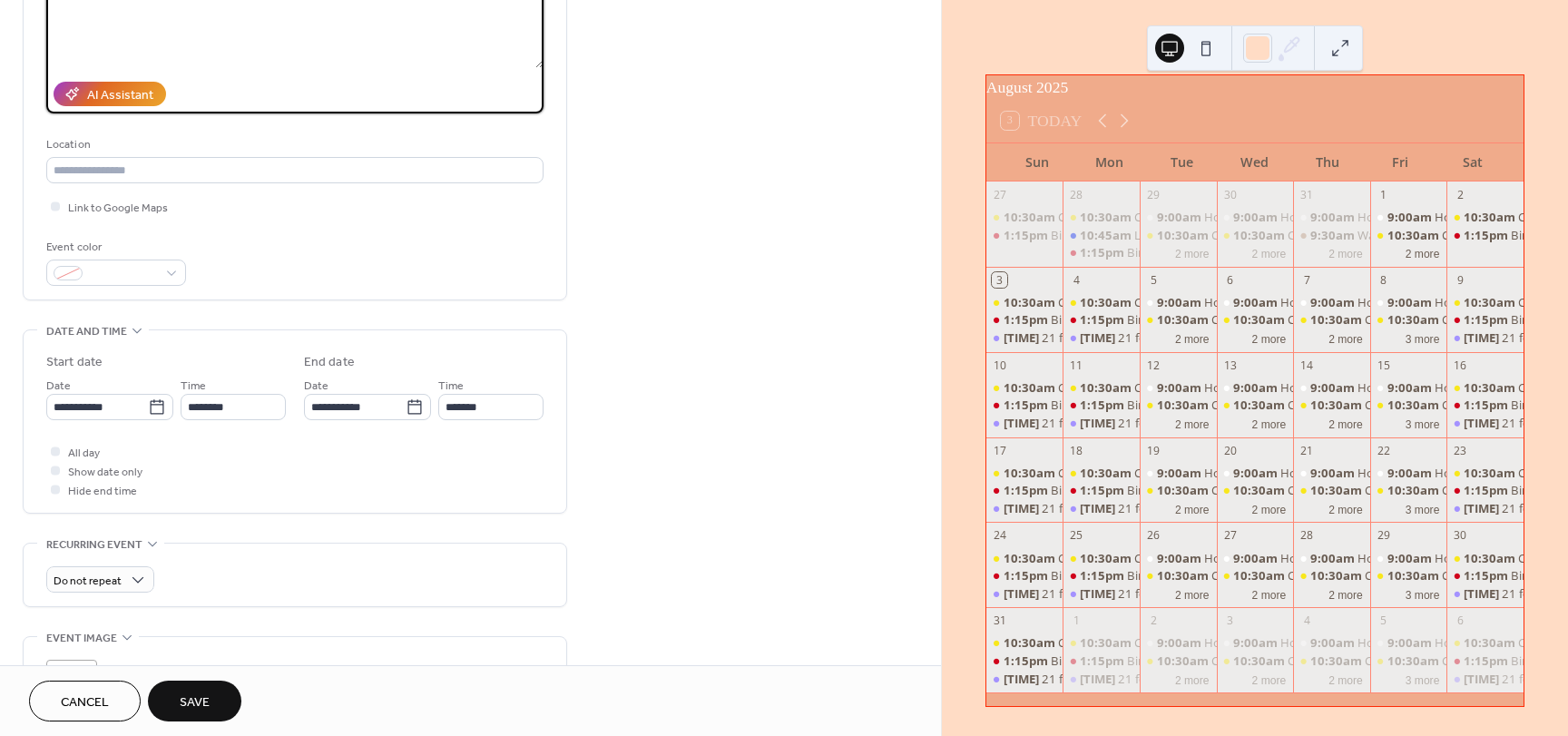 scroll, scrollTop: 272, scrollLeft: 0, axis: vertical 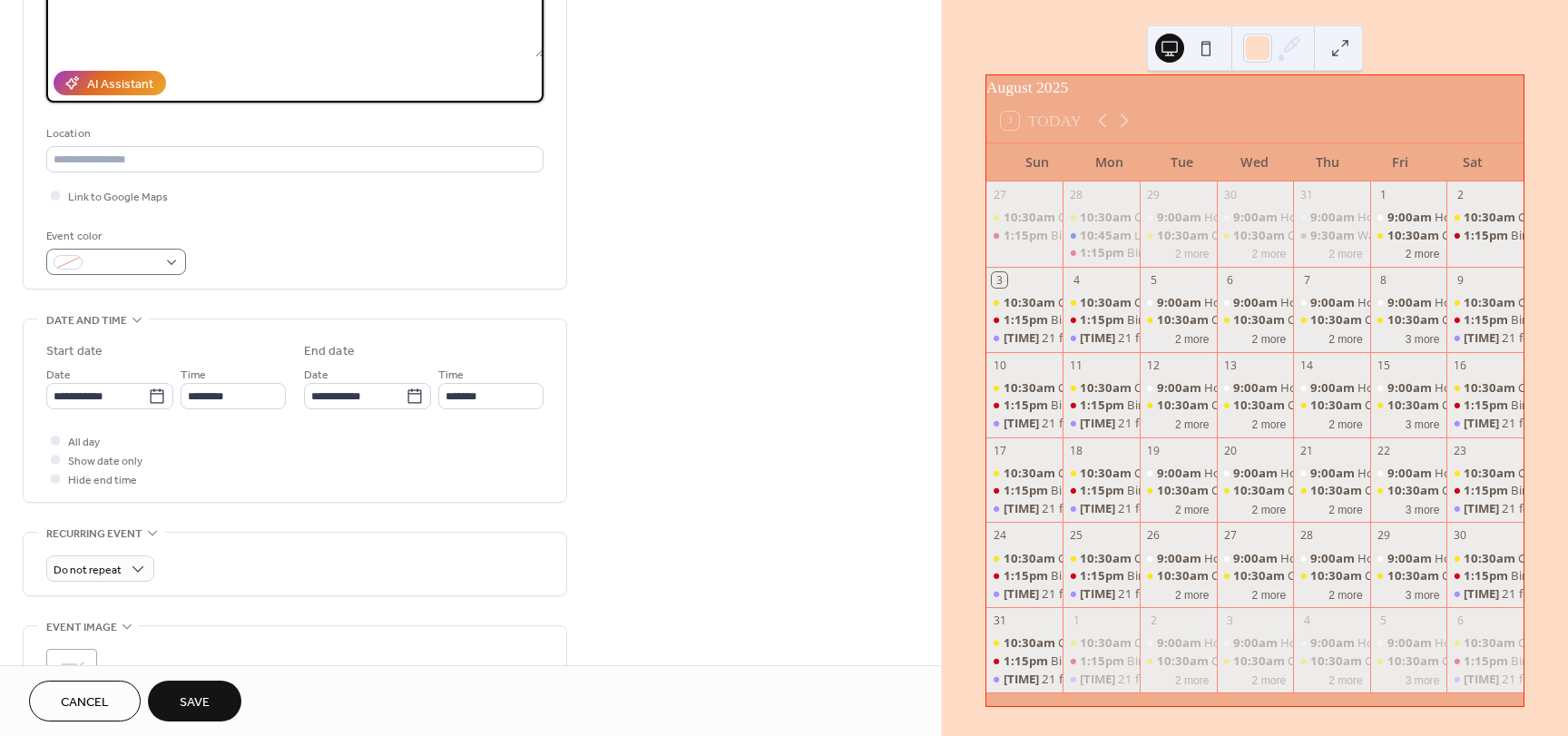 type on "**********" 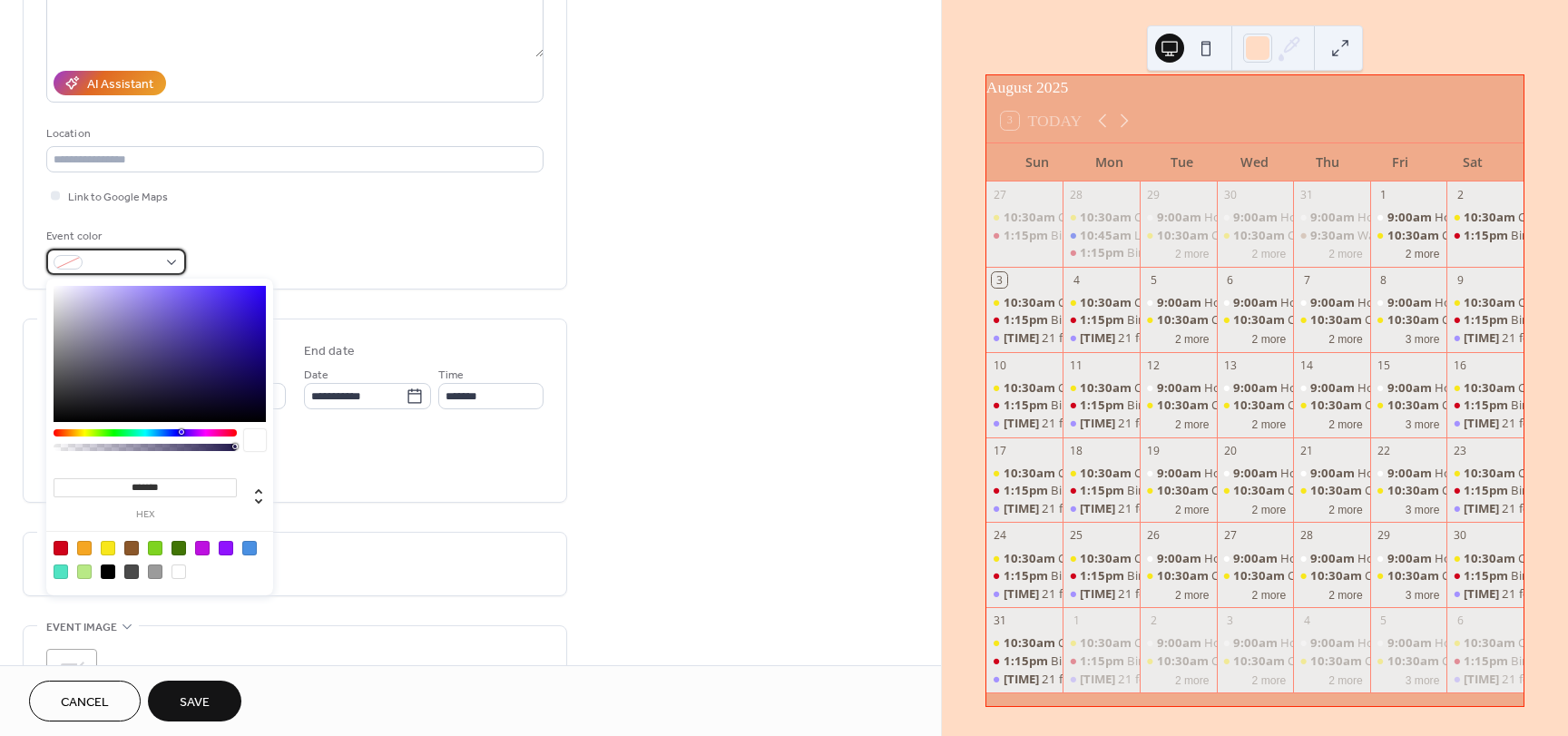 click at bounding box center [116, 261] 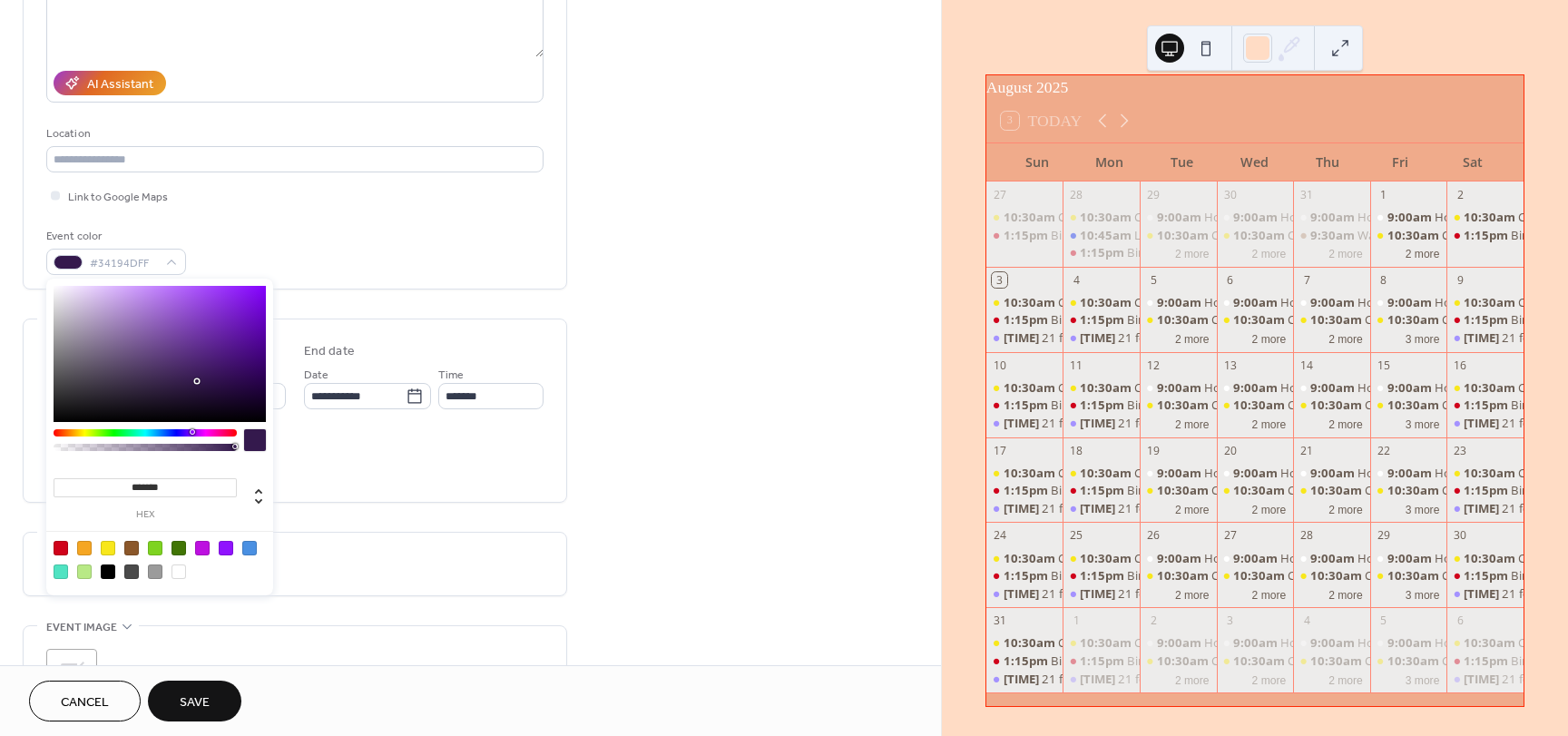 click at bounding box center (145, 433) 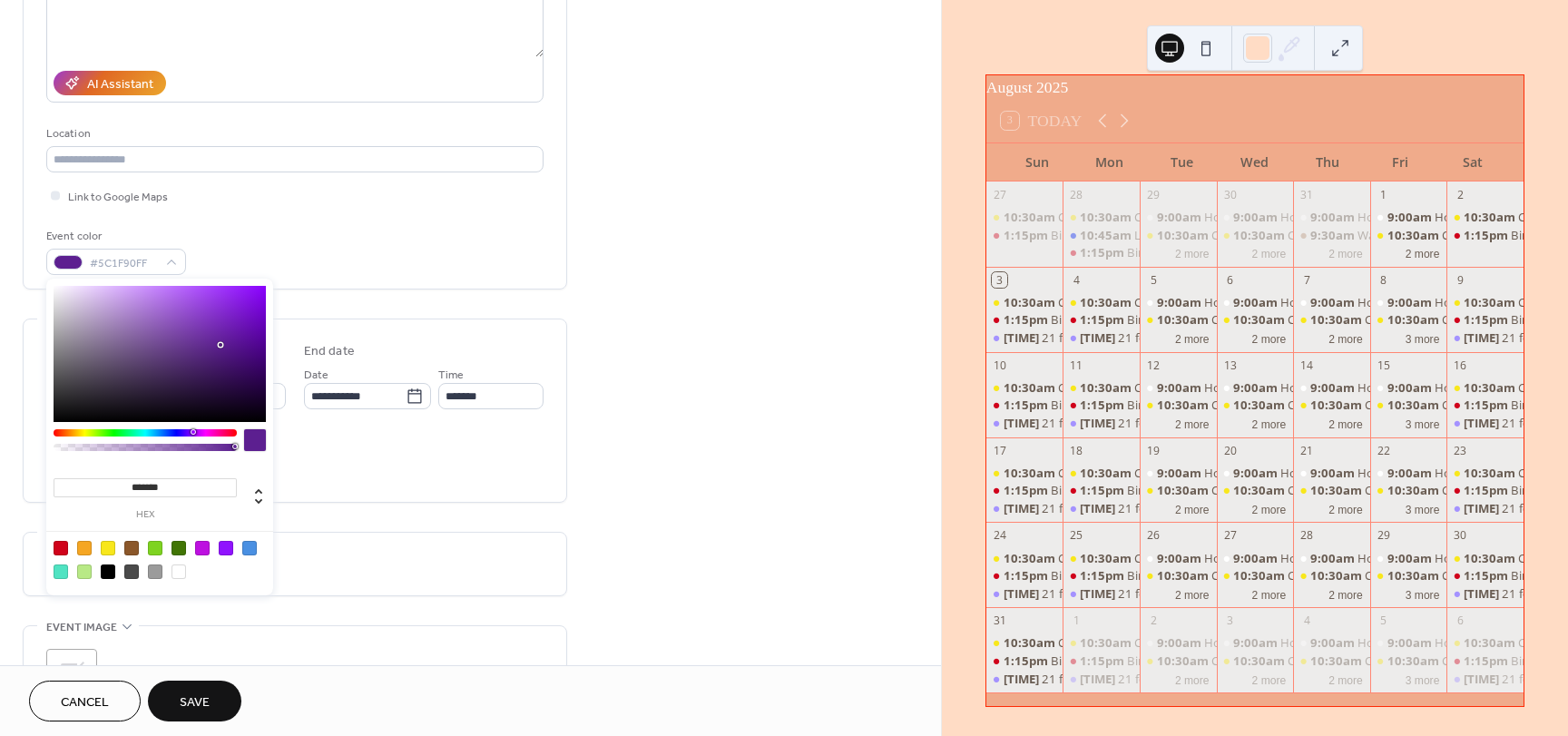 type on "*******" 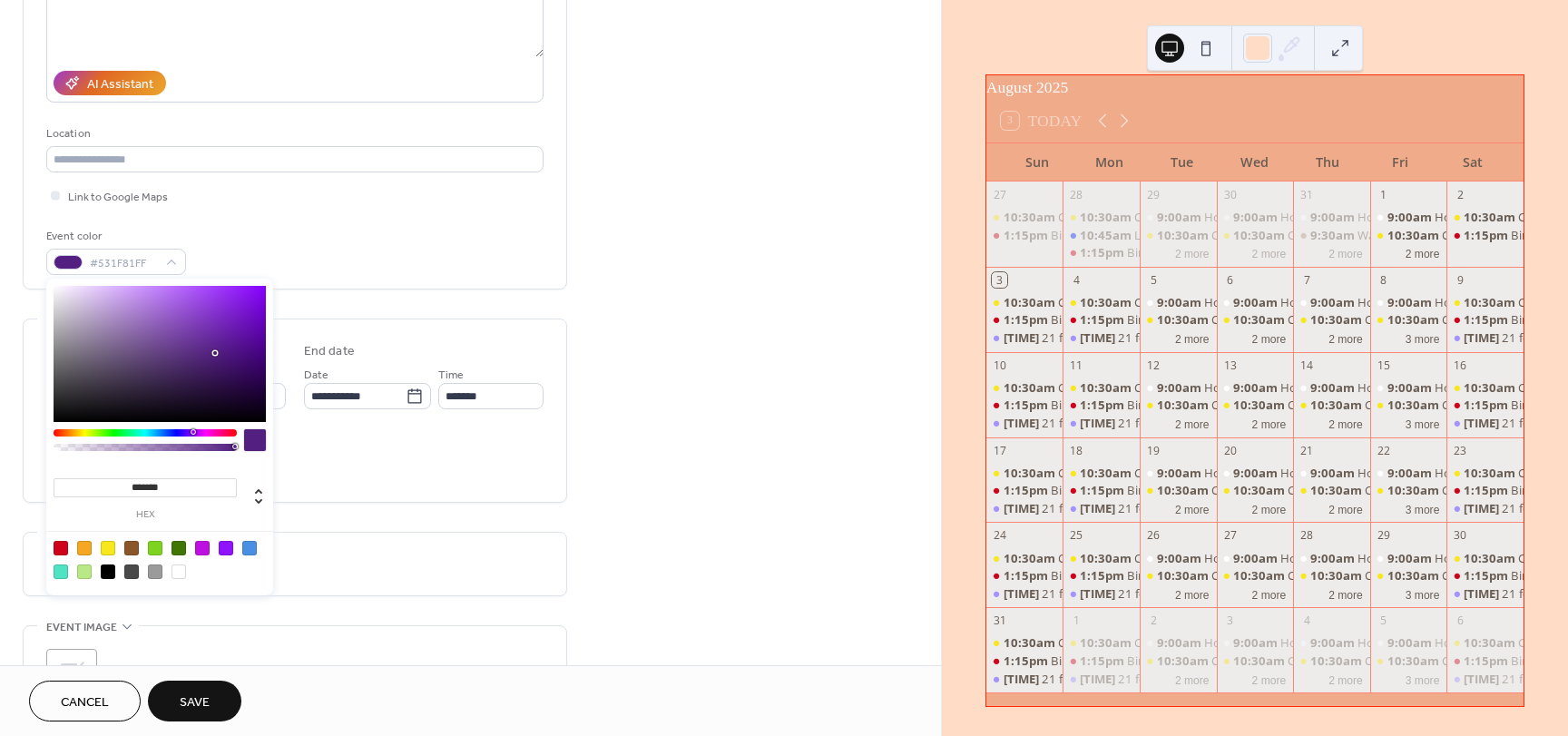 drag, startPoint x: 197, startPoint y: 358, endPoint x: 215, endPoint y: 353, distance: 18.681542 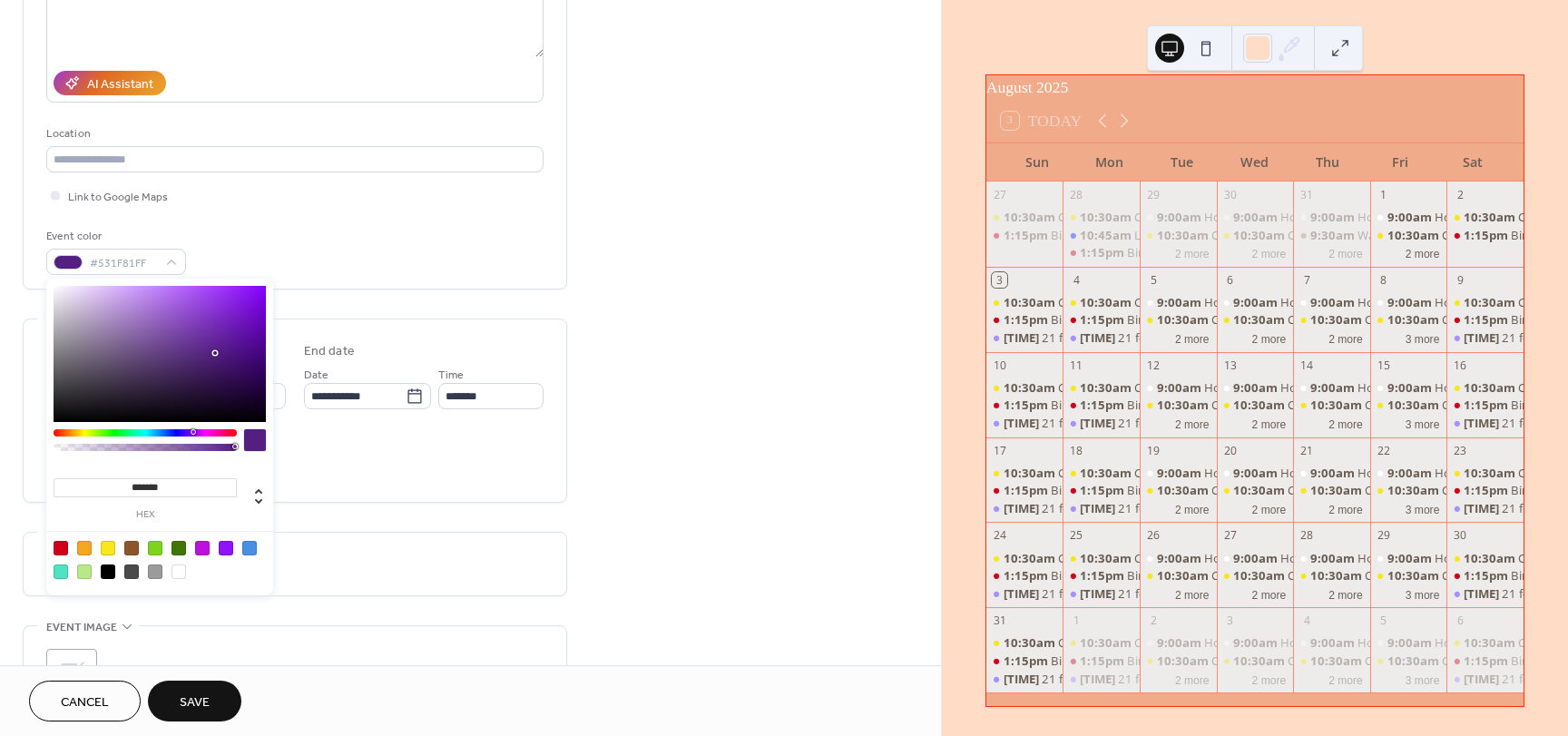 click at bounding box center (160, 354) 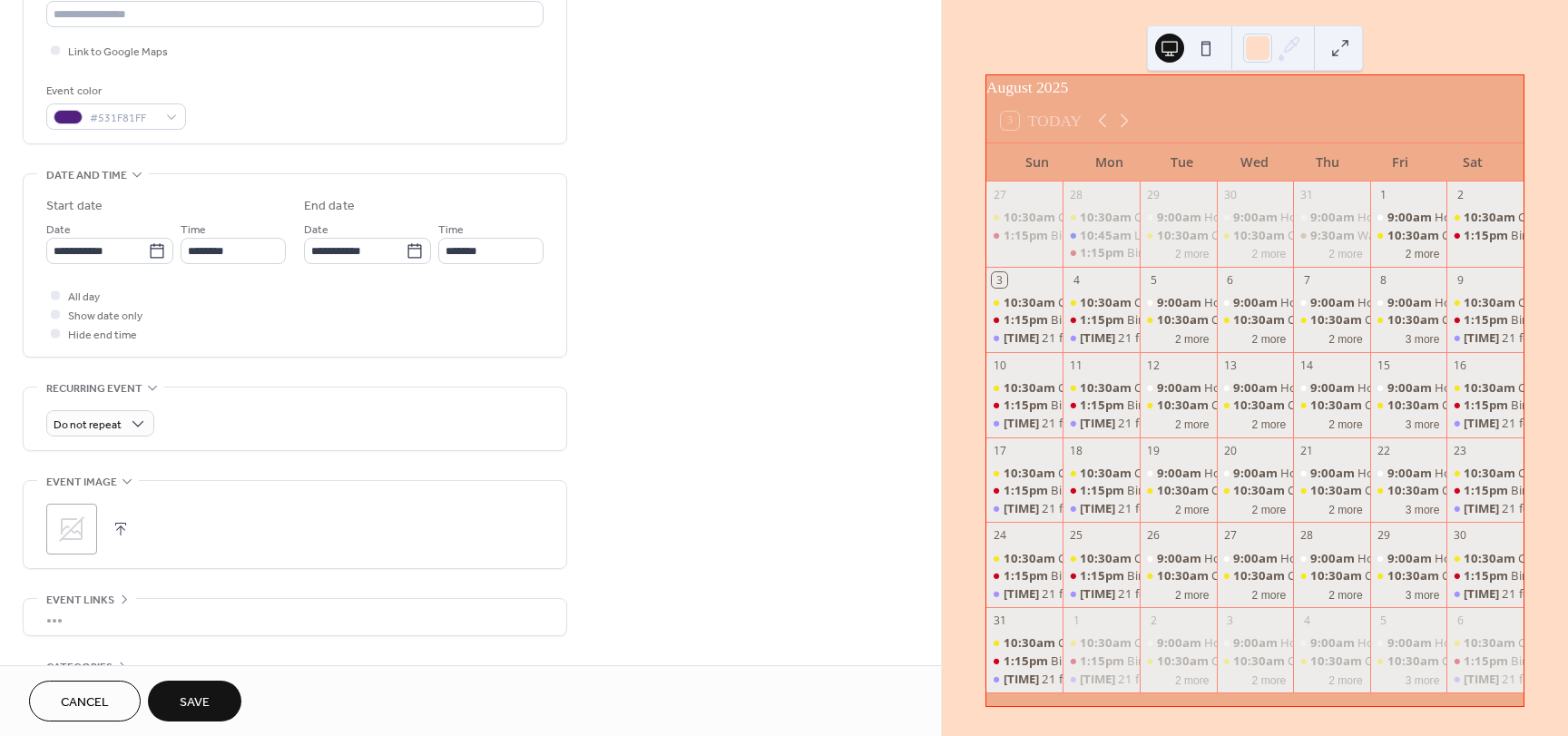 scroll, scrollTop: 454, scrollLeft: 0, axis: vertical 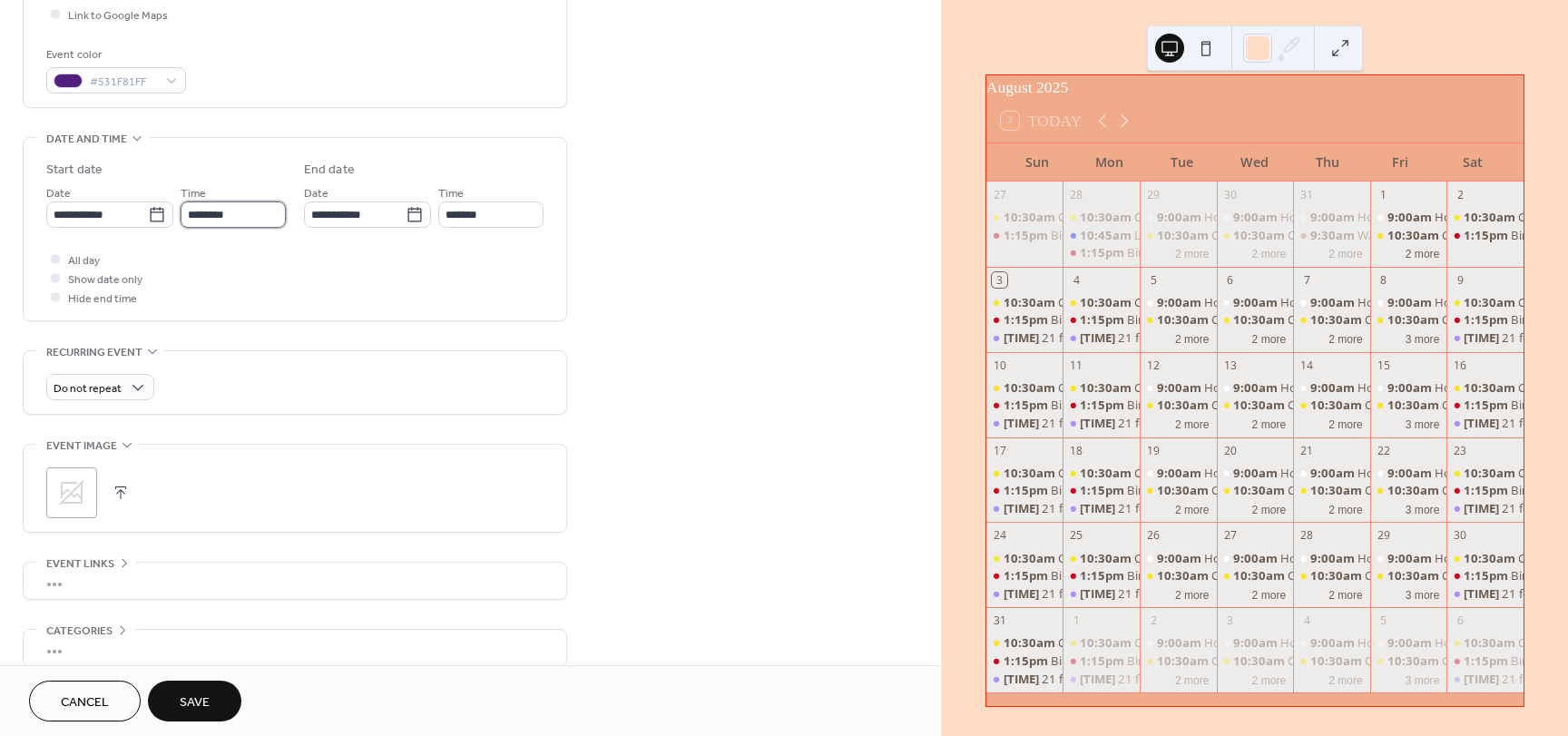 click on "********" at bounding box center [233, 214] 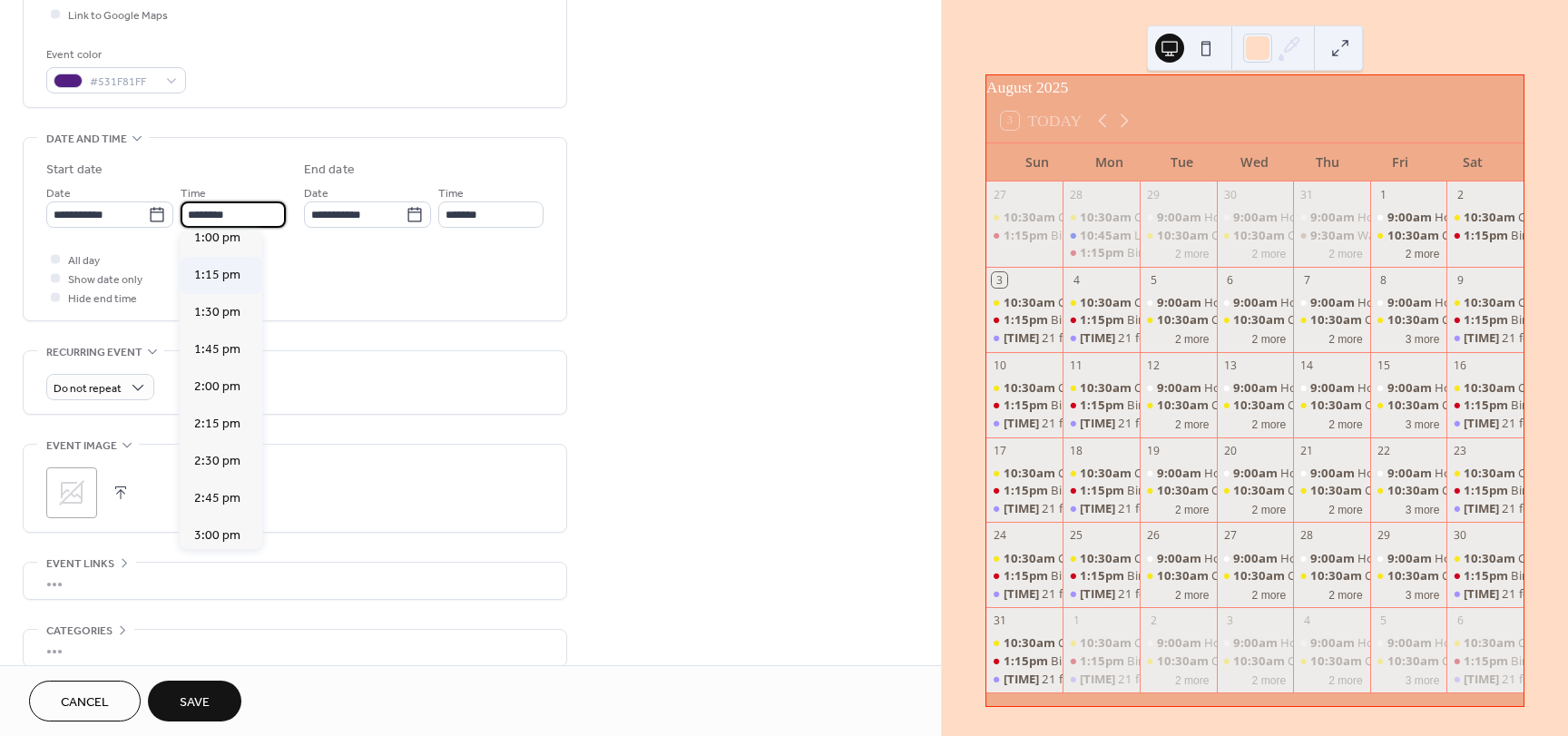 scroll, scrollTop: 1968, scrollLeft: 0, axis: vertical 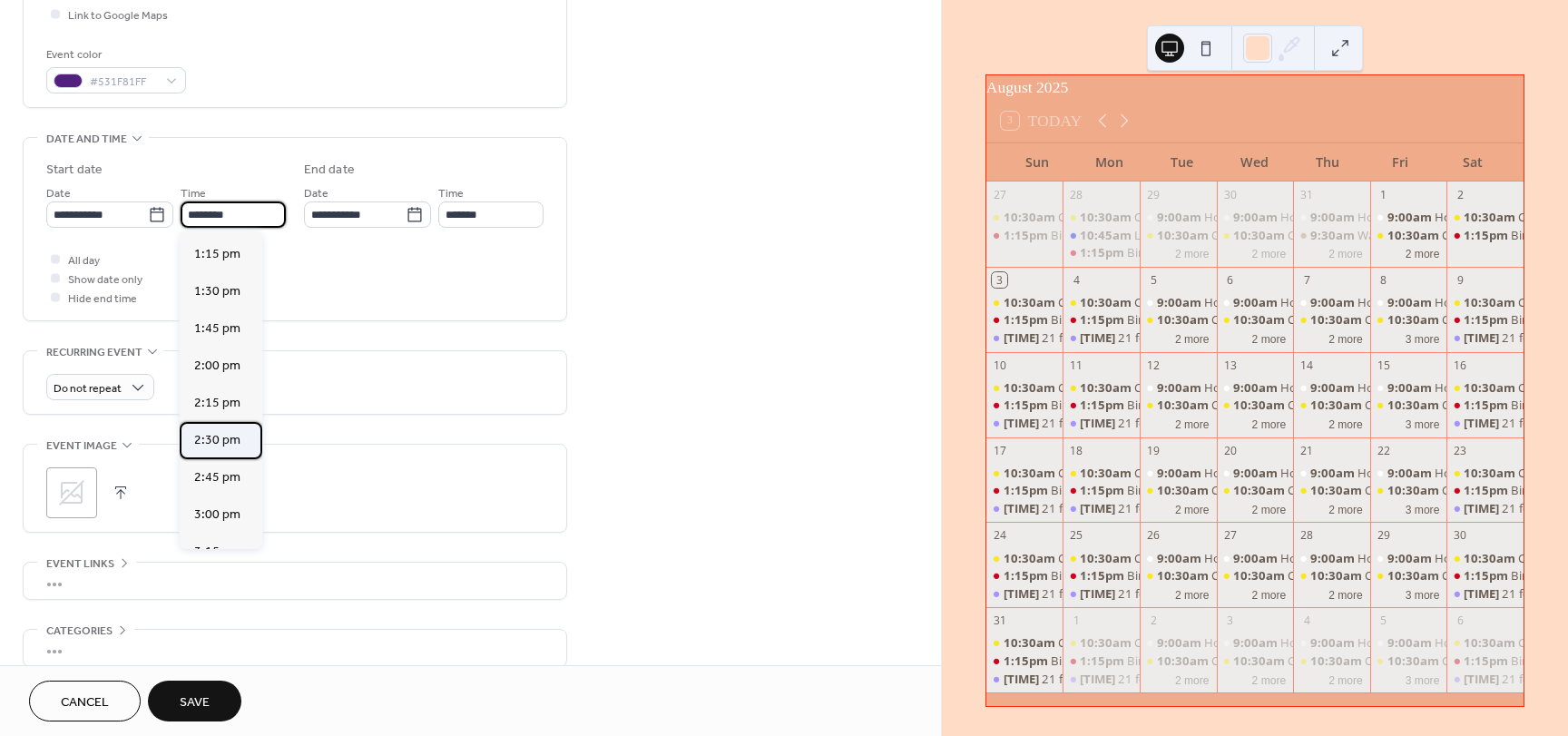 click on "2:30 pm" at bounding box center [217, 440] 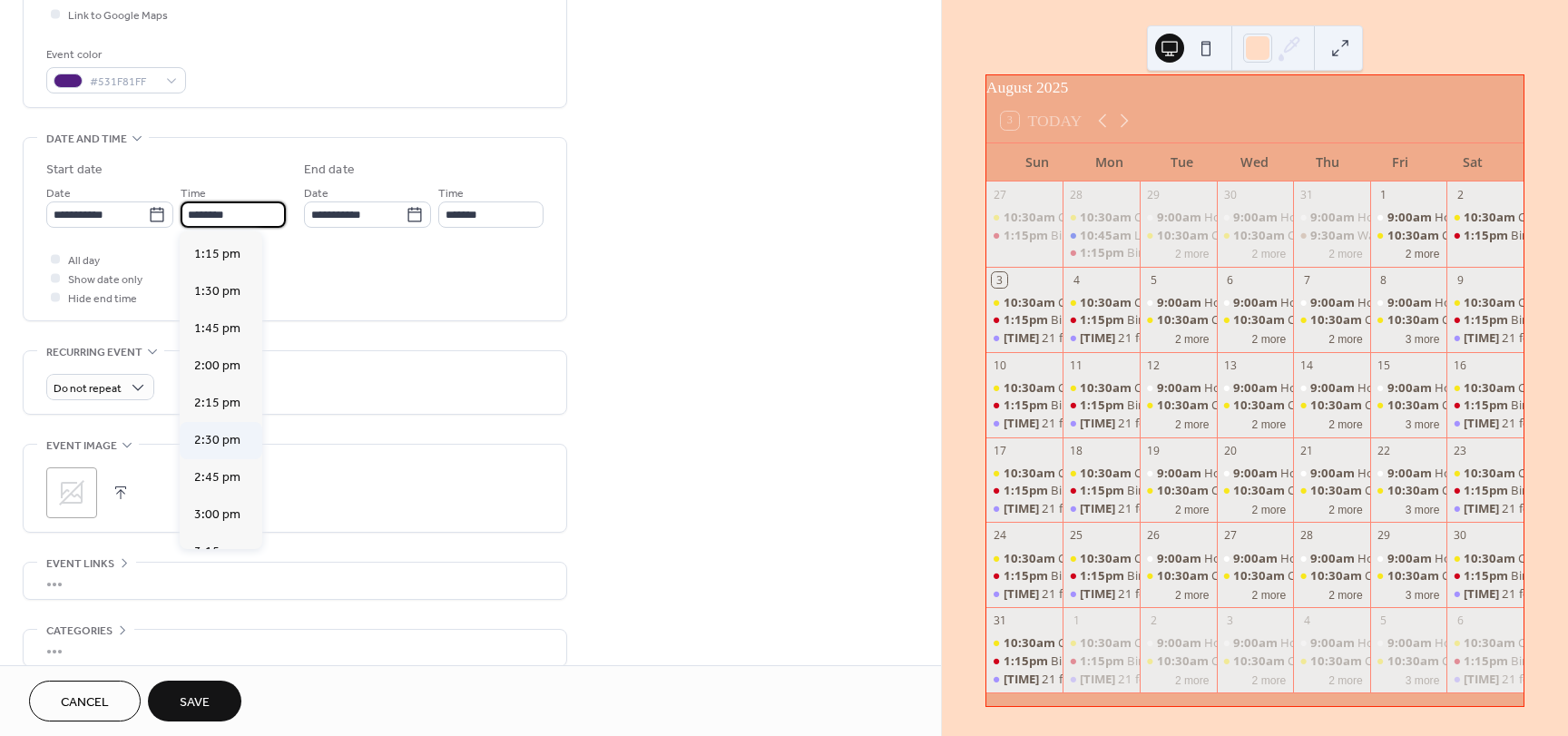 type on "*******" 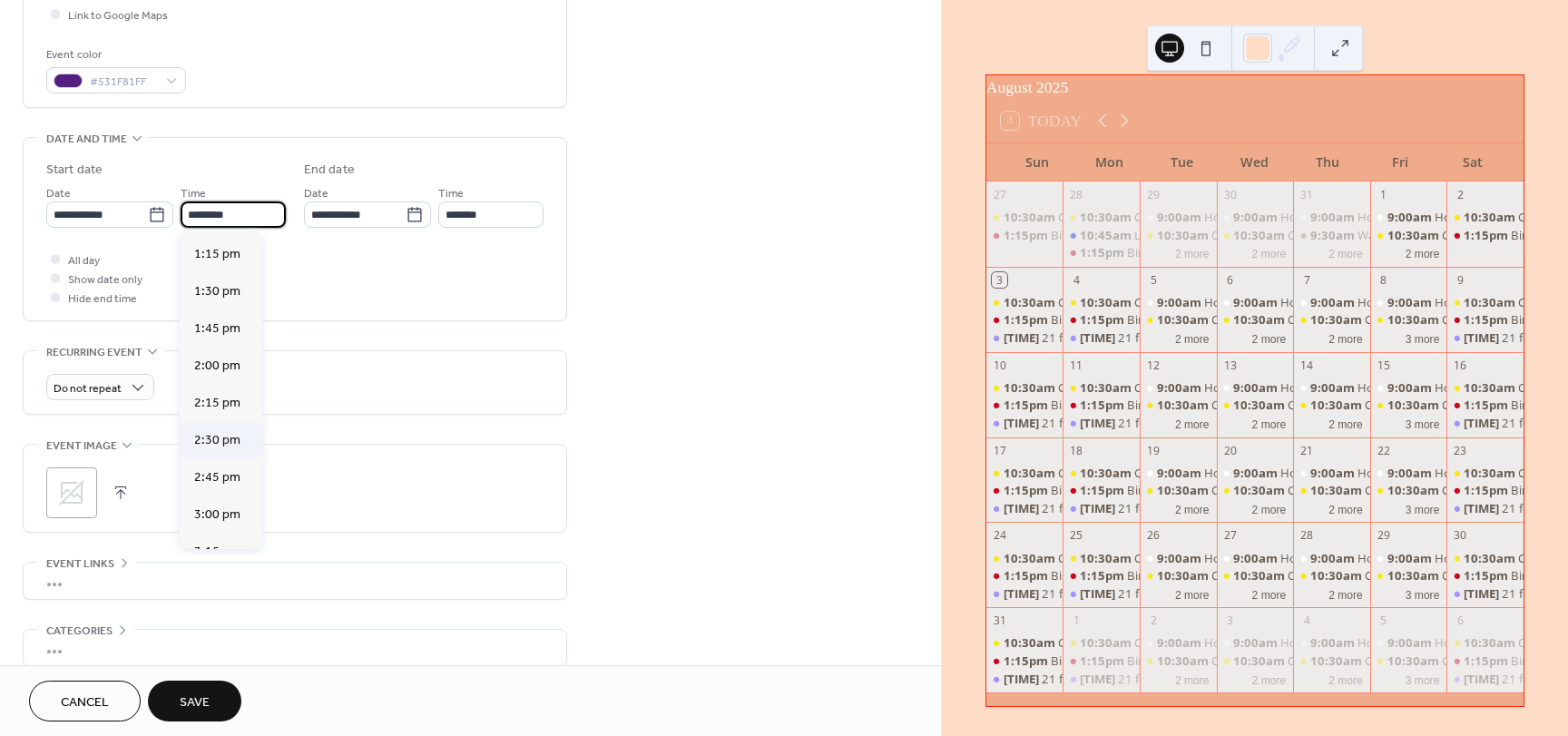 type on "*******" 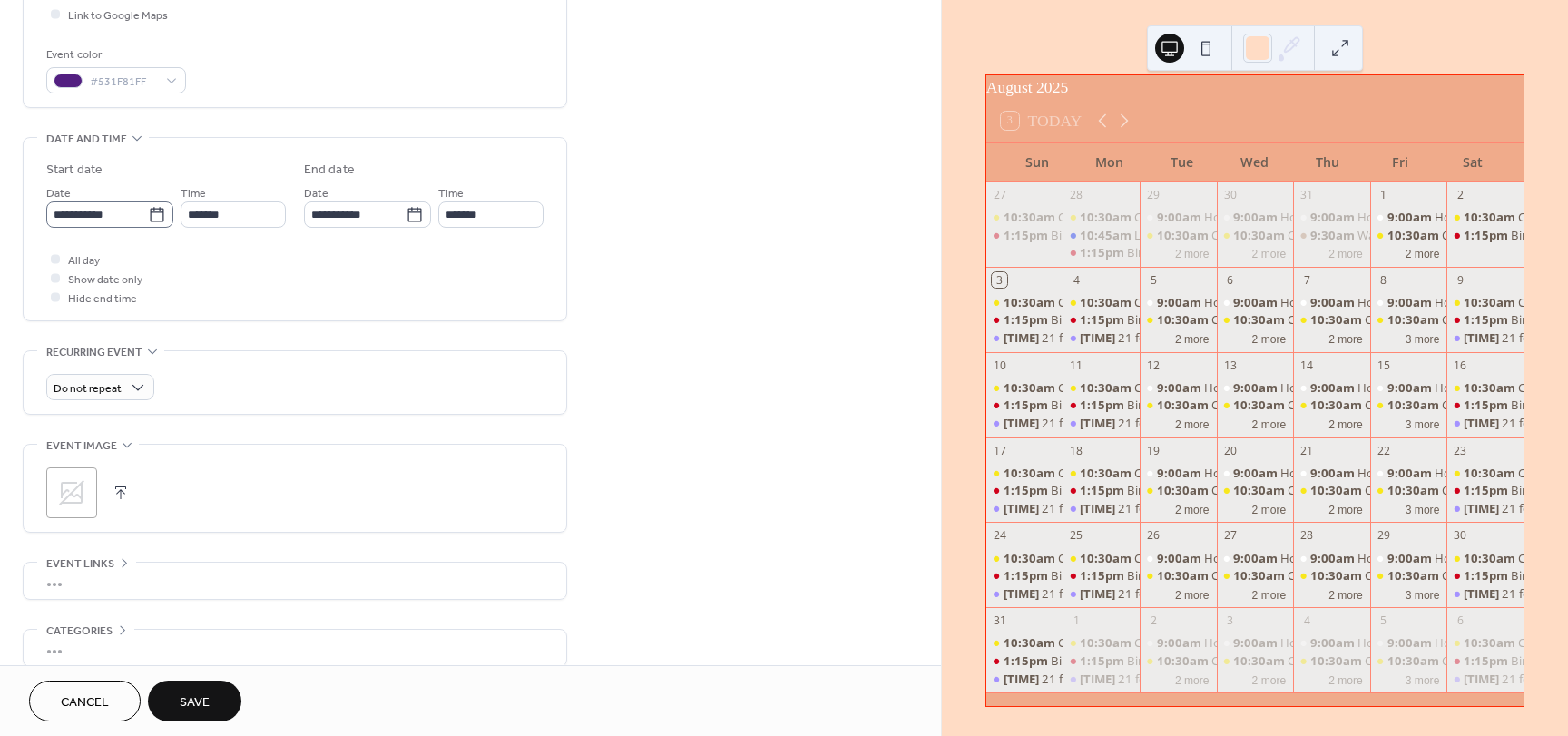 click 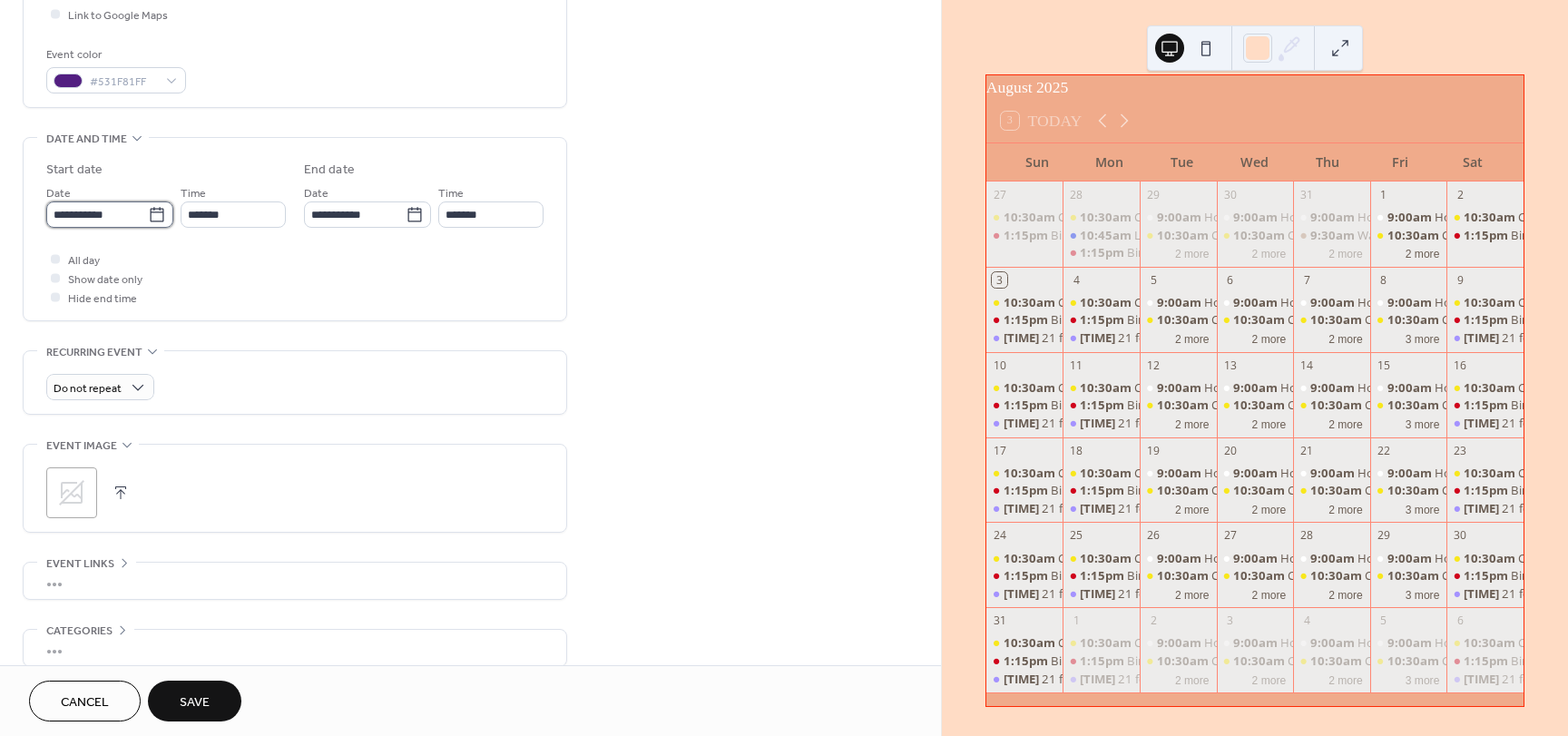 click on "**********" at bounding box center [97, 214] 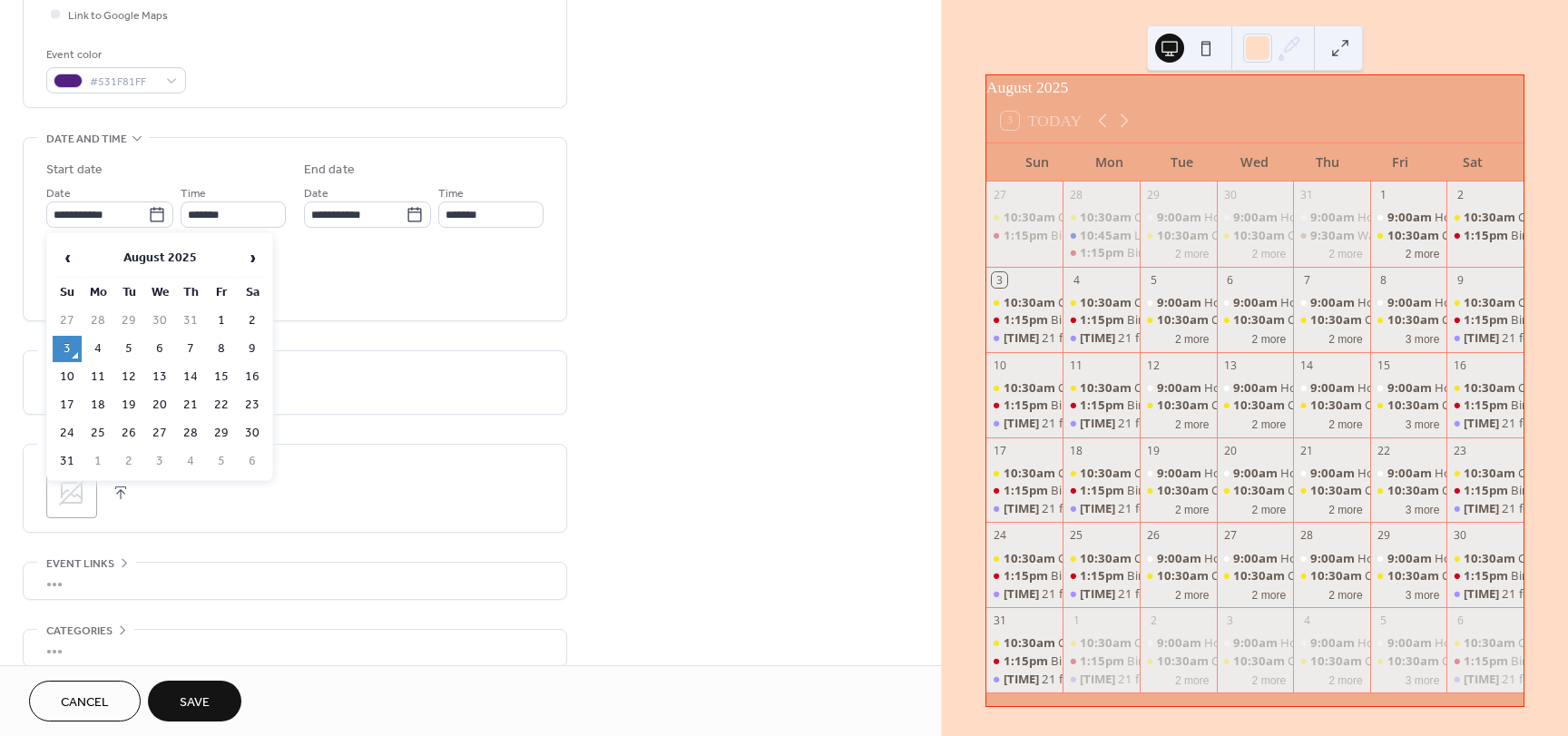 click on "5" at bounding box center [129, 348] 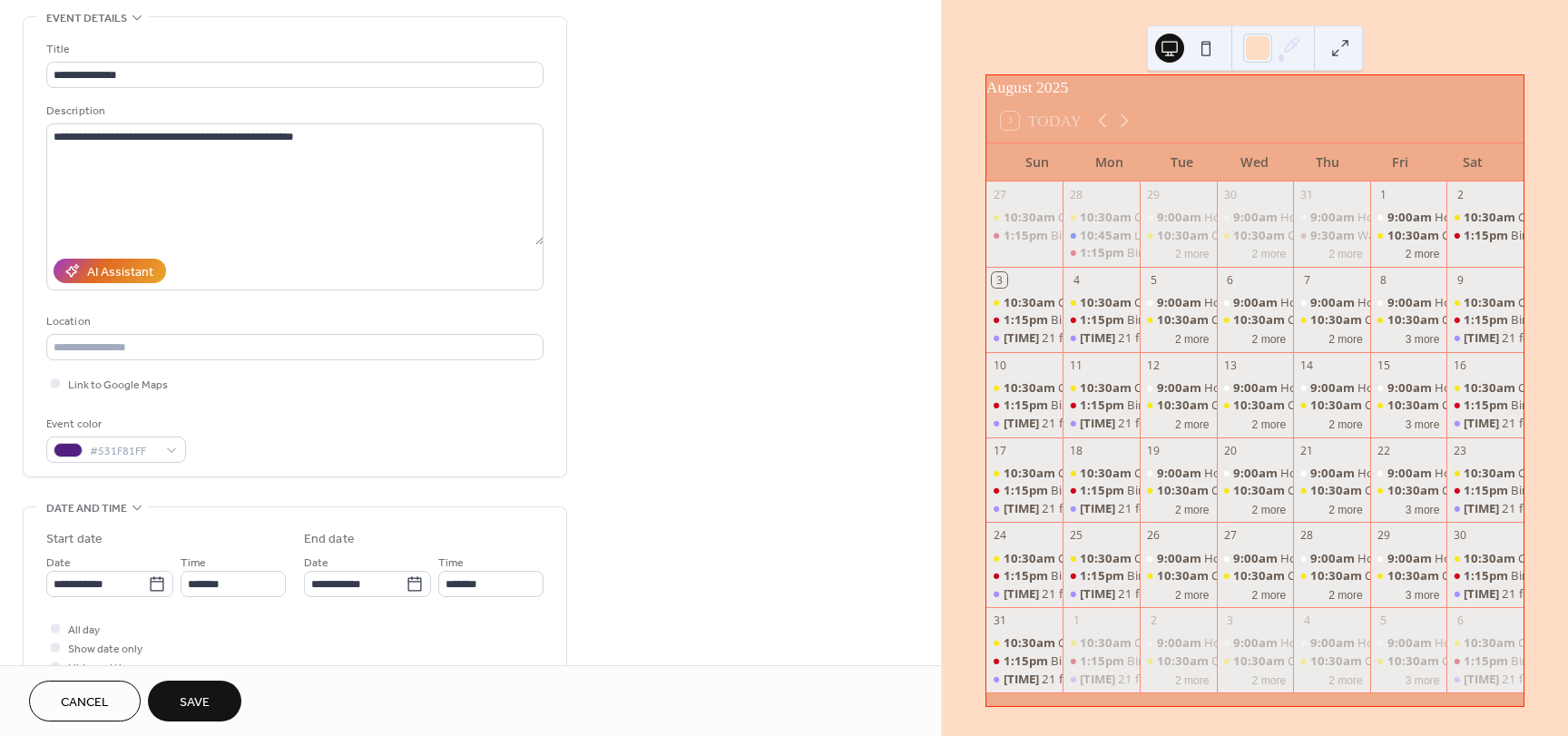 scroll, scrollTop: 0, scrollLeft: 0, axis: both 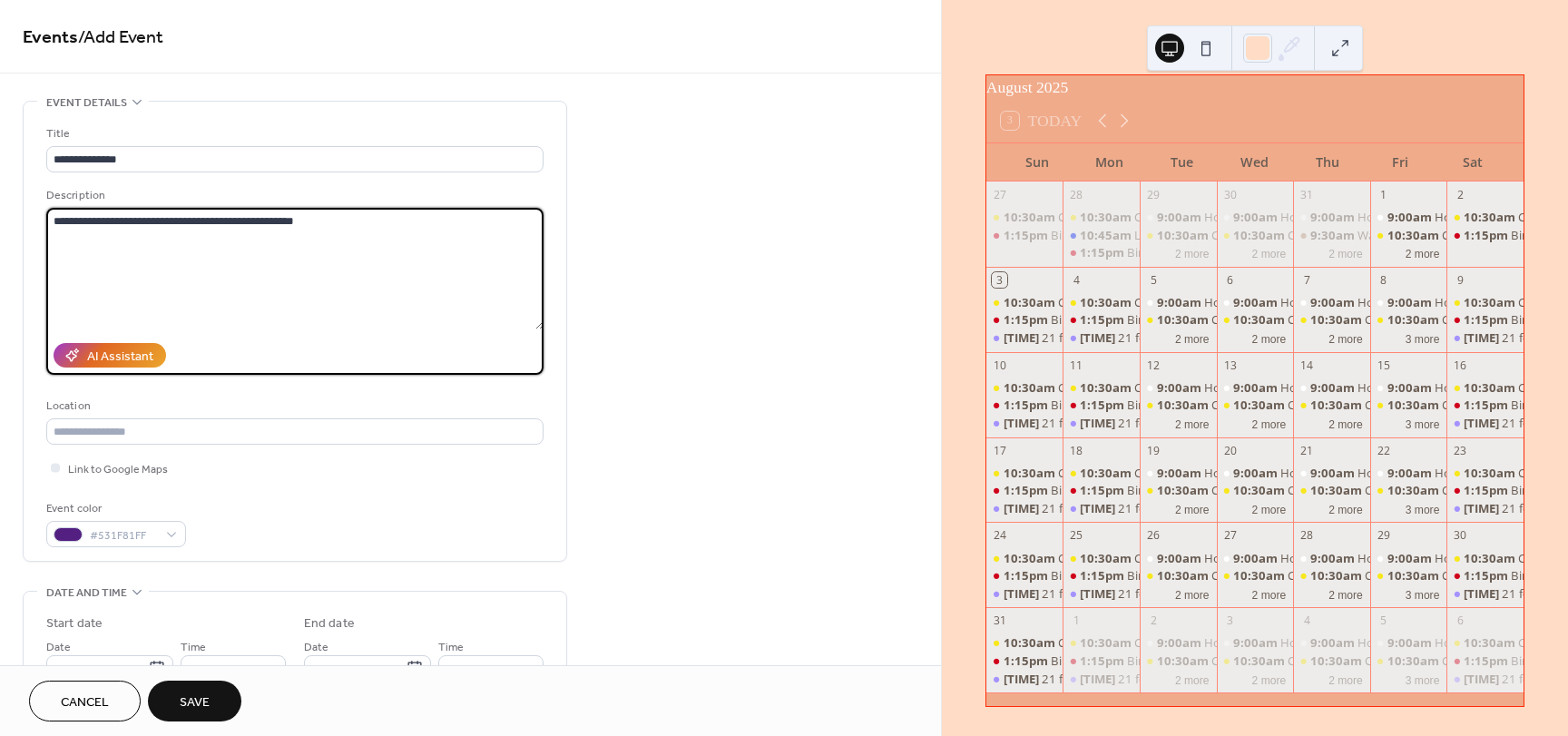 drag, startPoint x: 111, startPoint y: 221, endPoint x: 3, endPoint y: 221, distance: 108 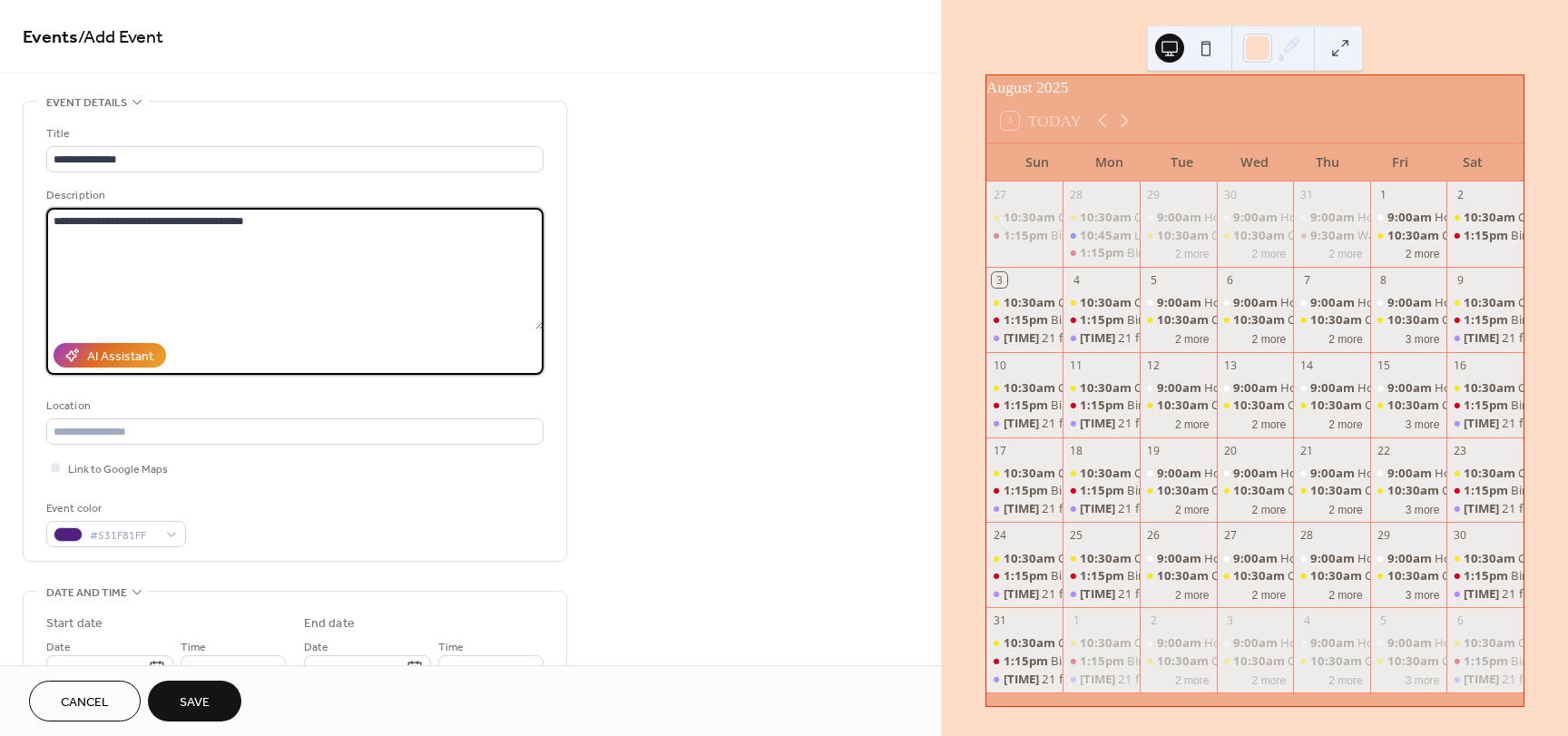 click on "**********" at bounding box center (295, 291) 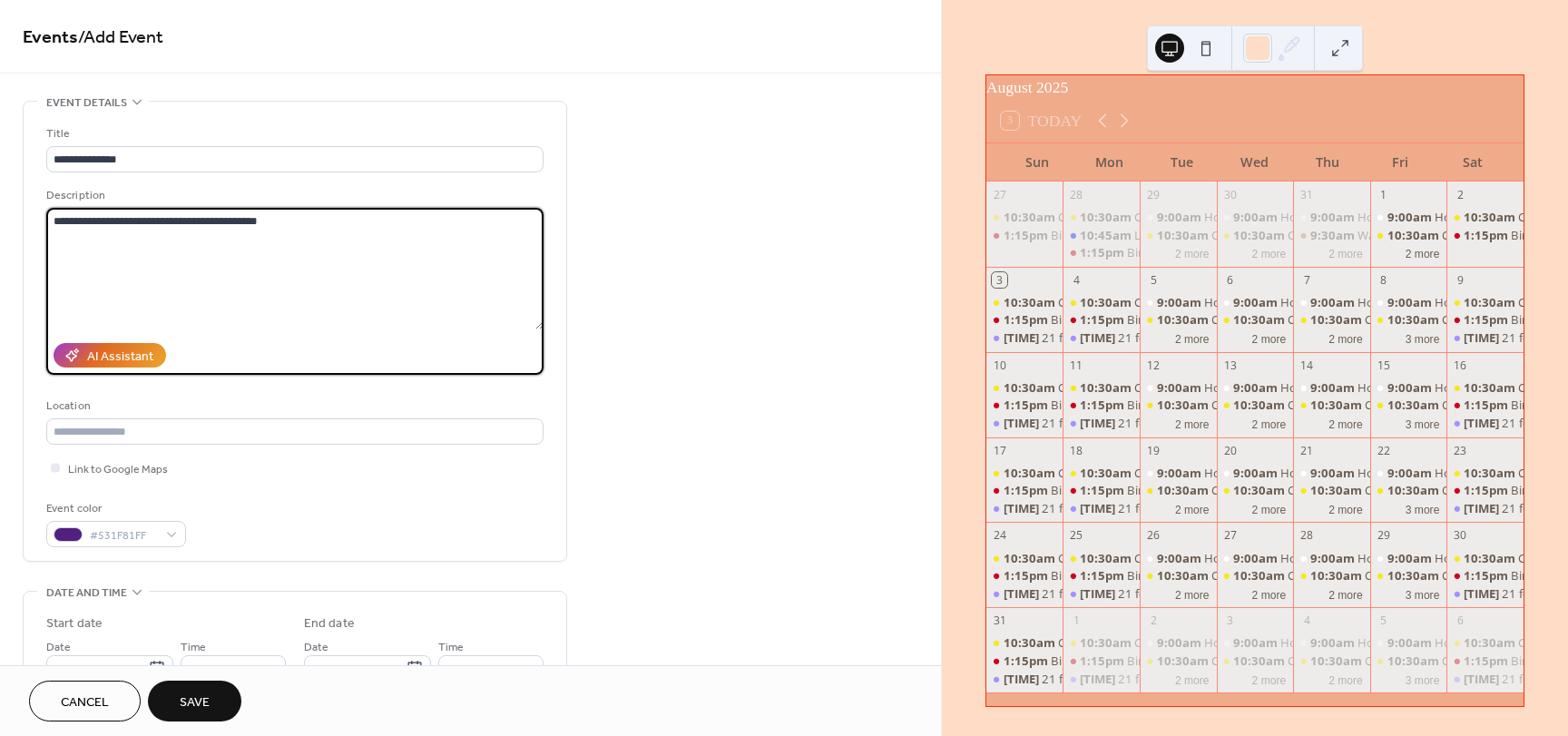 type on "**********" 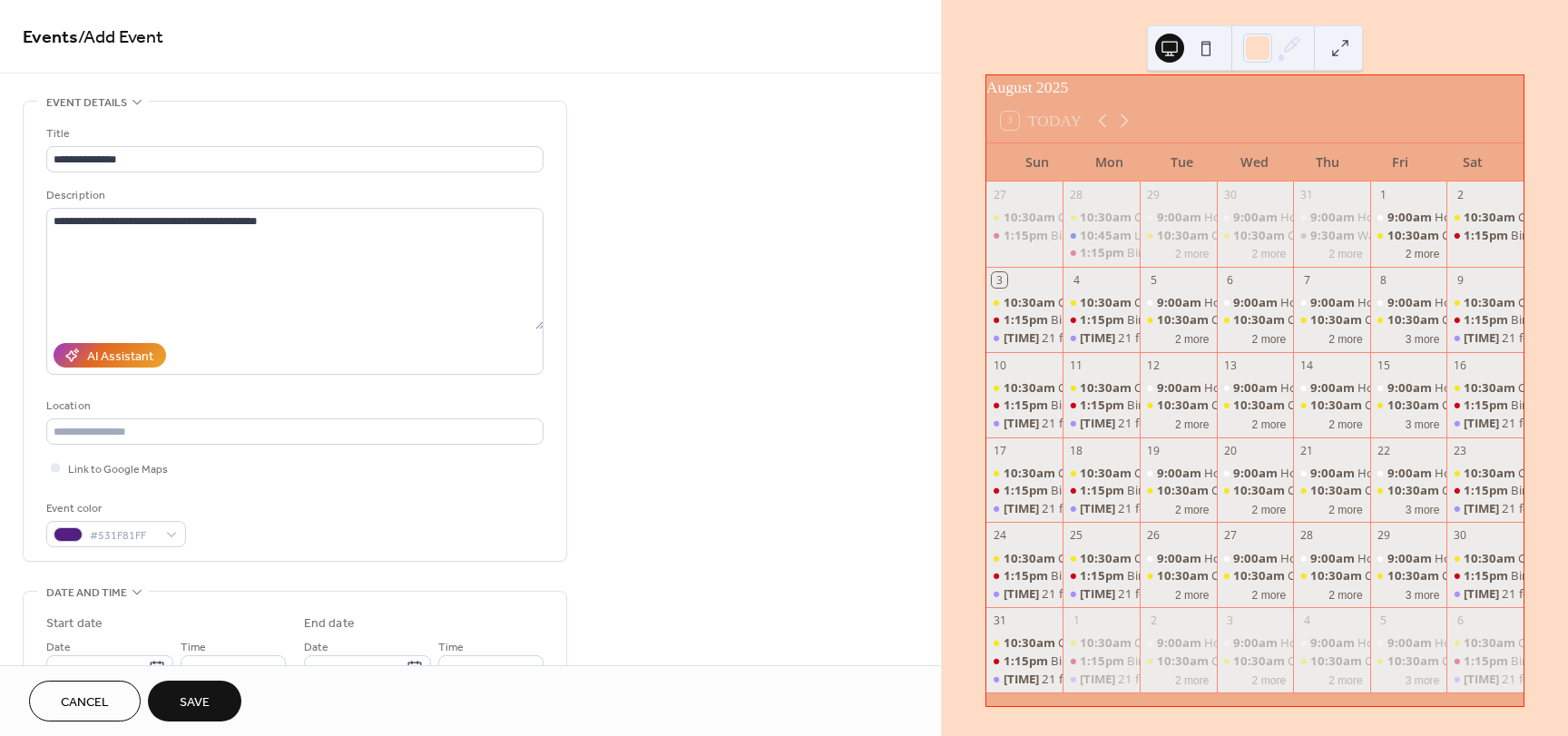 click on "**********" at bounding box center [470, 653] 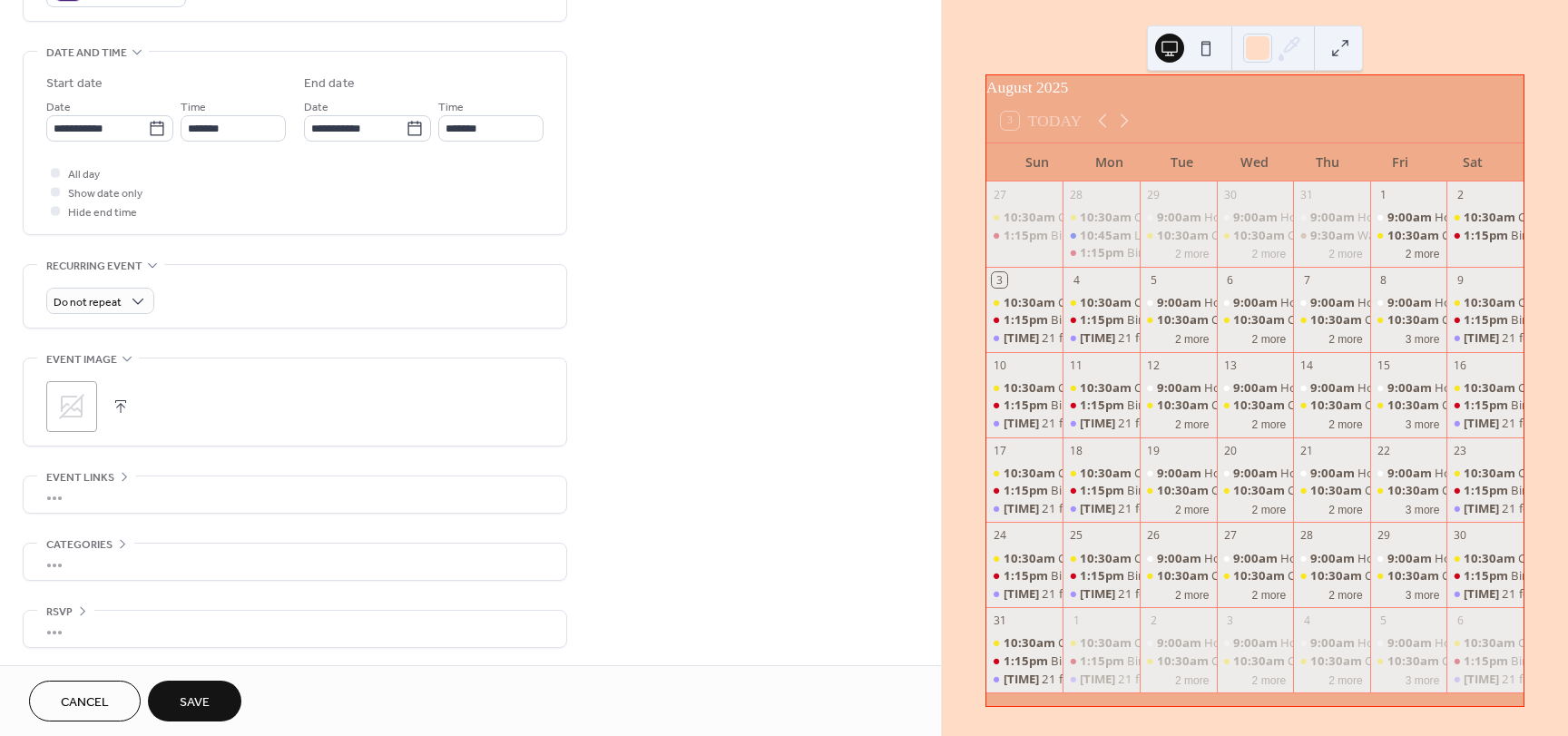scroll, scrollTop: 541, scrollLeft: 0, axis: vertical 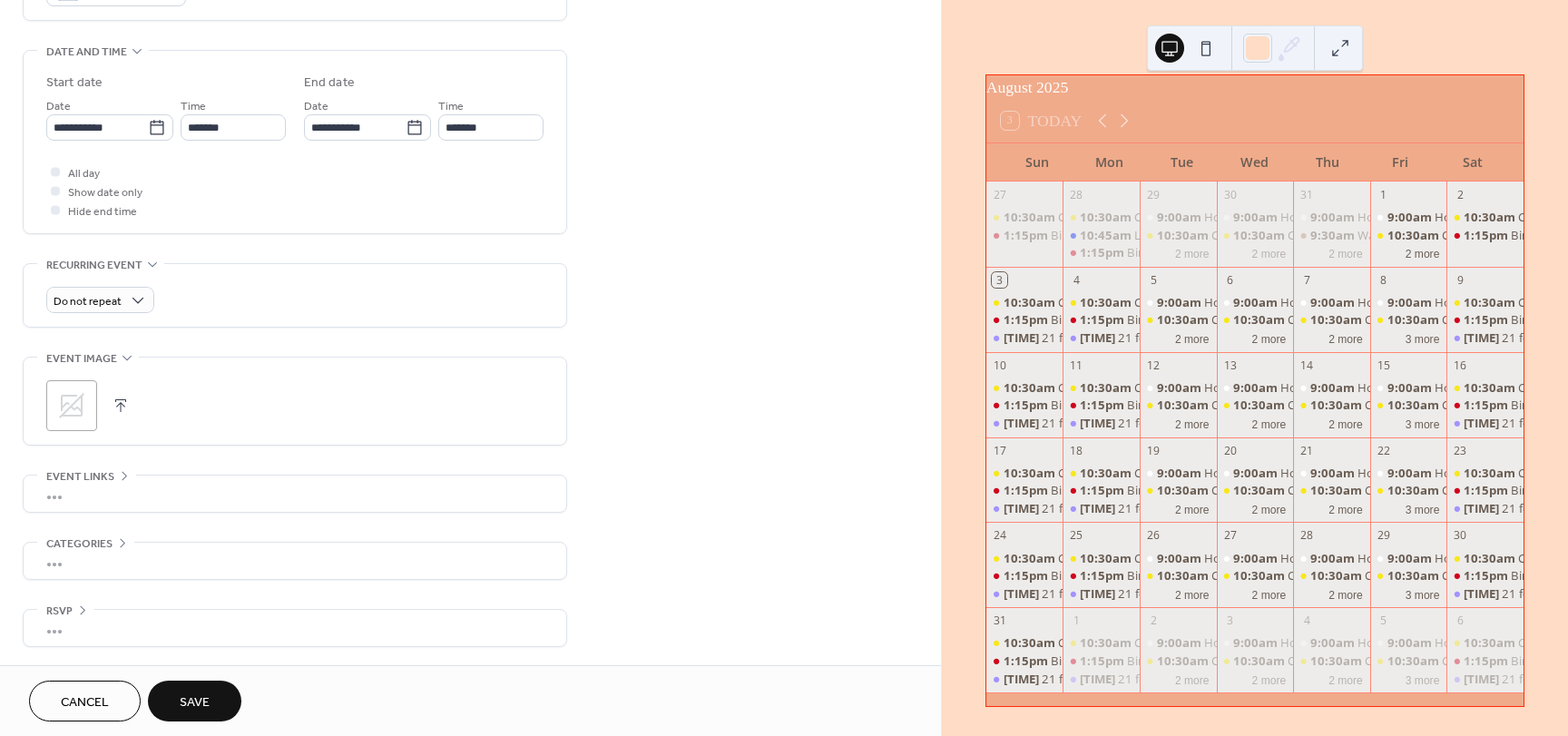 click on "Save" at bounding box center (194, 702) 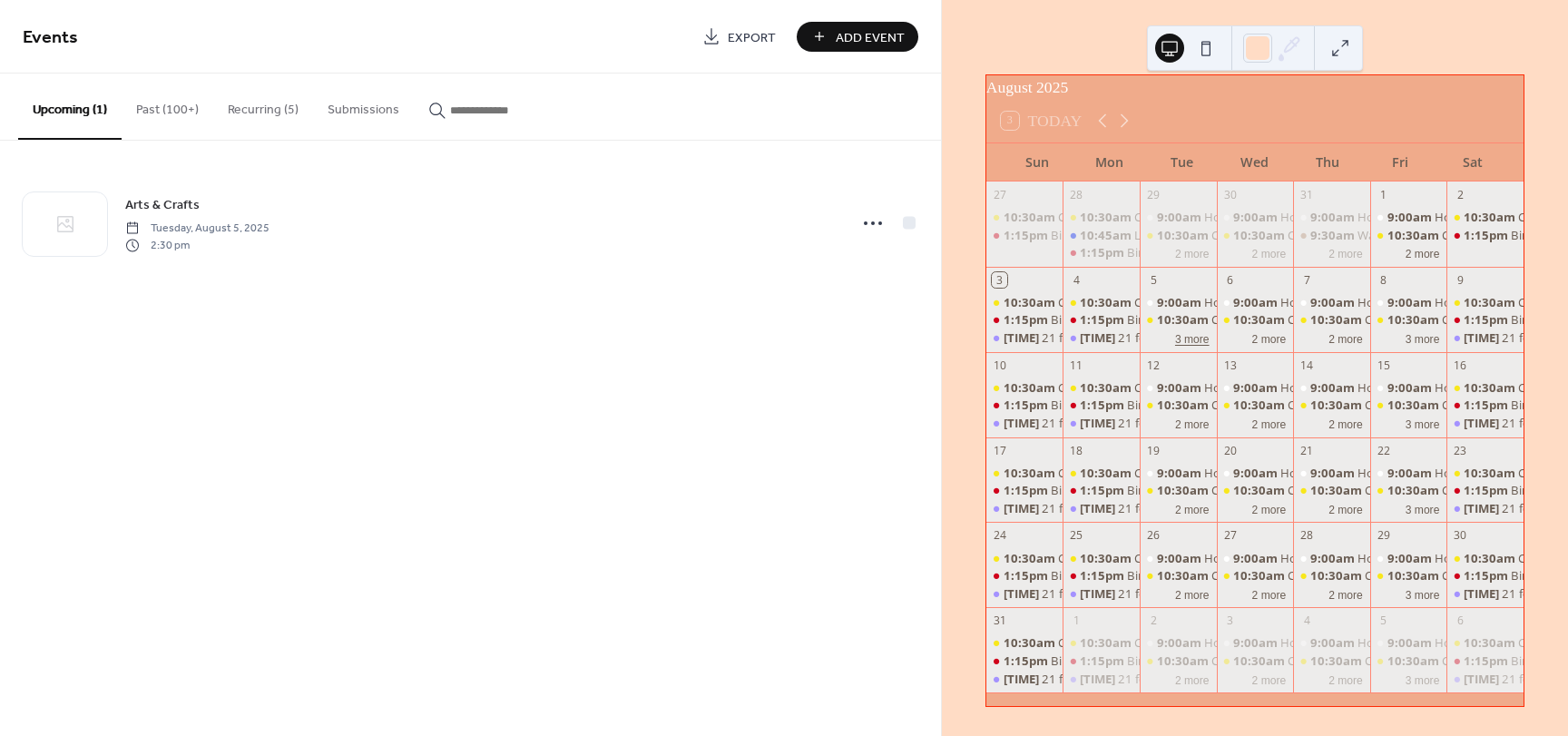 click on "3 more" at bounding box center (1192, 338) 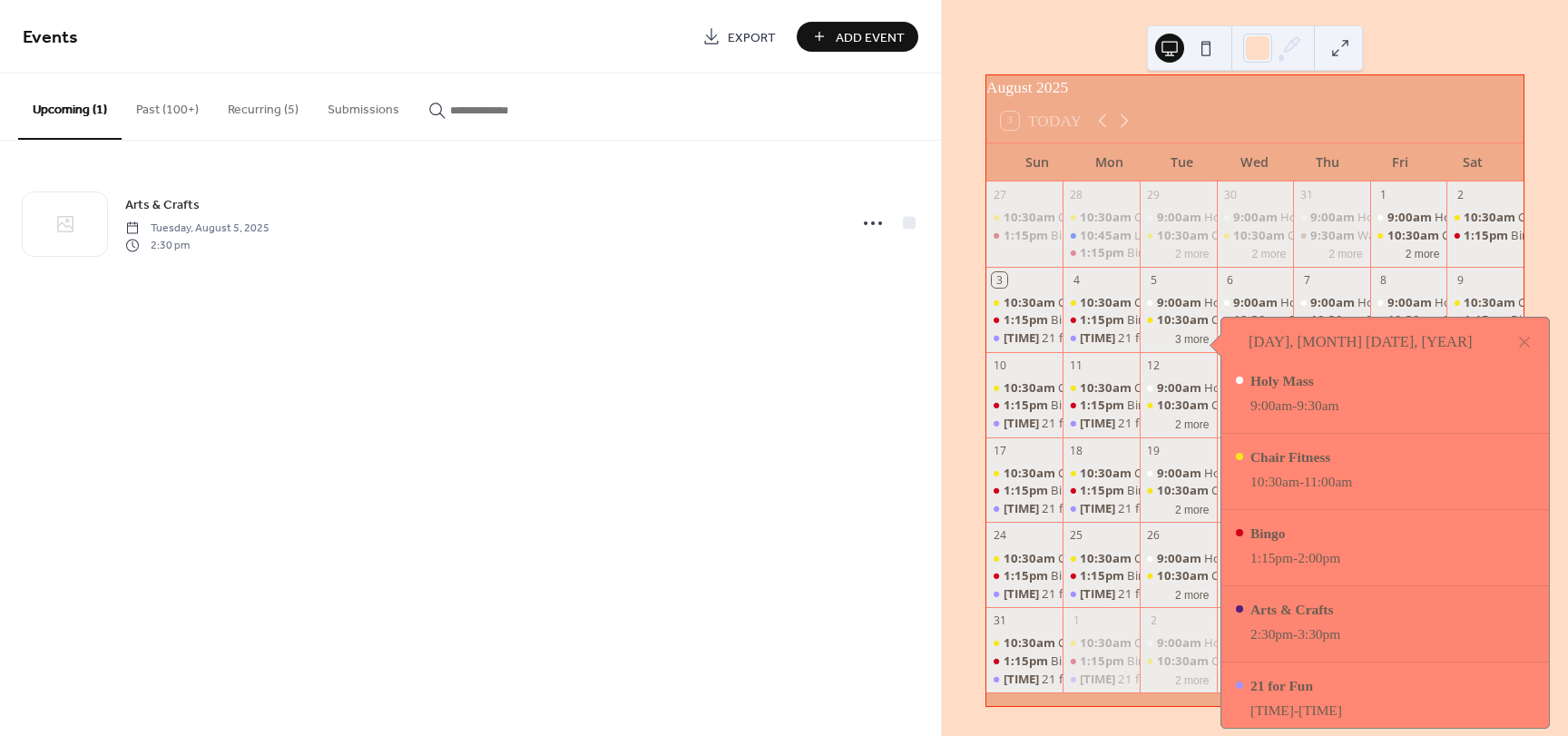 scroll, scrollTop: 21, scrollLeft: 0, axis: vertical 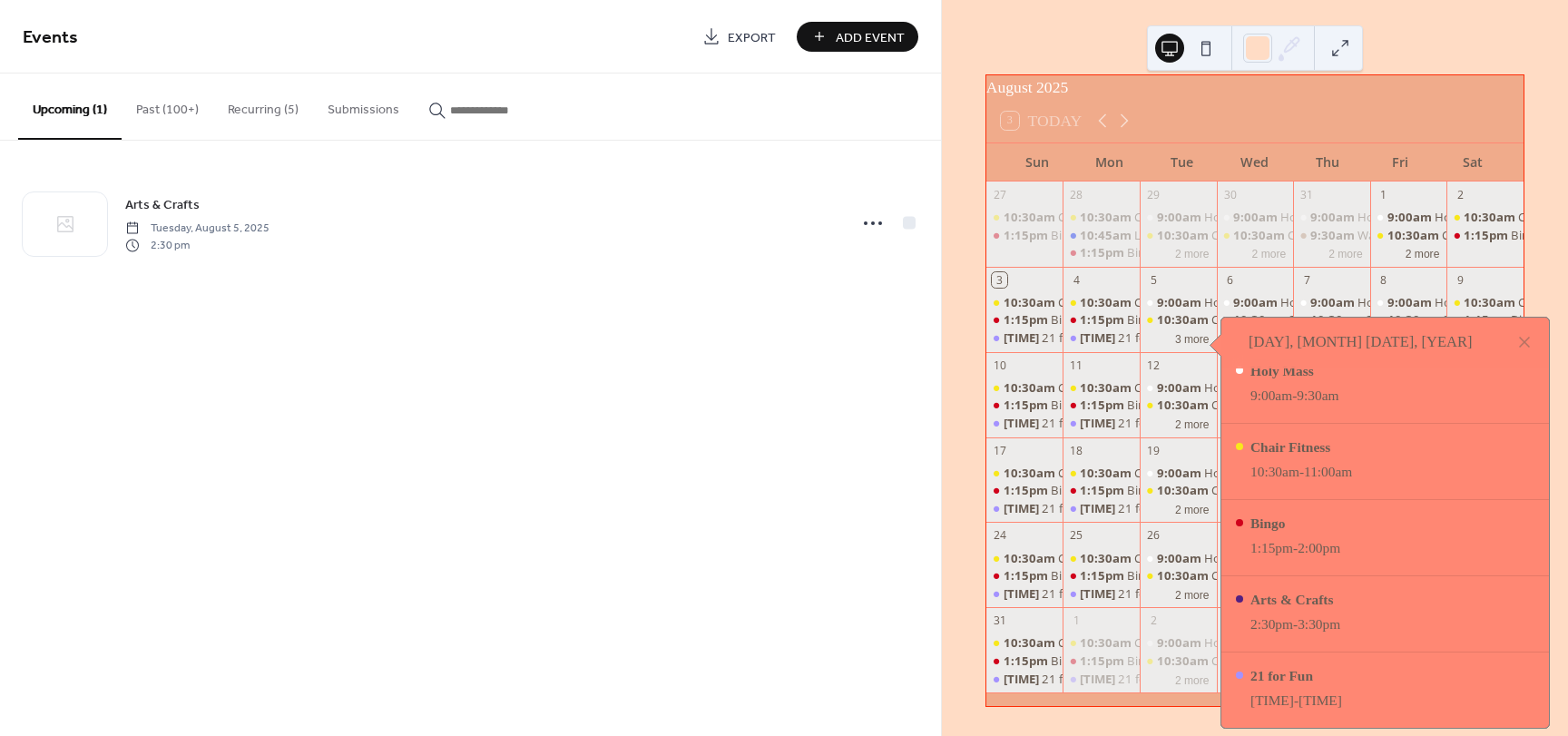 click on "Events Export Add Event Upcoming (1) Past (100+) Recurring (5) Submissions Arts & Crafts  Tuesday, [MONTH] [DATE], [YEAR] [TIME] Cancel" at bounding box center [470, 368] 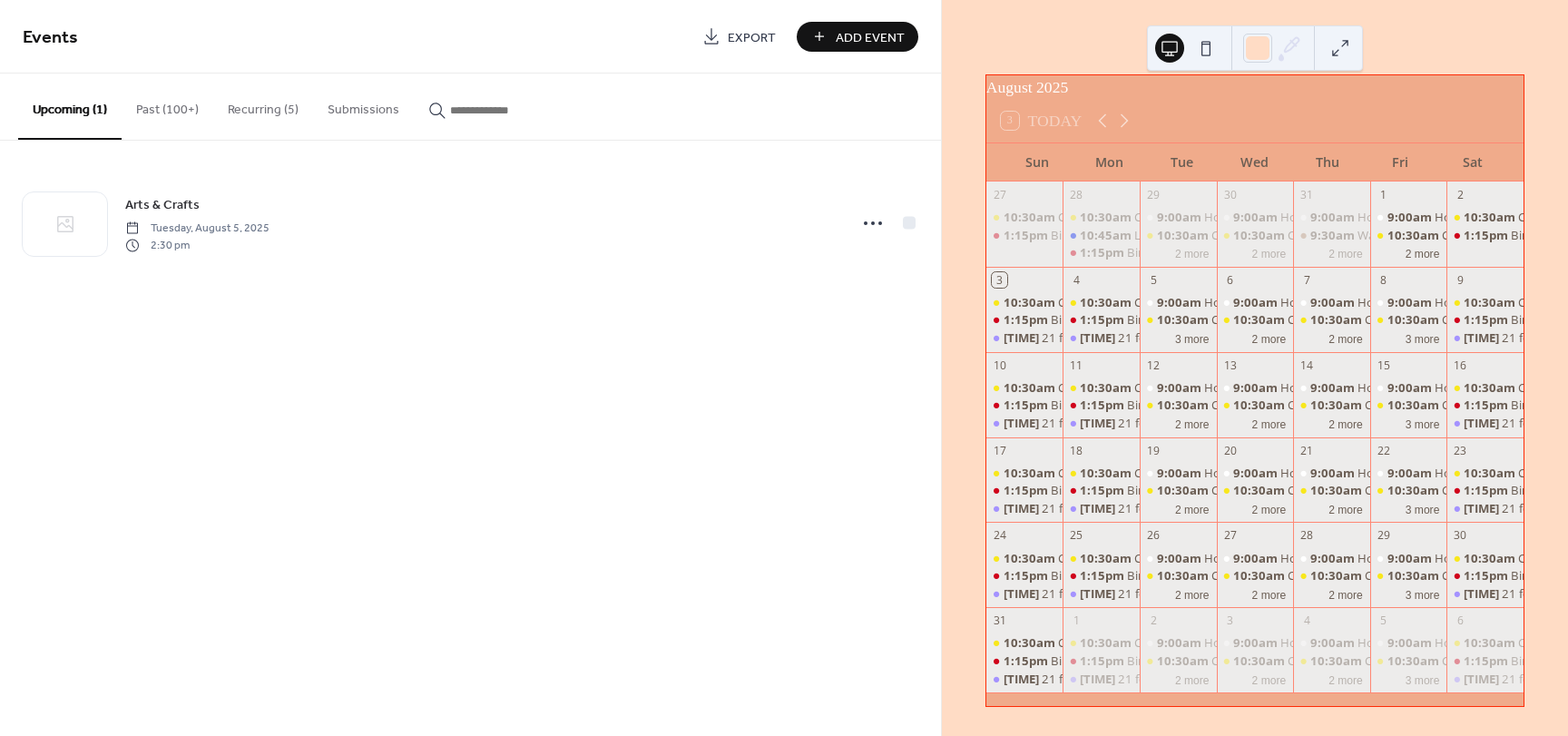 click on "Add Event" at bounding box center [870, 37] 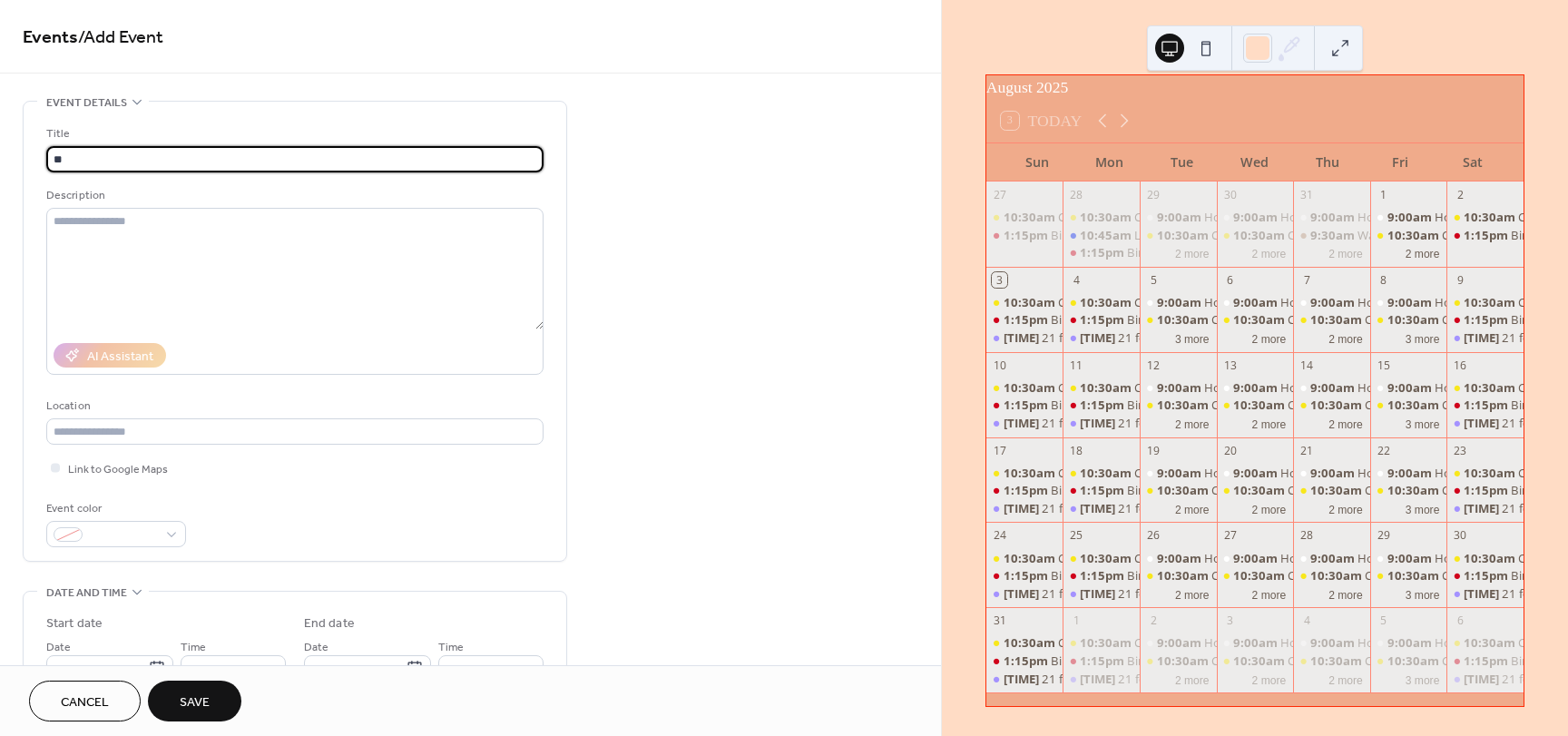 type on "*" 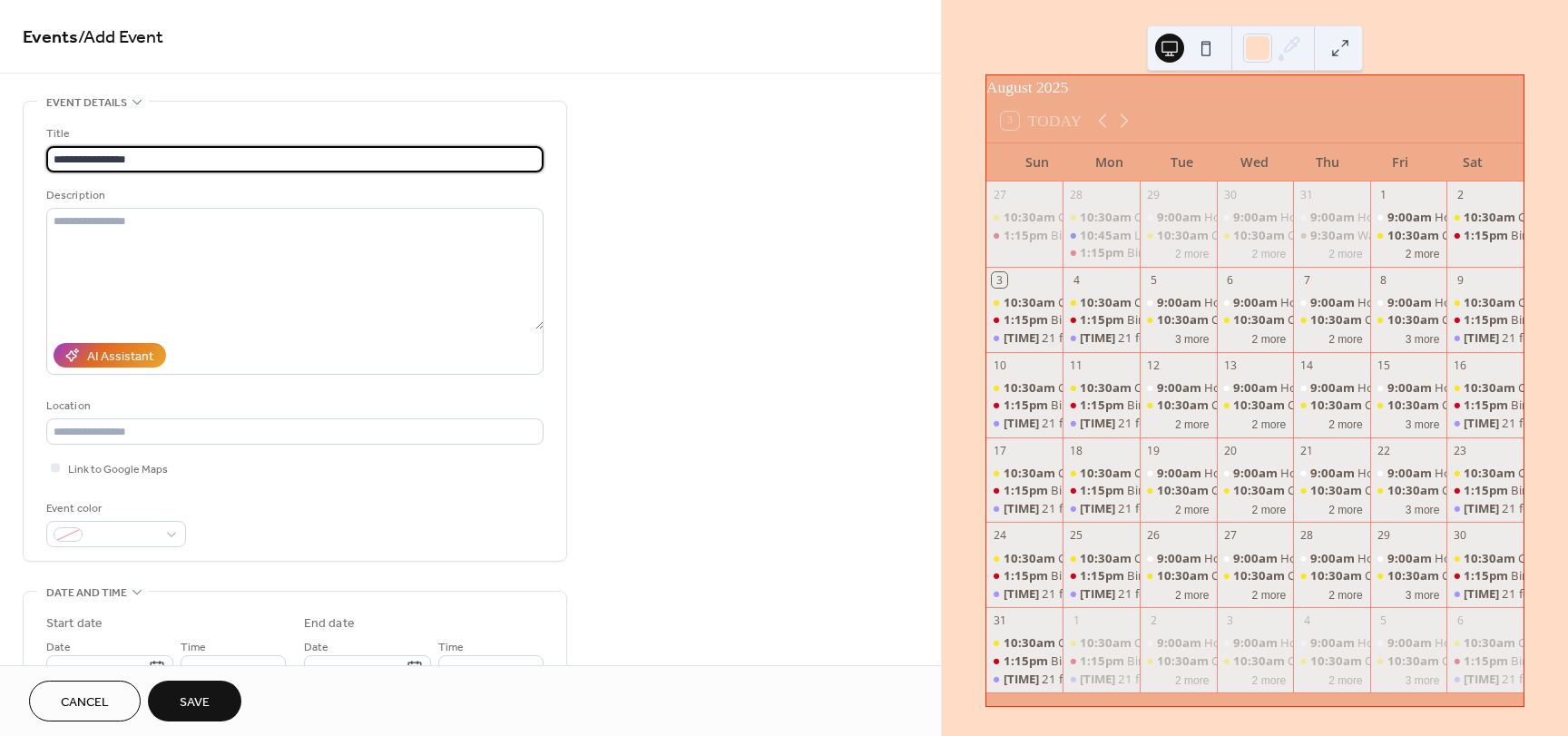 scroll, scrollTop: 1, scrollLeft: 0, axis: vertical 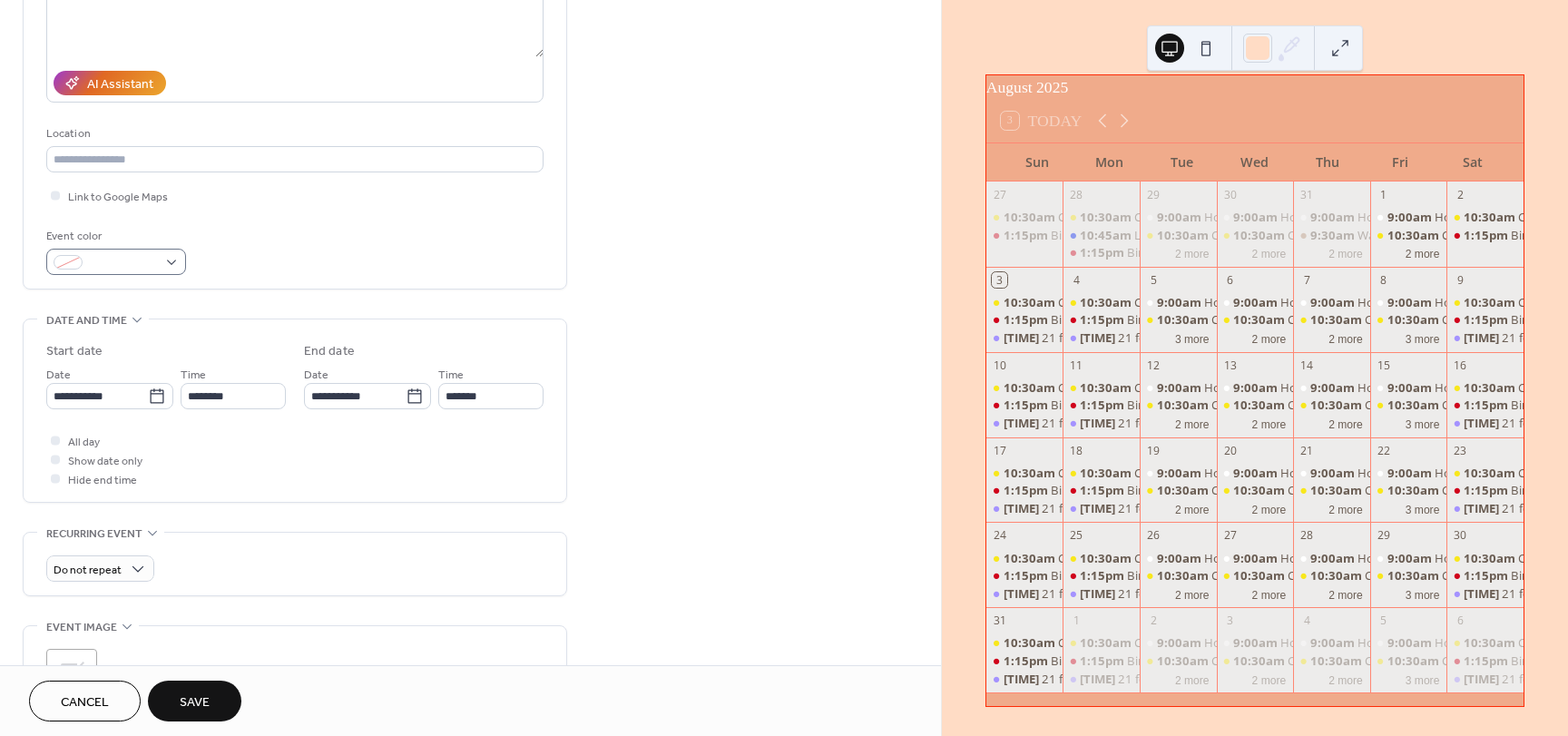 type on "**********" 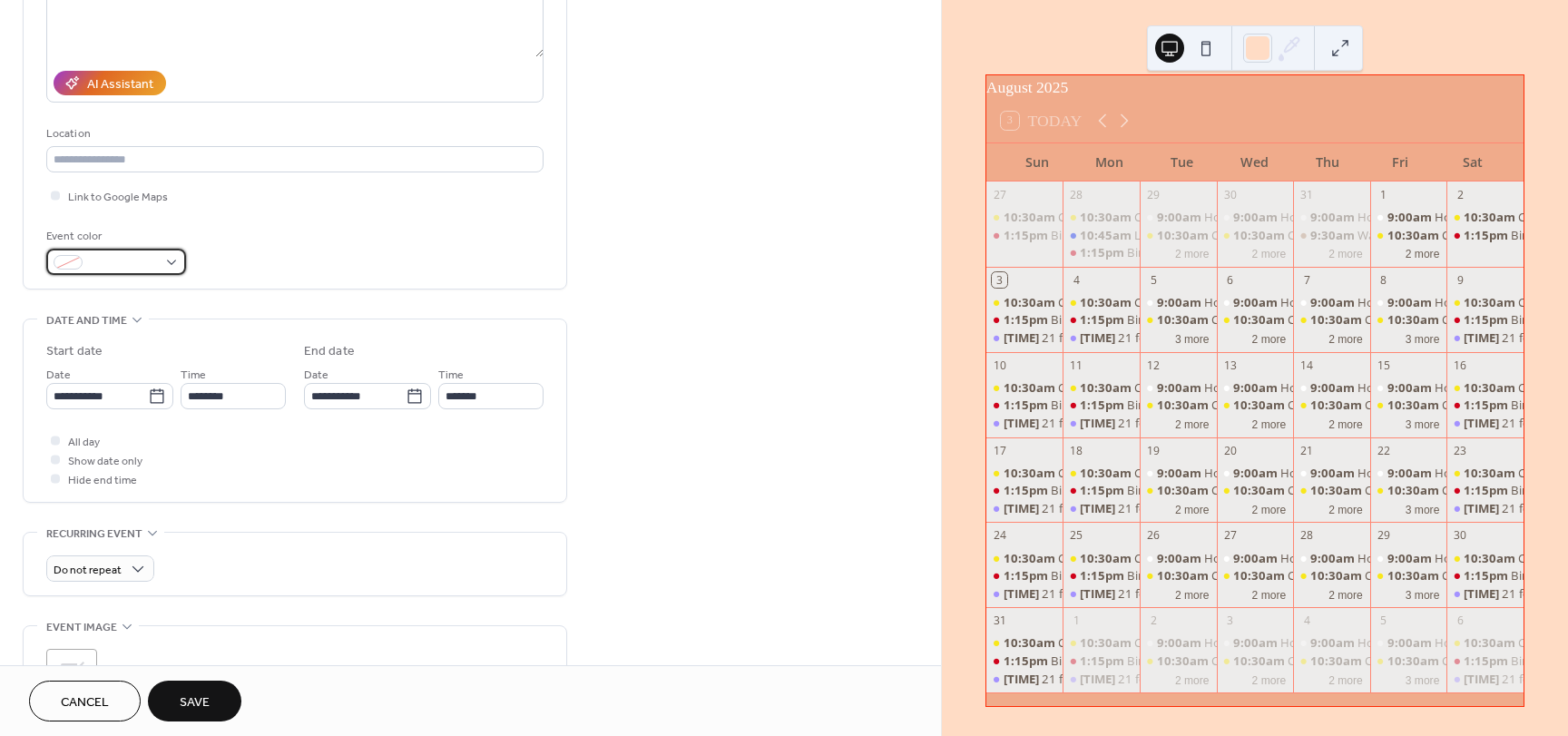 scroll, scrollTop: 0, scrollLeft: 0, axis: both 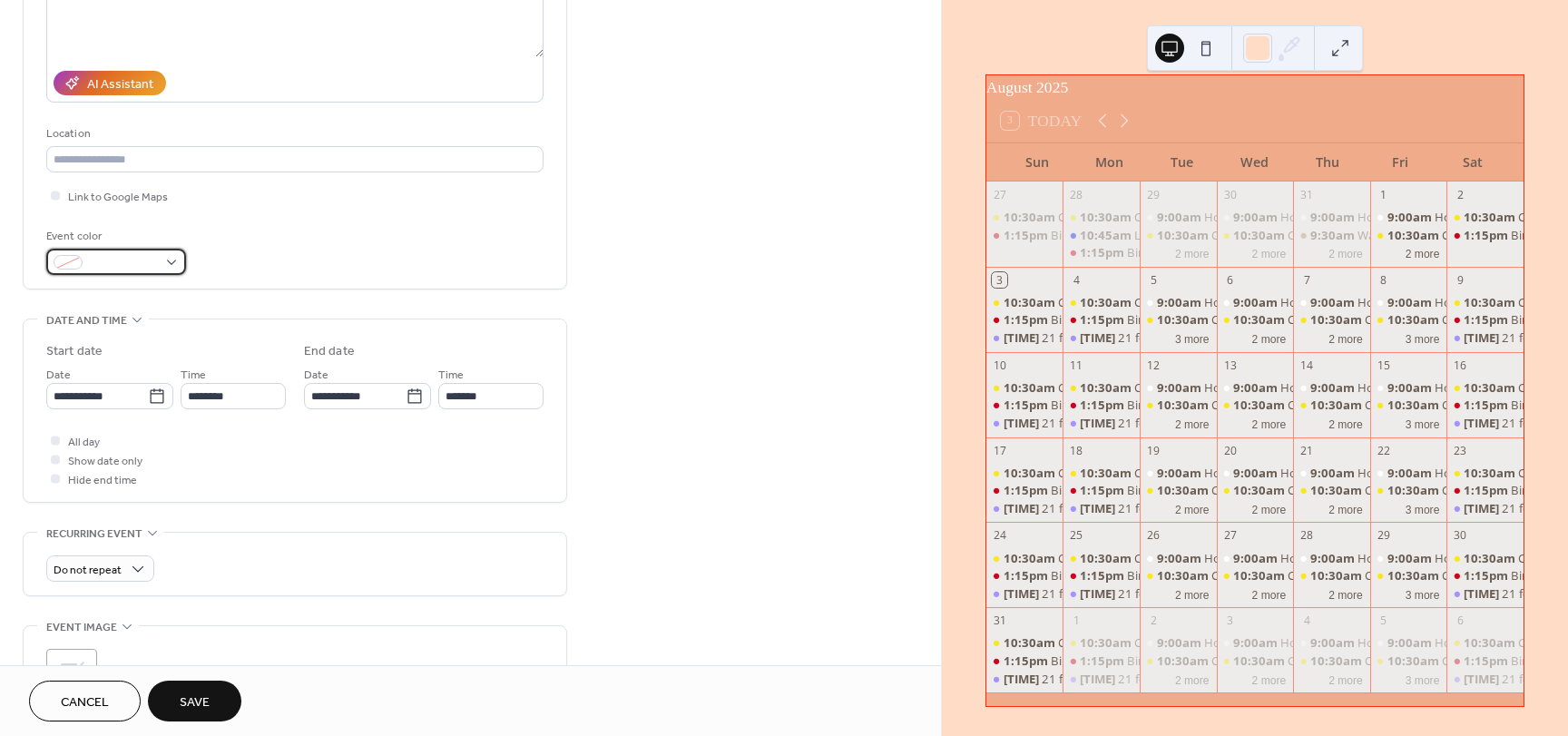 click at bounding box center (123, 263) 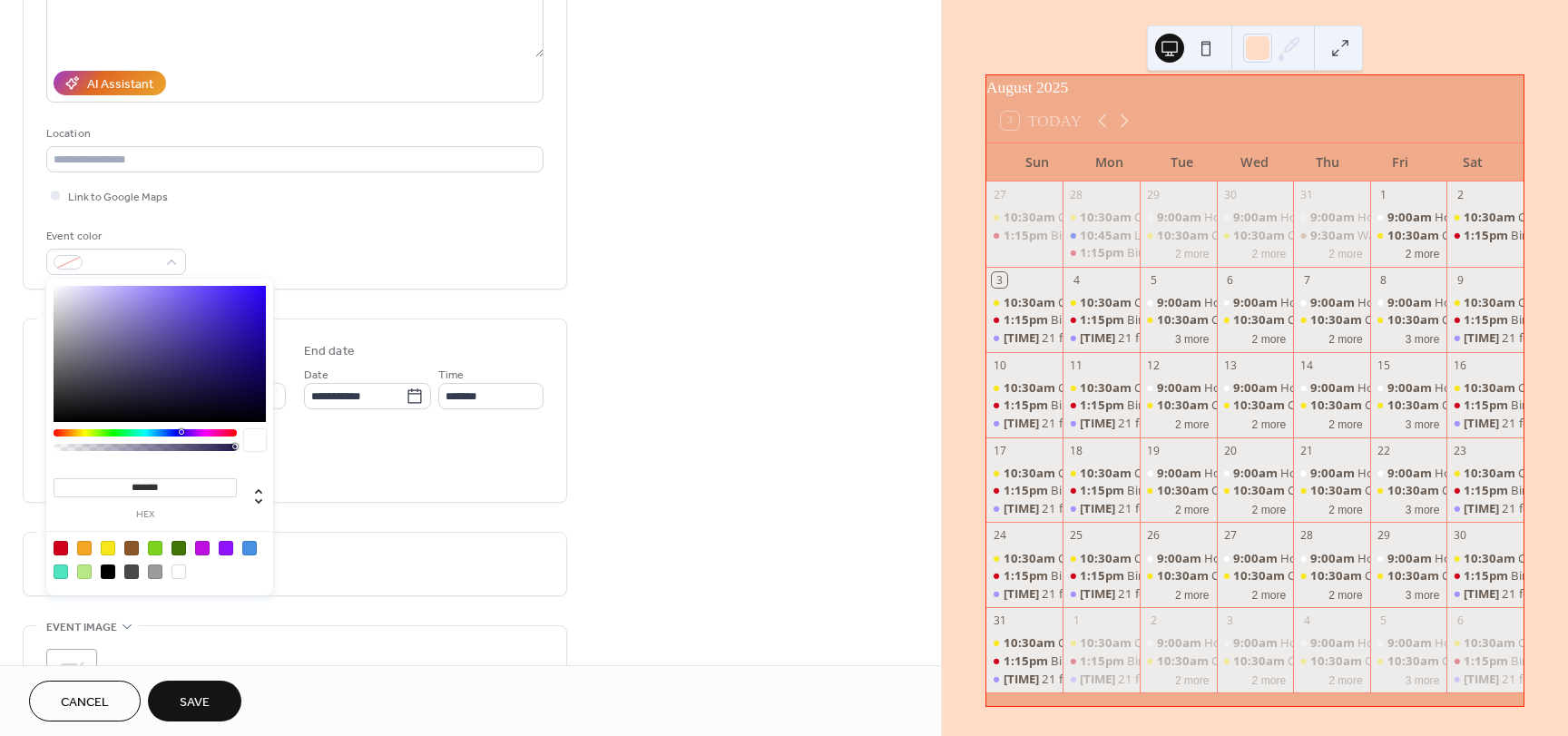 click at bounding box center [145, 433] 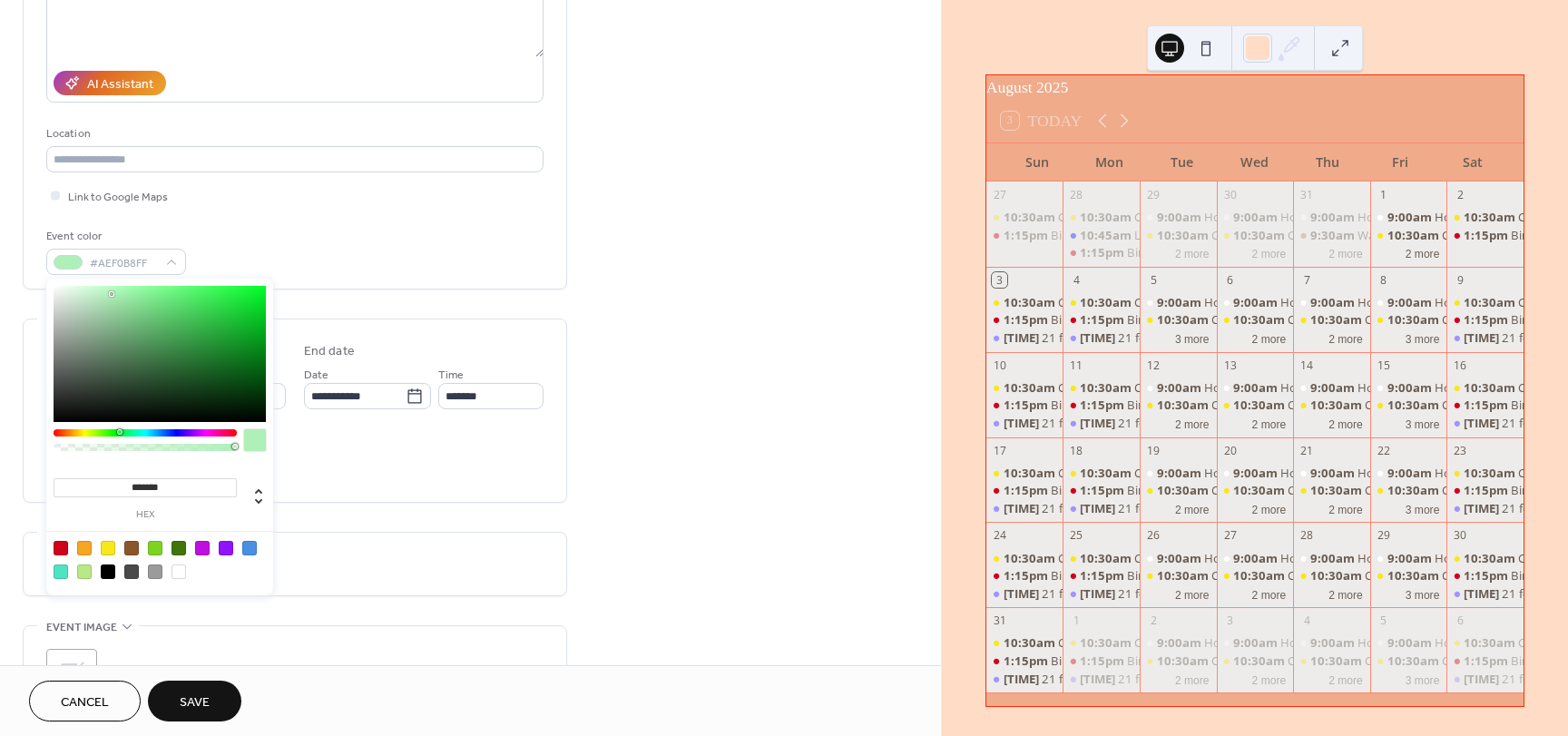 type on "*******" 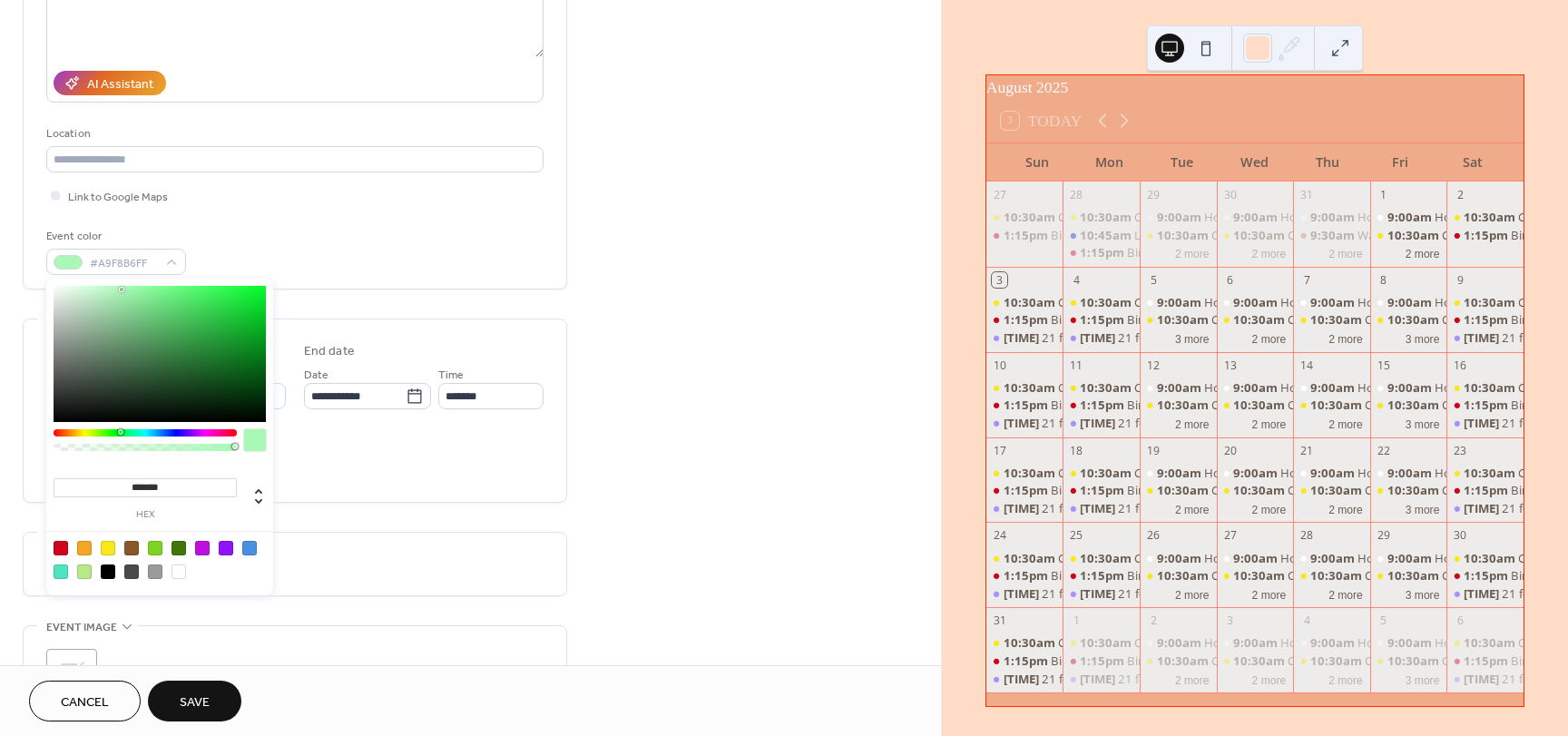 drag, startPoint x: 184, startPoint y: 367, endPoint x: 122, endPoint y: 289, distance: 99.63935 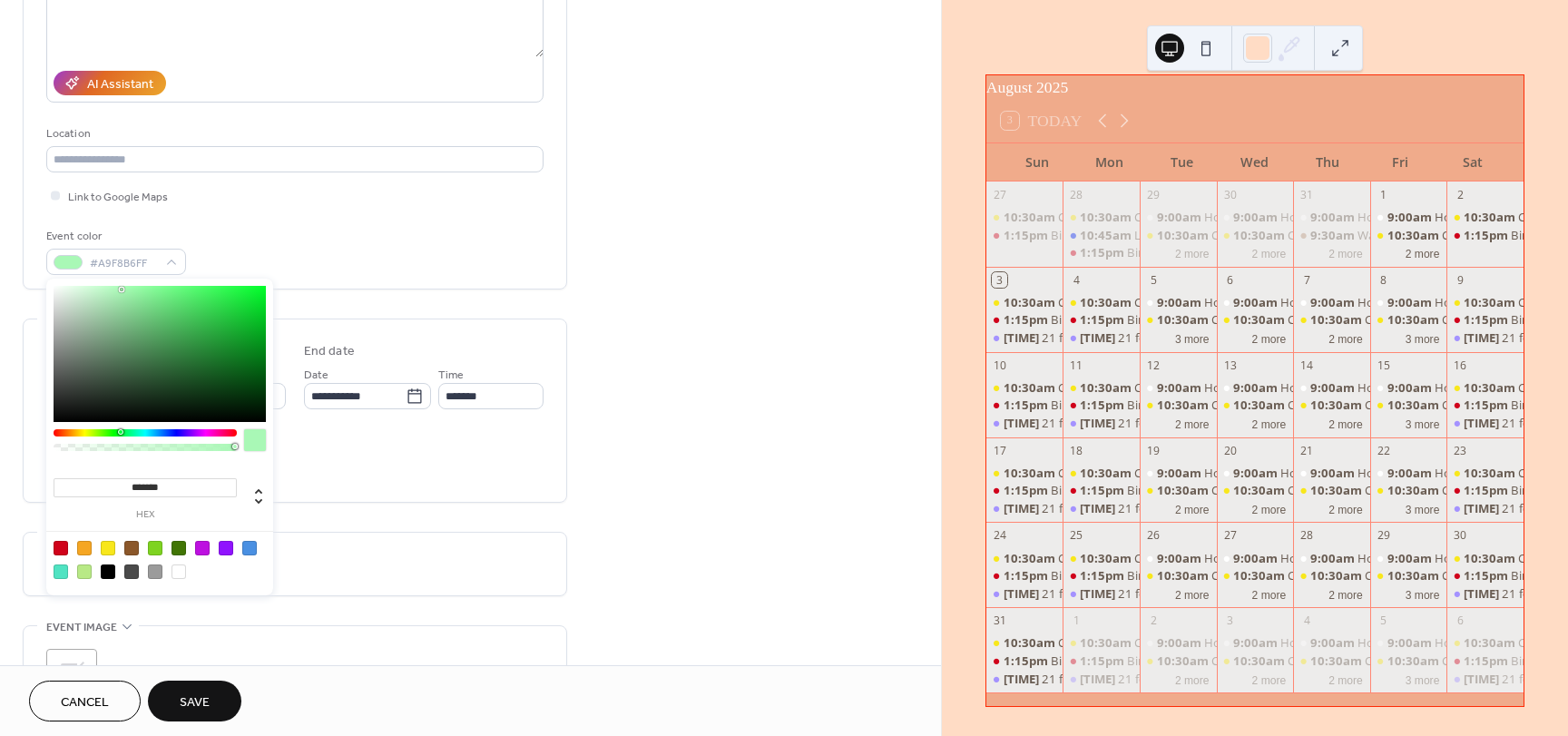 click at bounding box center (160, 354) 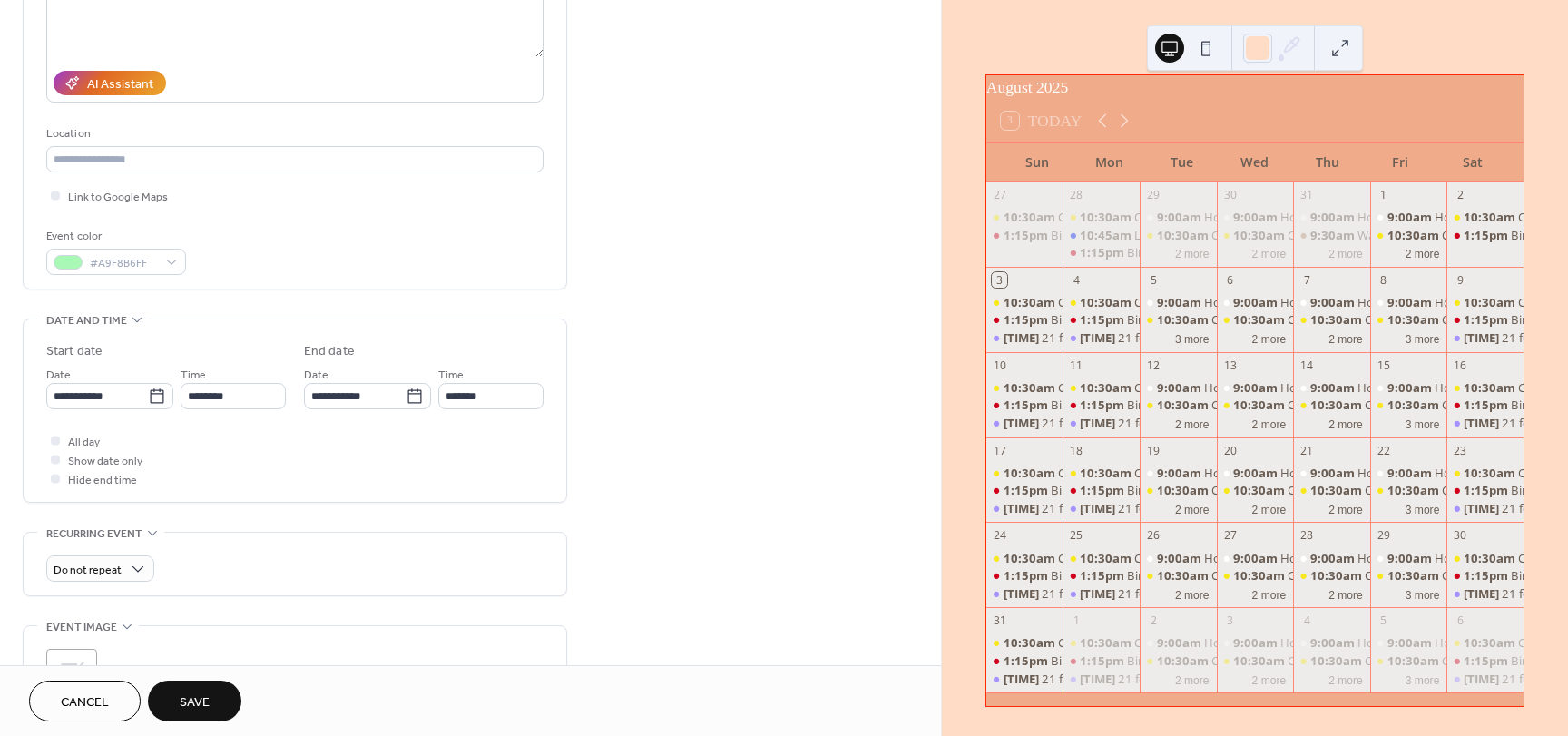 click on "Date" at bounding box center (316, 375) 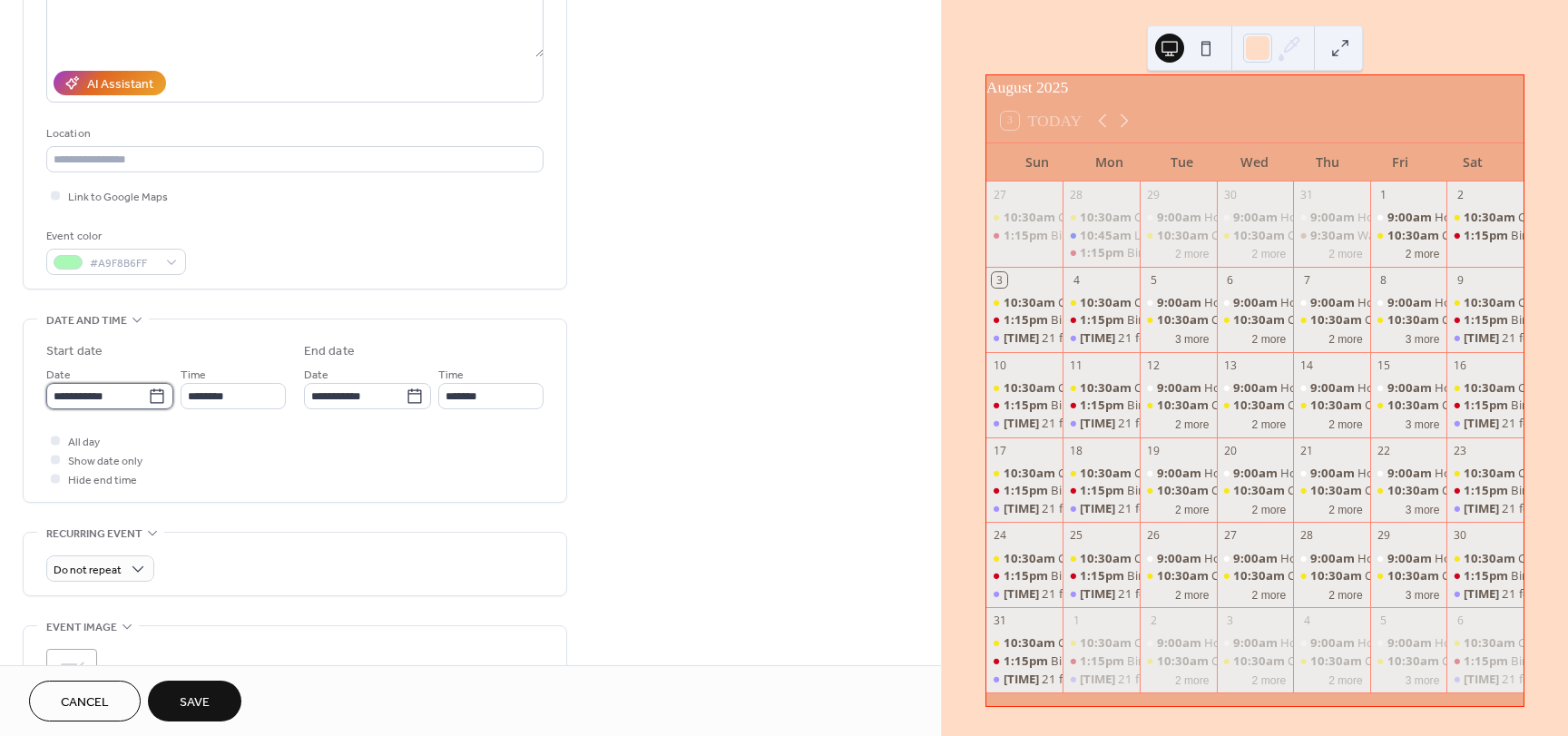 click on "**********" at bounding box center [97, 396] 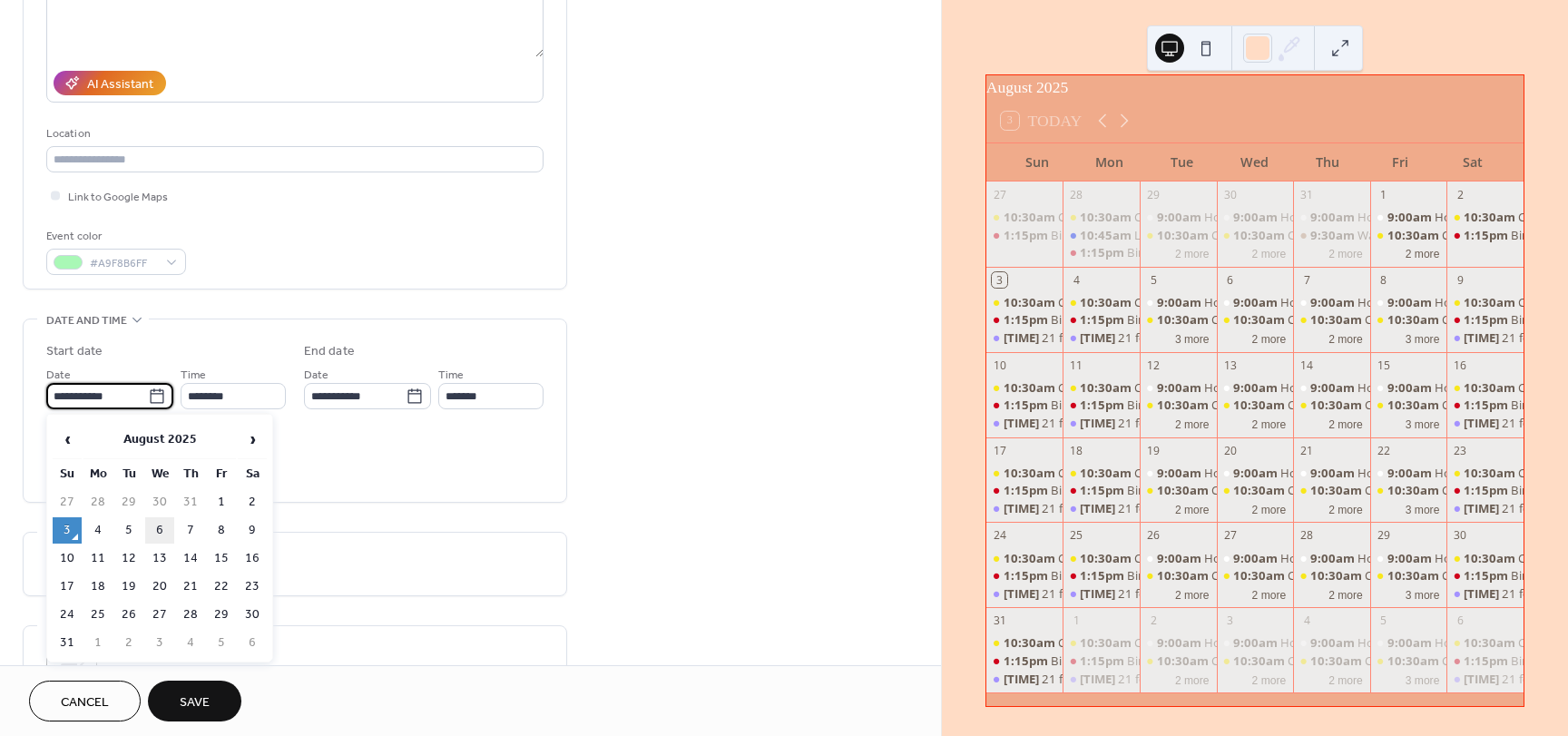 click on "6" at bounding box center (160, 530) 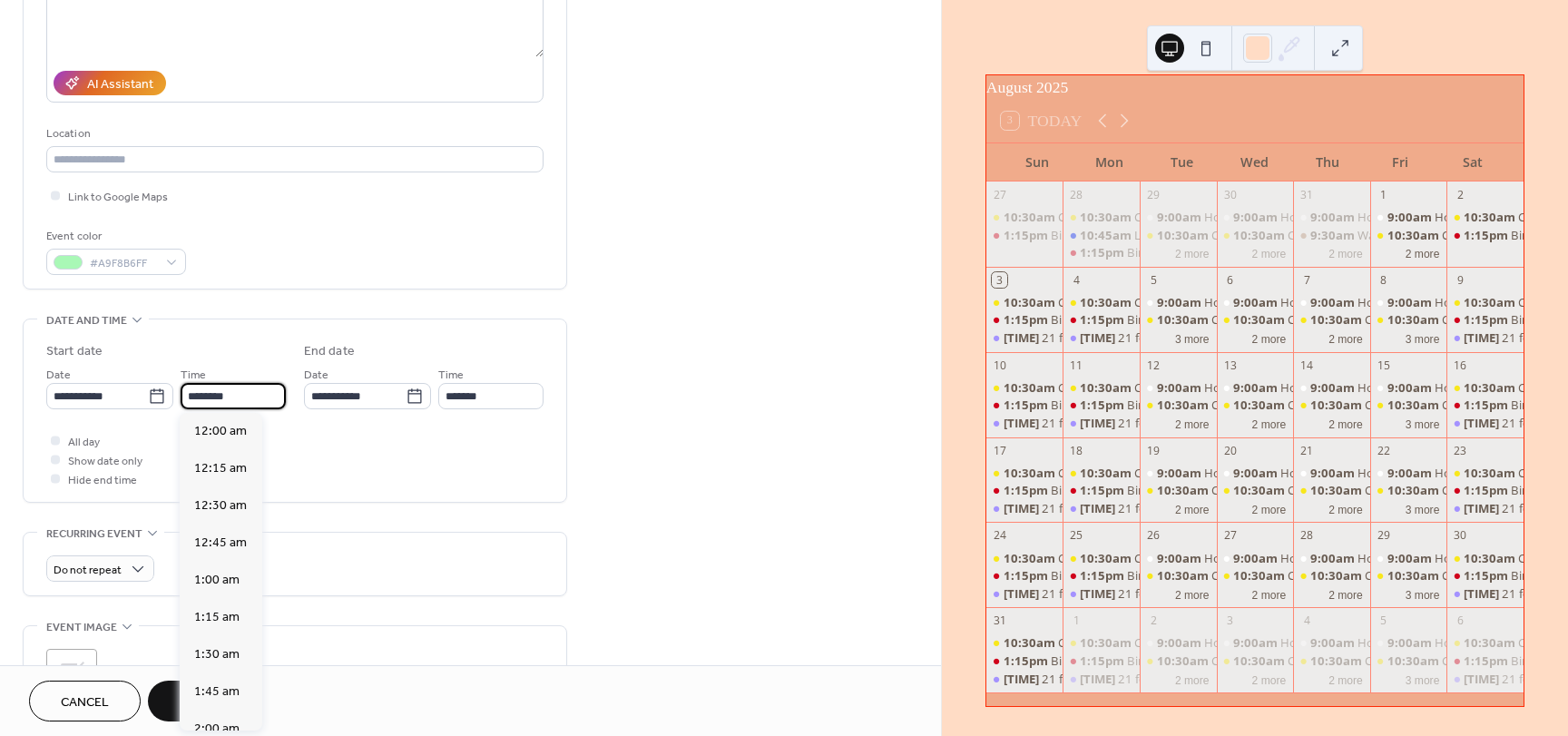 click on "********" at bounding box center [233, 396] 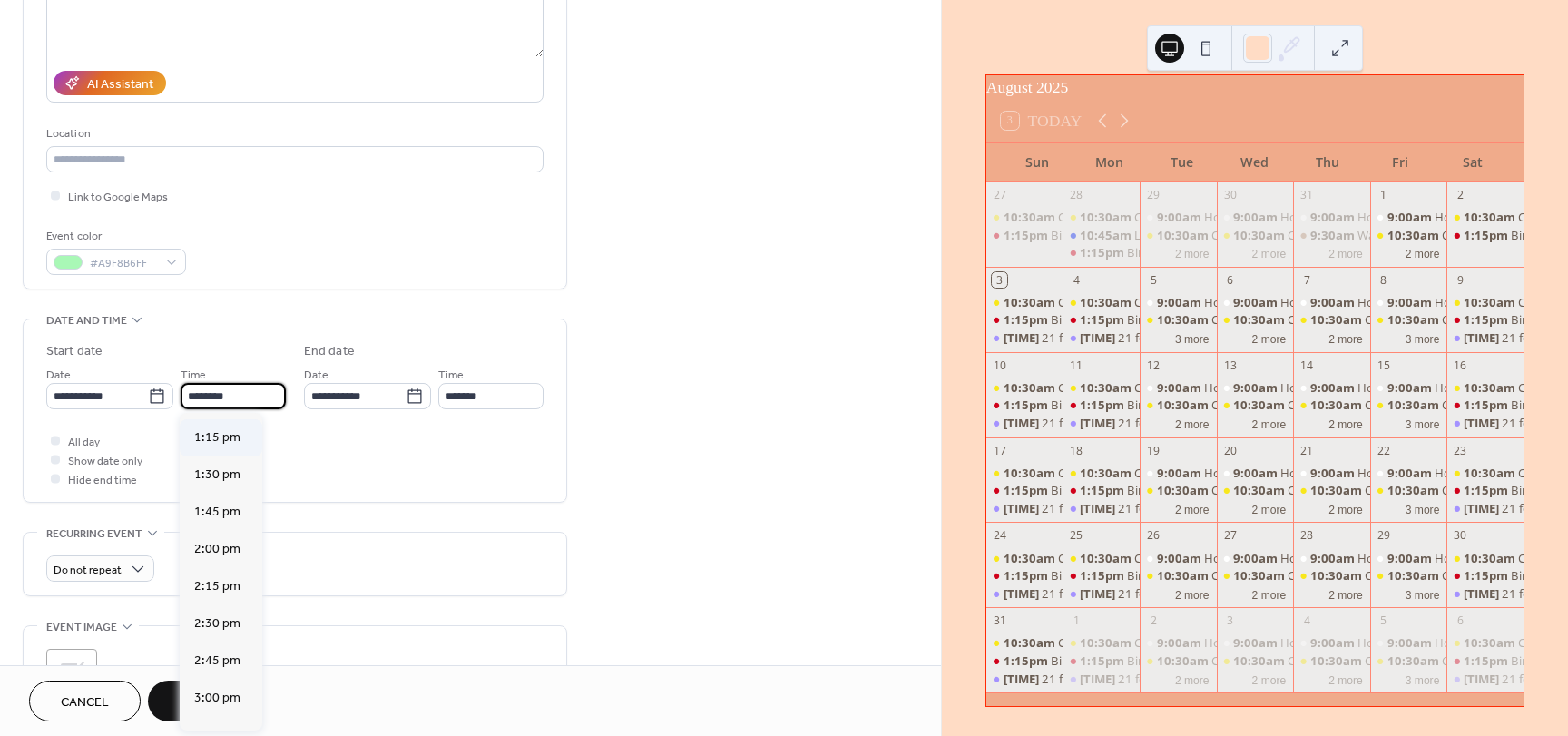 scroll, scrollTop: 1968, scrollLeft: 0, axis: vertical 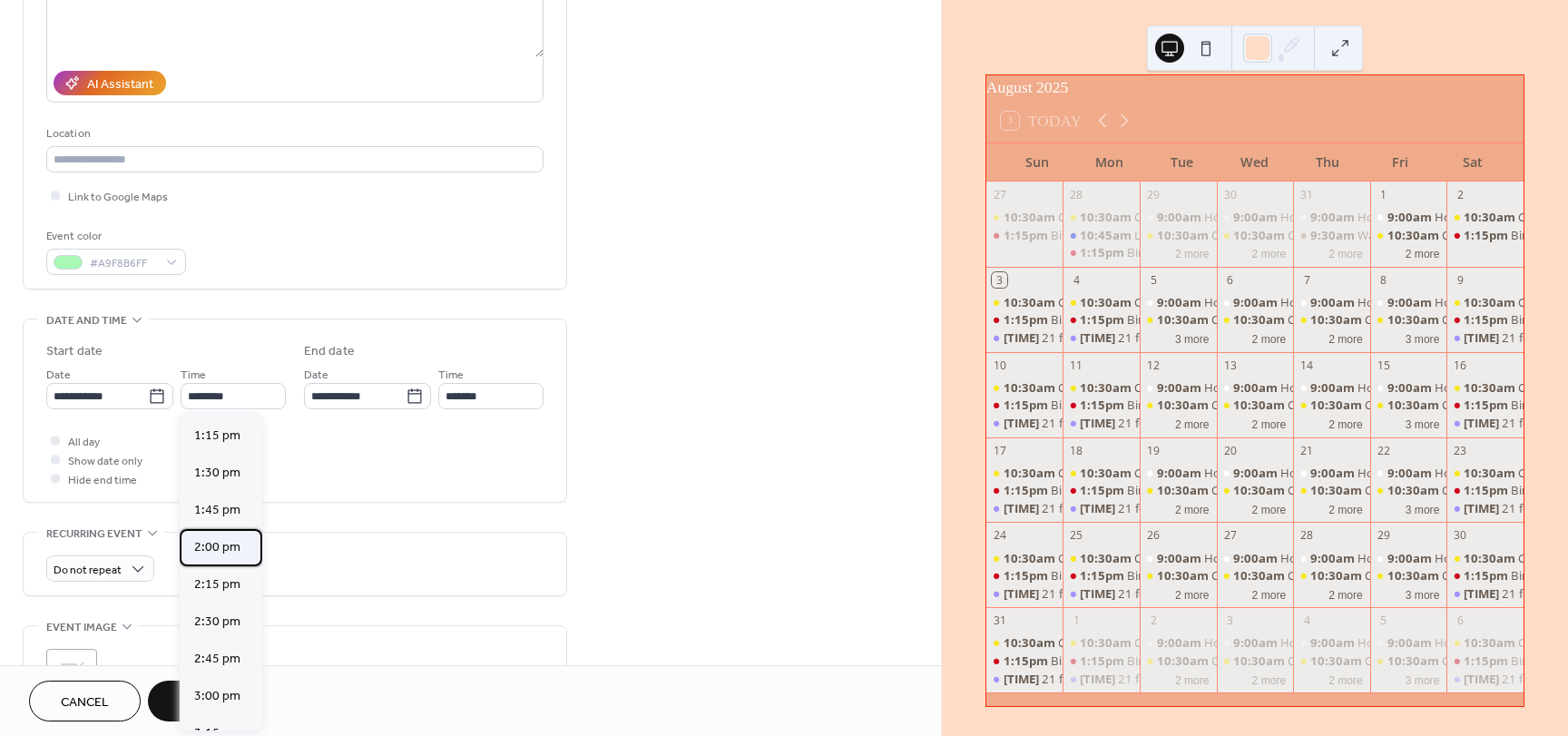 click on "2:00 pm" at bounding box center (217, 547) 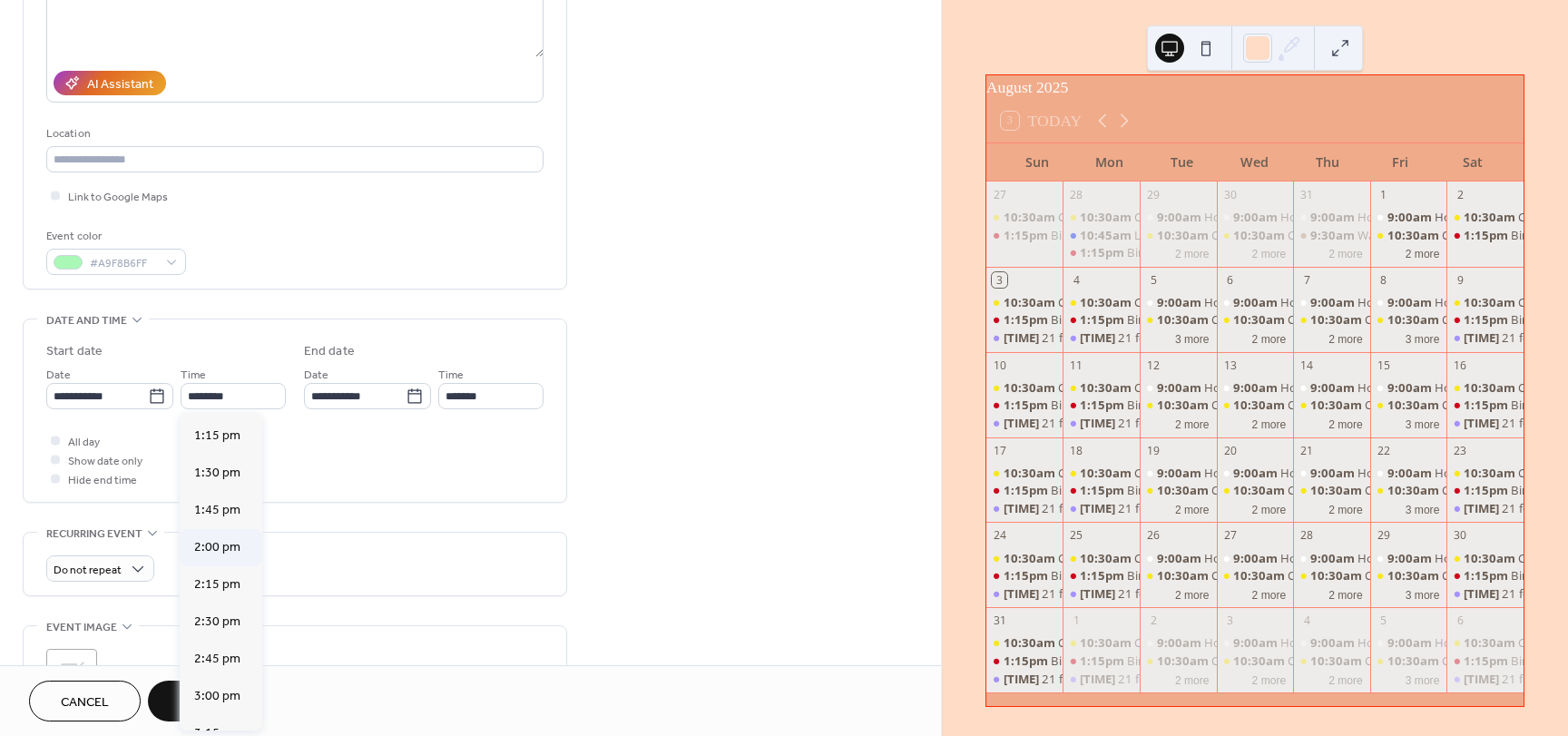 type on "*******" 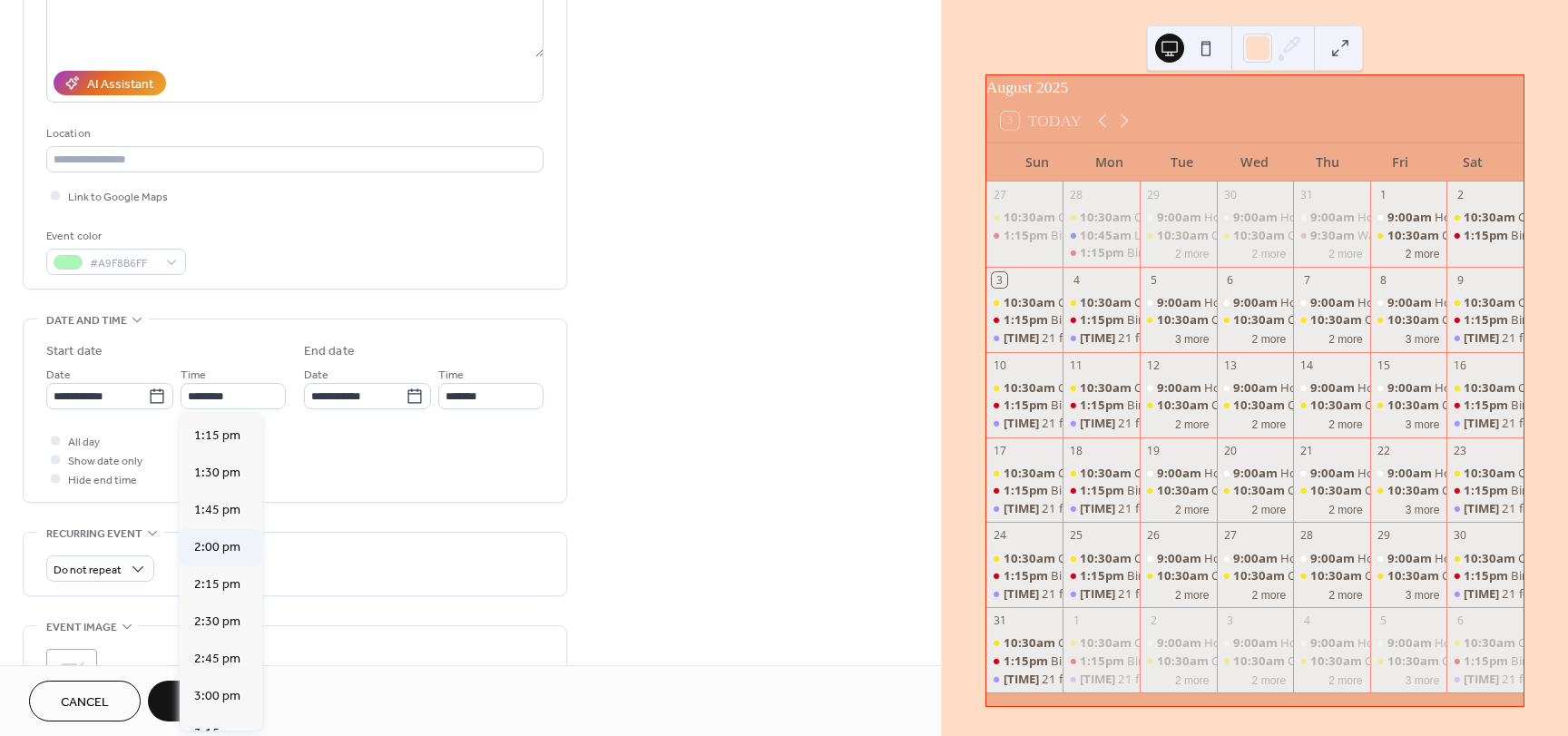 type on "*******" 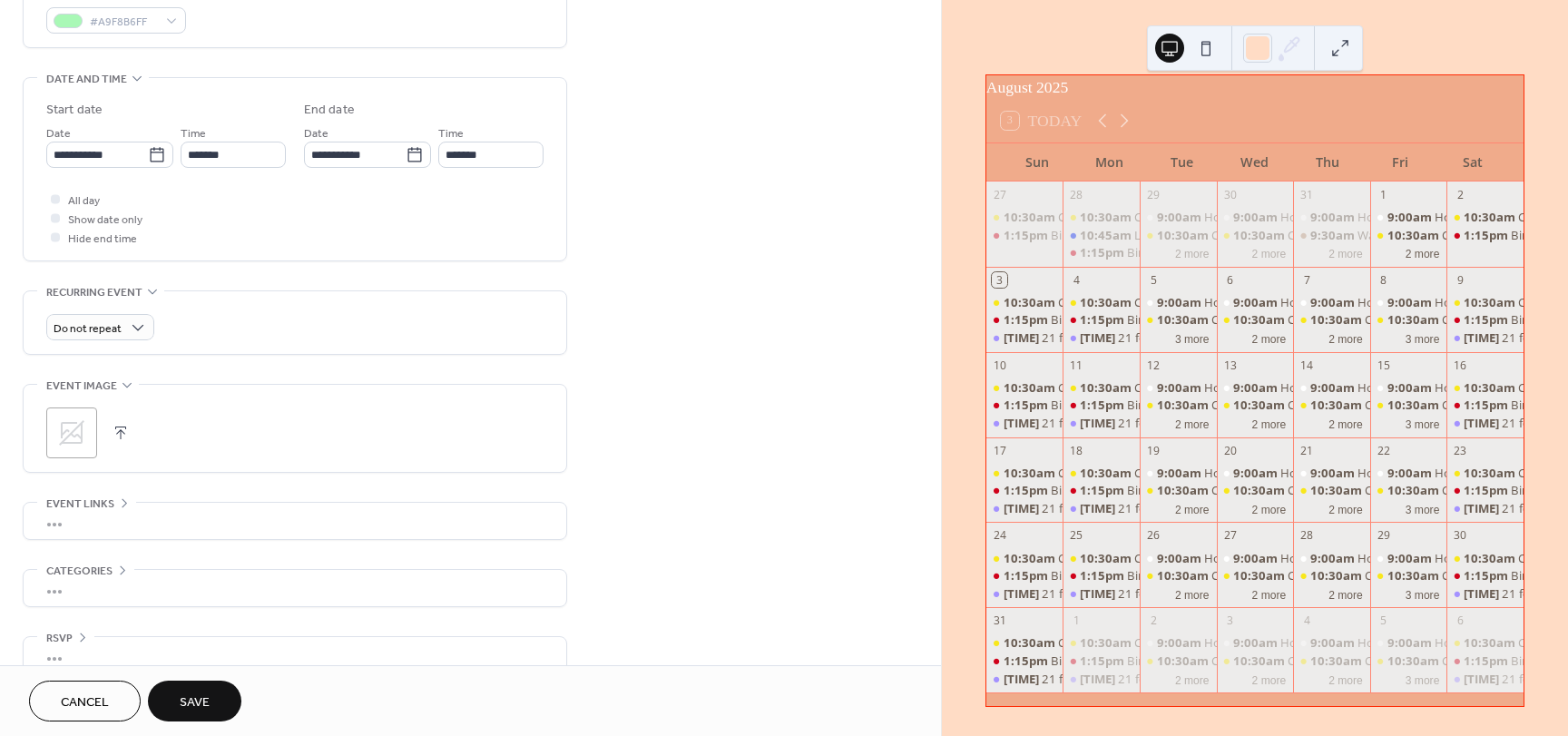 scroll, scrollTop: 541, scrollLeft: 0, axis: vertical 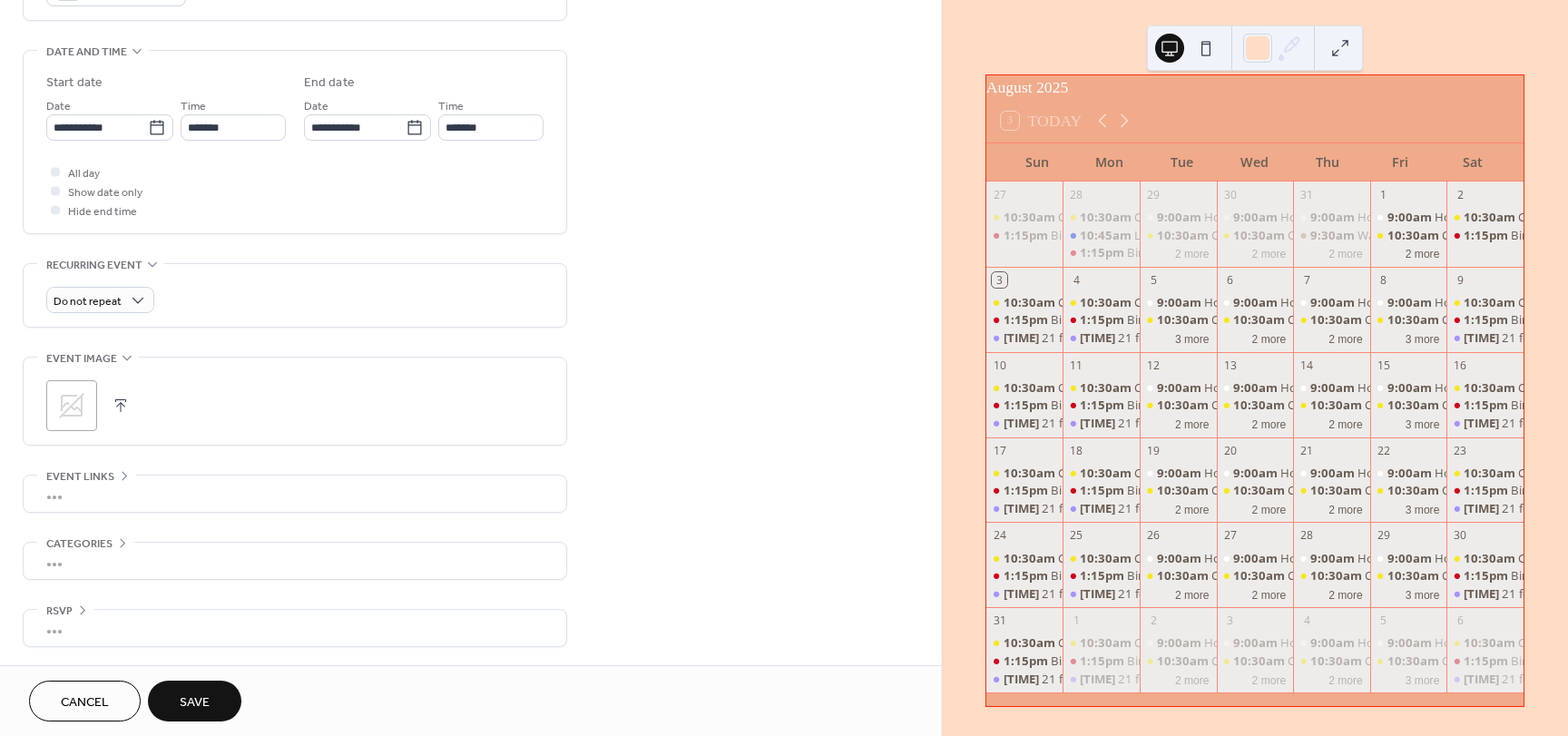click on "Save" at bounding box center [194, 701] 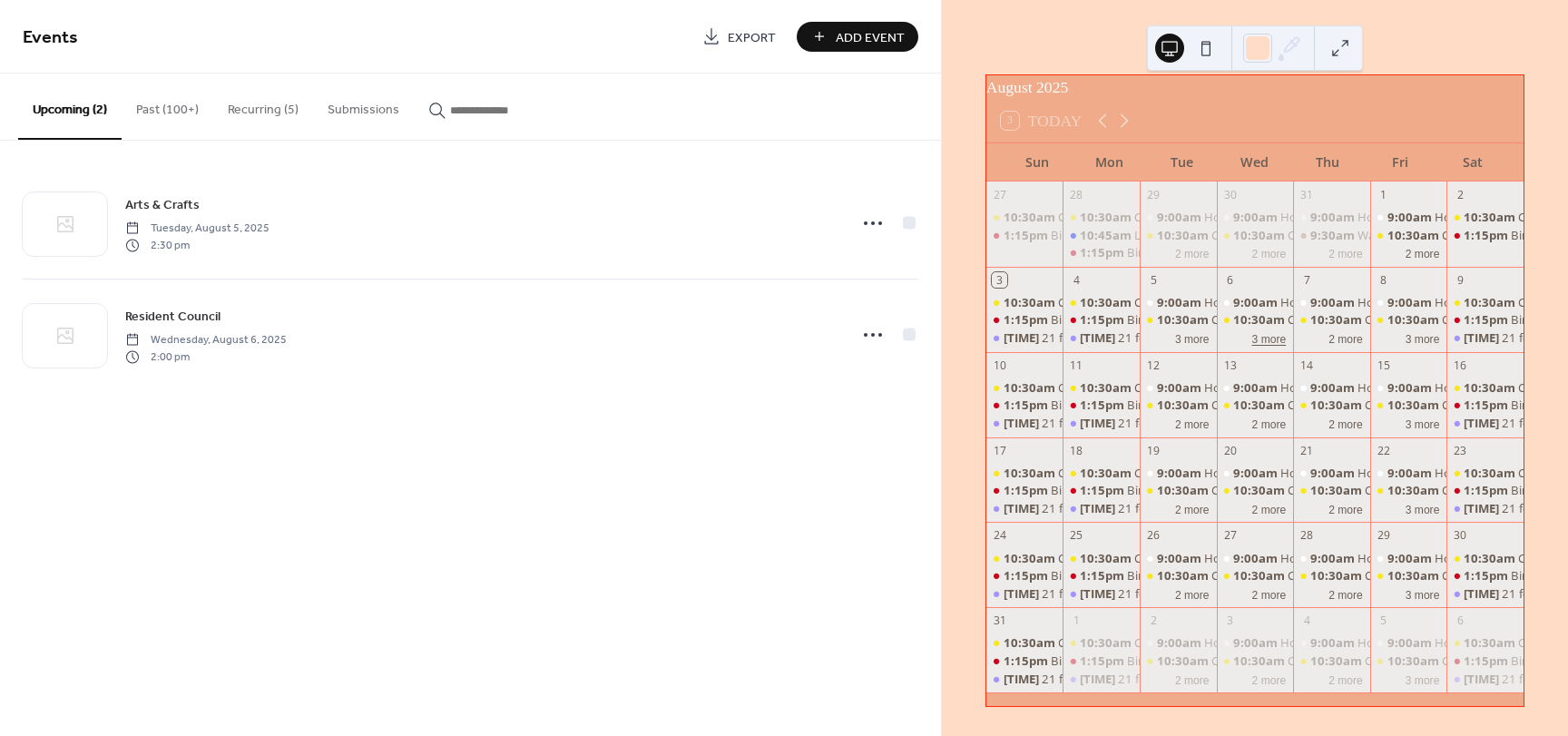 click on "3 more" at bounding box center [1269, 338] 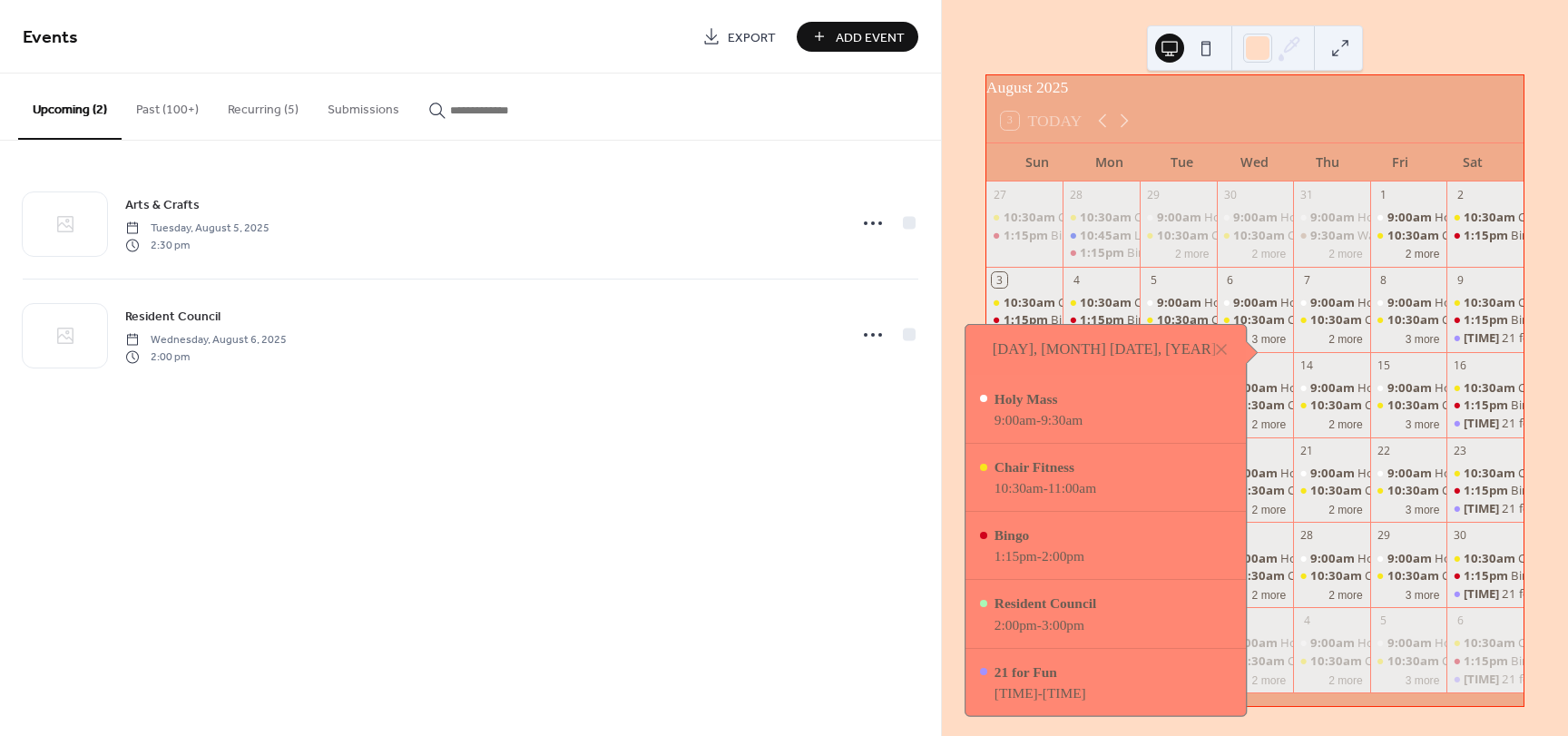 click on "Events Export Add Event Upcoming (2) Past (100+) Recurring (5) Submissions Arts & Crafts  Tuesday, [MONTH] [DATE], [YEAR] [TIME] Resident Council Wednesday, [MONTH] [DATE], [YEAR] [TIME] Cancel" at bounding box center [470, 368] 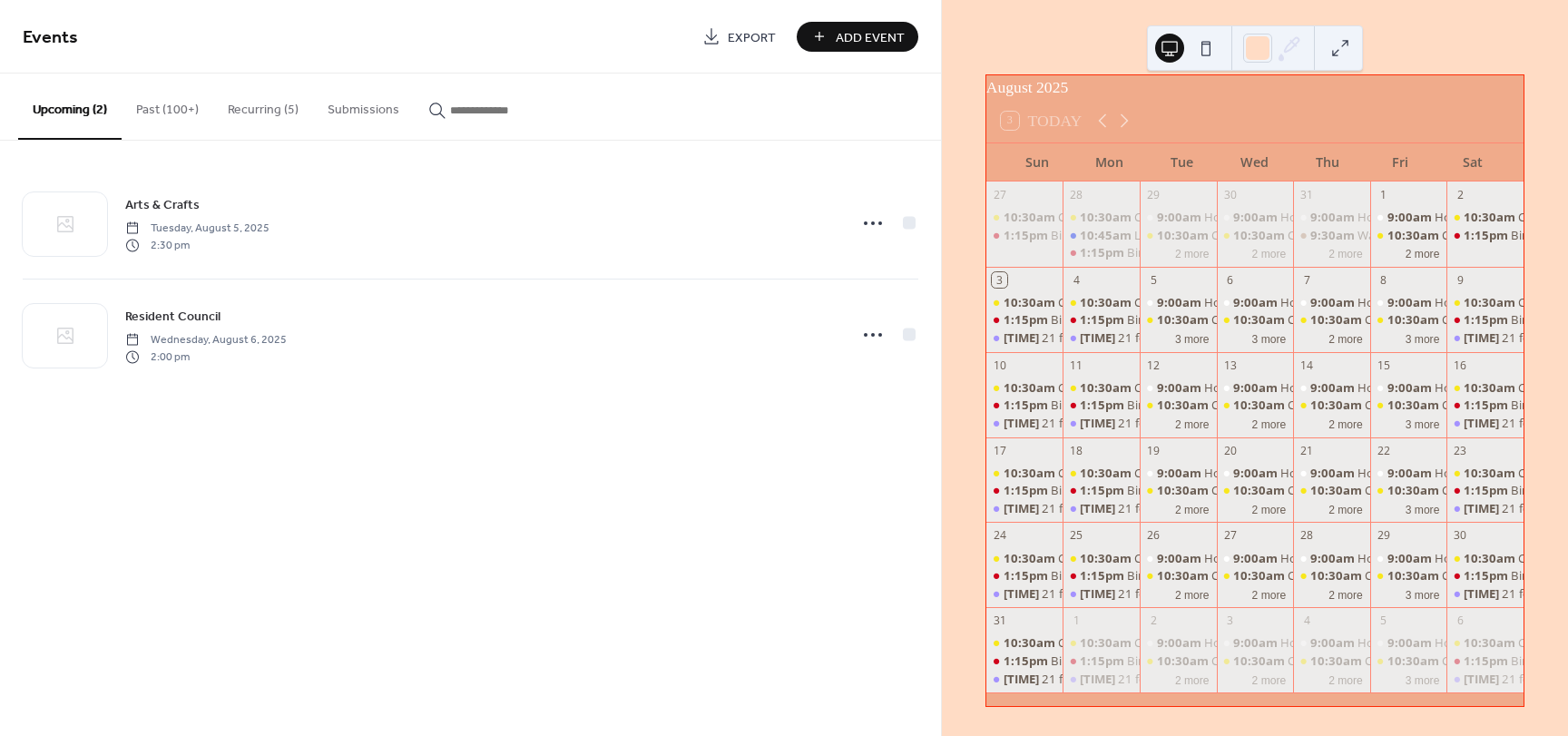 click on "Add Event" at bounding box center (870, 37) 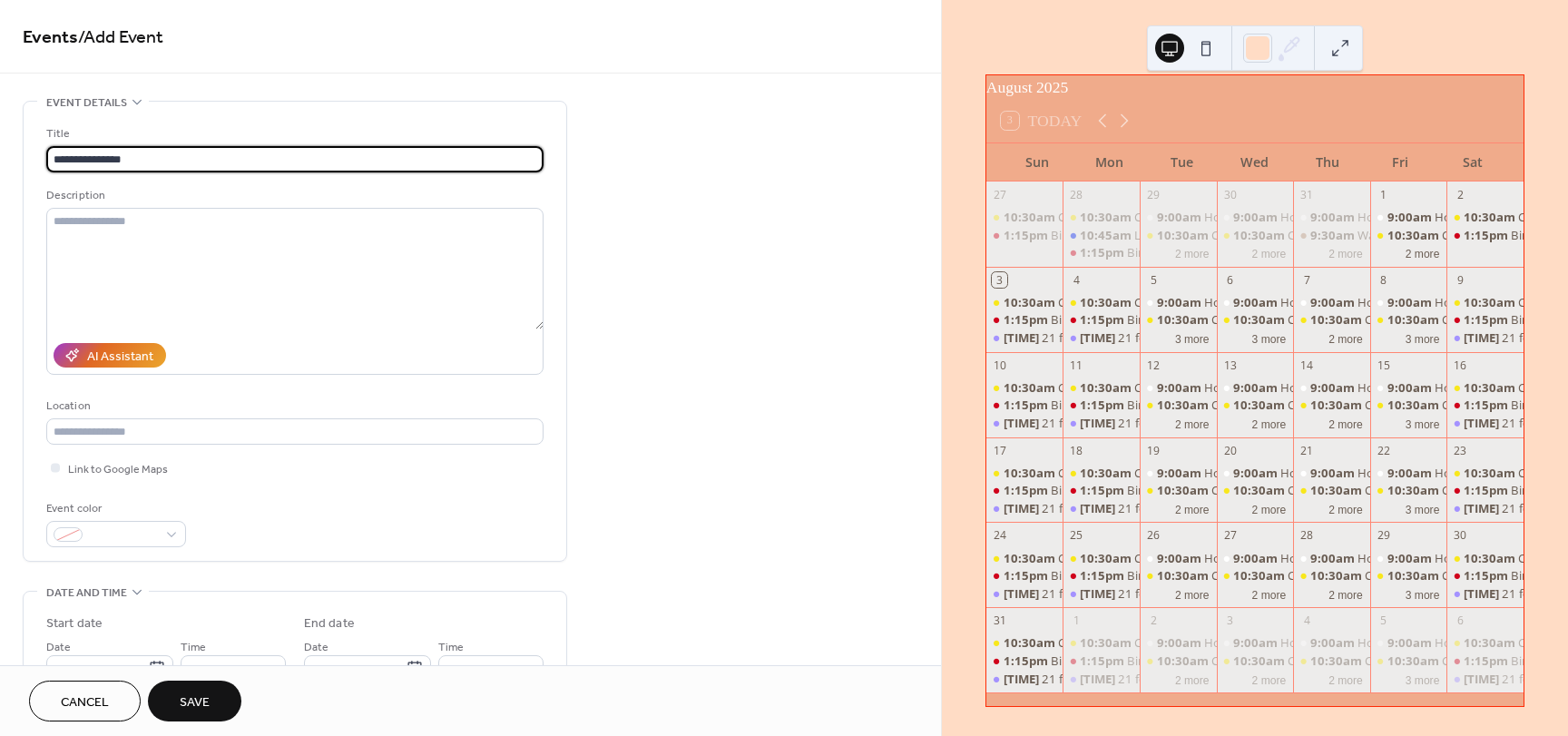 scroll, scrollTop: 1, scrollLeft: 0, axis: vertical 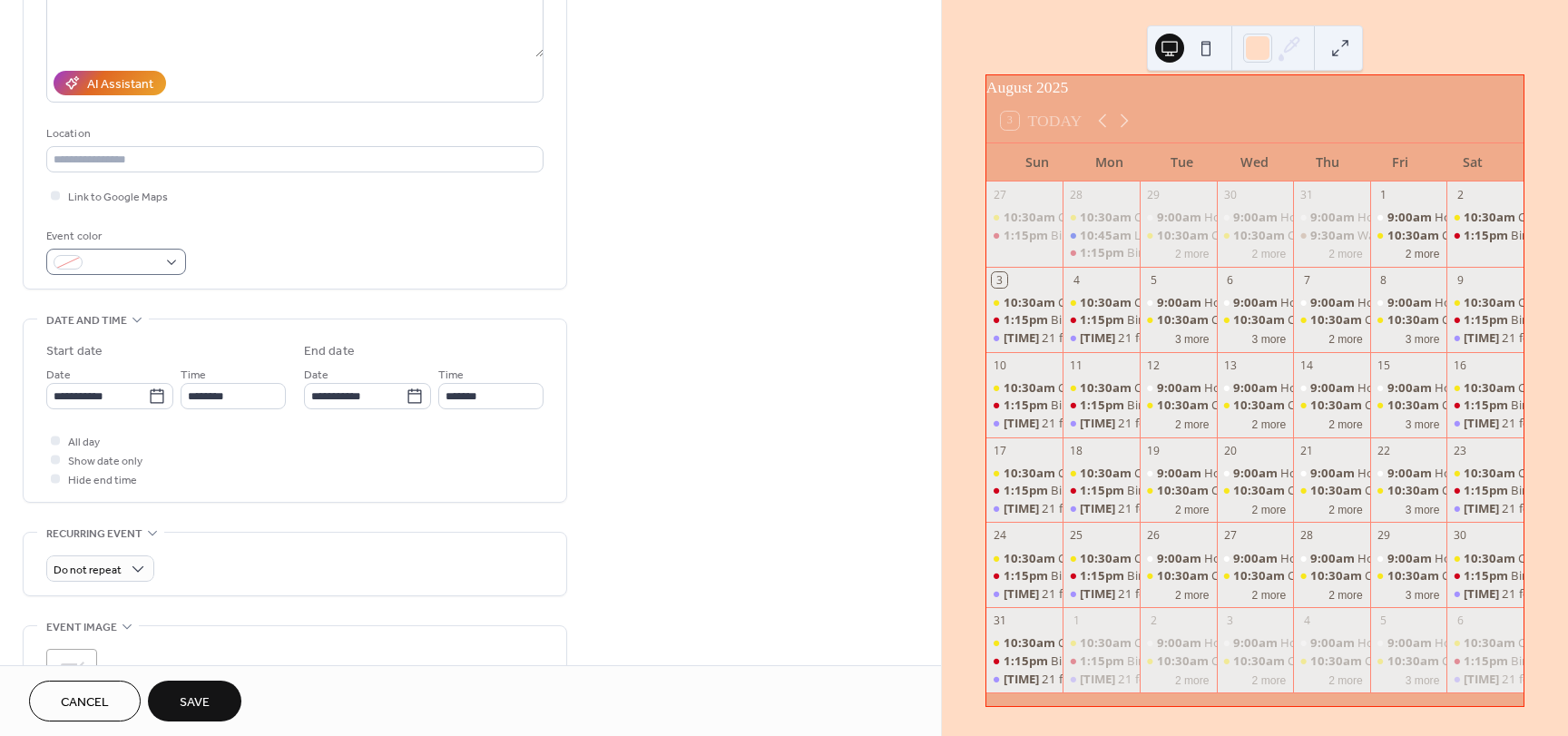 type on "**********" 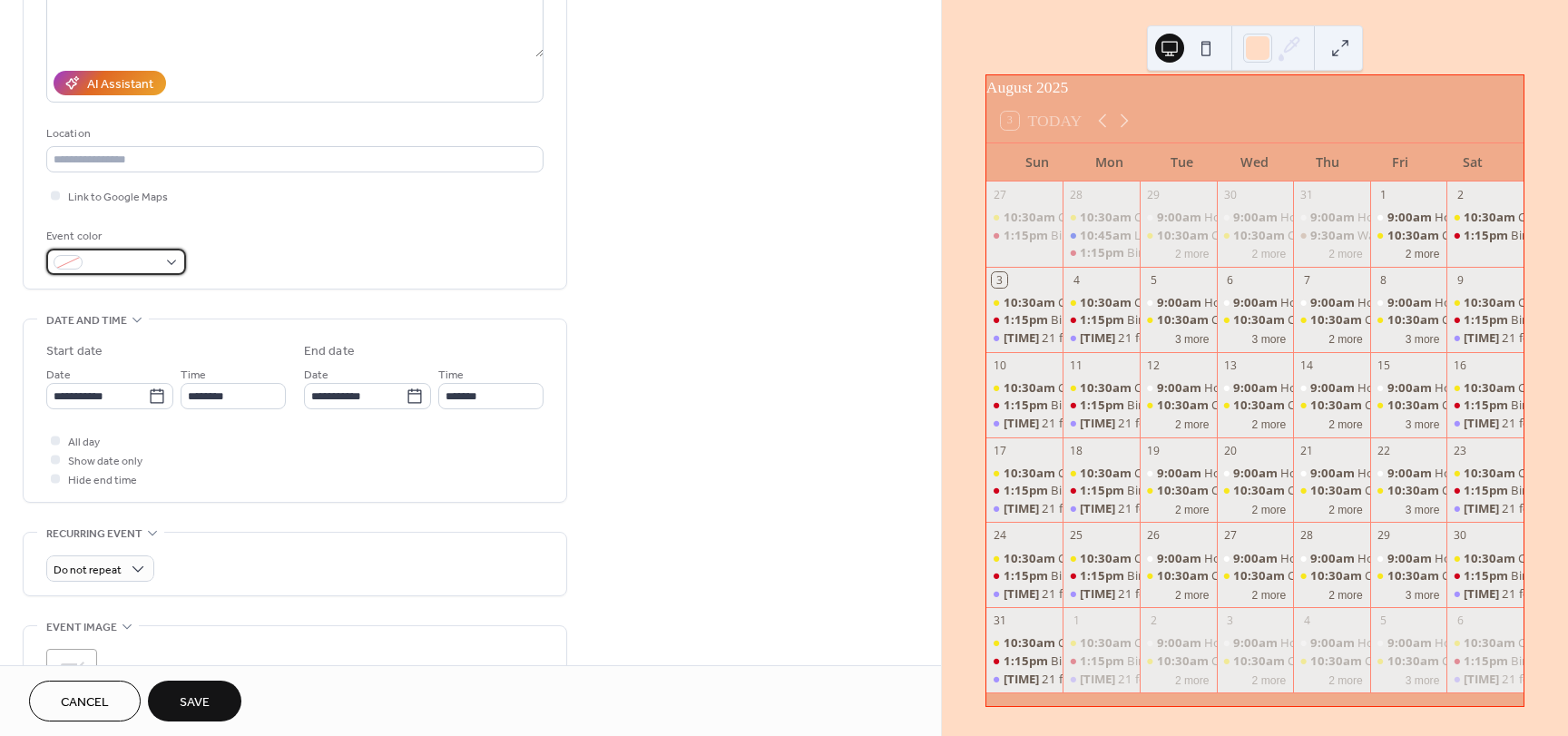 click at bounding box center (123, 263) 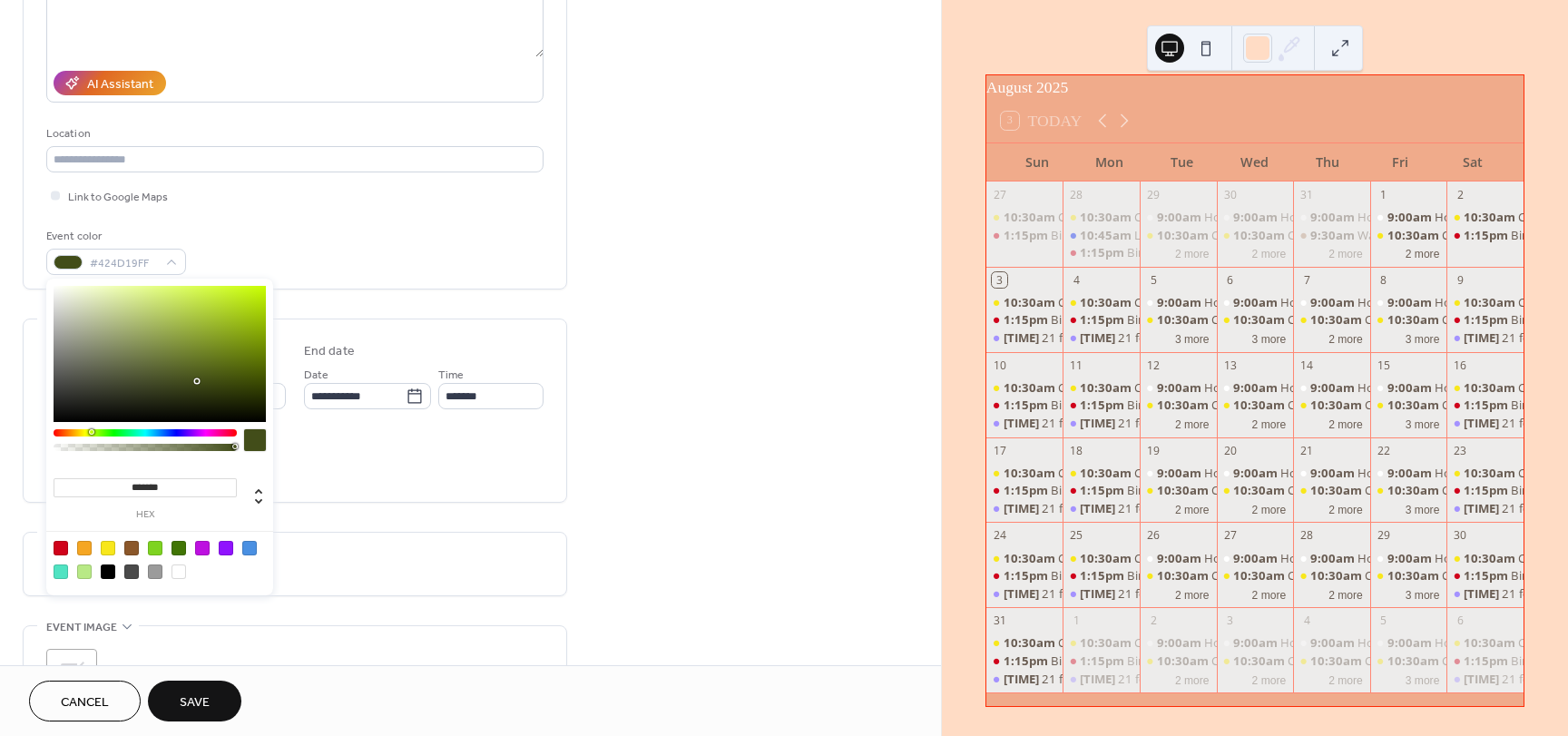 drag, startPoint x: 113, startPoint y: 434, endPoint x: 91, endPoint y: 432, distance: 22.090722 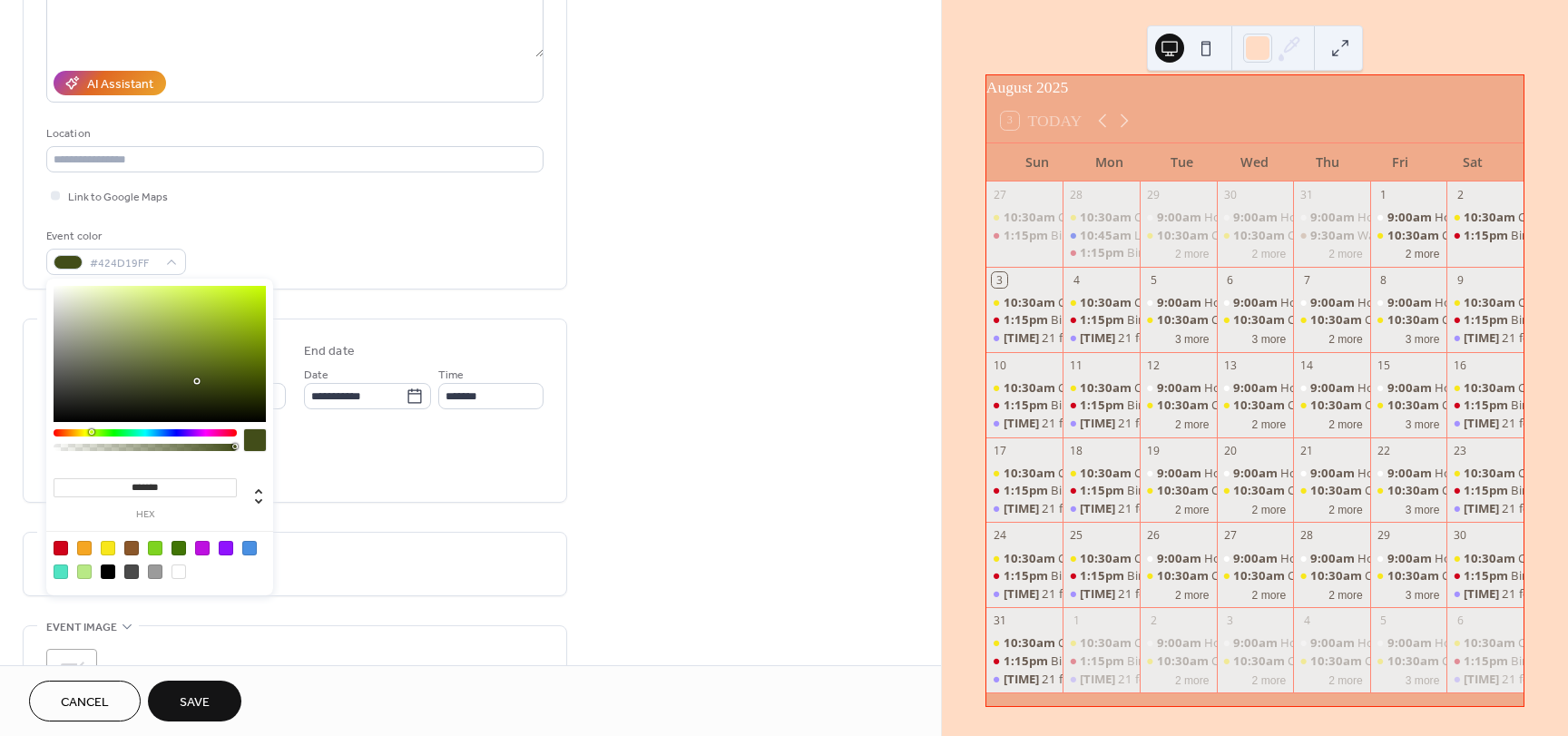 click at bounding box center [145, 433] 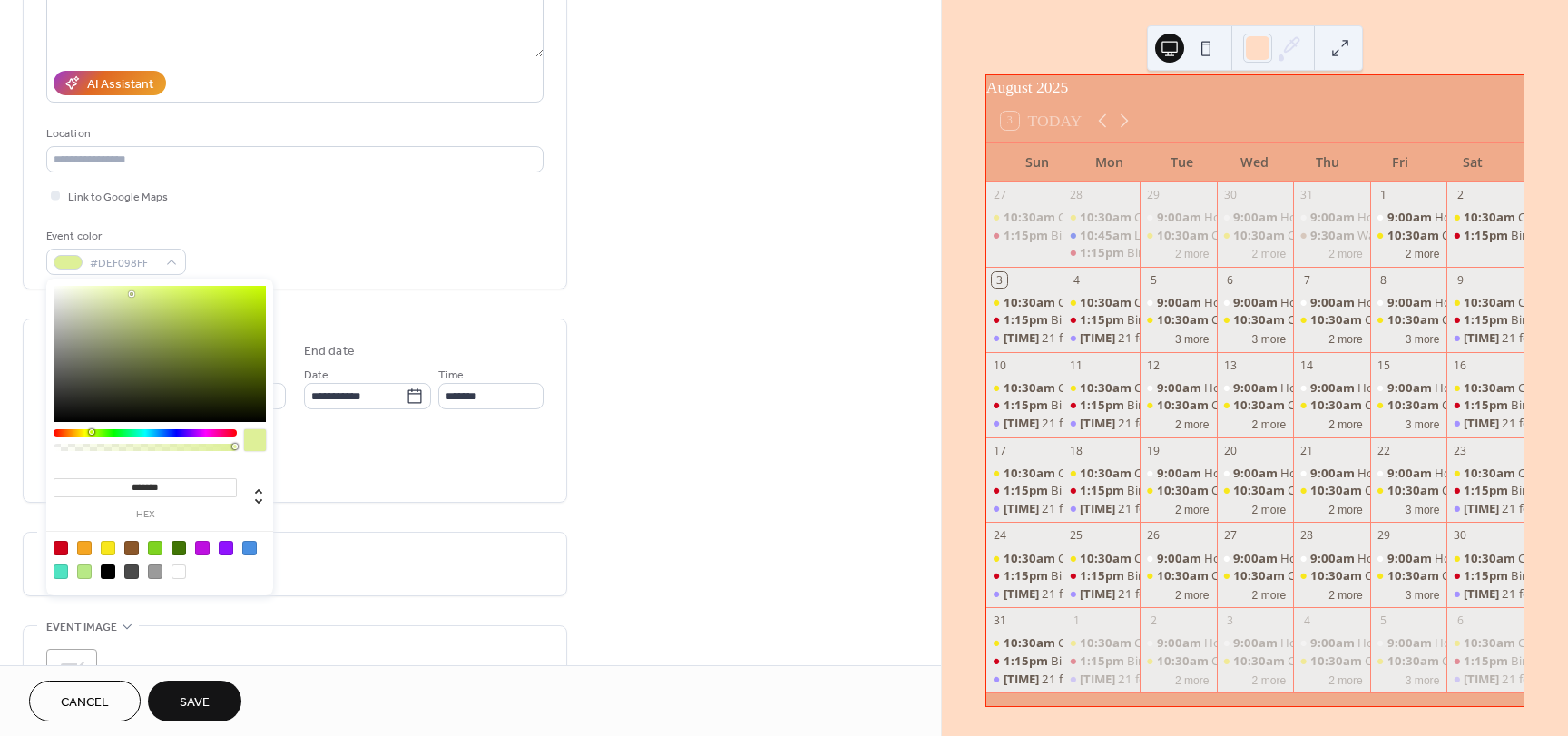 type on "*******" 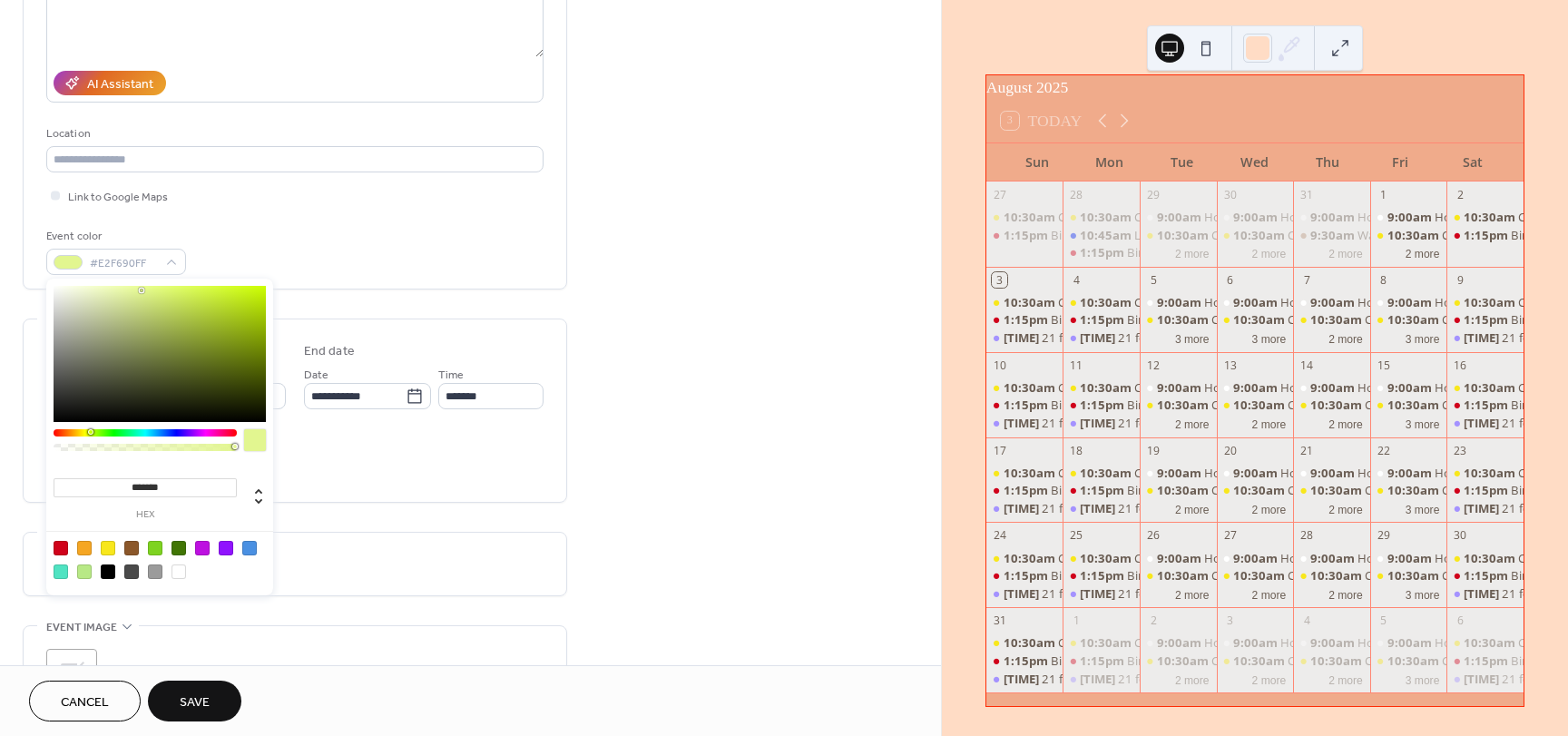 drag, startPoint x: 138, startPoint y: 300, endPoint x: 142, endPoint y: 290, distance: 10.7703296 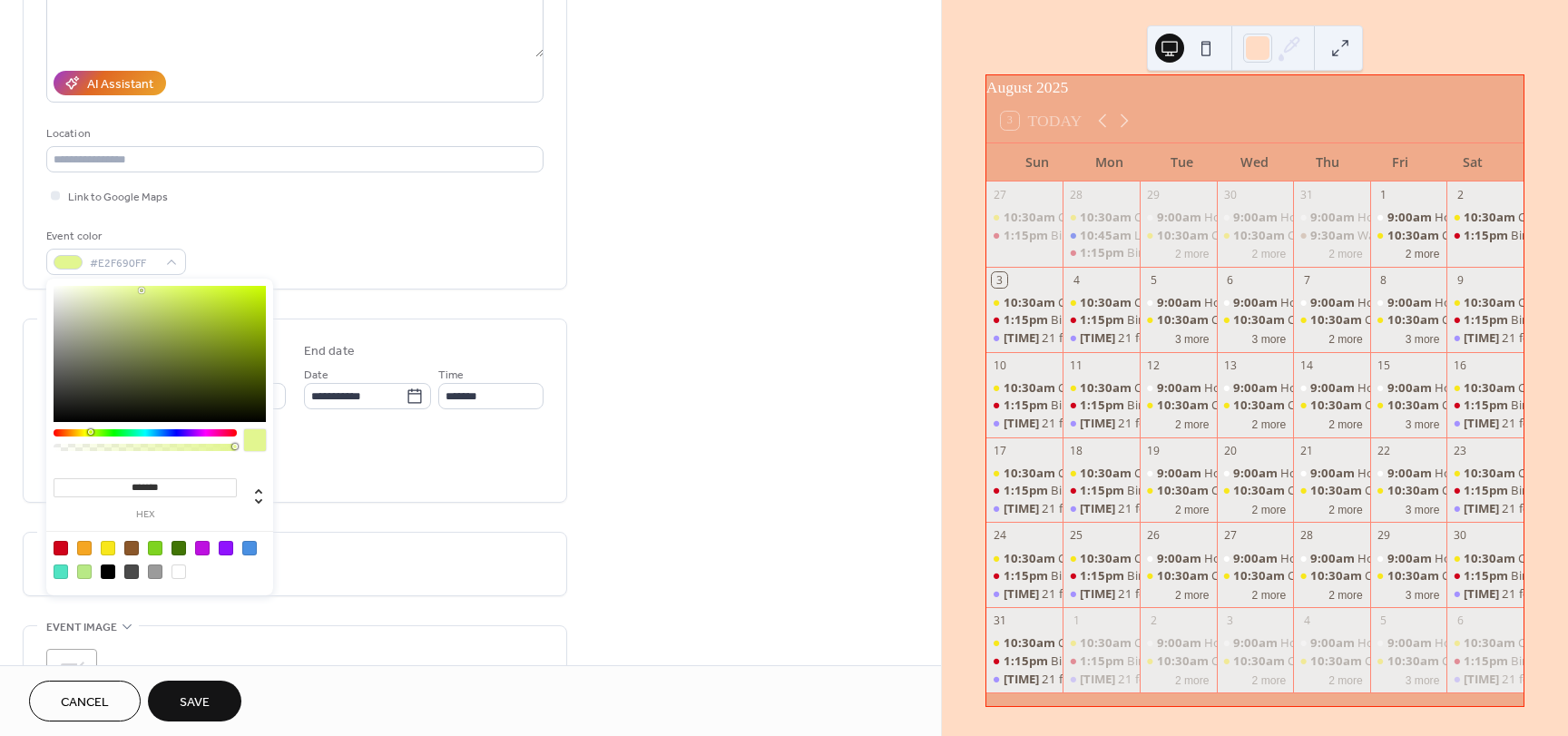 click at bounding box center (160, 354) 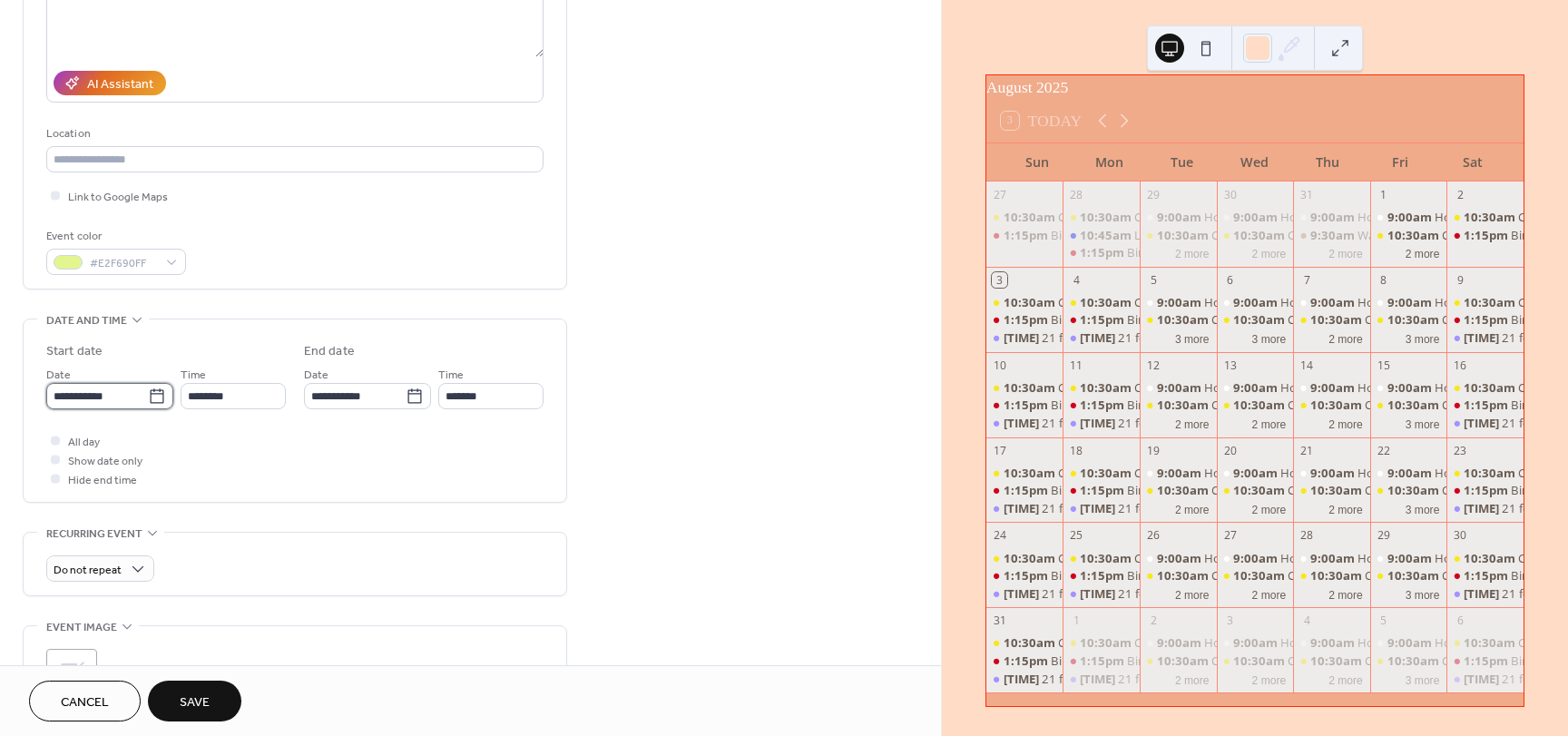 click on "**********" at bounding box center [97, 396] 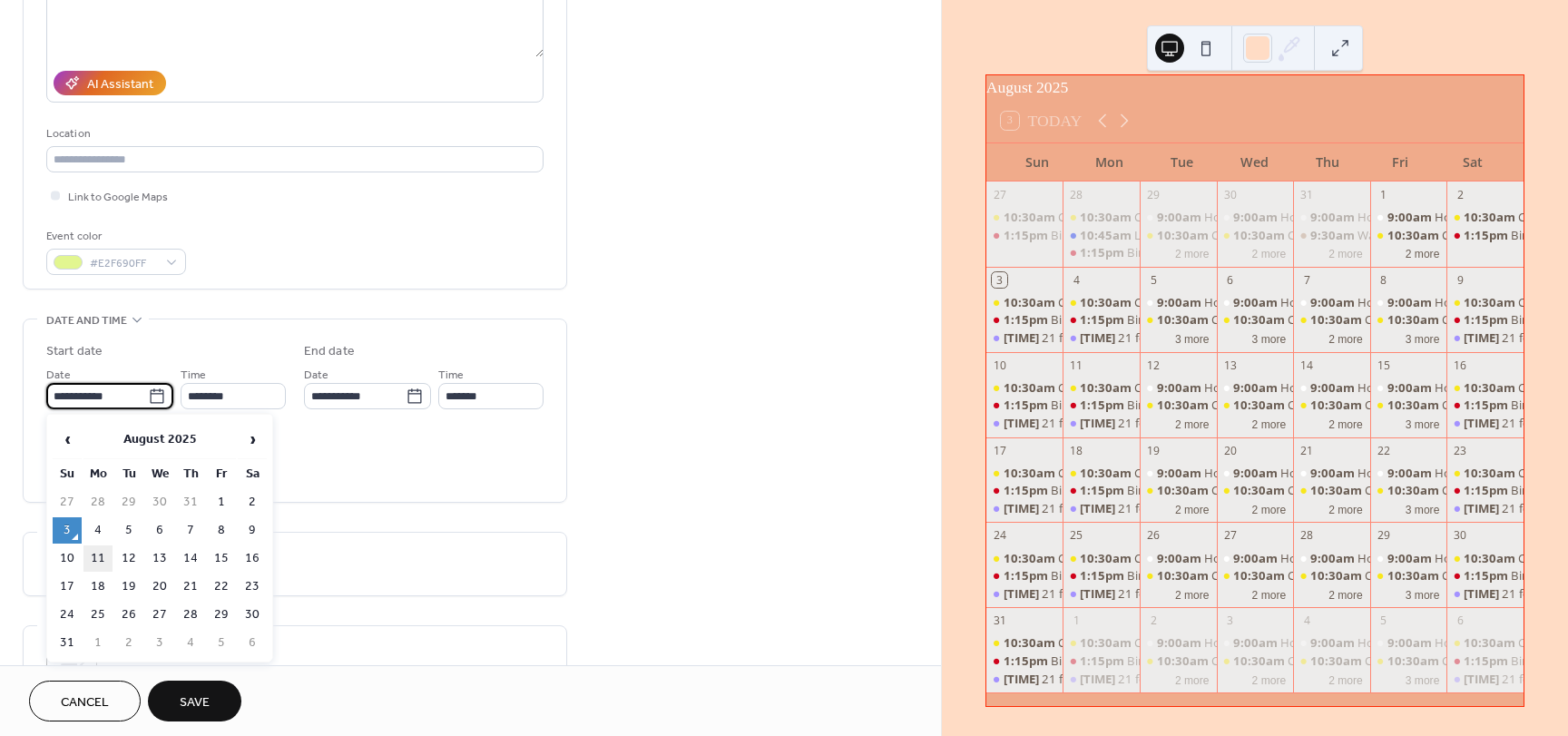 click on "11" at bounding box center [98, 558] 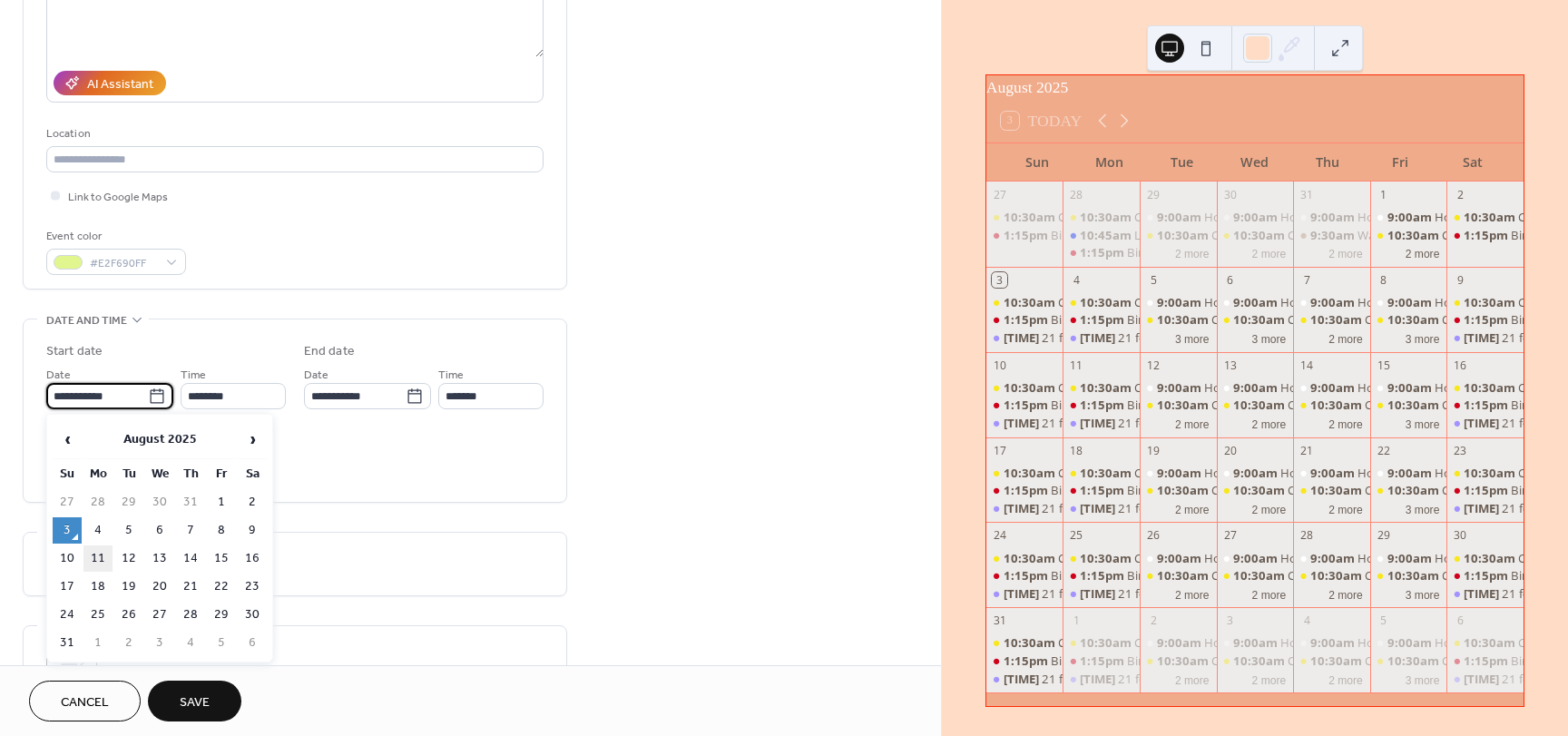 type on "**********" 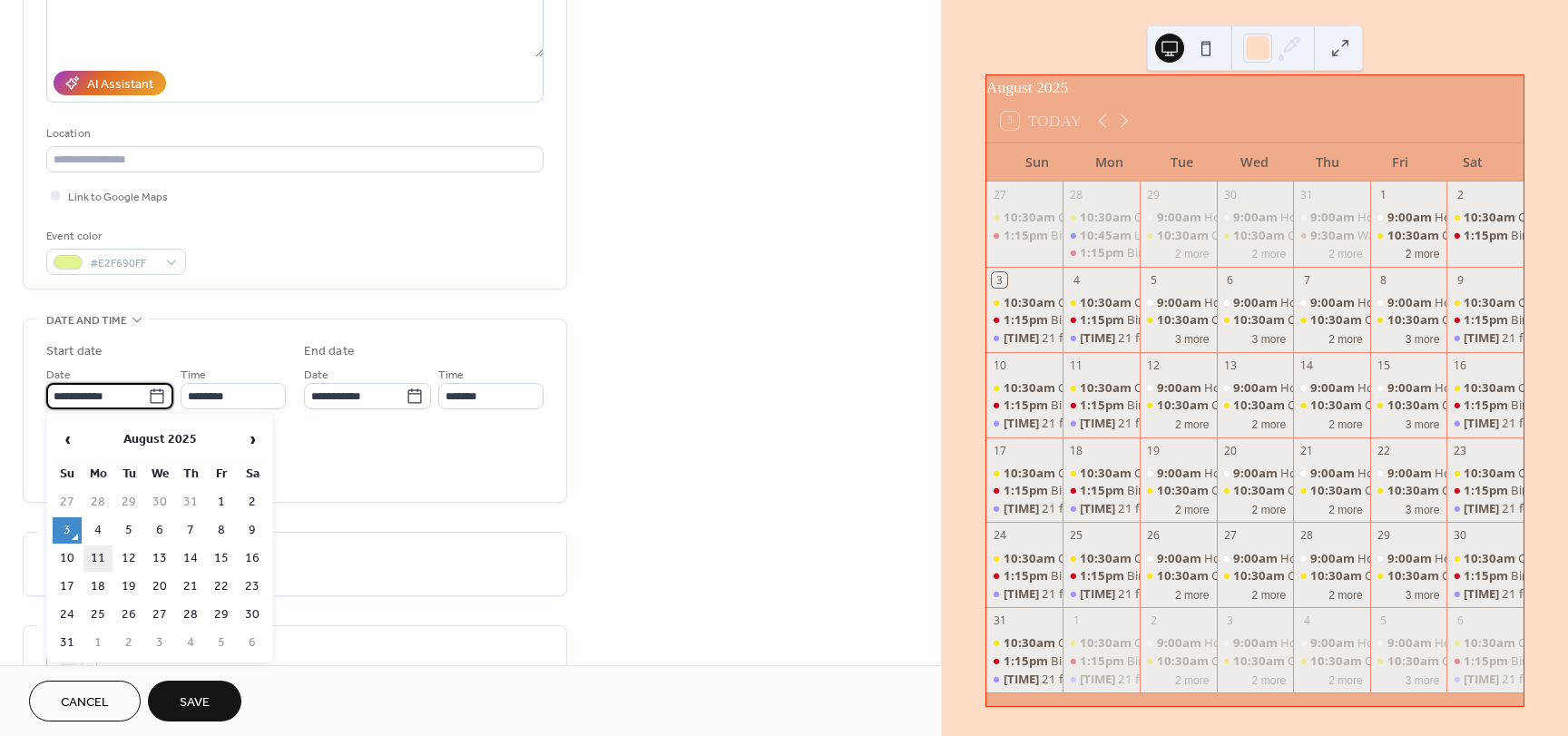 type on "**********" 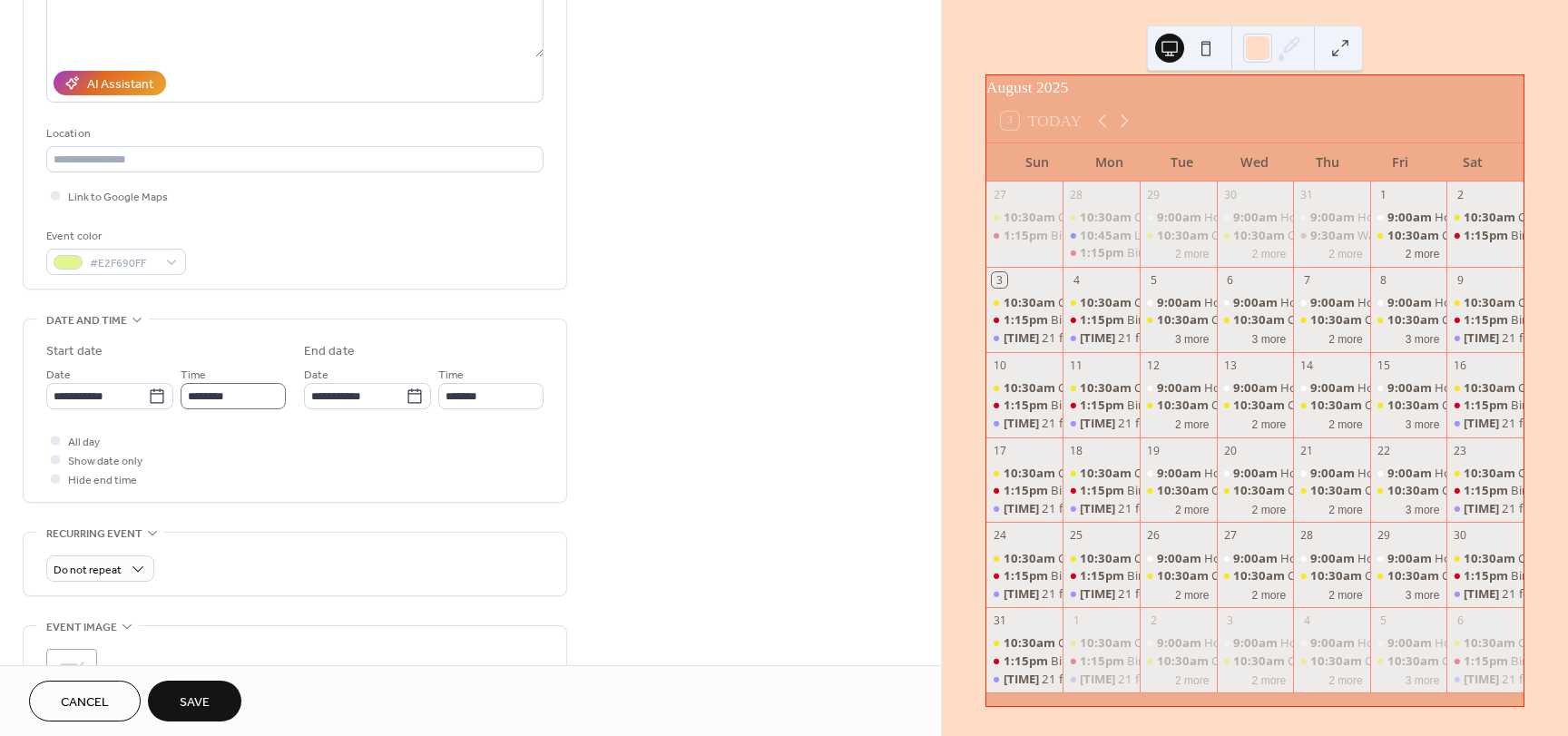 drag, startPoint x: 257, startPoint y: 409, endPoint x: 255, endPoint y: 396, distance: 13.152946 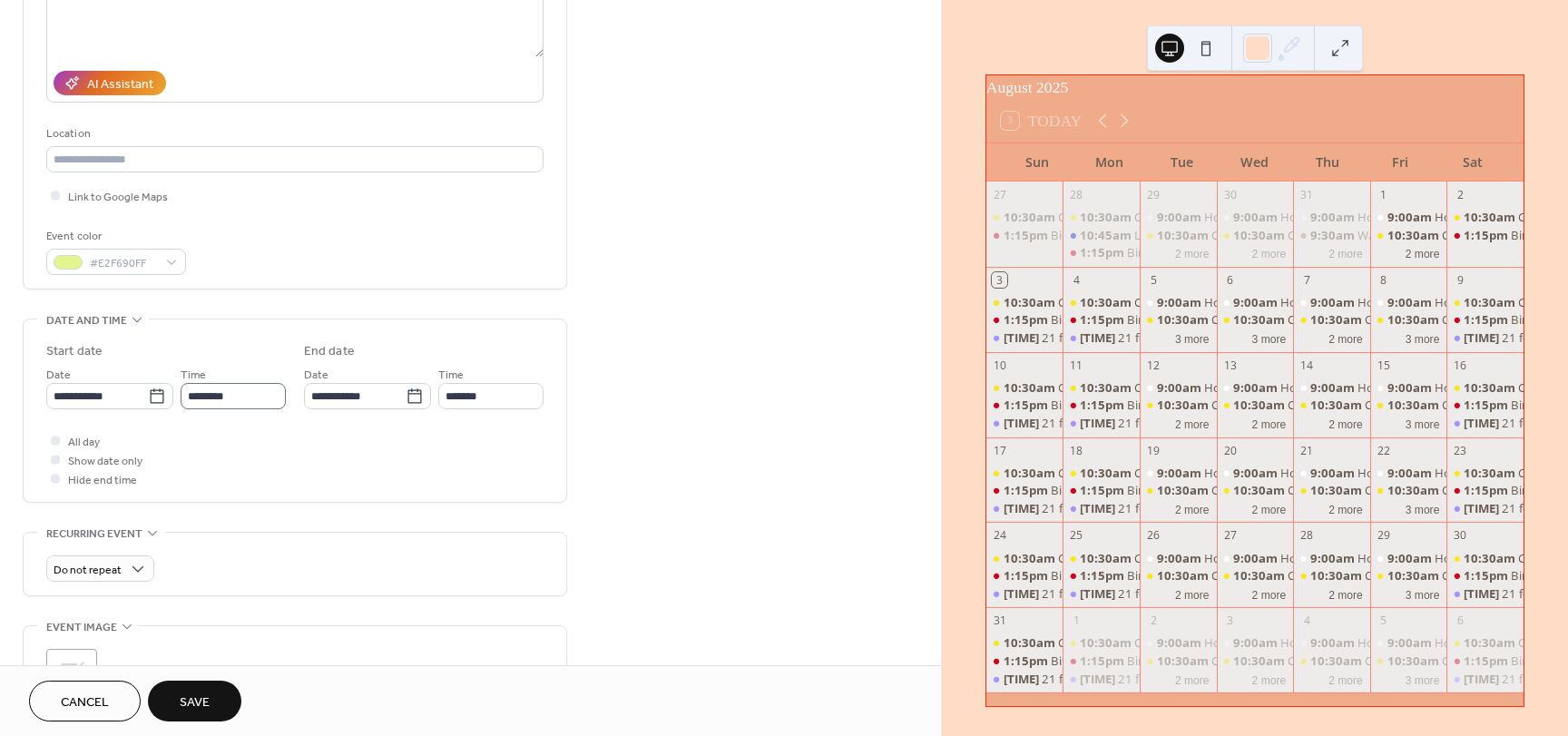 click on "**********" at bounding box center (295, 415) 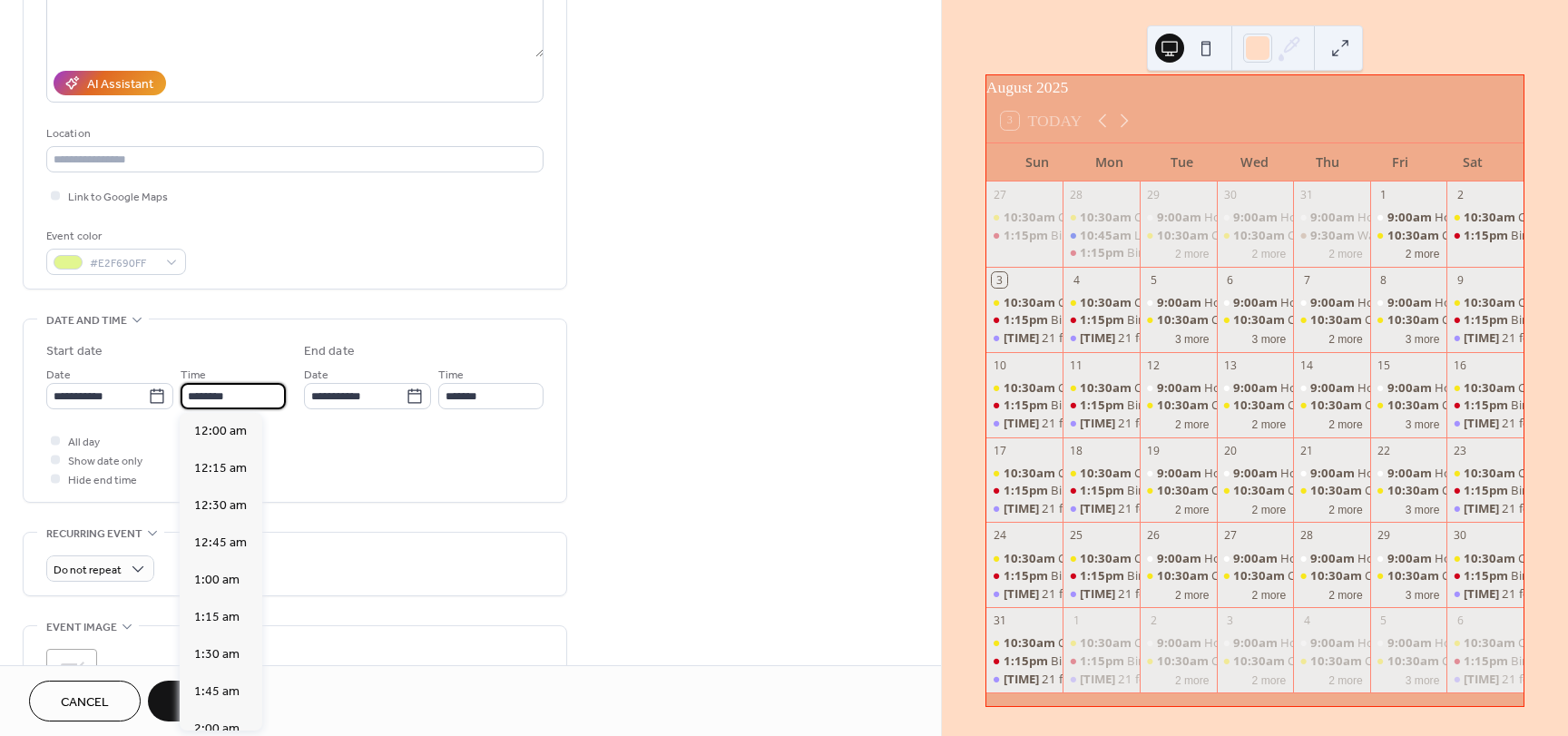 click on "********" at bounding box center (233, 396) 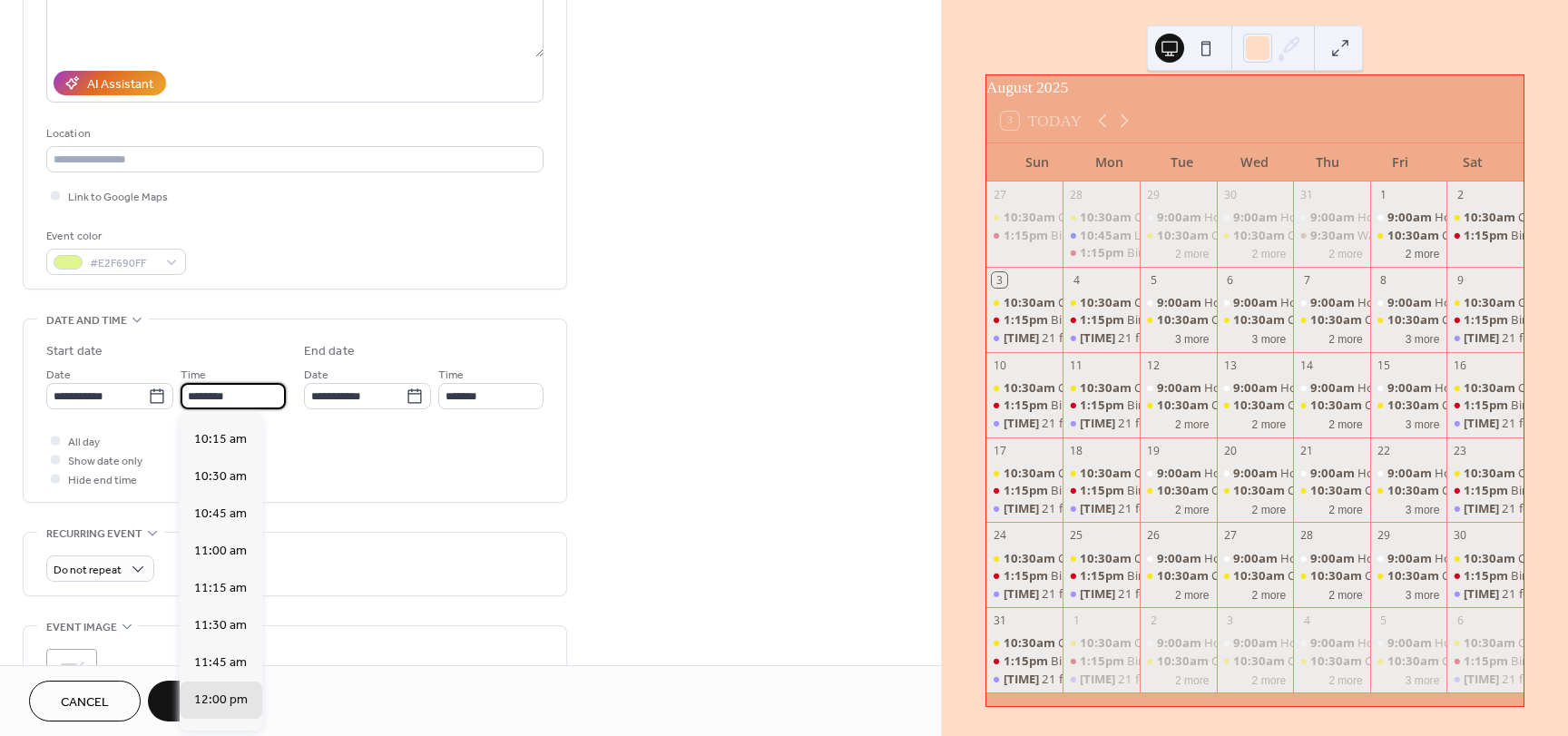 scroll, scrollTop: 1514, scrollLeft: 0, axis: vertical 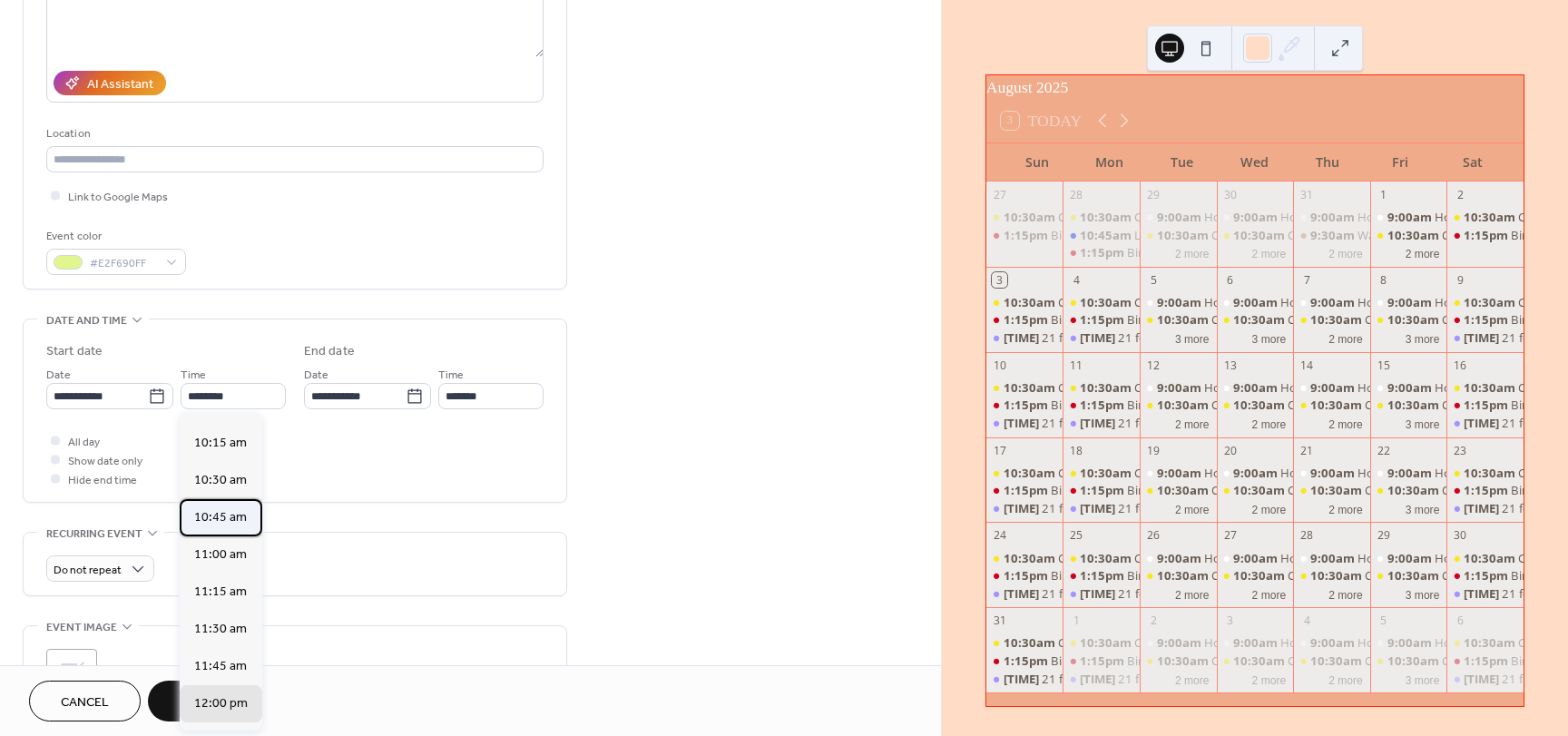 click on "10:45 am" at bounding box center [220, 517] 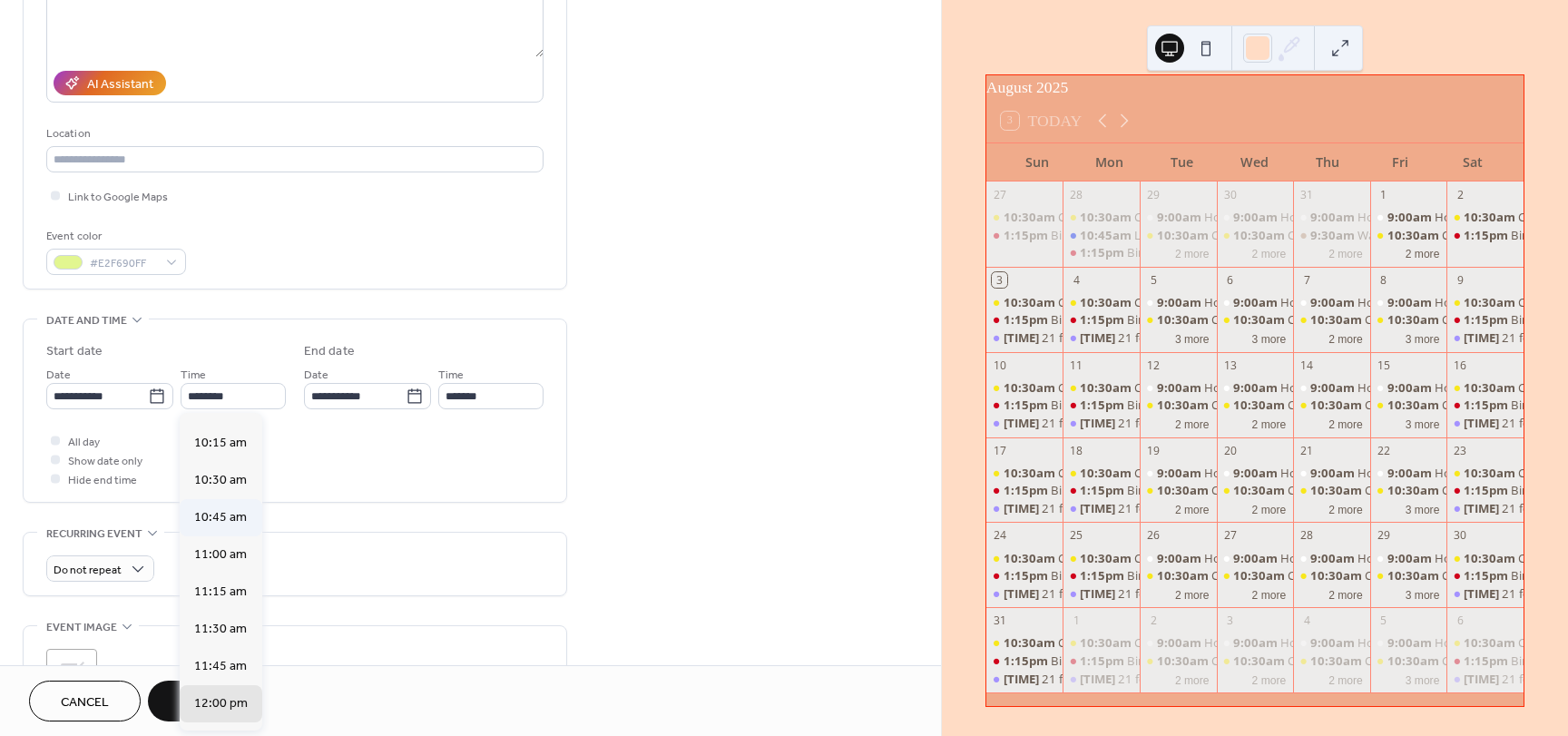 type on "********" 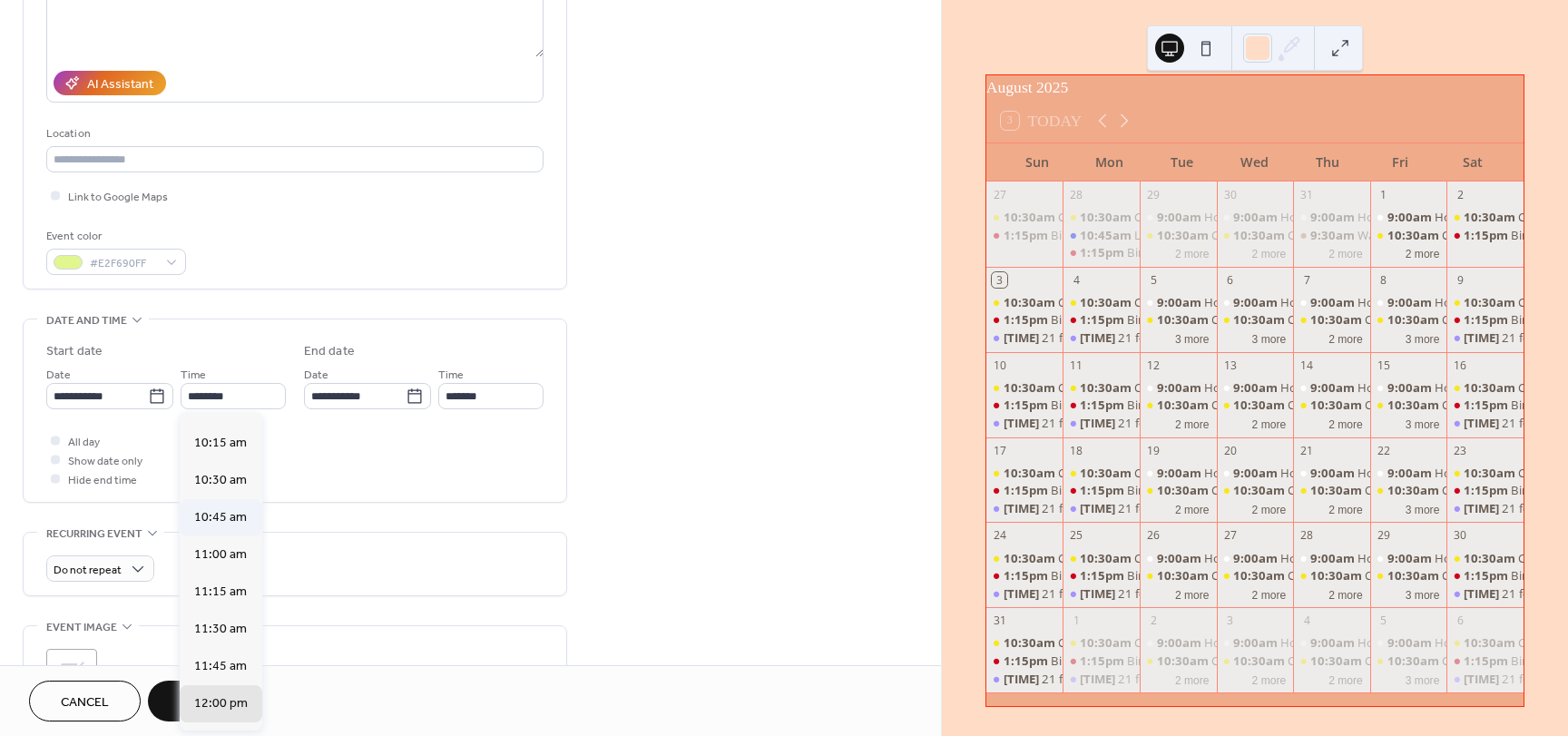 type on "********" 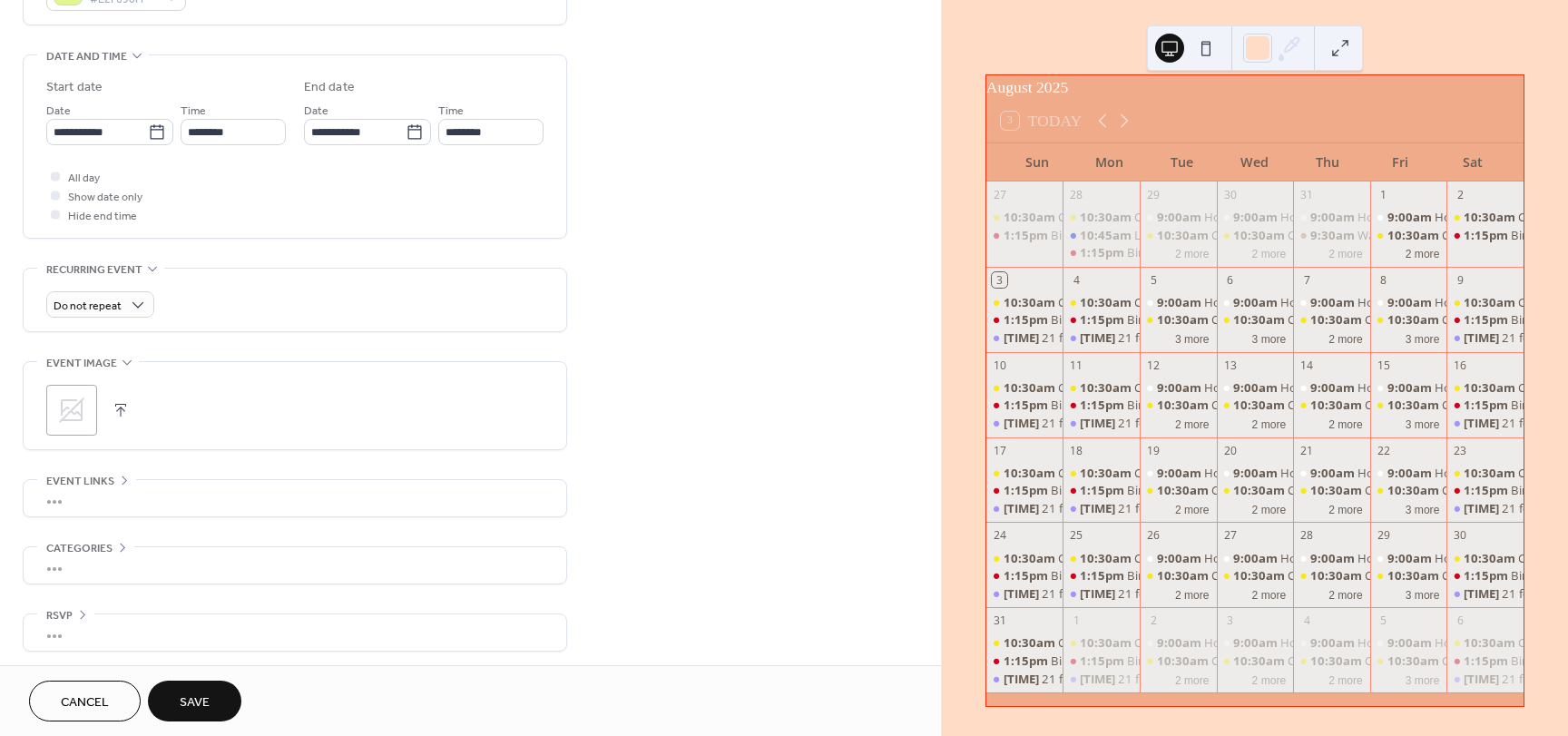 scroll, scrollTop: 541, scrollLeft: 0, axis: vertical 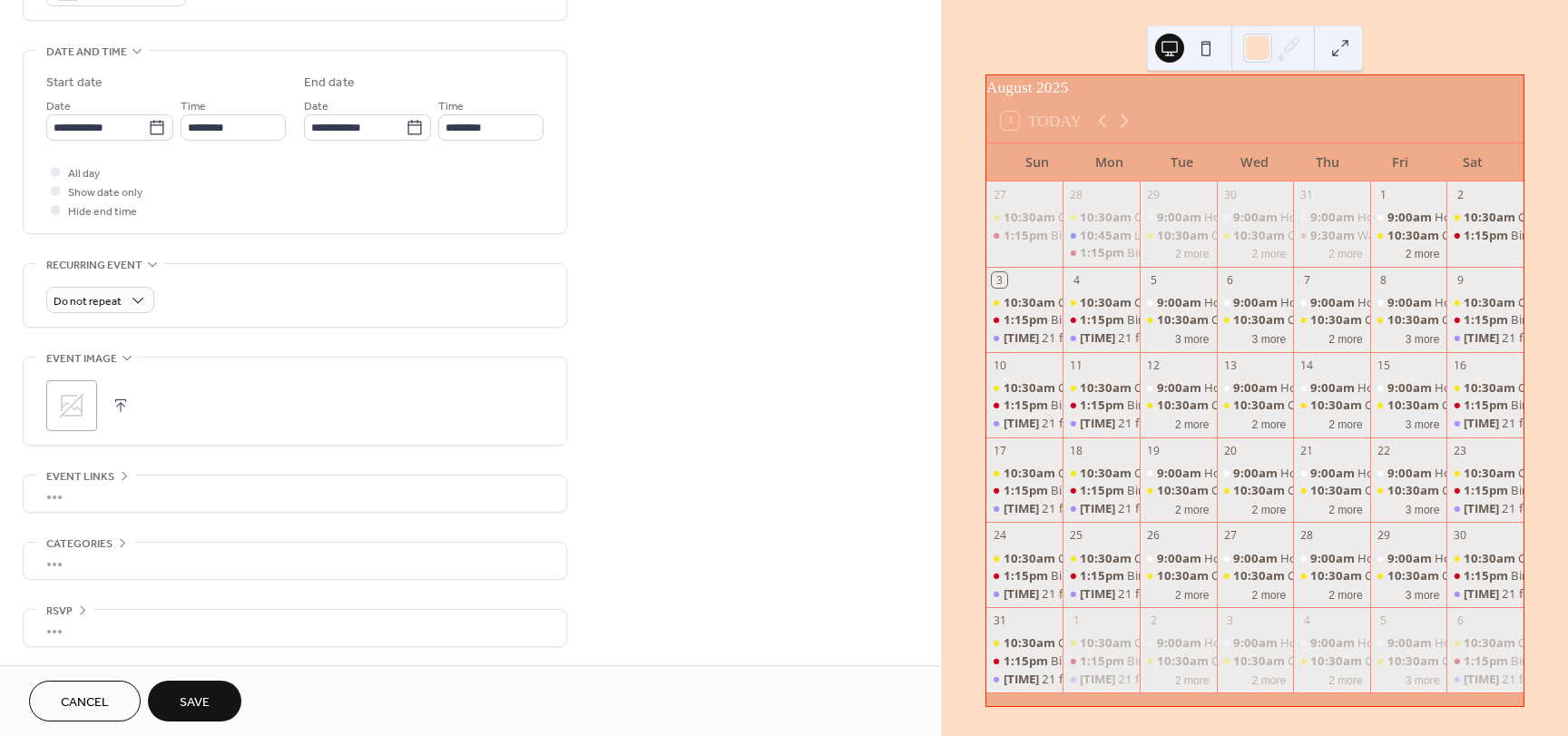 click on "Save" at bounding box center (194, 701) 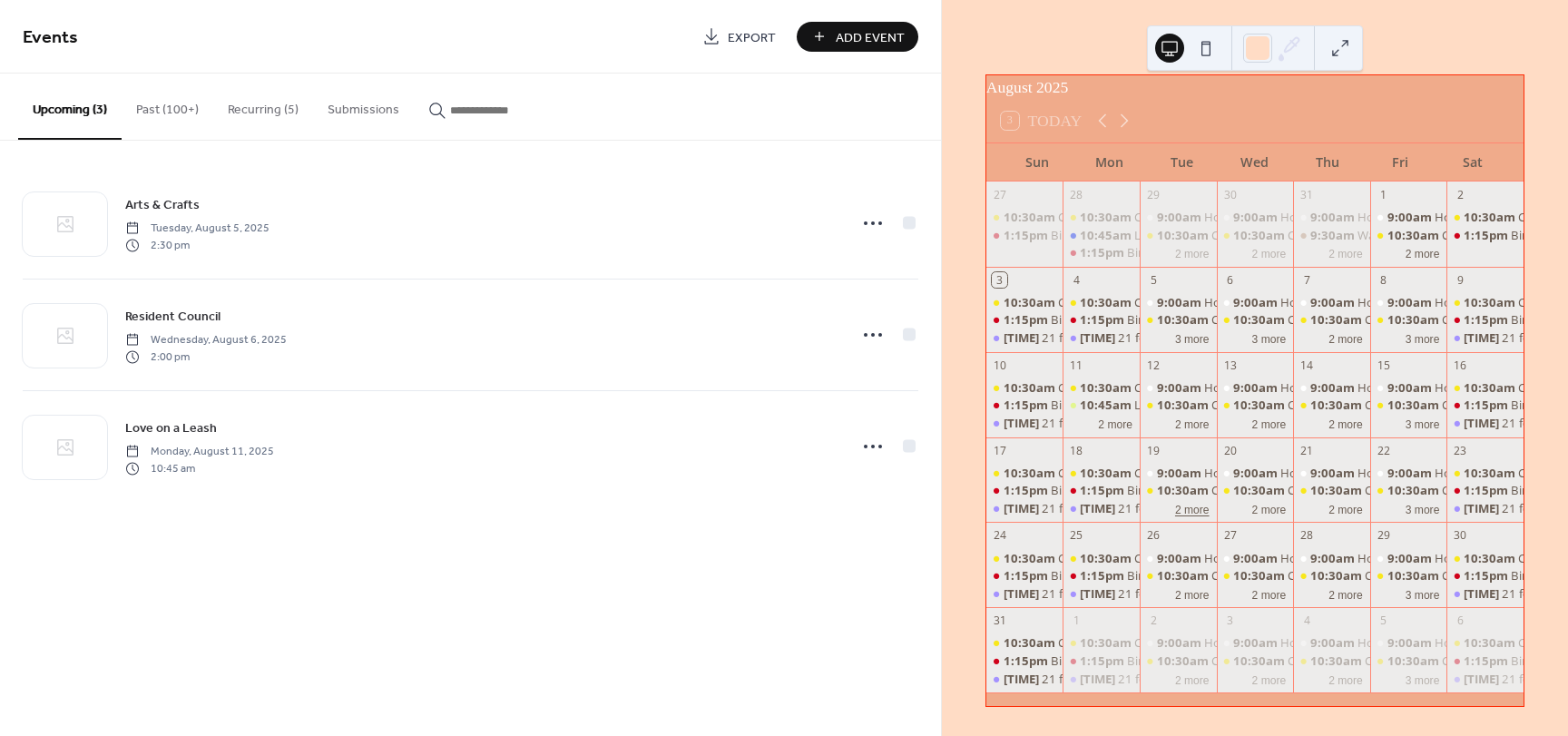click on "2 more" at bounding box center (1192, 508) 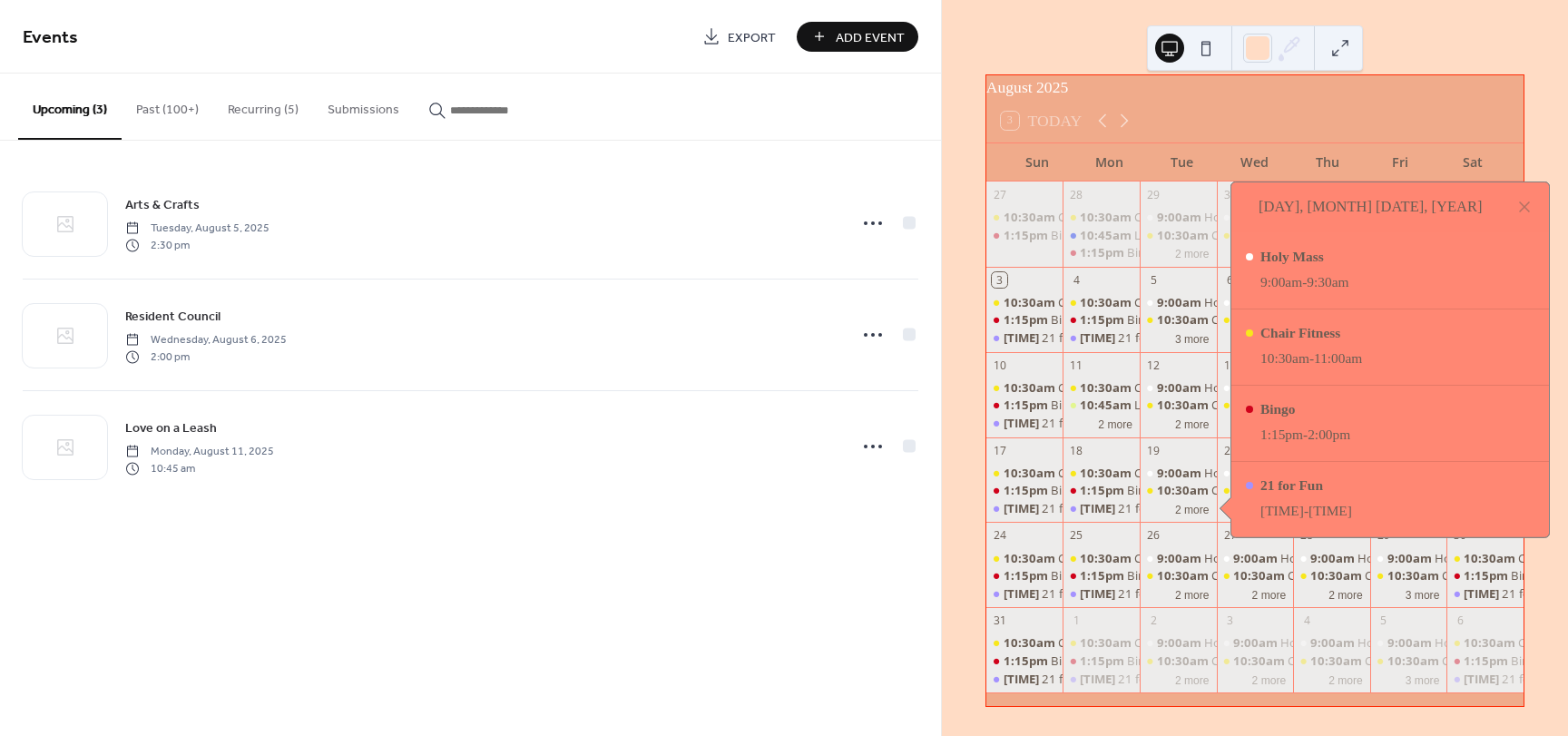 click on "Events Export Add Event Upcoming (3) Past (100+) Recurring (5) Submissions Arts & Crafts  Tuesday, [MONTH] [DATE], [YEAR] [TIME] Resident Council Wednesday, [MONTH] [DATE], [YEAR] [TIME] Love on a Leash Monday, [MONTH] [DATE], [YEAR] [TIME] Cancel" at bounding box center (470, 368) 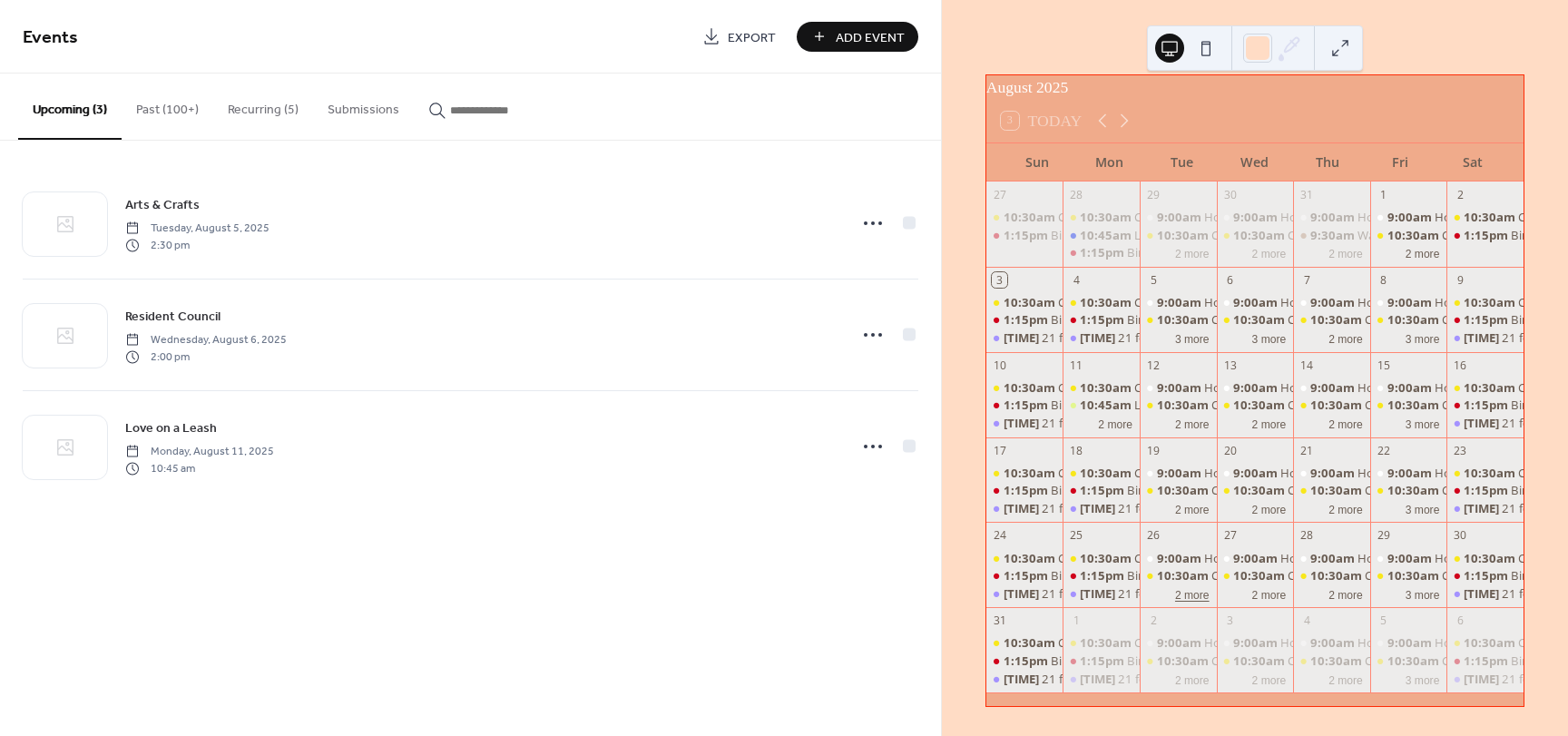 click on "2 more" at bounding box center (1192, 594) 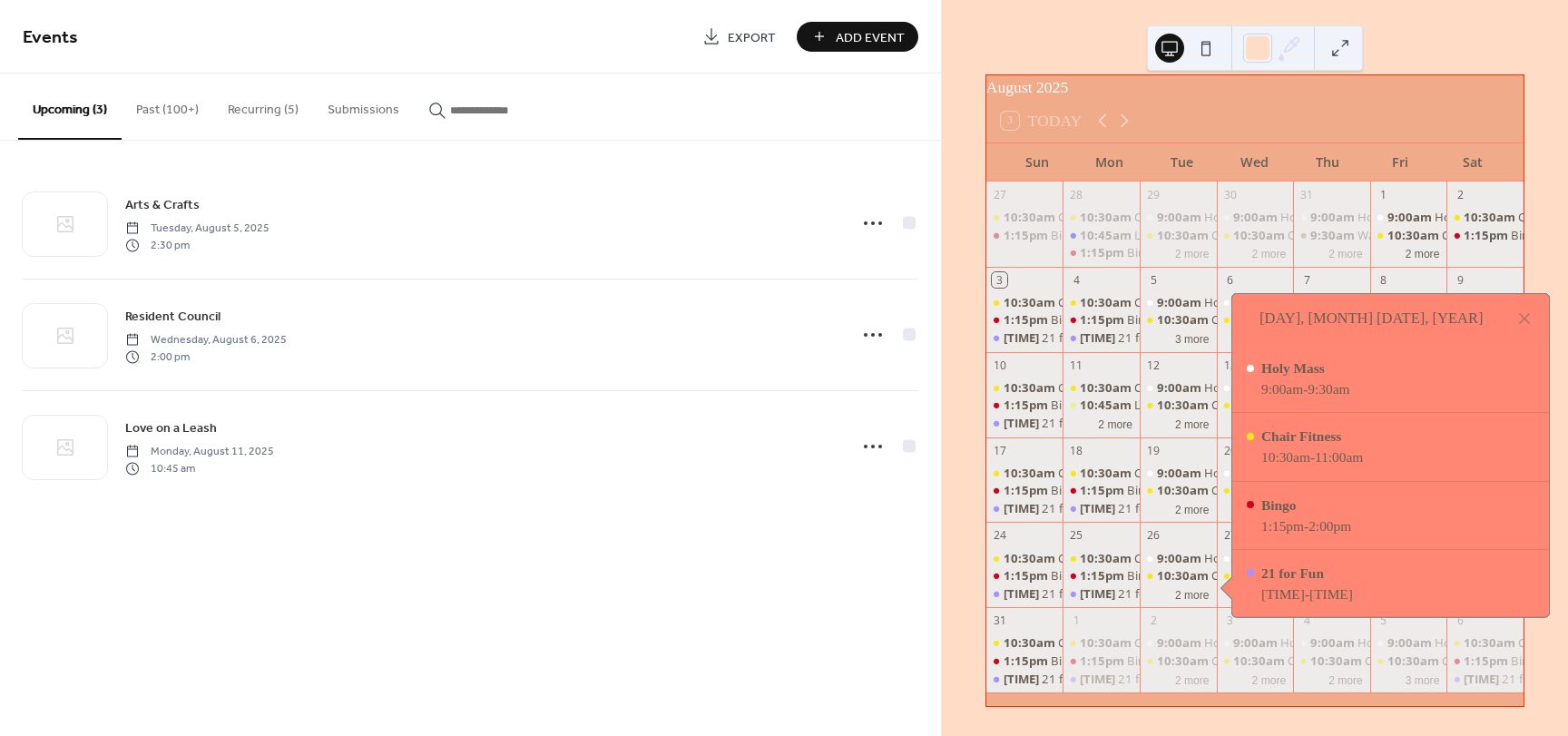click on "Events Export Add Event Upcoming (3) Past (100+) Recurring (5) Submissions Arts & Crafts  Tuesday, [MONTH] [DATE], [YEAR] [TIME] Resident Council Wednesday, [MONTH] [DATE], [YEAR] [TIME] Love on a Leash Monday, [MONTH] [DATE], [YEAR] [TIME] Cancel" at bounding box center [470, 368] 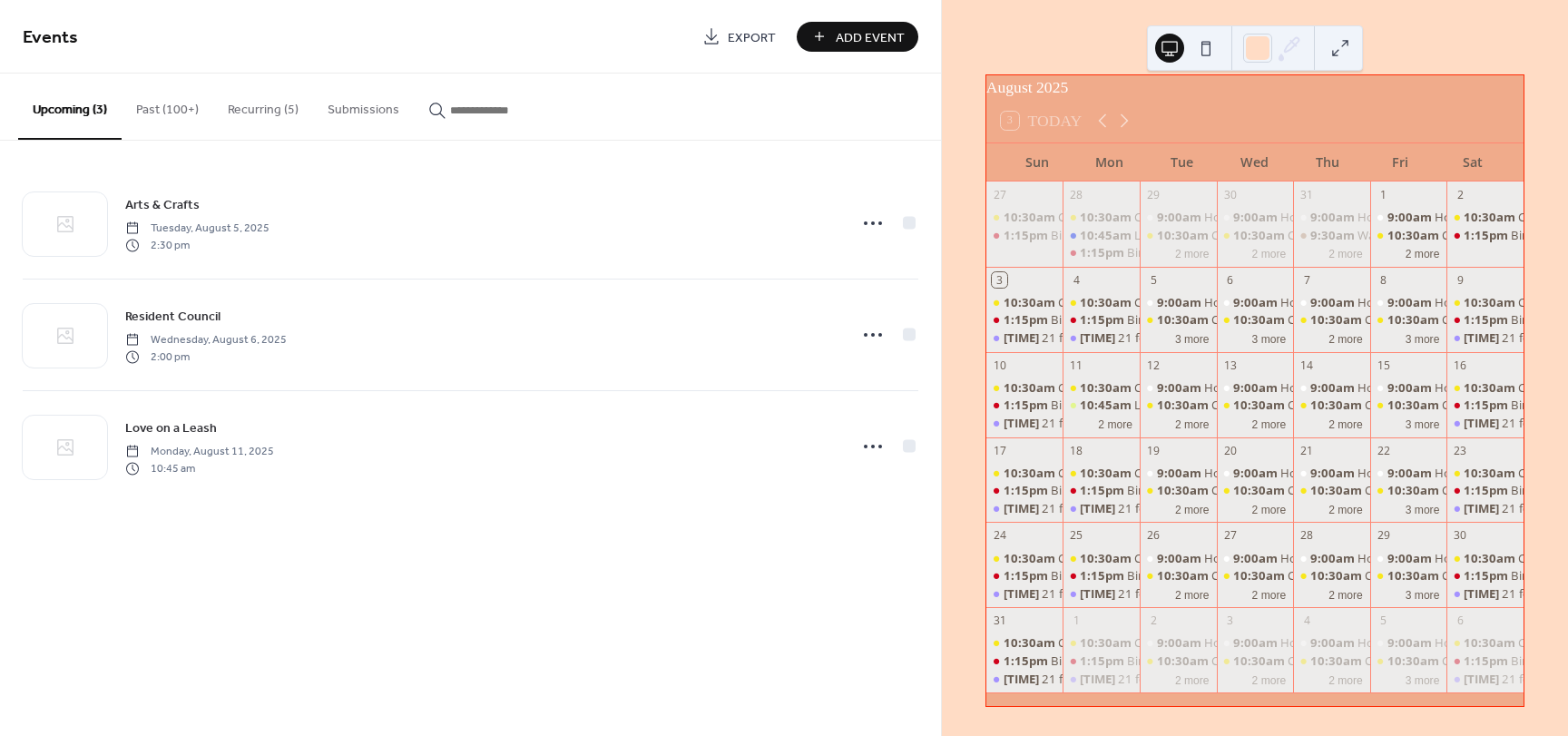click on "Add Event" at bounding box center [870, 37] 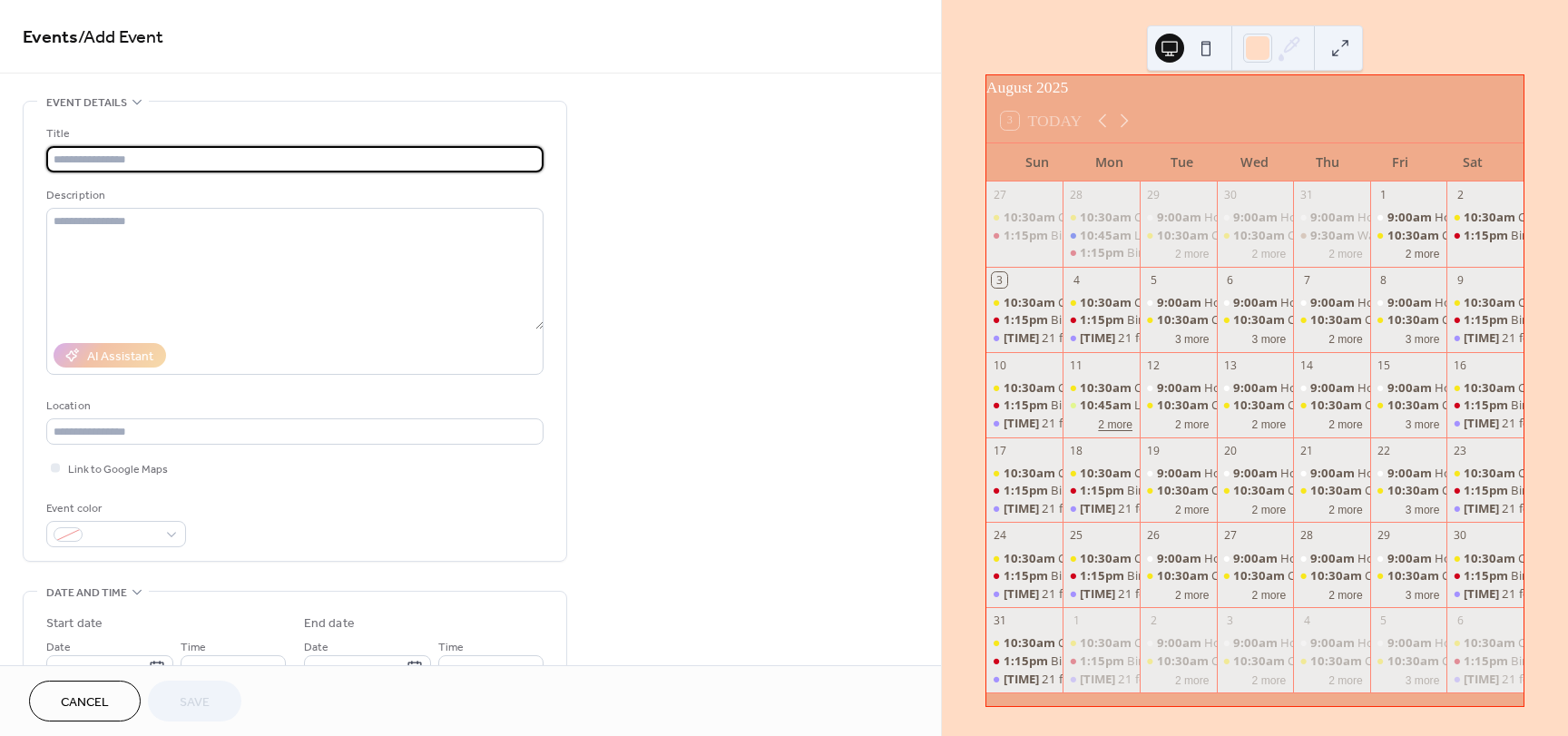 click on "2 more" at bounding box center [1115, 423] 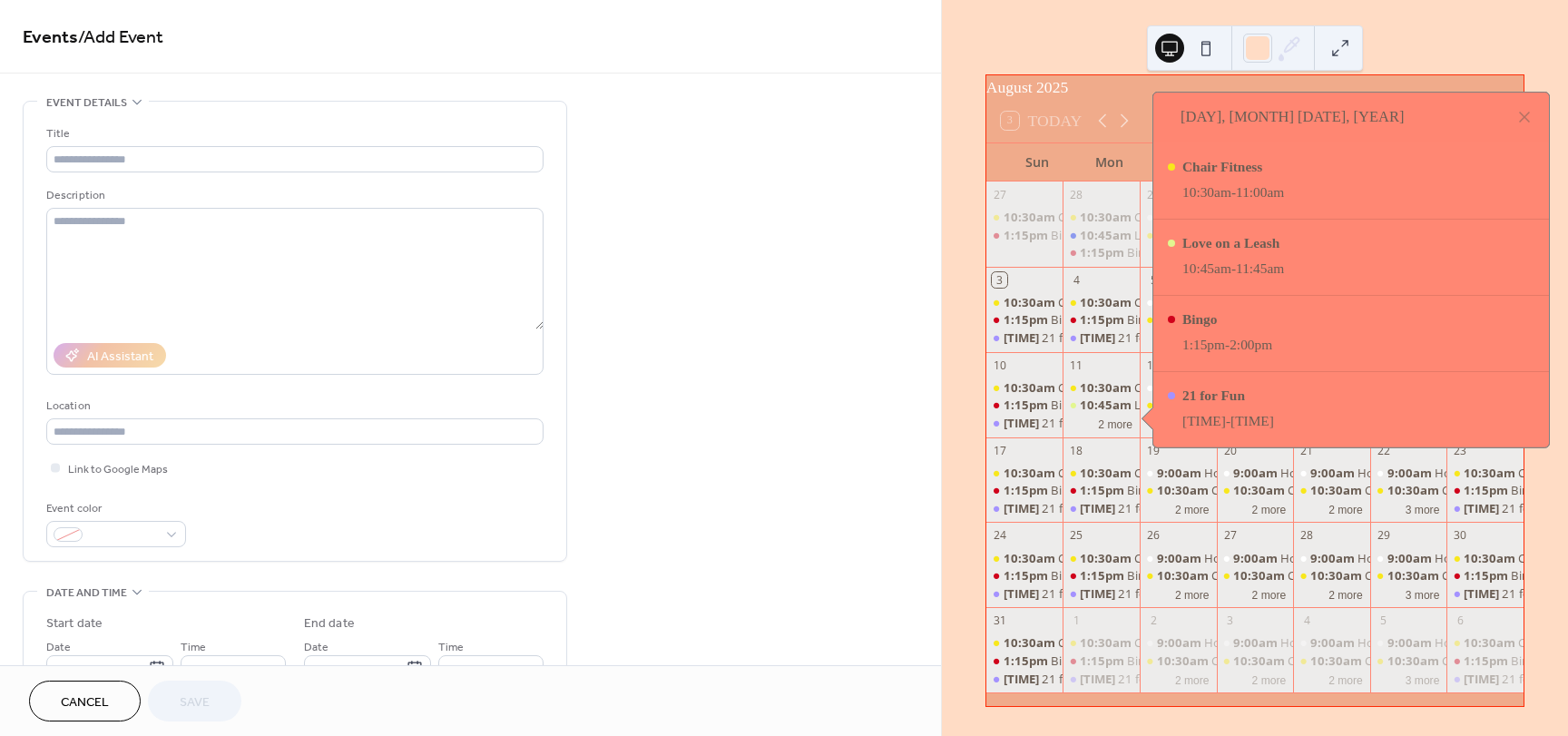 click on "**********" at bounding box center [470, 653] 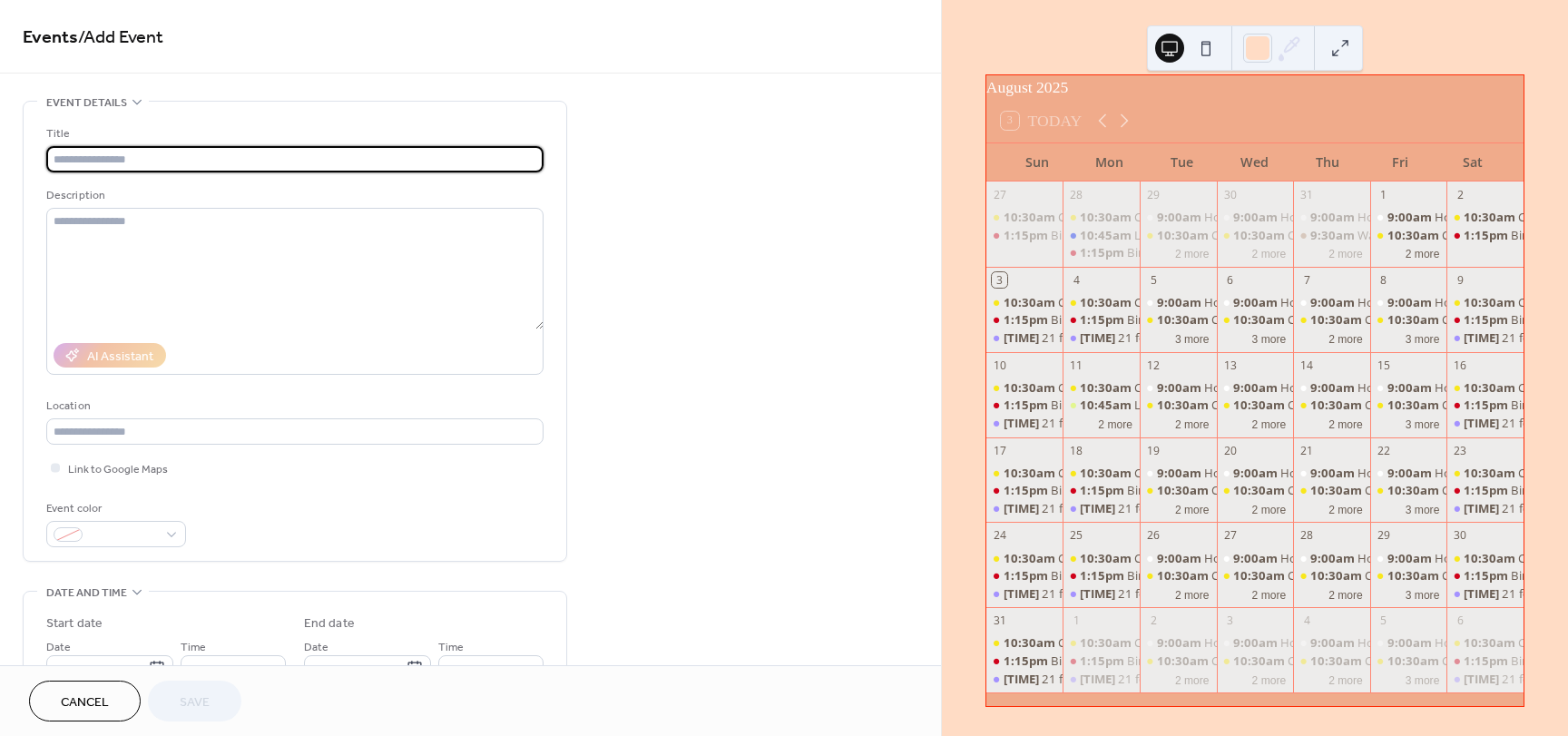 click at bounding box center (295, 159) 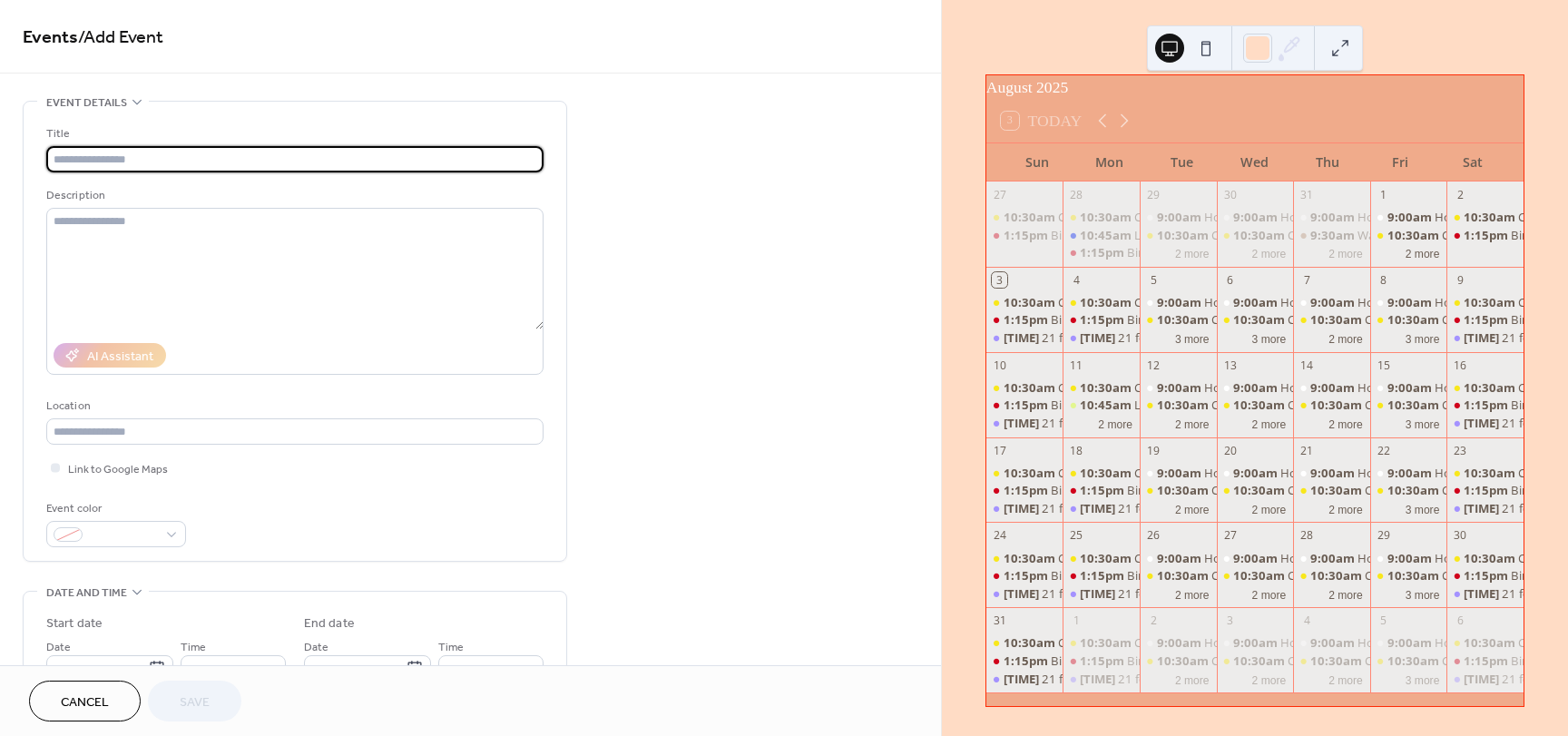 click at bounding box center (295, 159) 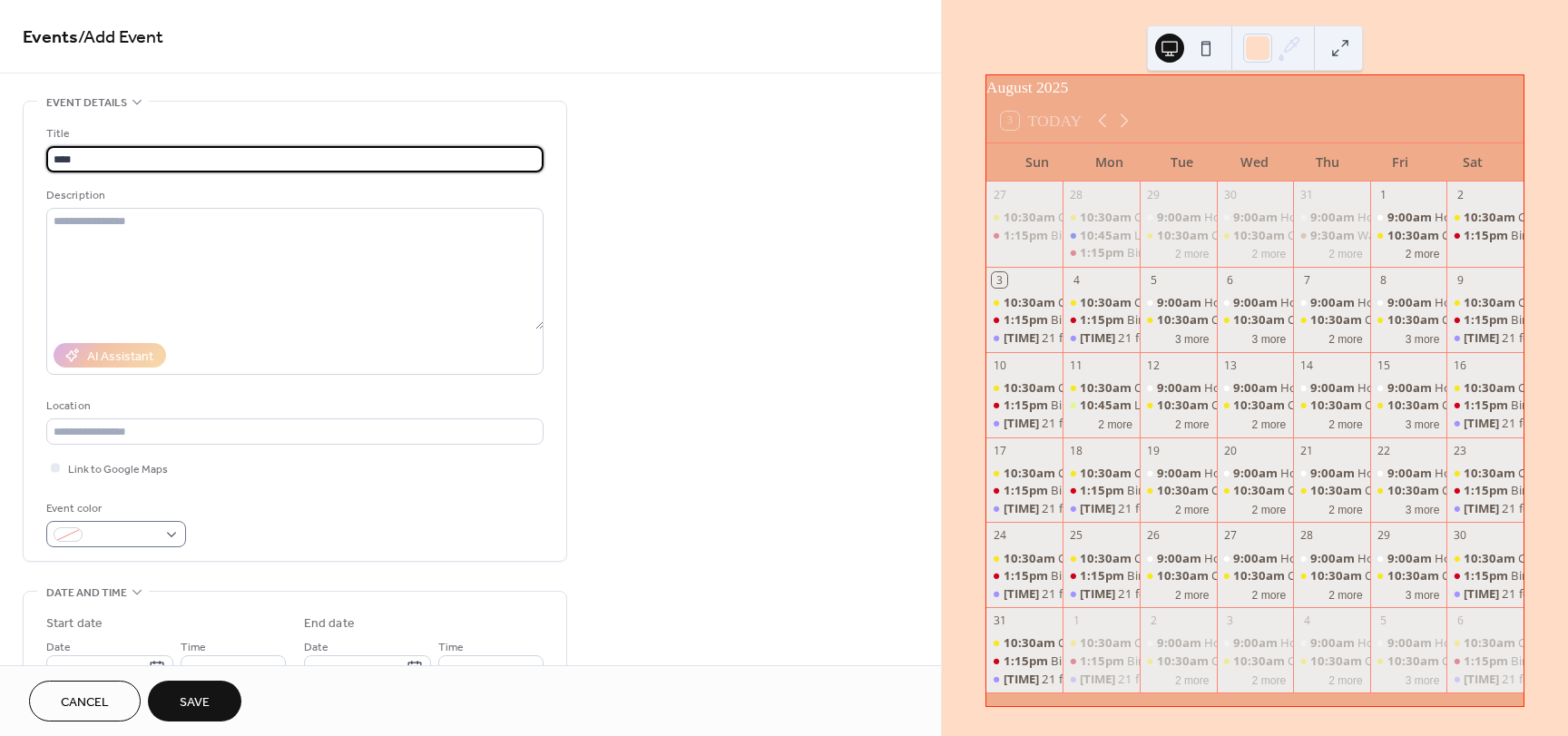 type on "****" 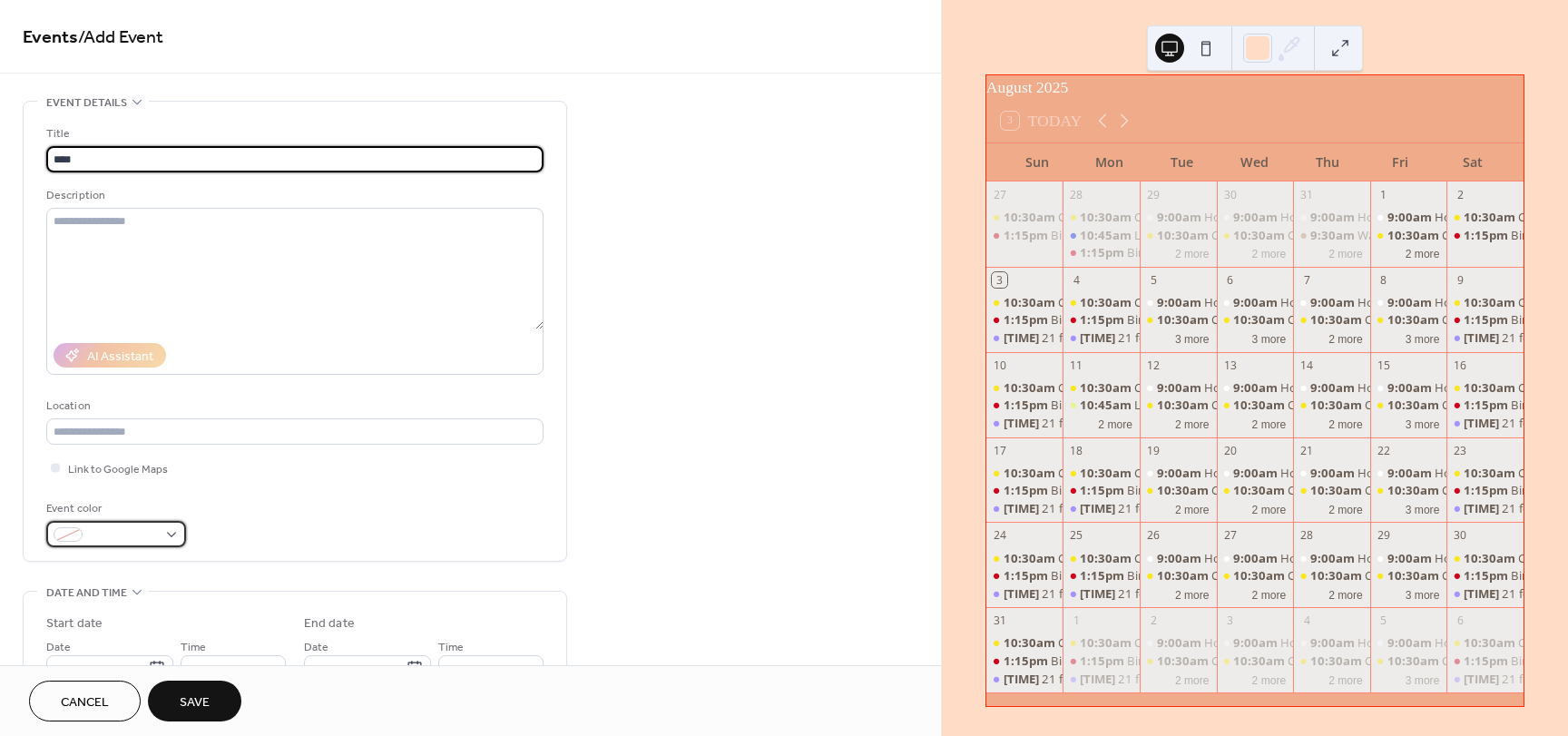 click at bounding box center (123, 535) 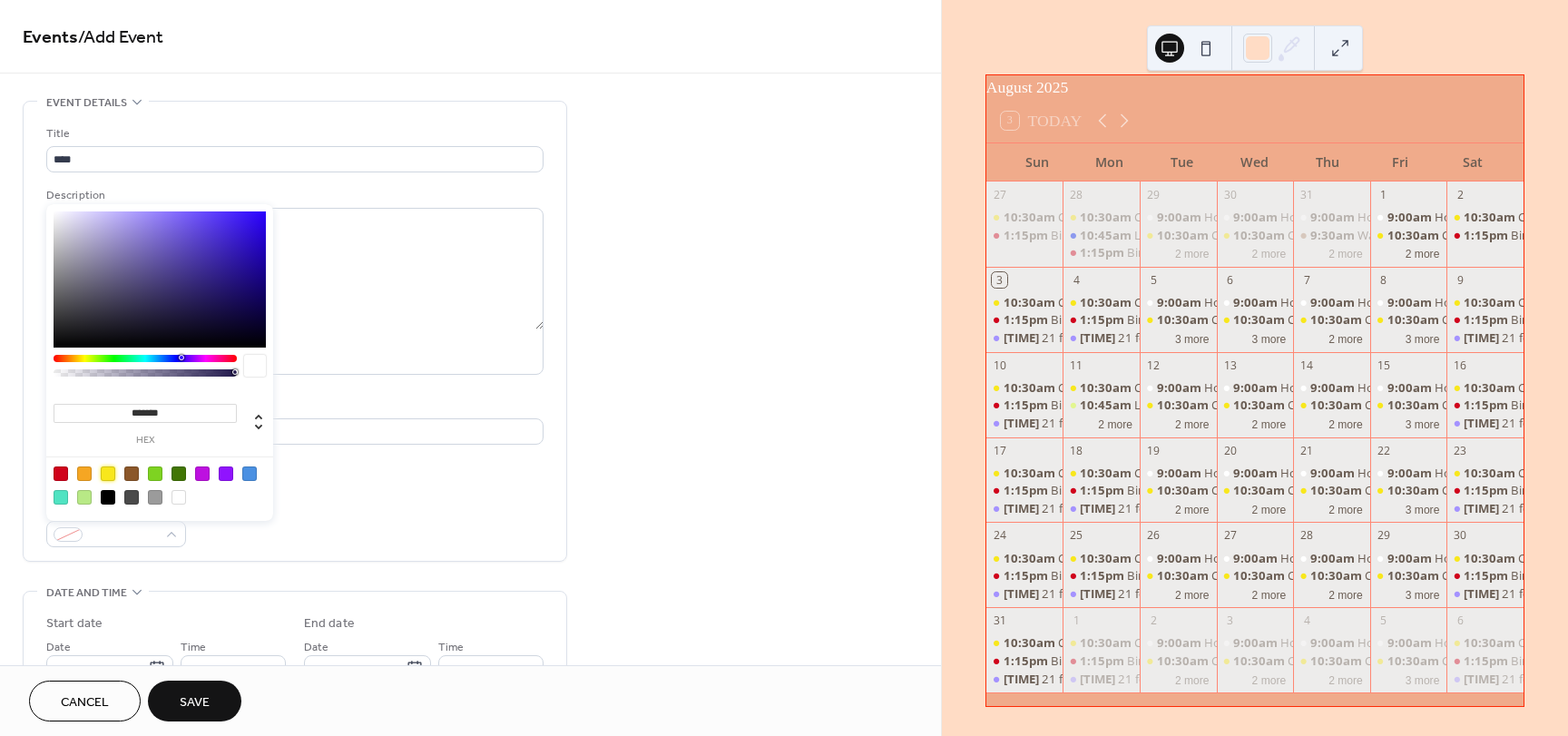 click at bounding box center (108, 474) 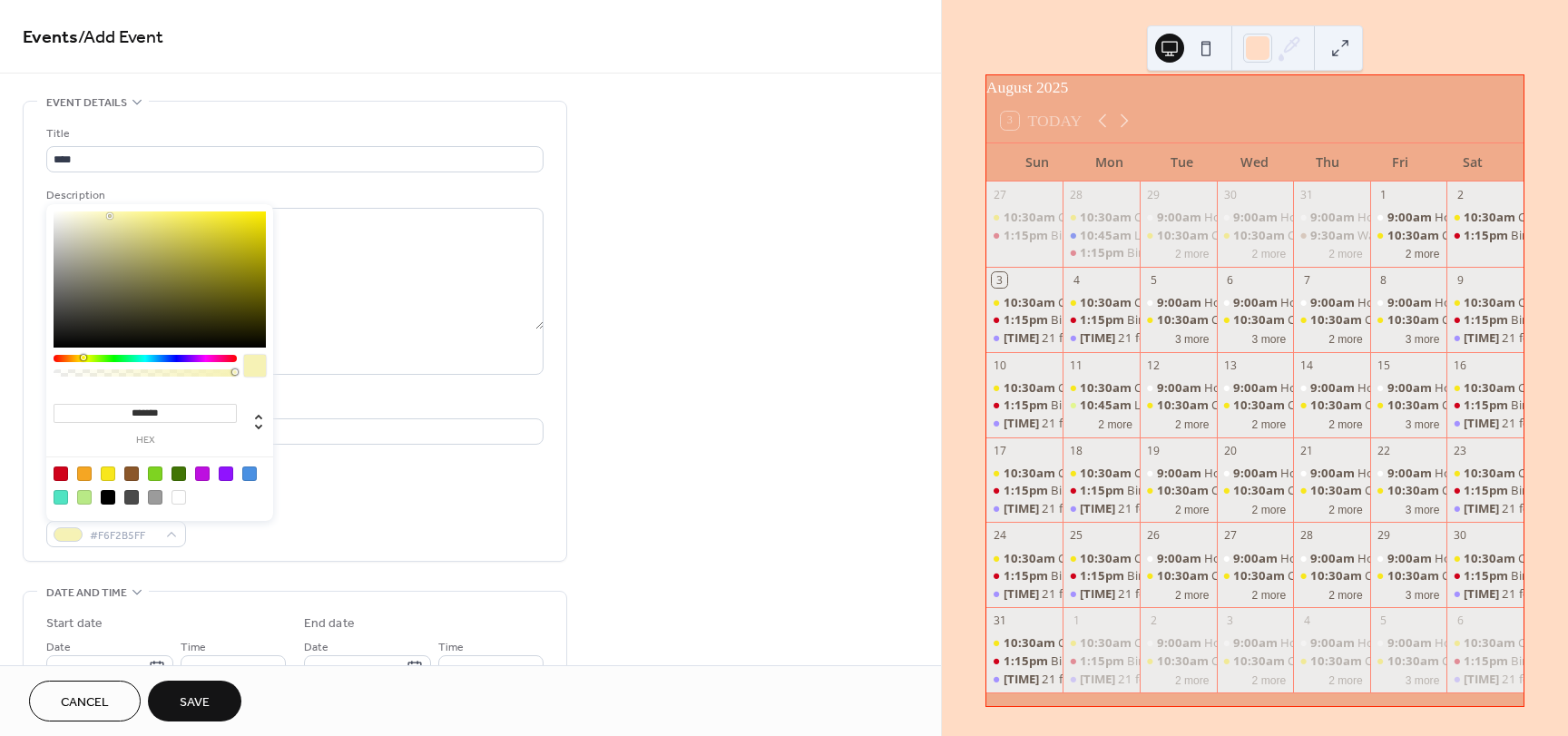 drag, startPoint x: 146, startPoint y: 225, endPoint x: 110, endPoint y: 216, distance: 37.107951 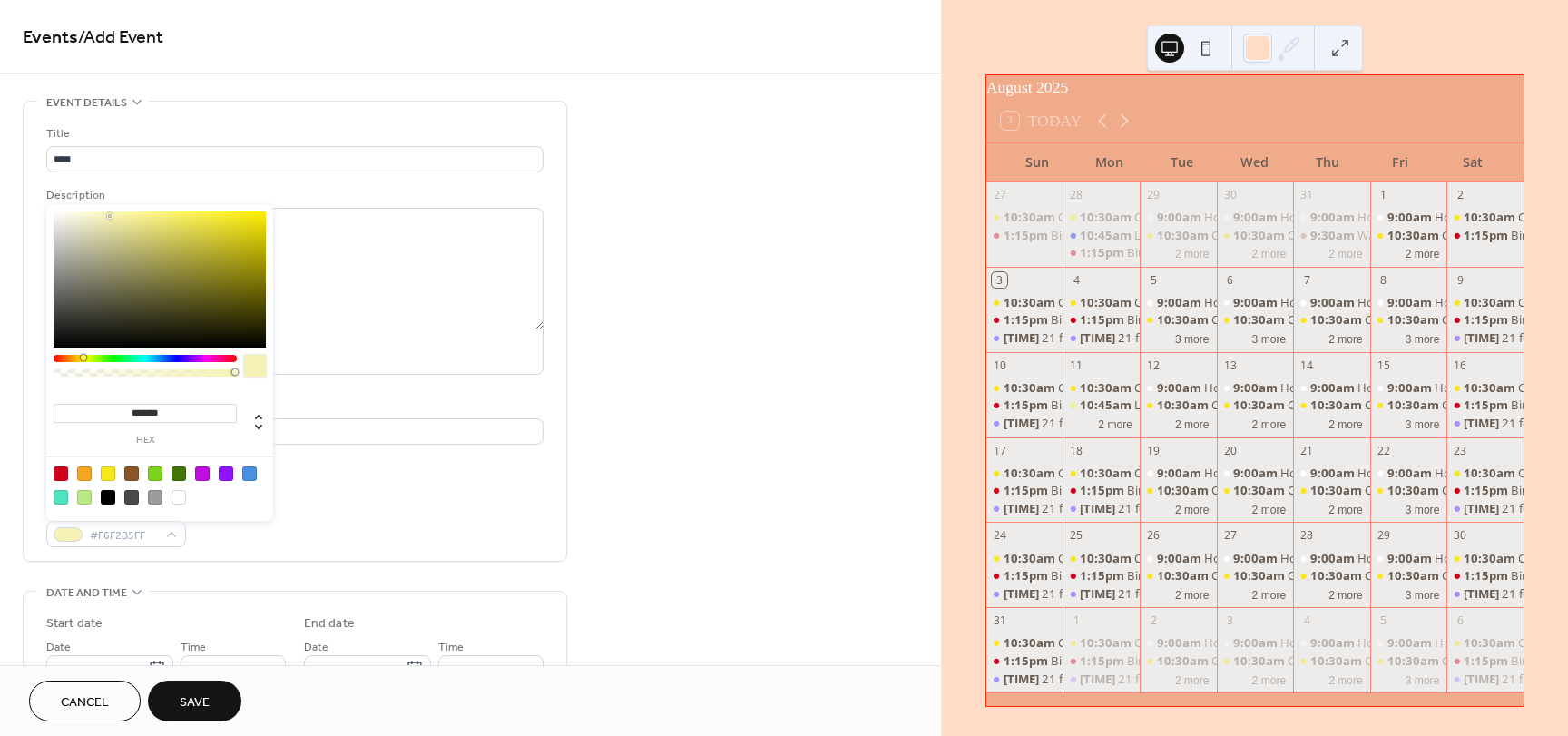 click at bounding box center (160, 280) 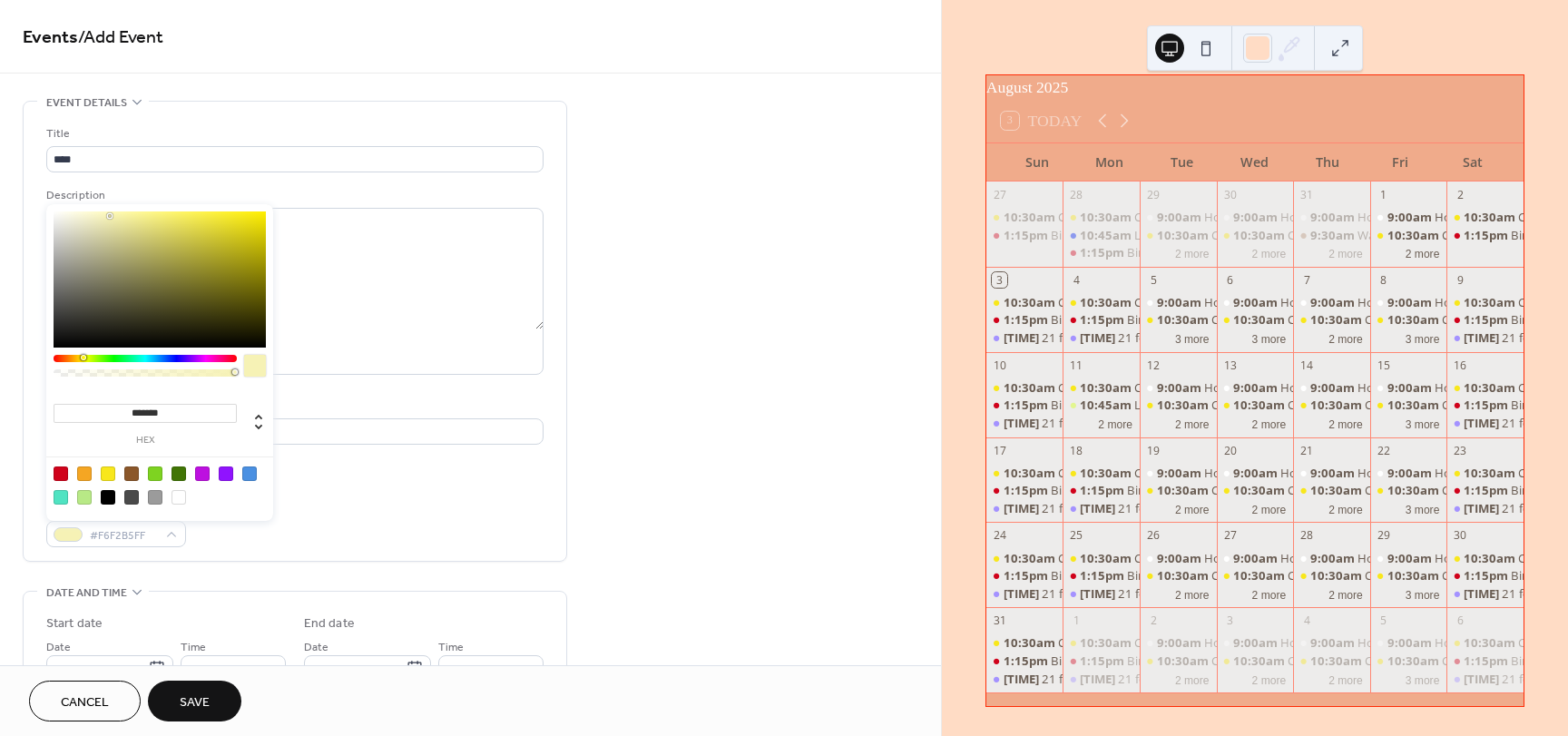 click at bounding box center (160, 485) 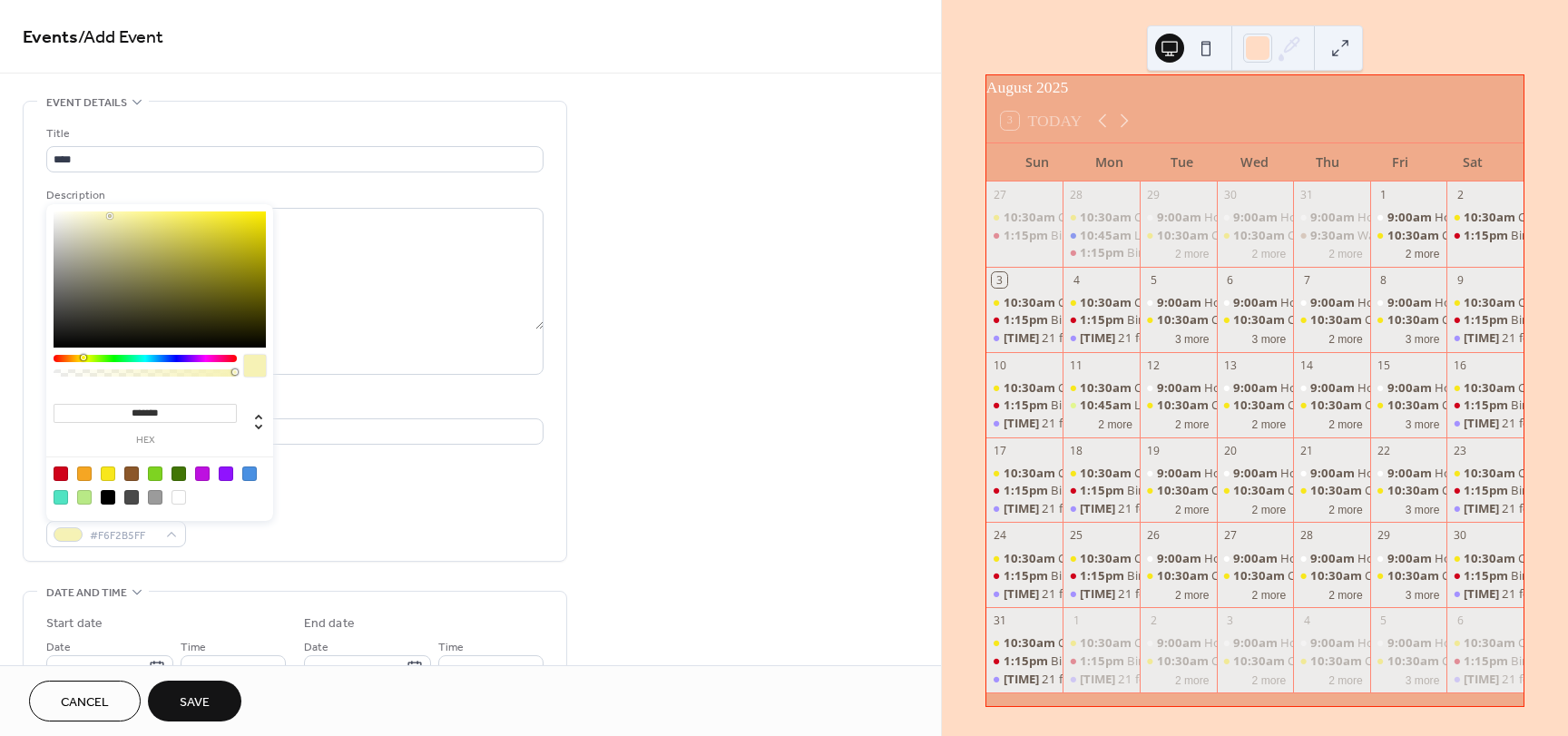 click at bounding box center (250, 474) 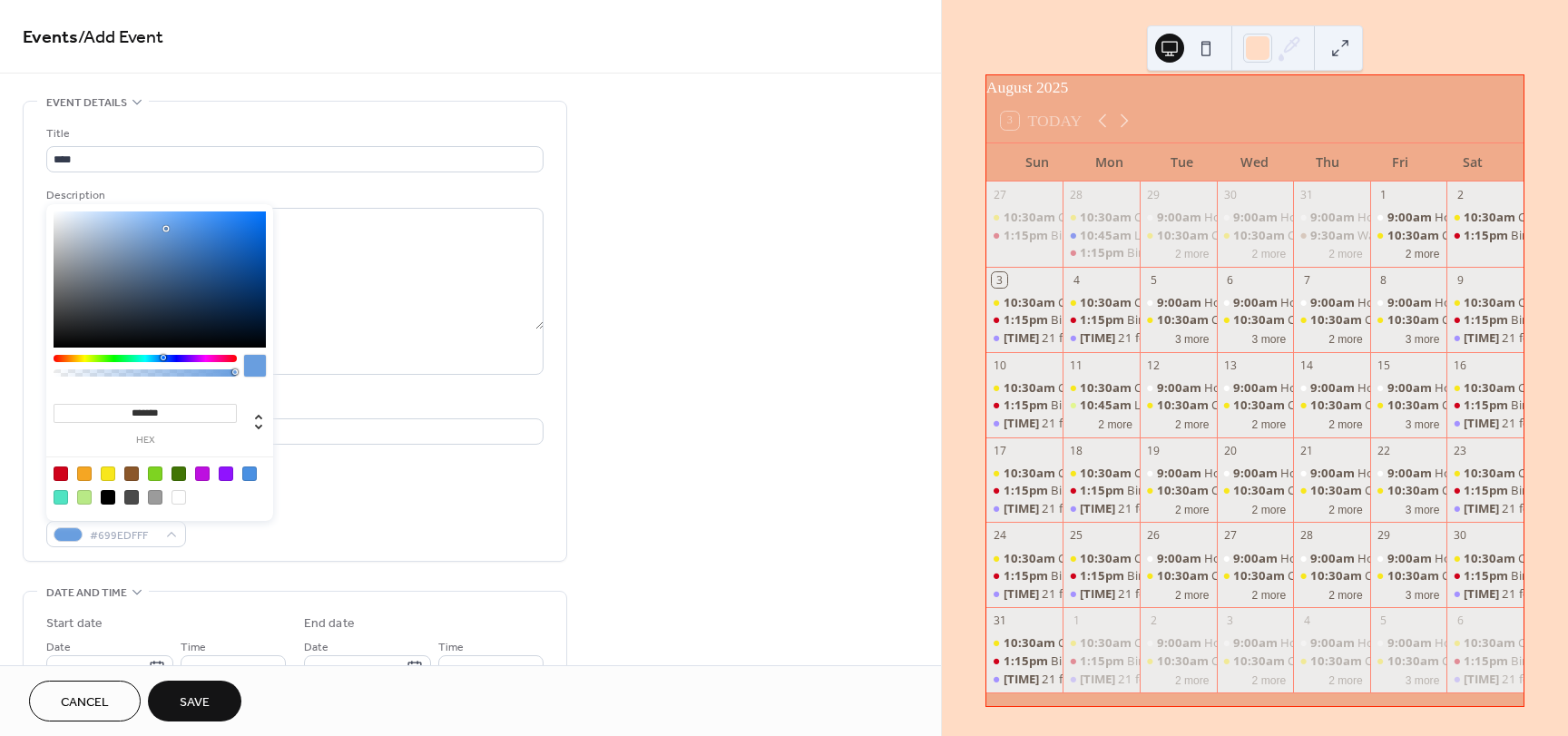 drag, startPoint x: 201, startPoint y: 235, endPoint x: 166, endPoint y: 229, distance: 35.510562 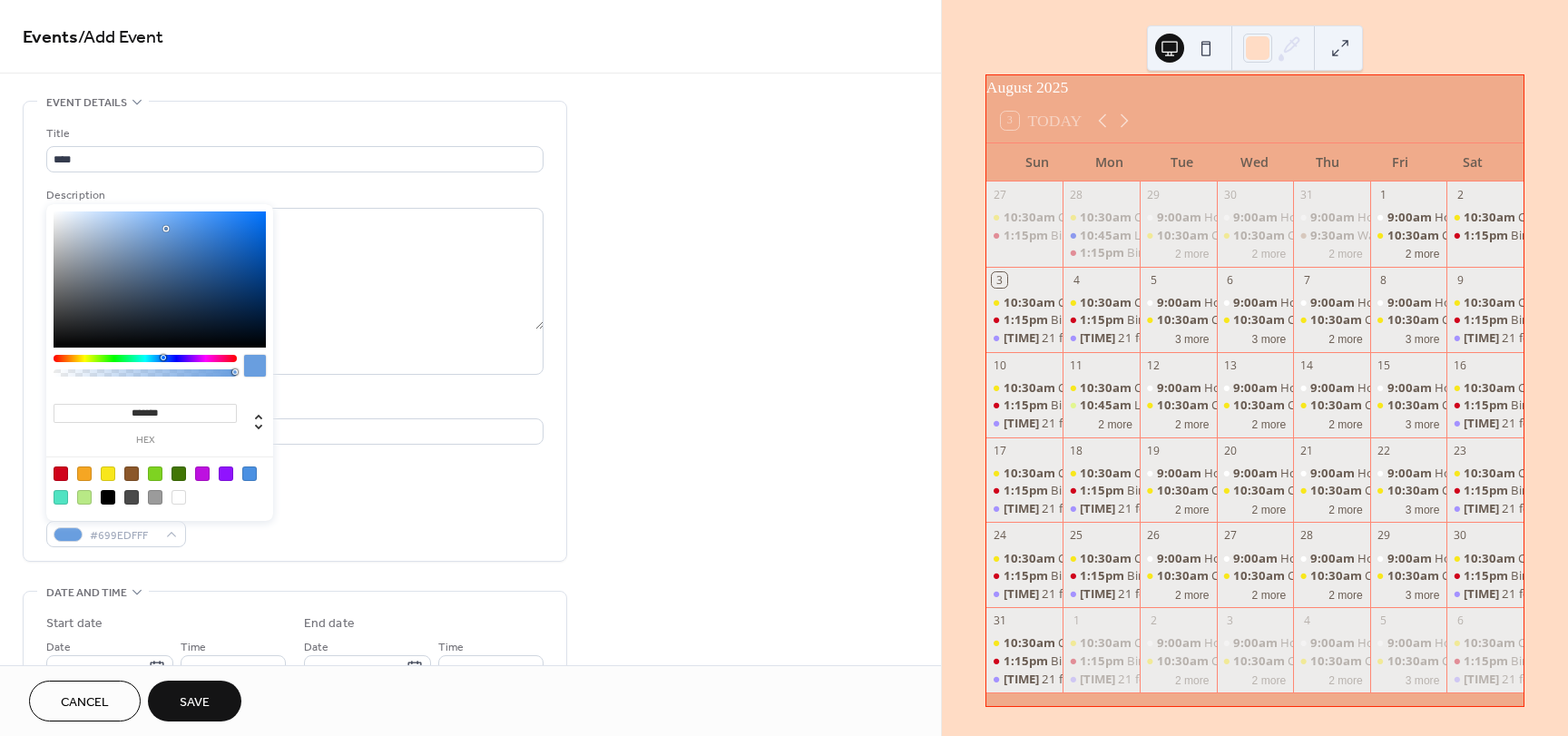 click at bounding box center [160, 280] 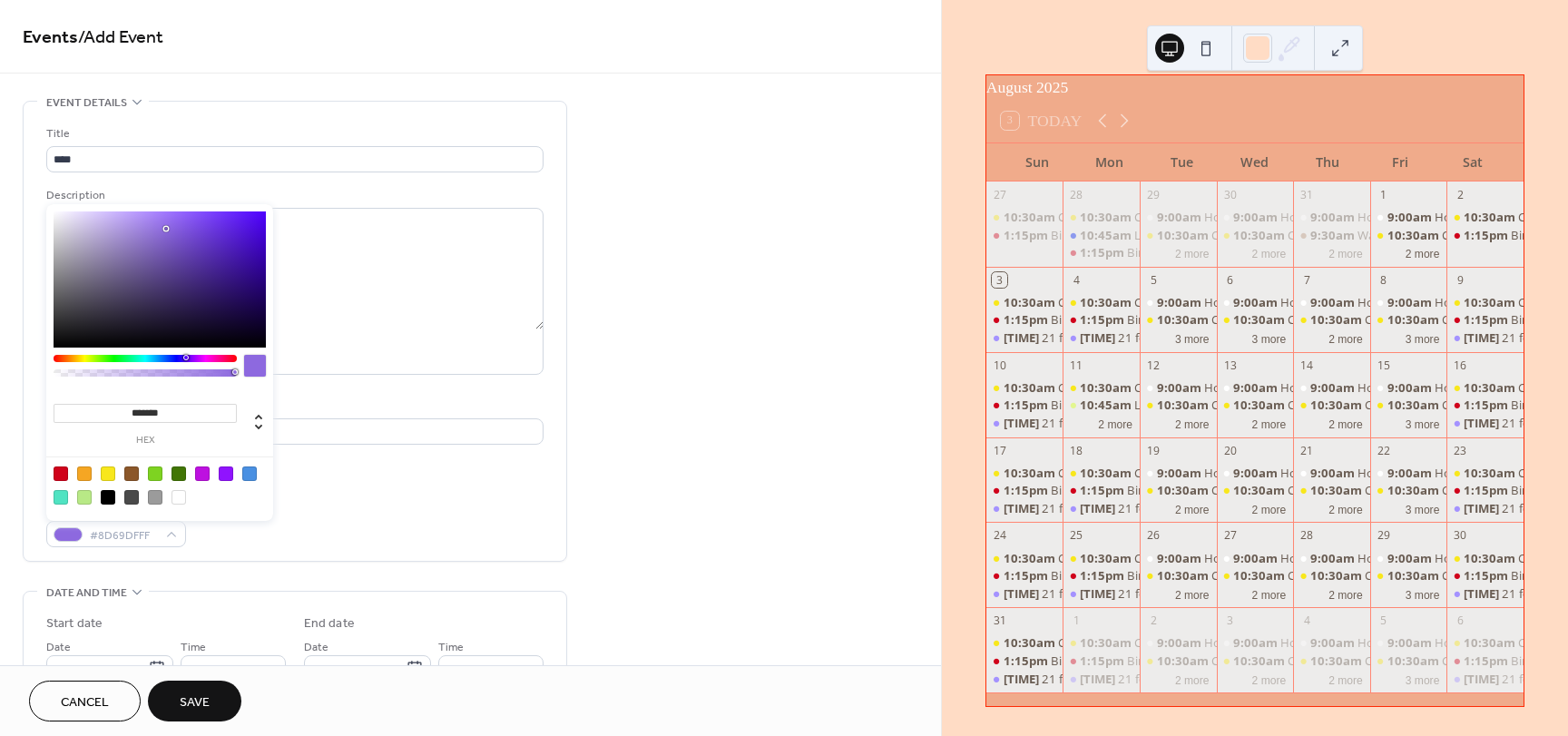 click at bounding box center [145, 358] 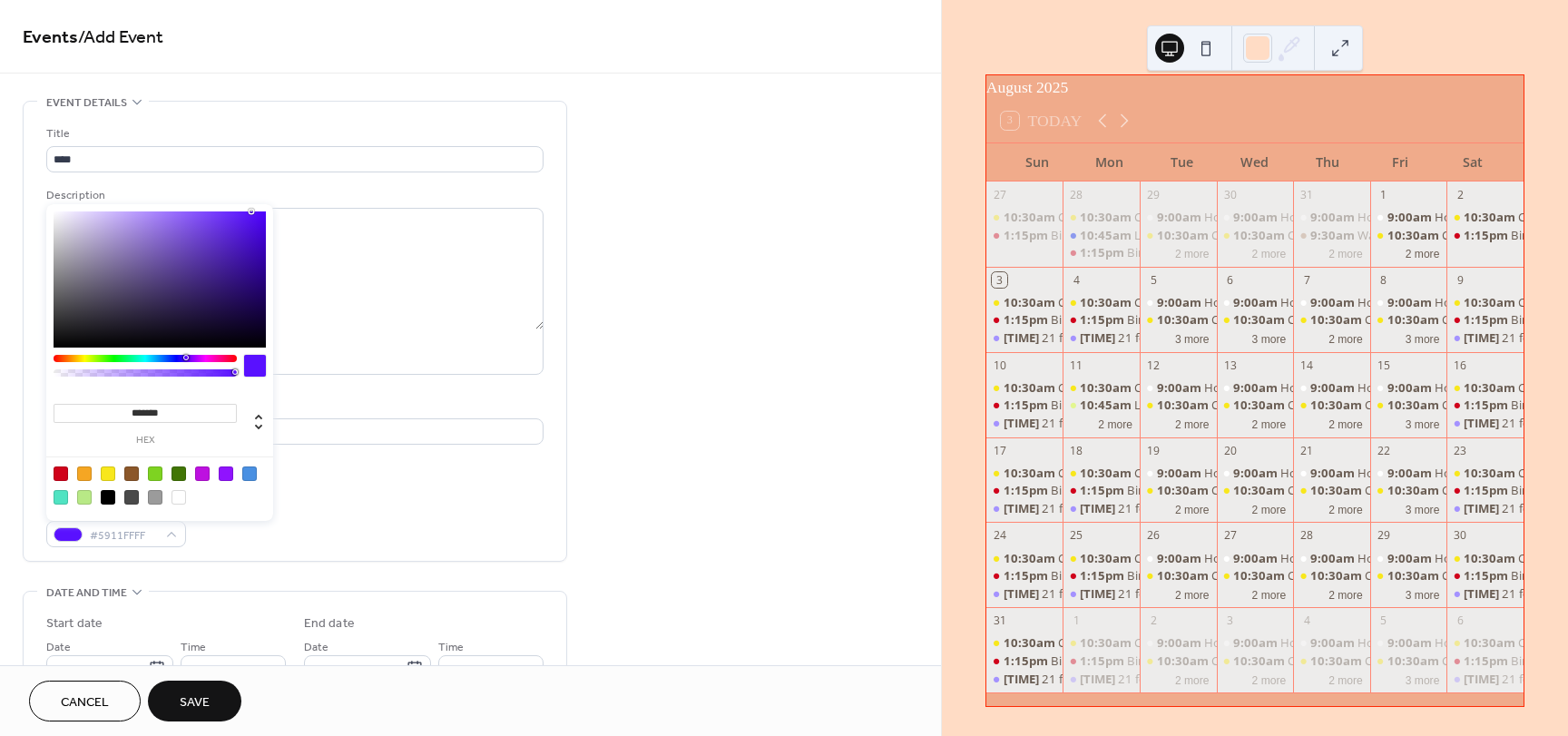 drag, startPoint x: 181, startPoint y: 231, endPoint x: 251, endPoint y: 206, distance: 74.3303 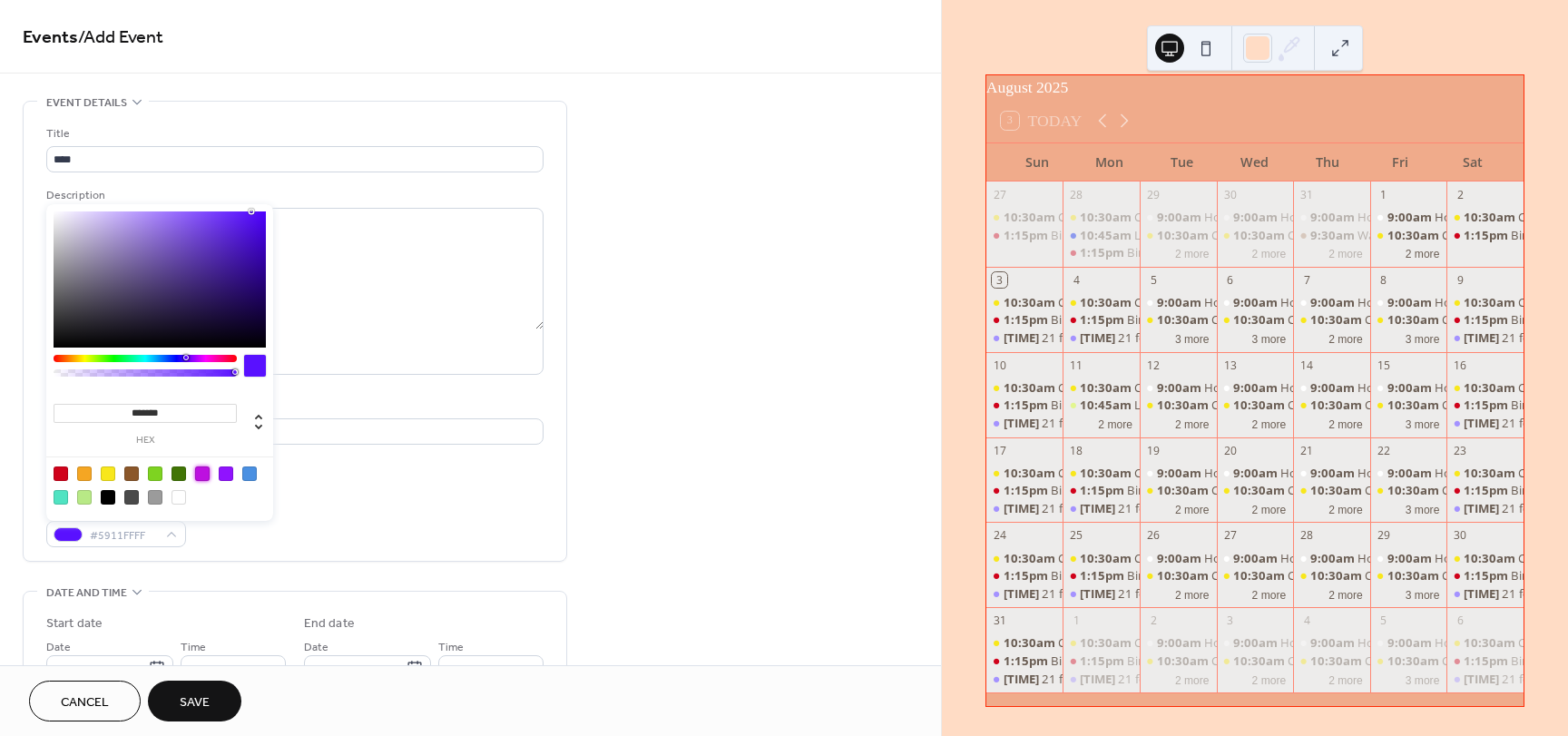 click at bounding box center [202, 474] 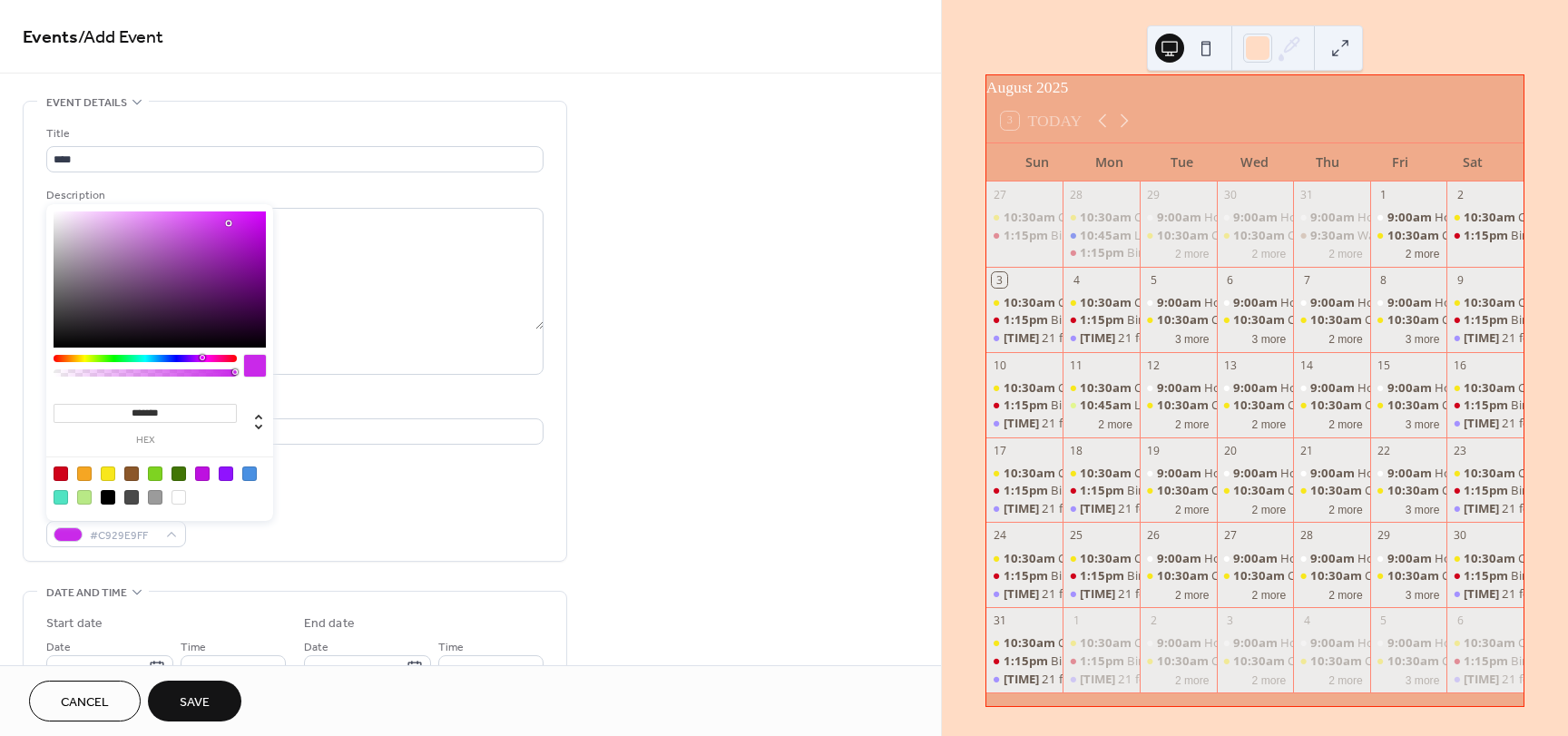 type on "*******" 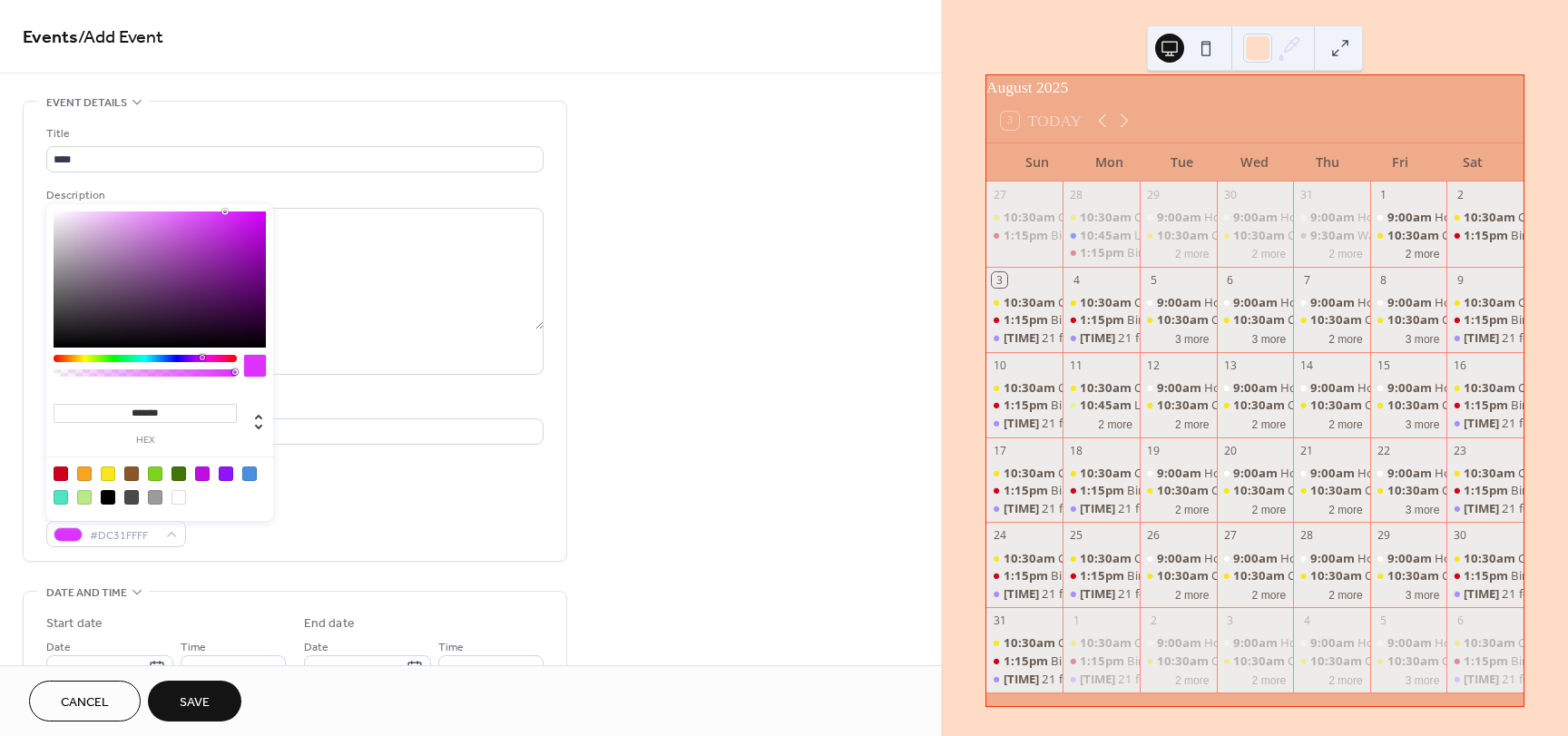 drag, startPoint x: 229, startPoint y: 223, endPoint x: 225, endPoint y: 193, distance: 30.26549 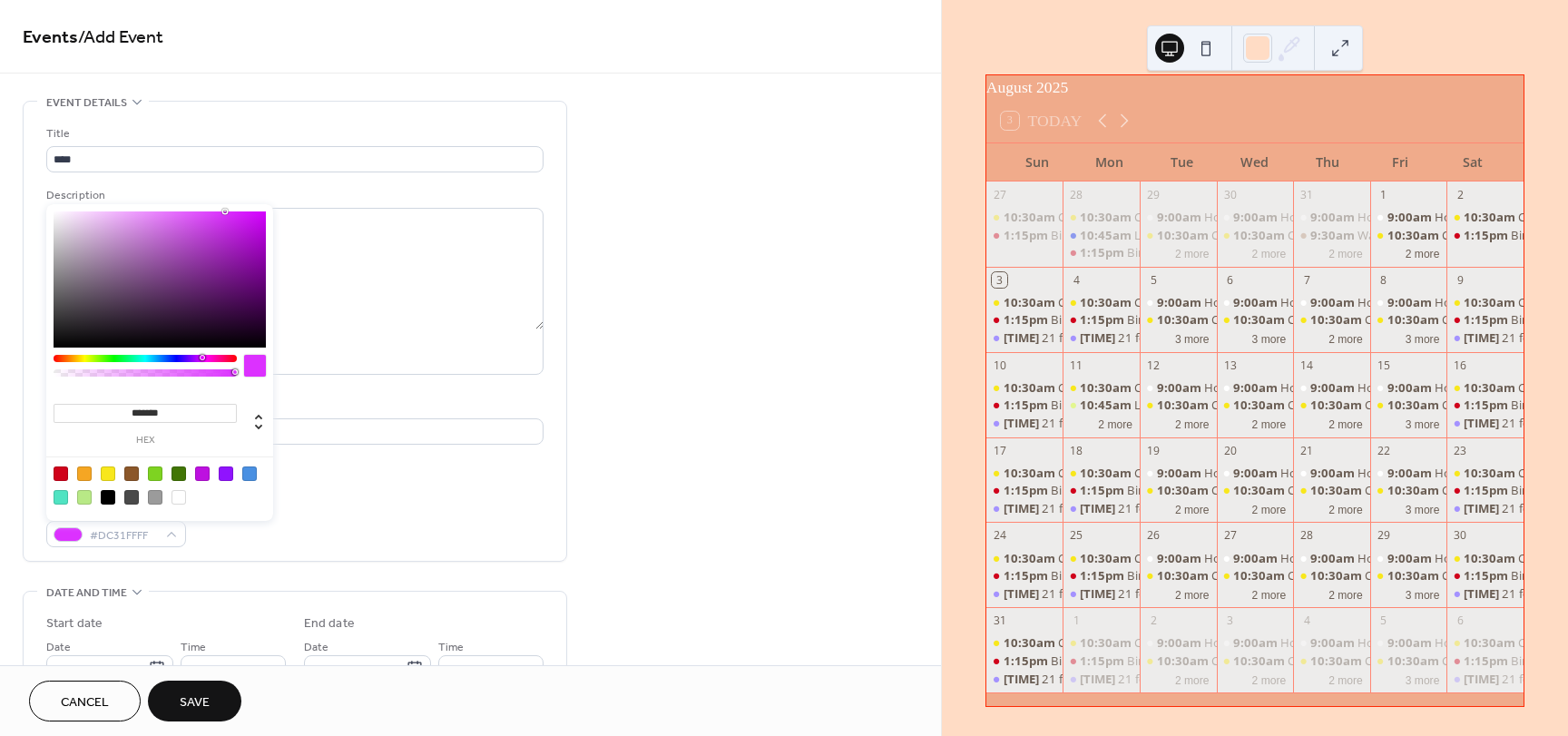 click on "**********" at bounding box center [784, 368] 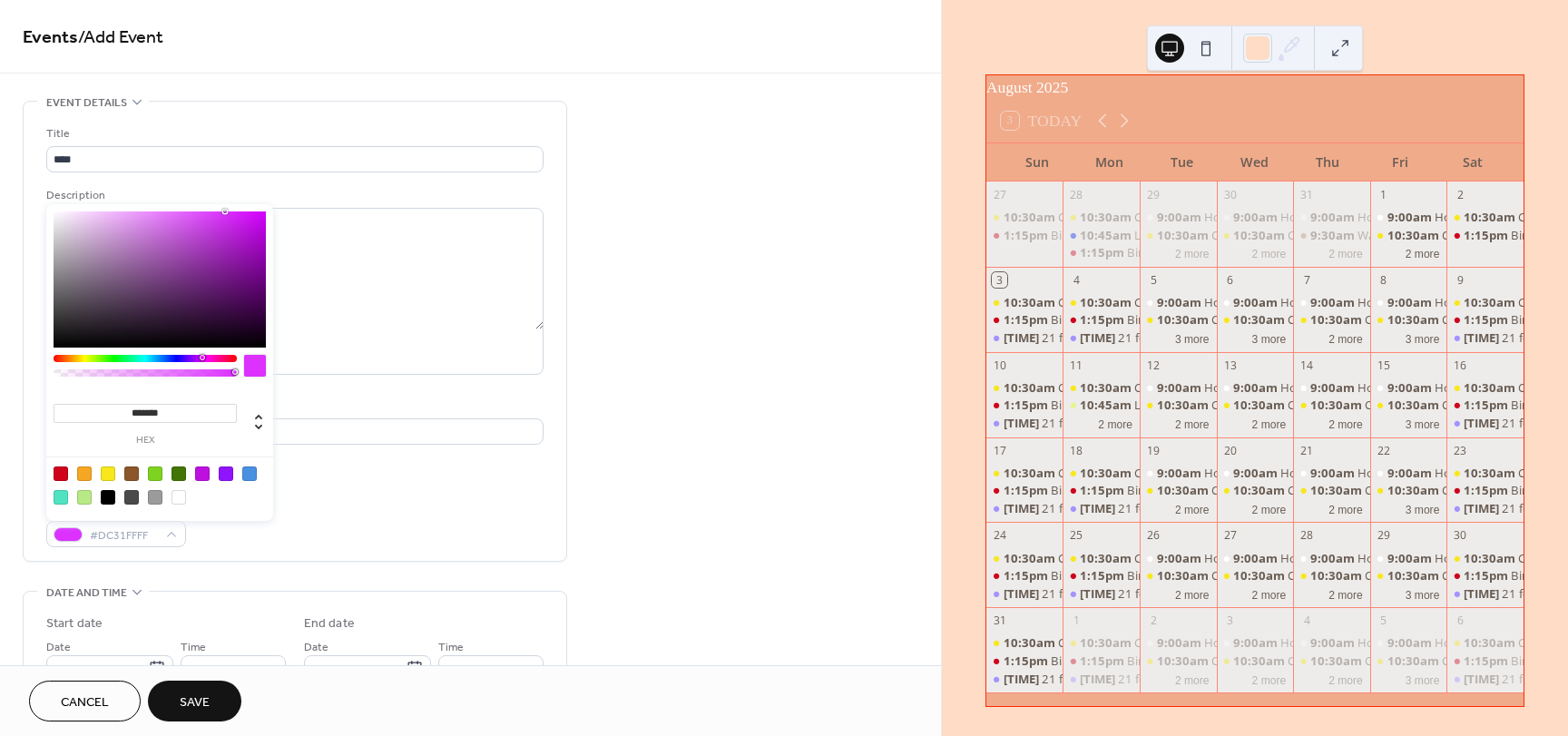click on "Location" at bounding box center [293, 406] 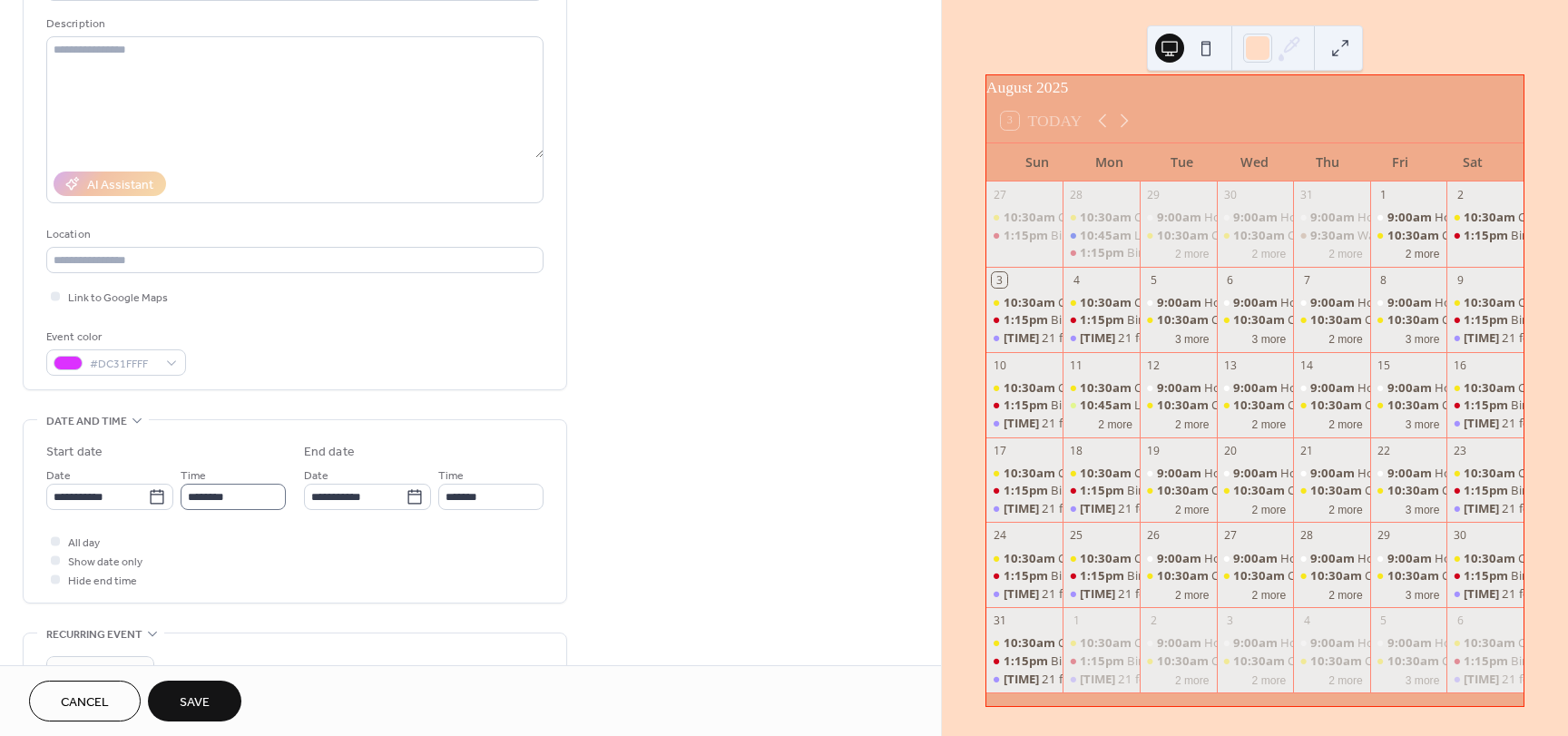 scroll, scrollTop: 272, scrollLeft: 0, axis: vertical 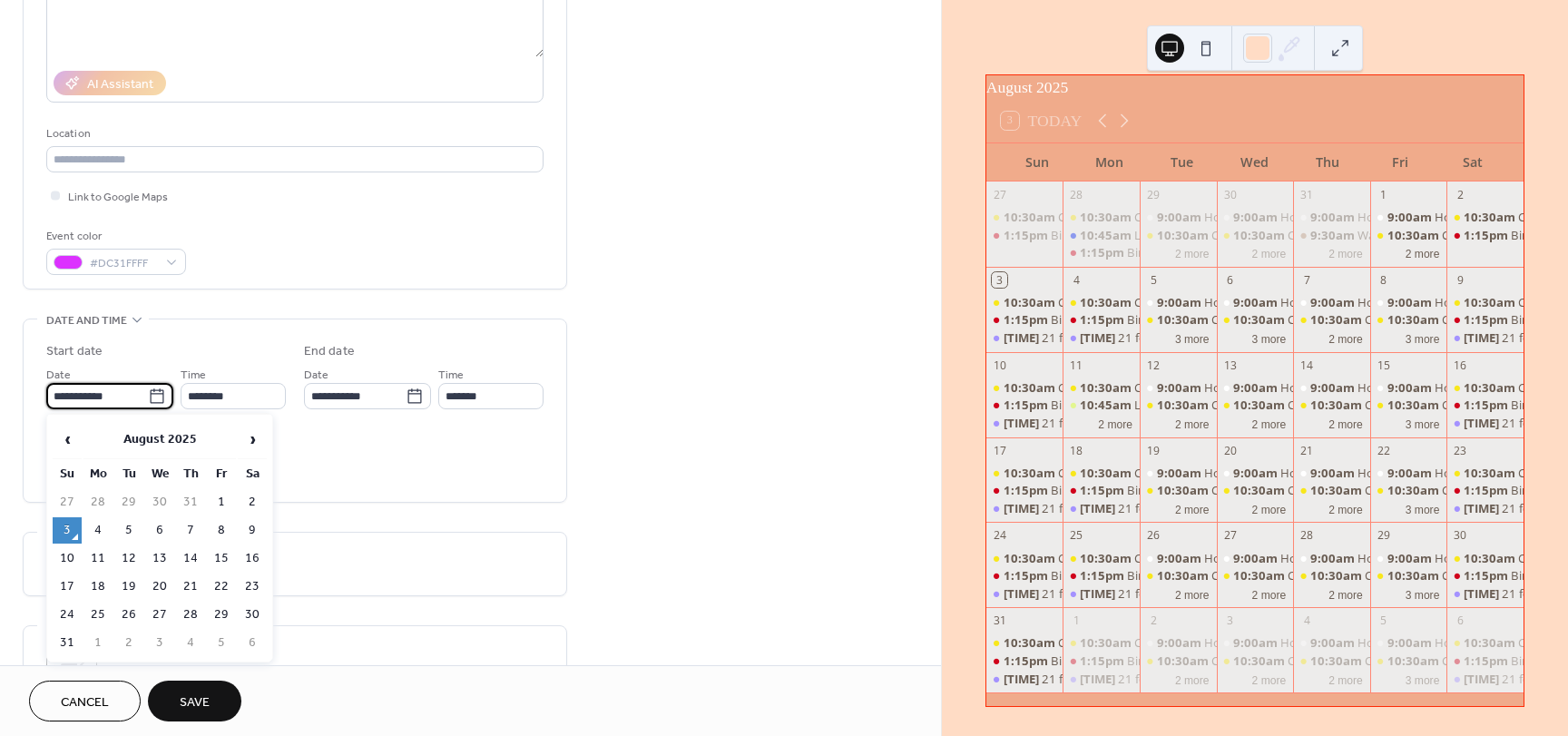 click on "**********" at bounding box center [97, 396] 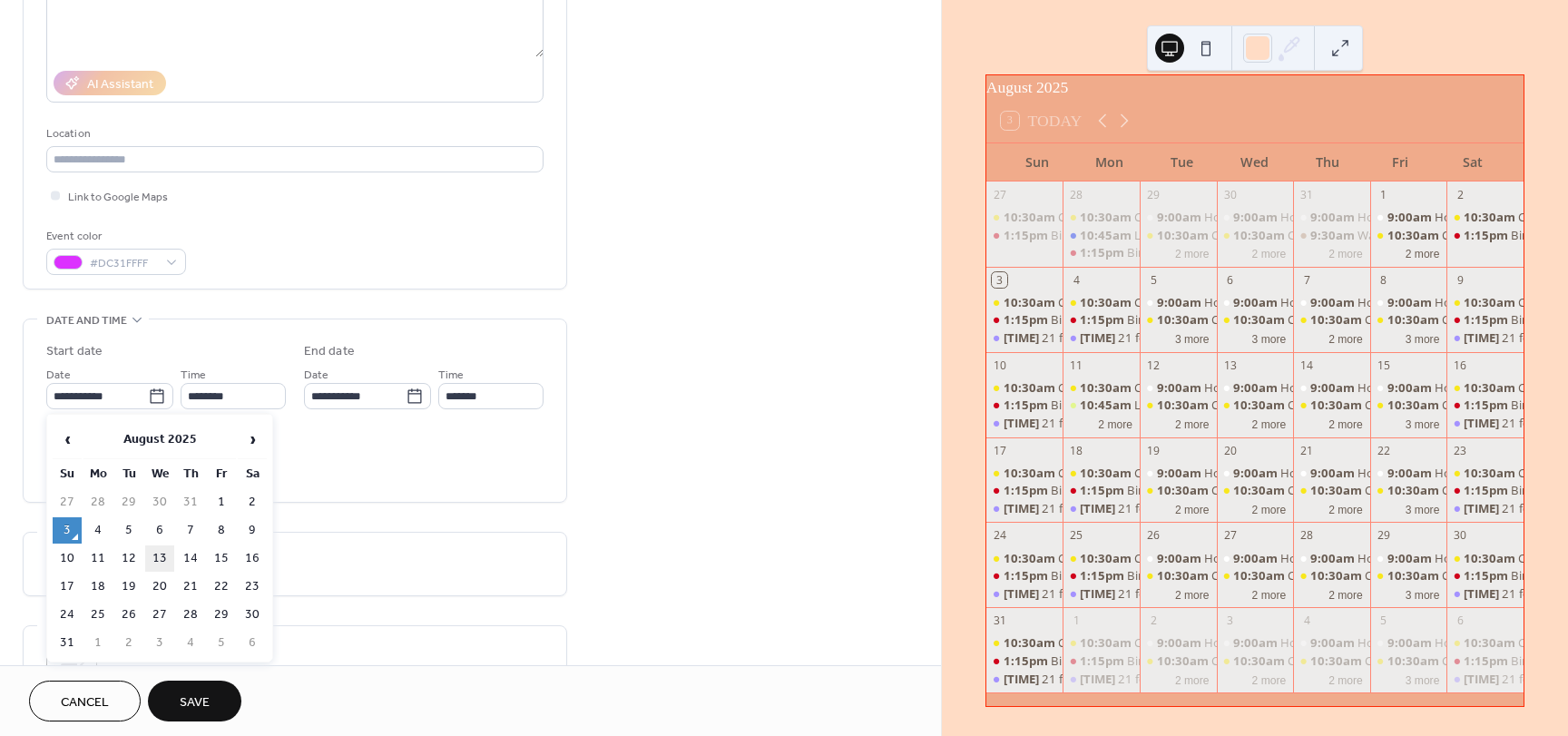 click on "13" at bounding box center [160, 558] 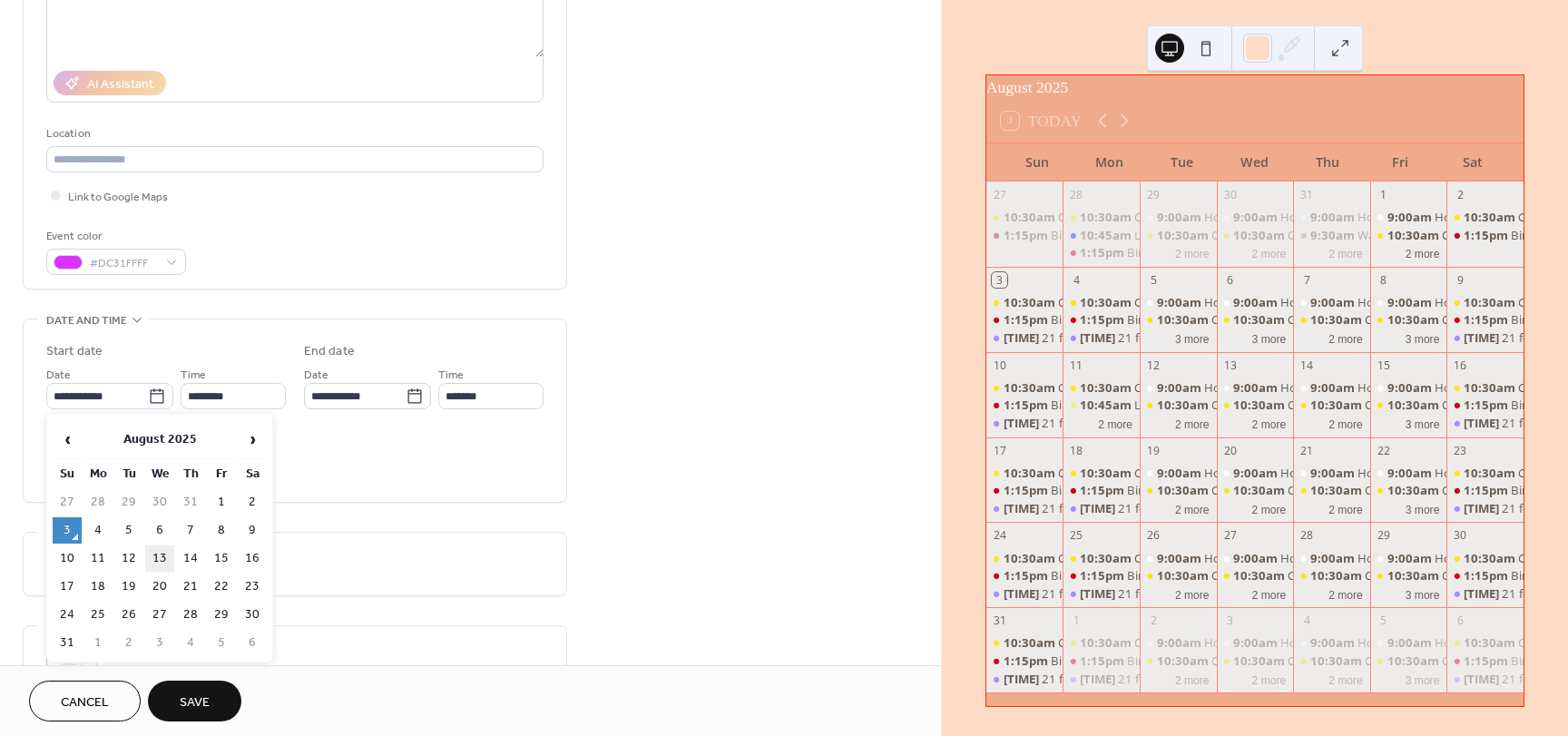 type on "**********" 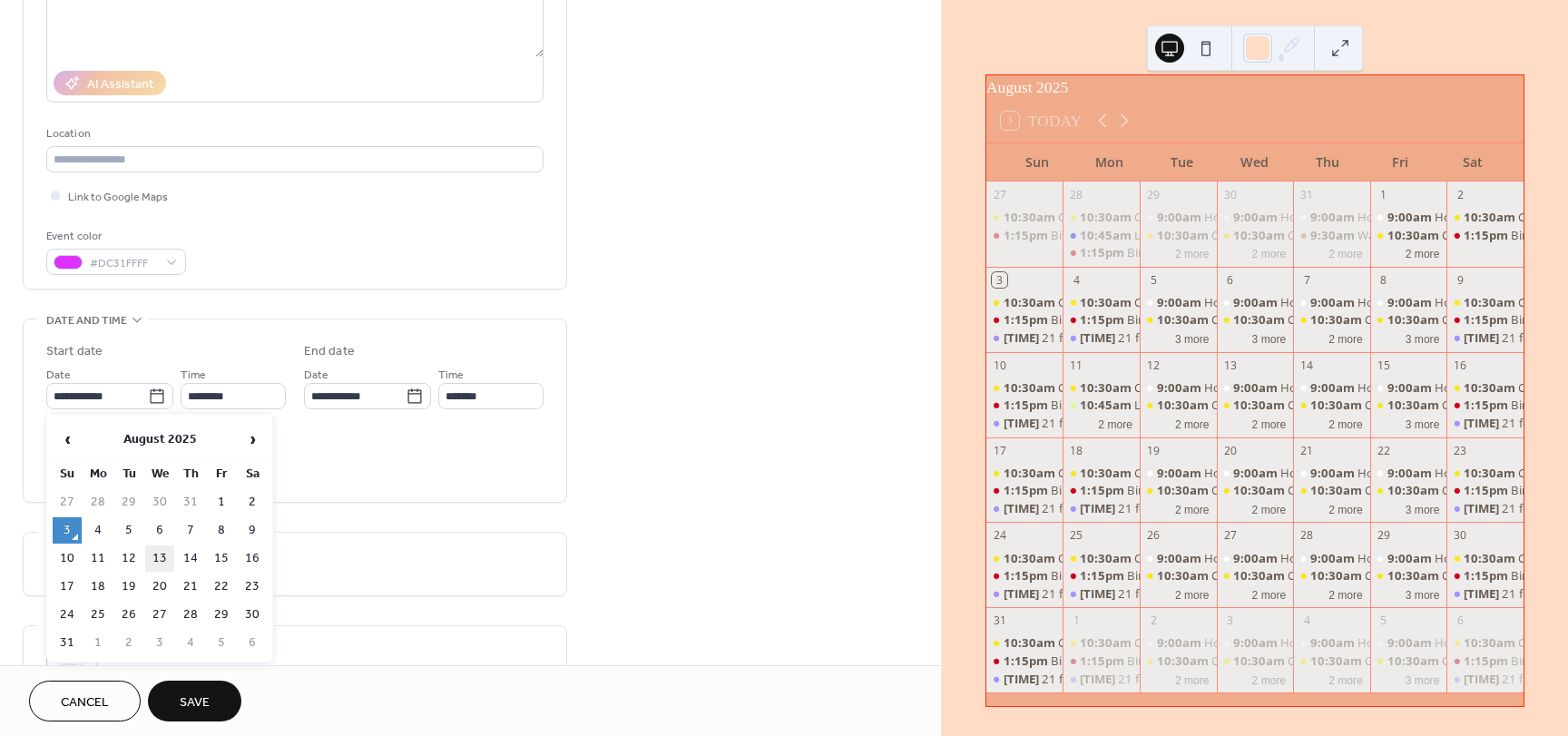 type on "**********" 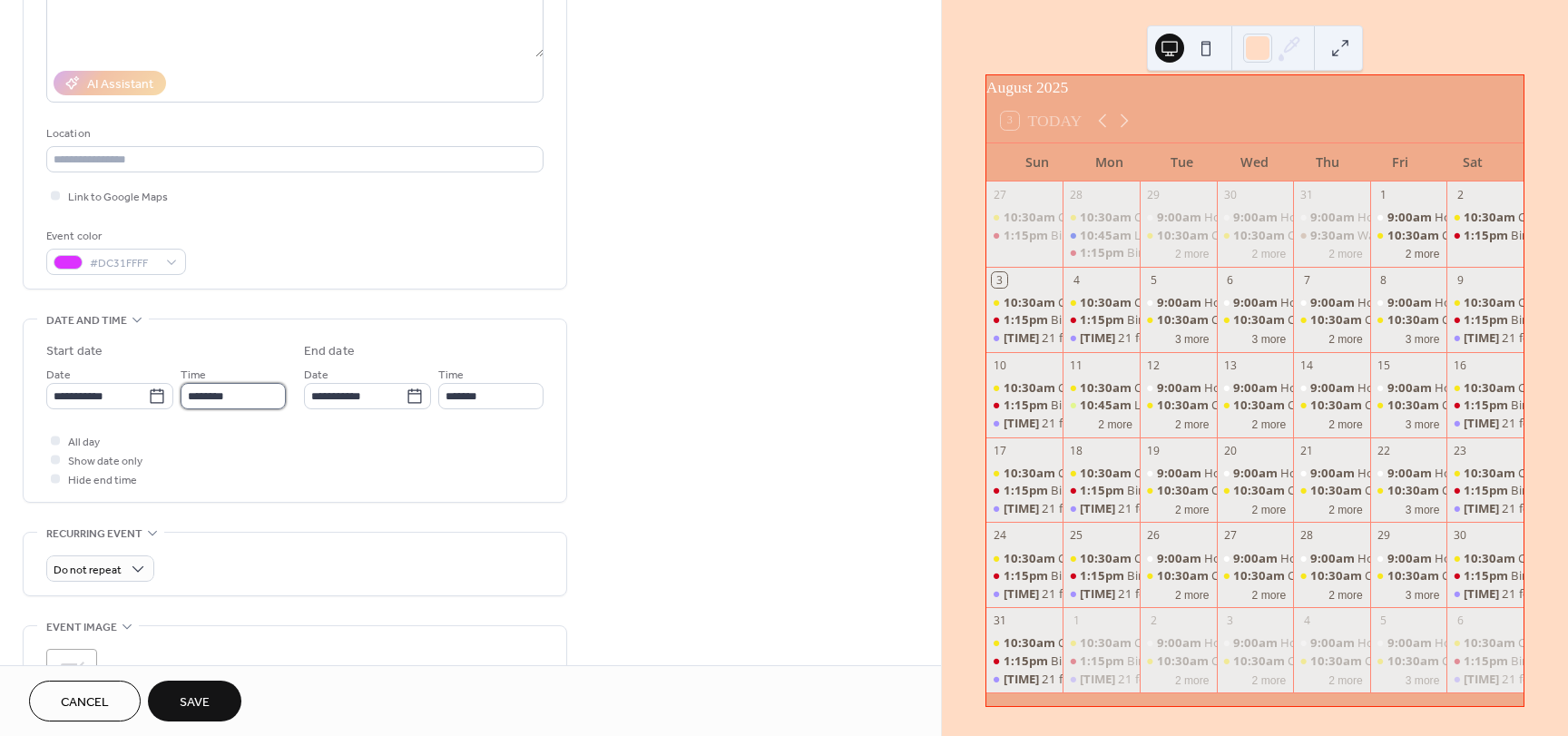 click on "********" at bounding box center (233, 396) 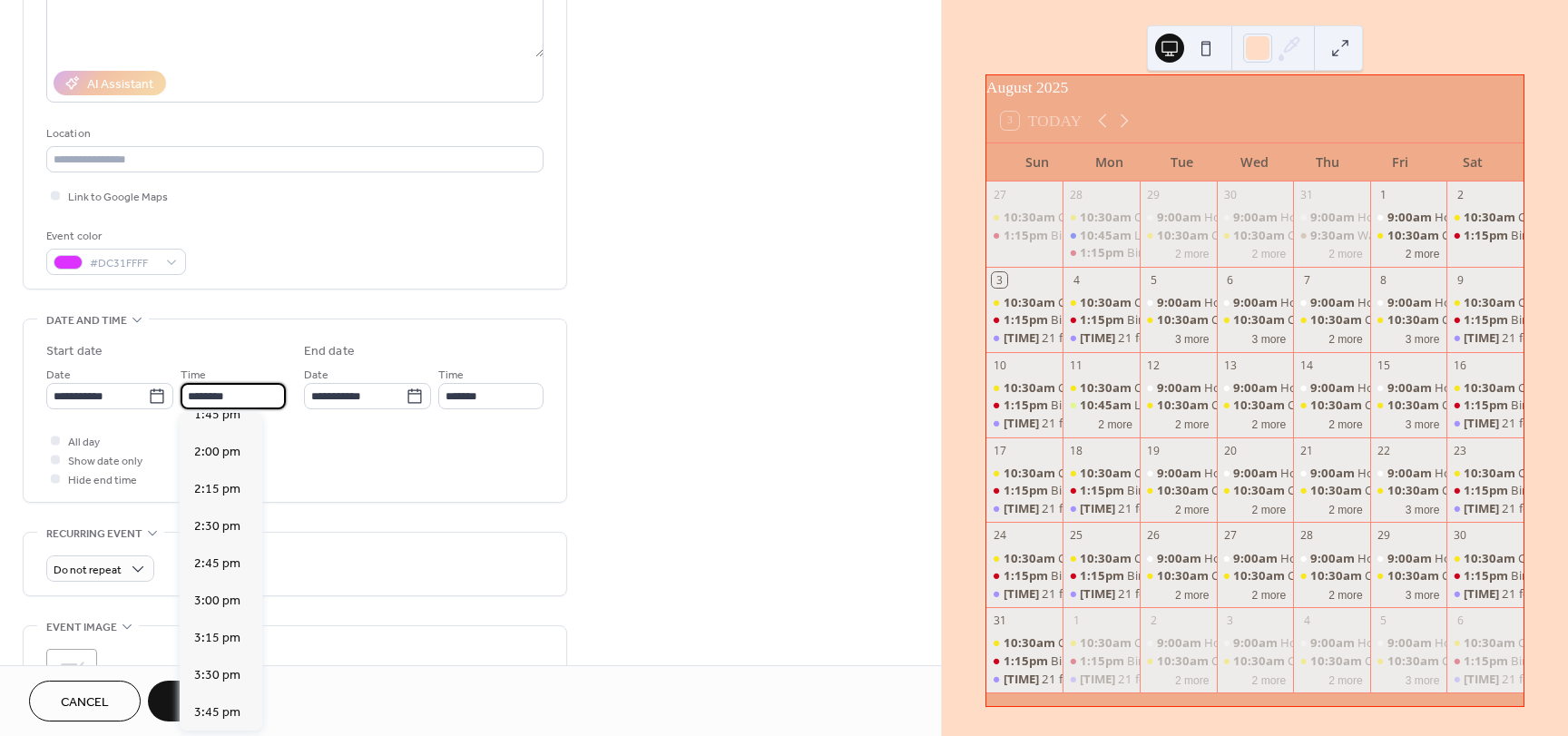 scroll, scrollTop: 2058, scrollLeft: 0, axis: vertical 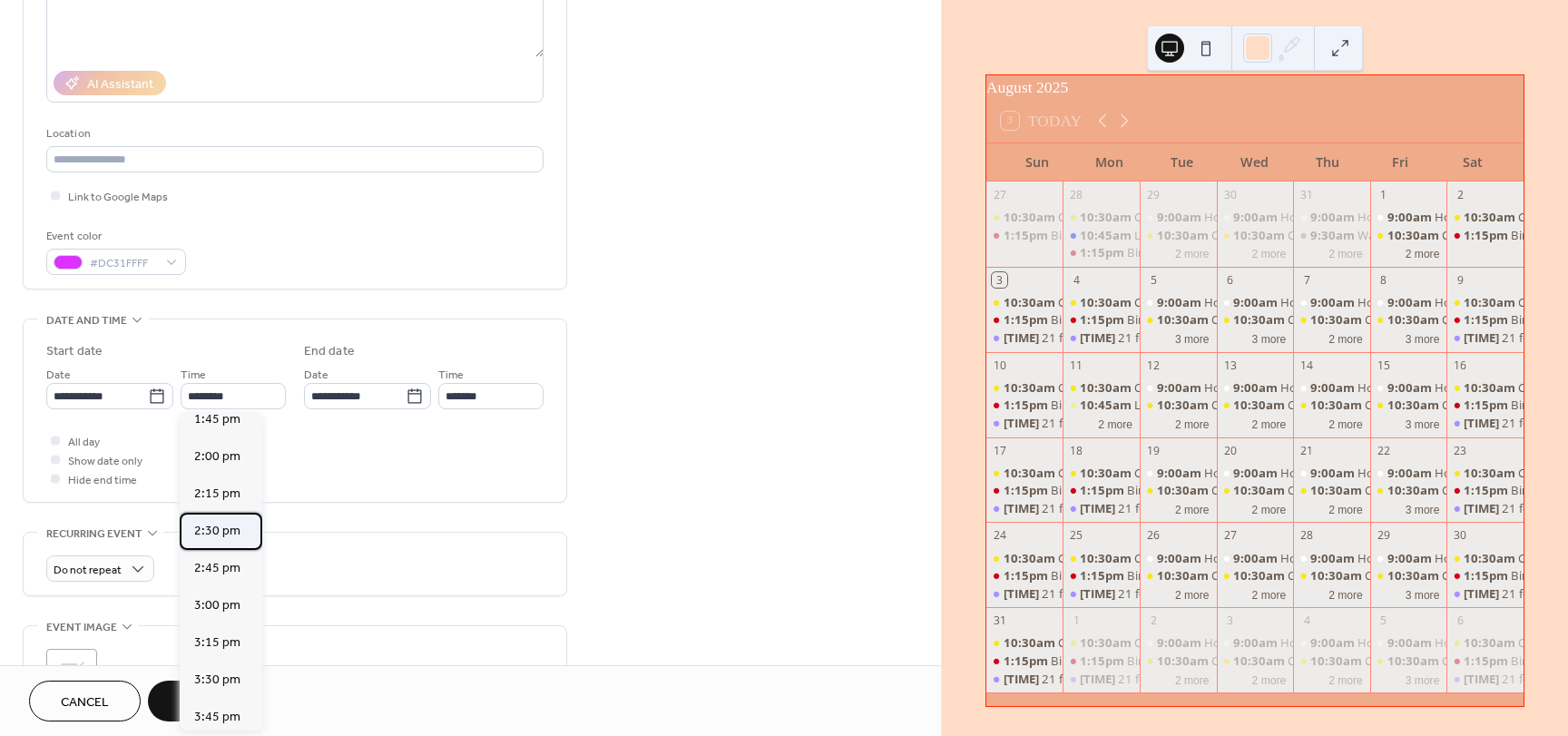 click on "2:30 pm" at bounding box center (217, 531) 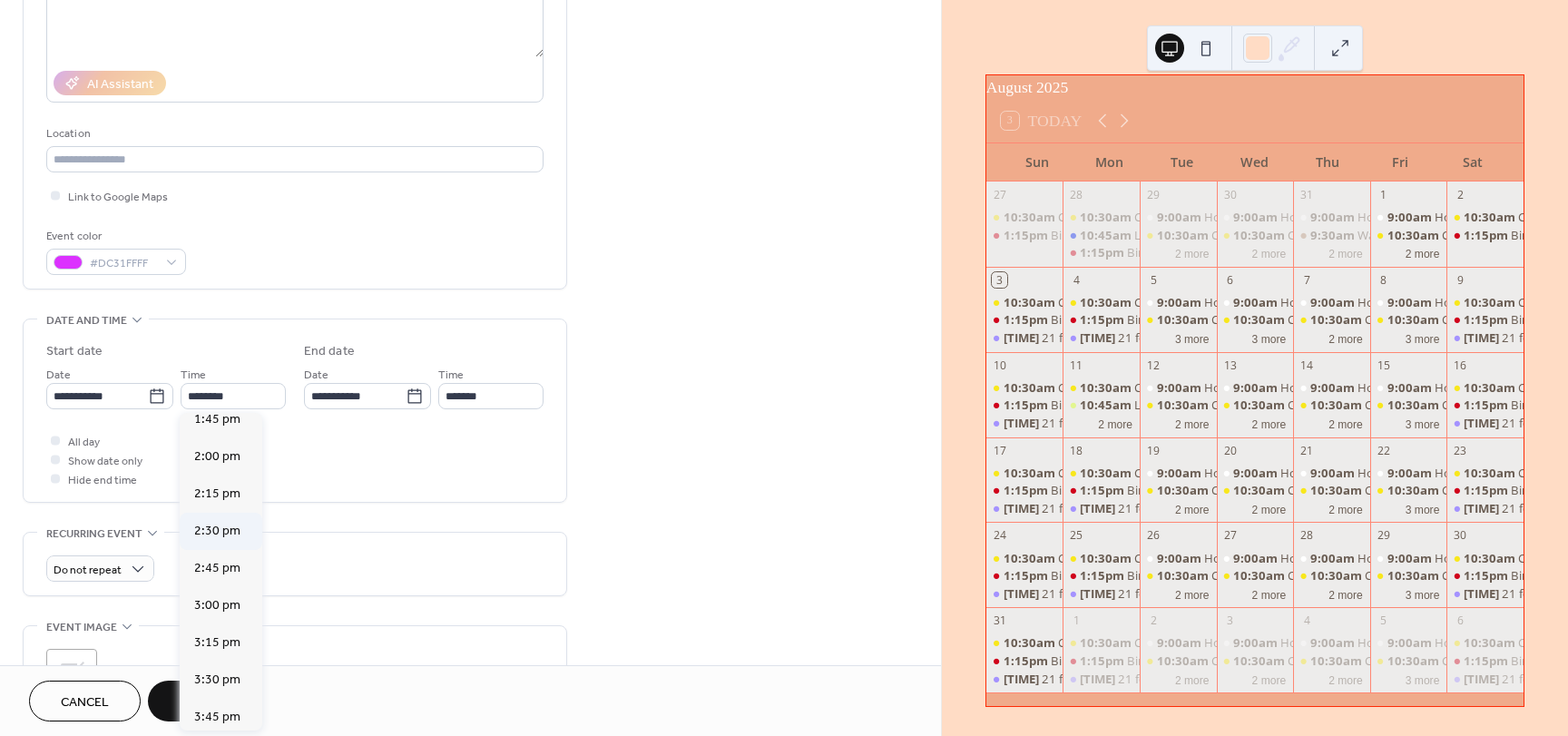 type on "*******" 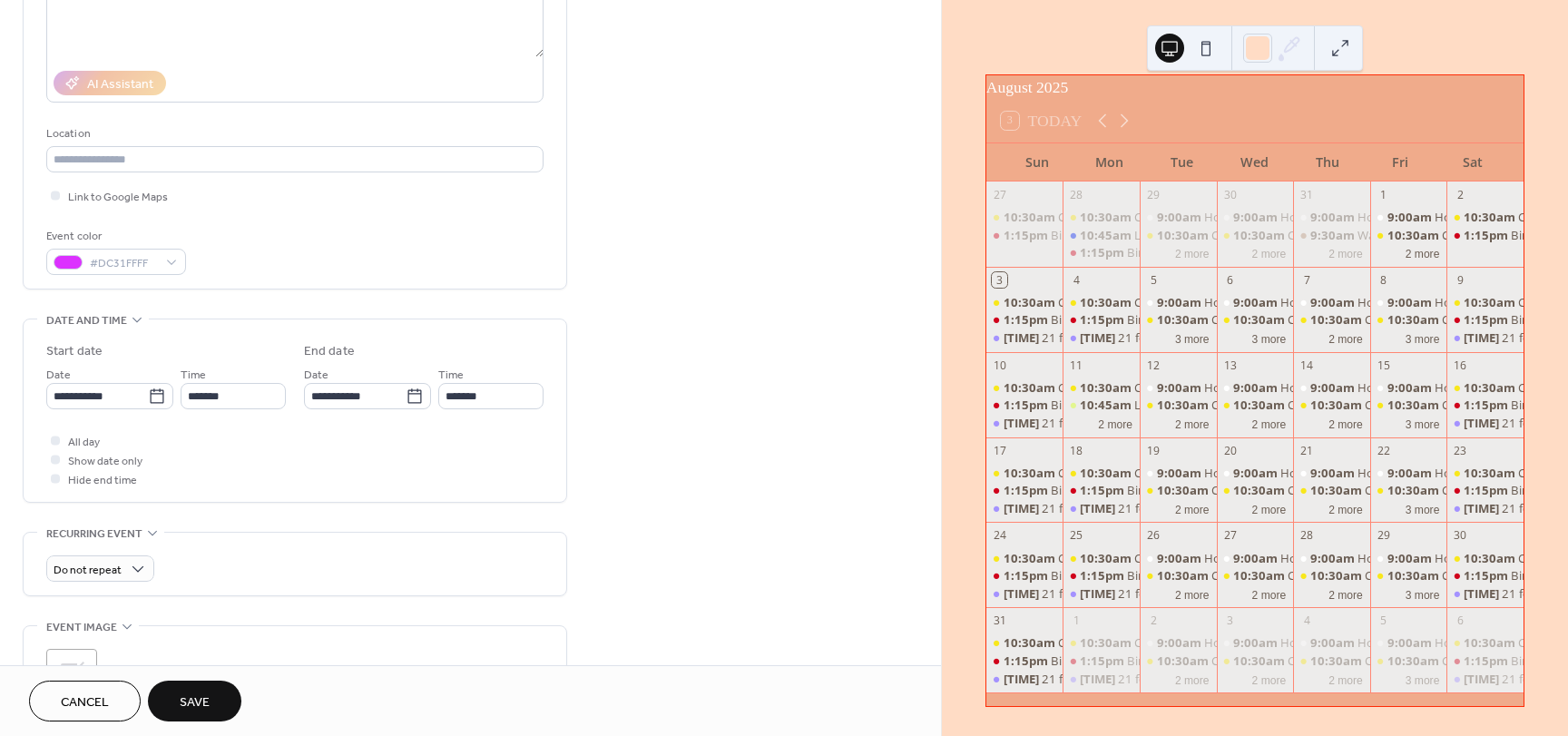 click on "Save" at bounding box center [194, 701] 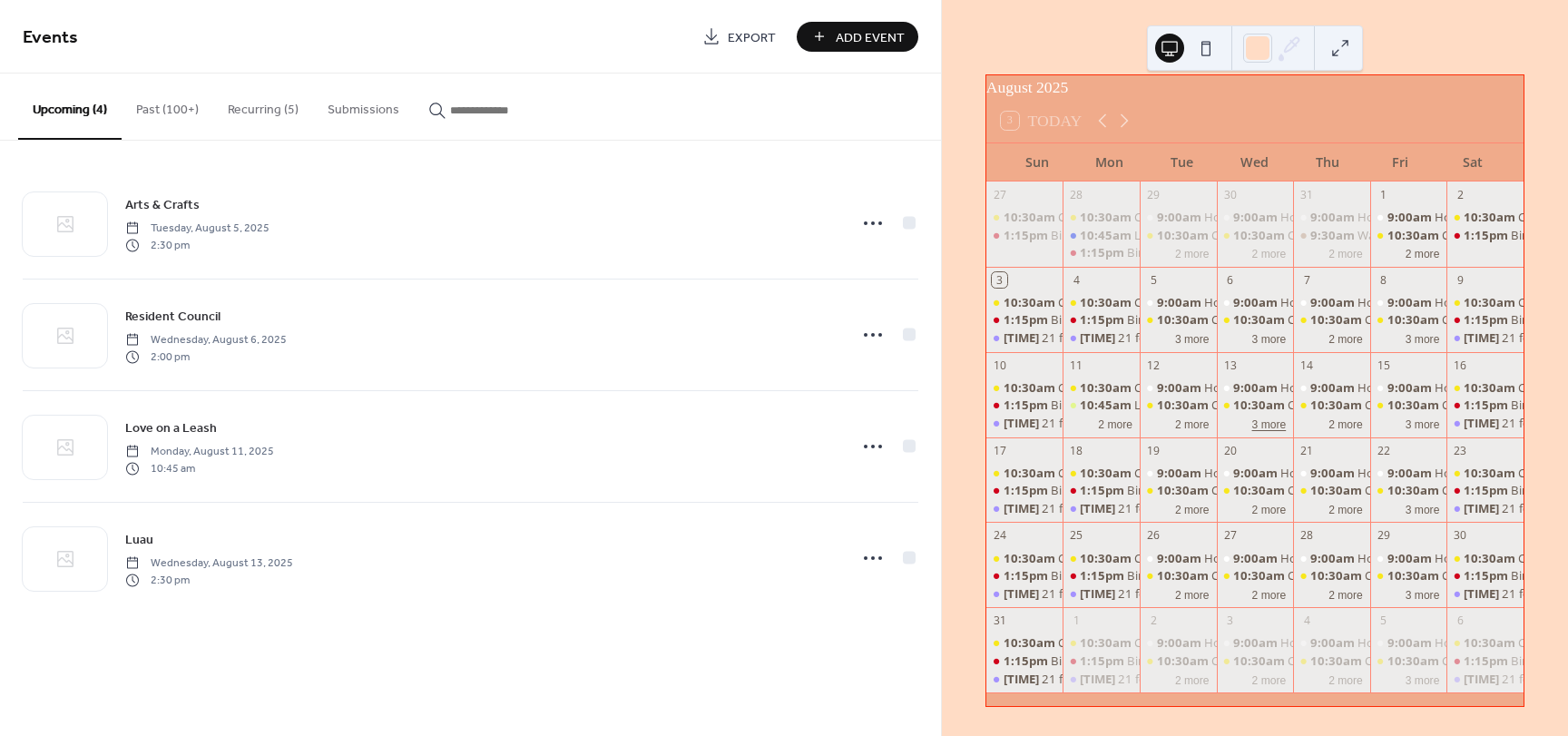 click on "3 more" at bounding box center [1269, 423] 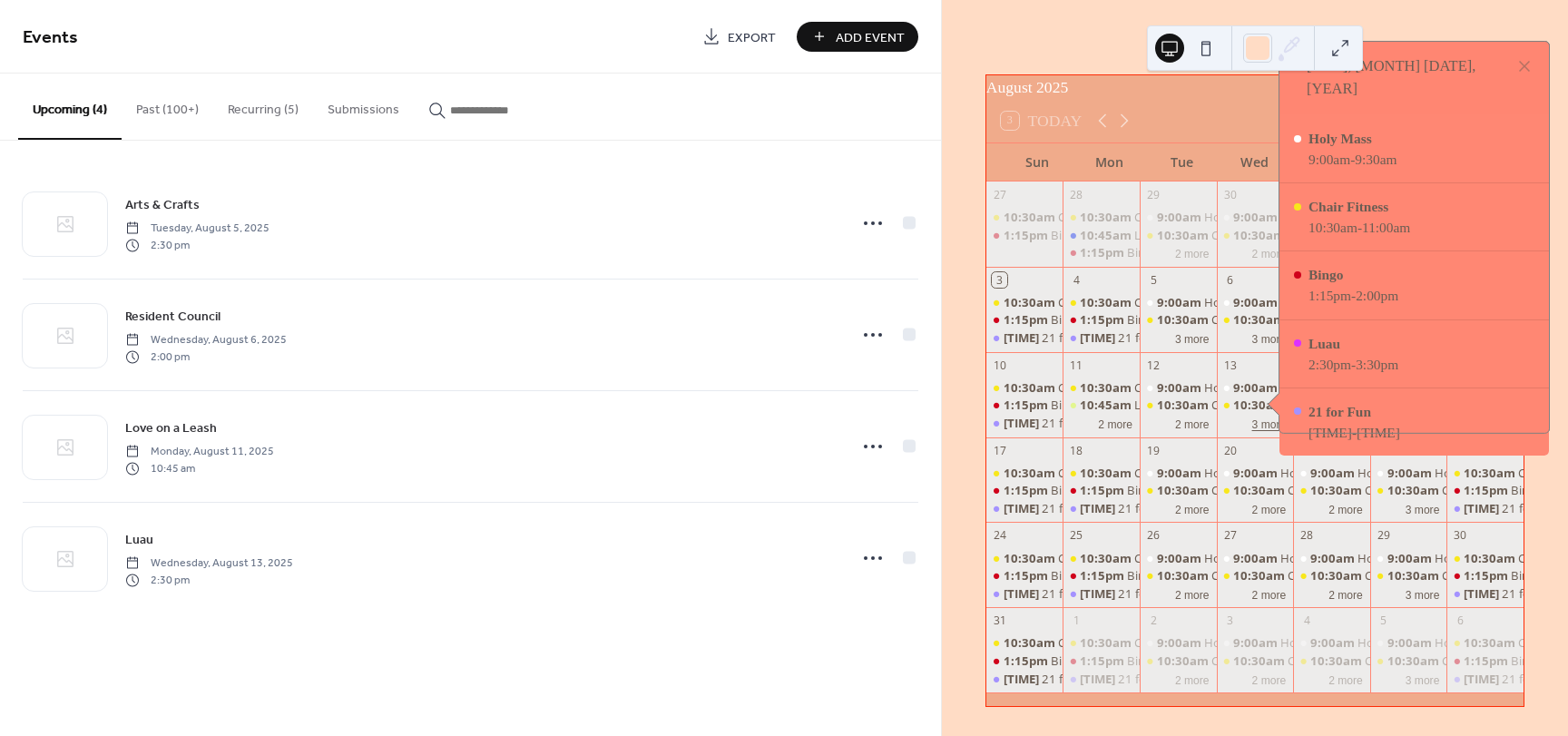 click on "3 more" at bounding box center [1269, 423] 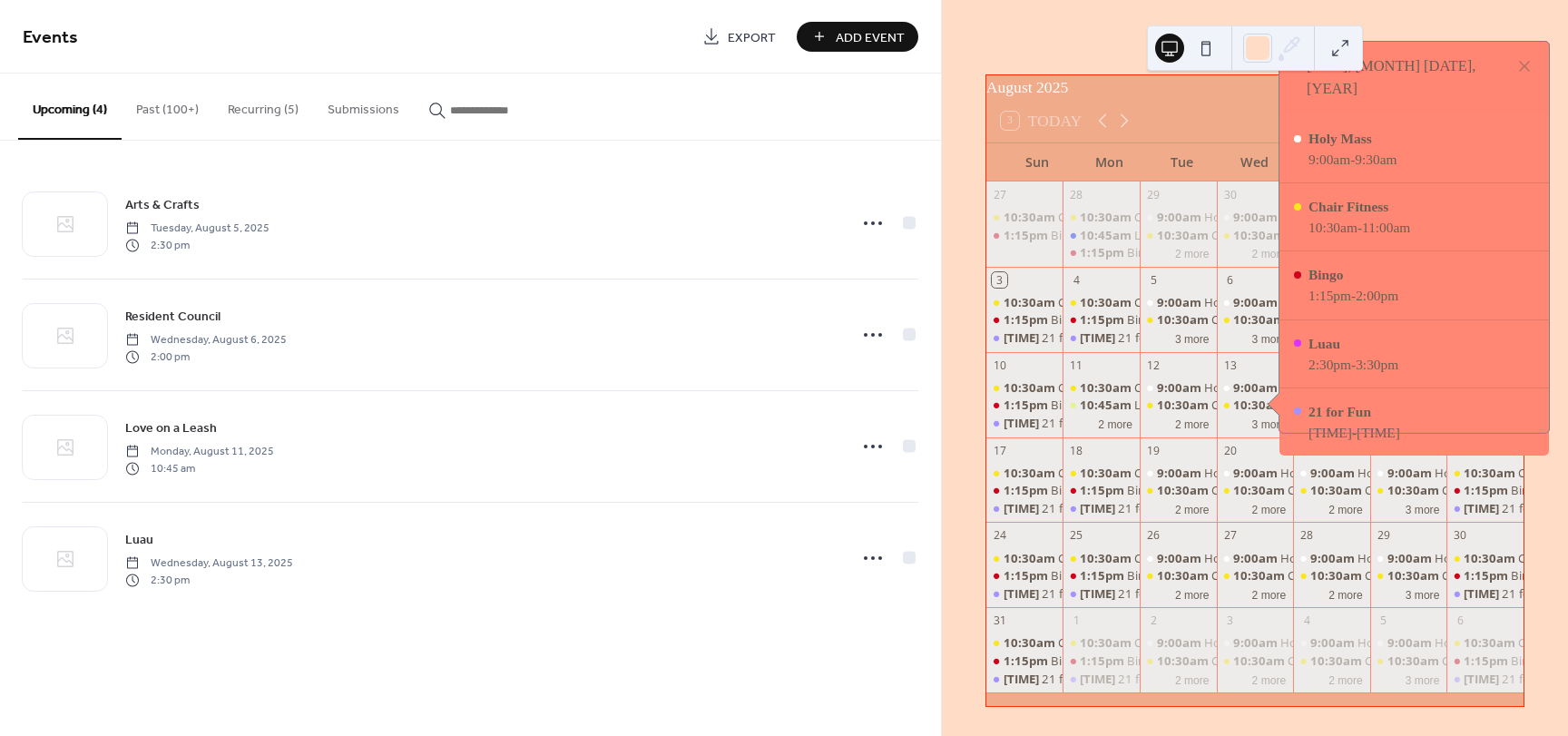 click on "[MONTH] [YEAR] 3 Today Sun Mon Tue Wed Thu Fri Sat 27 [TIME] Chair Fitness [TIME] Bingo 28 [TIME] Chair Fitness [TIME] Love on a Leash [TIME] Bingo 29 [TIME] Holy Mass [TIME] Chair Fitness 2 more 30 [TIME] Holy Mass [TIME] Chair Fitness 2 more 31 [TIME] Holy Mass [TIME] Walking Group 2 more 1 [TIME] Holy Mass [TIME] Chair Fitness 2 more 2 [TIME] Chair Fitness [TIME] Bingo 3 [TIME] Chair Fitness [TIME] Bingo [TIME] 21 for Fun 4 [TIME] Chair Fitness [TIME] Bingo [TIME] 21 for Fun 5 [TIME] Holy Mass [TIME] Chair Fitness 3 more 6 [TIME] Holy Mass [TIME] Chair Fitness 3 more 7 [TIME] Holy Mass [TIME] Chair Fitness 2 more 8 [TIME] Holy Mass [TIME] Chair Fitness 3 more 9 [TIME] Chair Fitness [TIME] Bingo [TIME] 21 for Fun 10 [TIME] Chair Fitness [TIME] Bingo [TIME] 21 for Fun 11 [TIME] Chair Fitness [TIME] Love on a Leash 2 more 12 [TIME] Holy Mass [TIME] Chair Fitness 2 more 13 [TIME] Holy Mass [TIME] Chair Fitness 3 more 14 [TIME] Holy Mass [TIME] Chair Fitness 2 more 15 [TIME] Holy Mass [TIME]" at bounding box center [1255, 368] 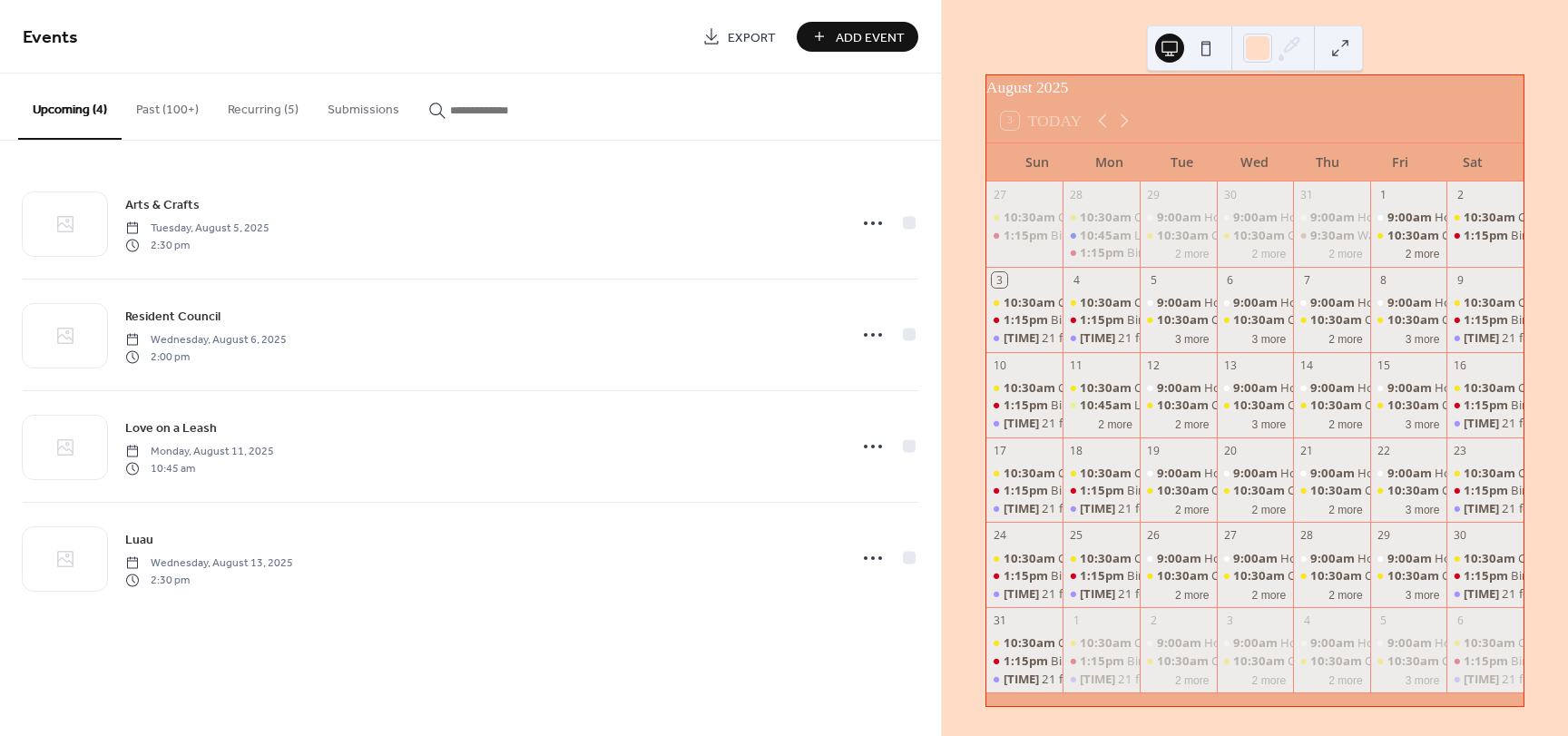 click on "Add Event" at bounding box center (858, 36) 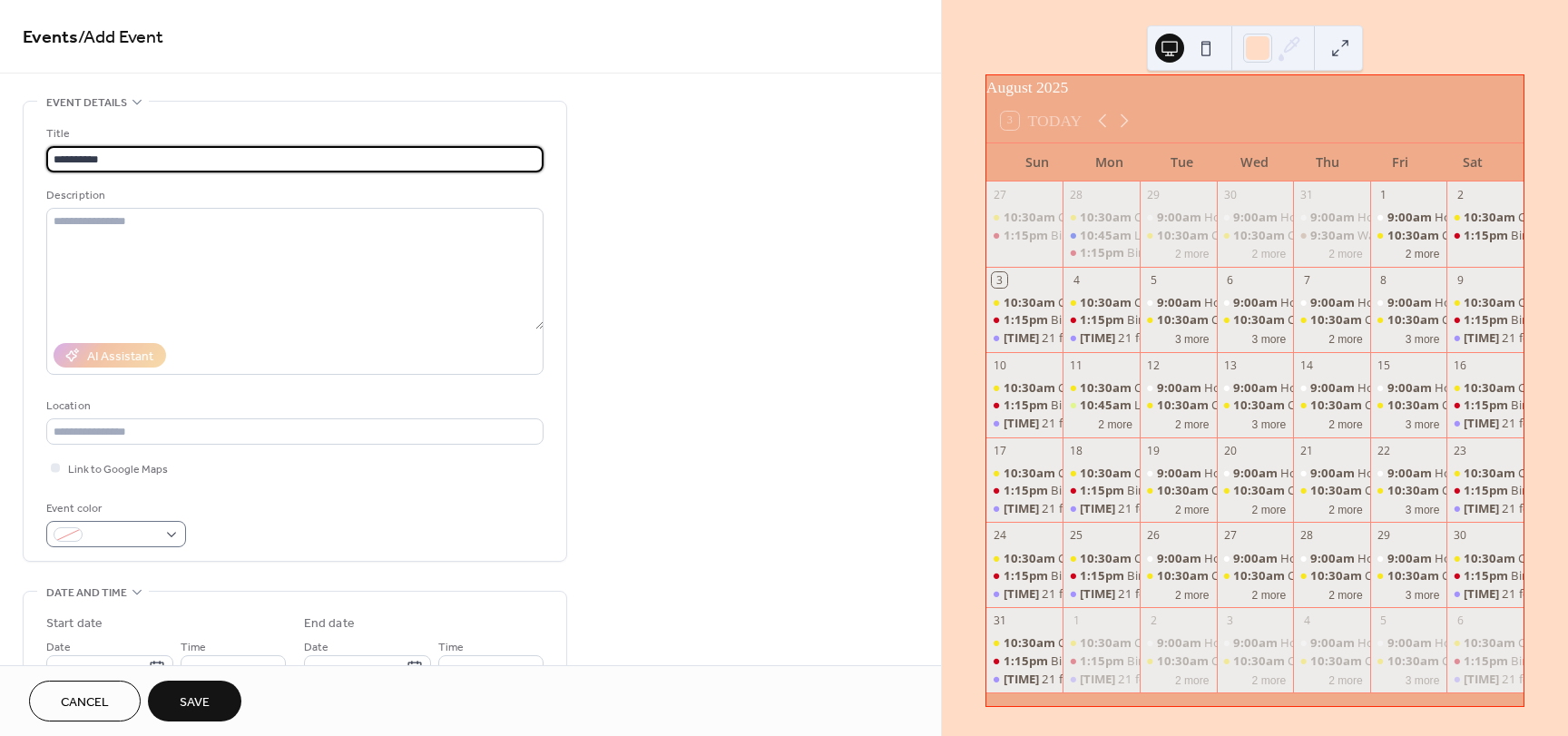type on "**********" 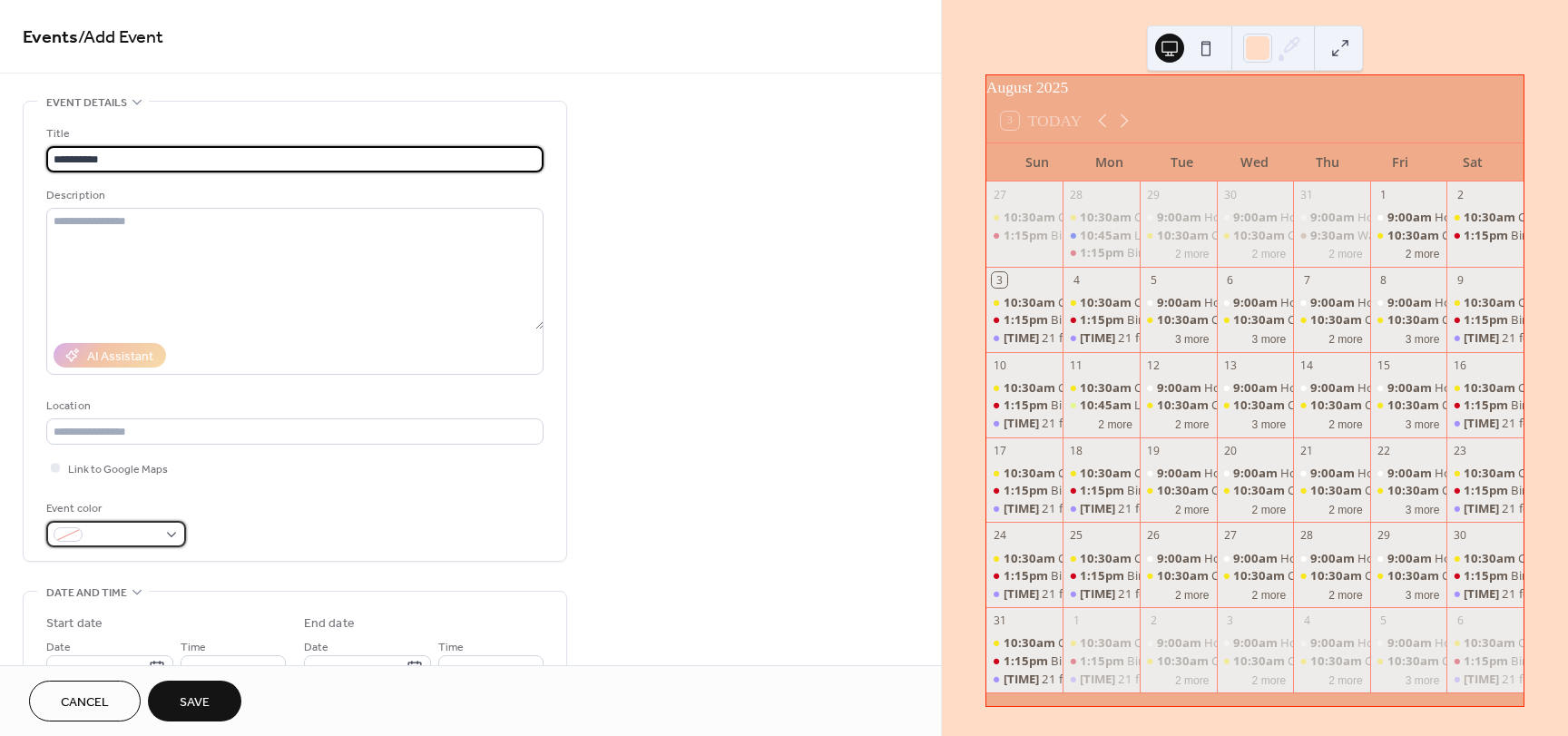 click at bounding box center [116, 534] 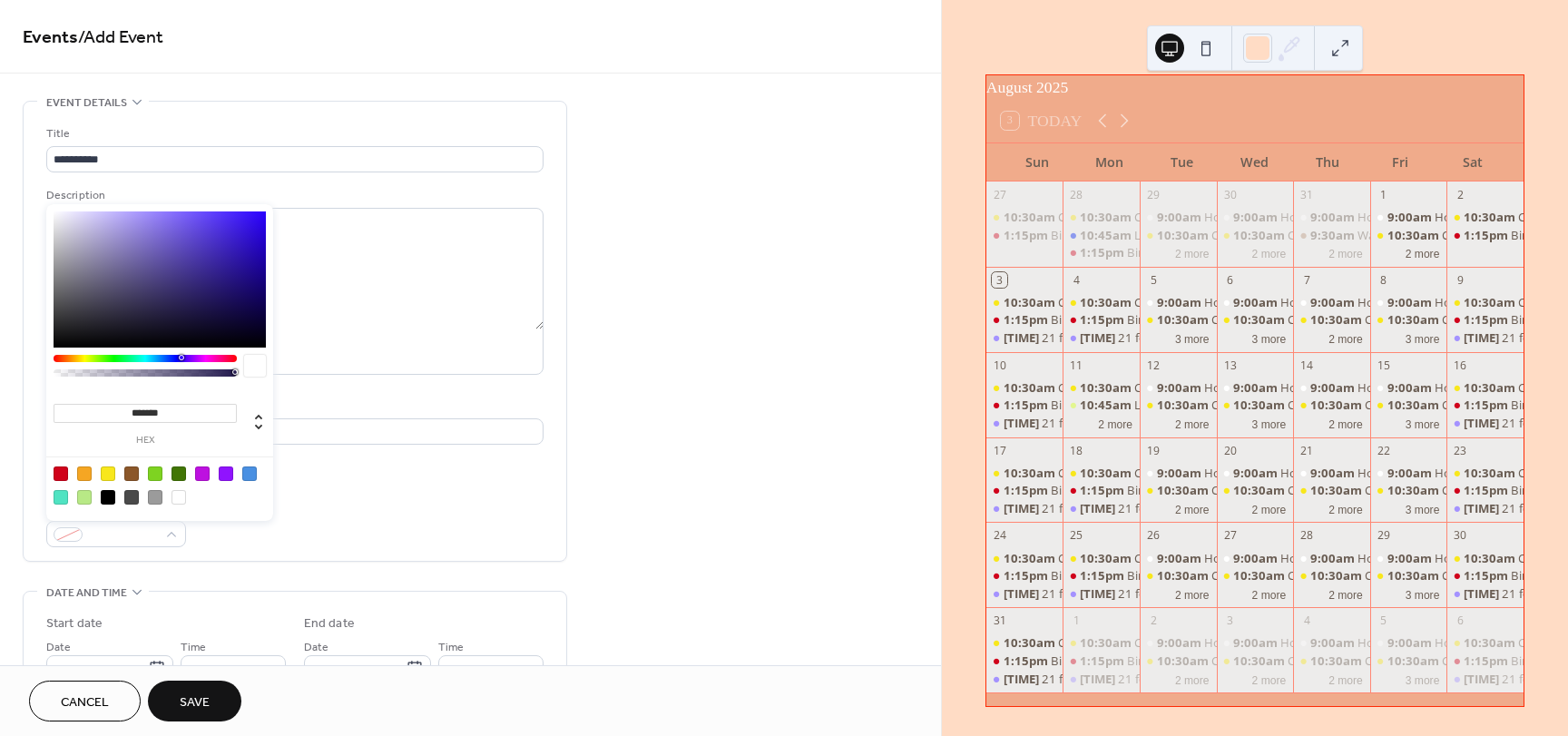click at bounding box center (61, 474) 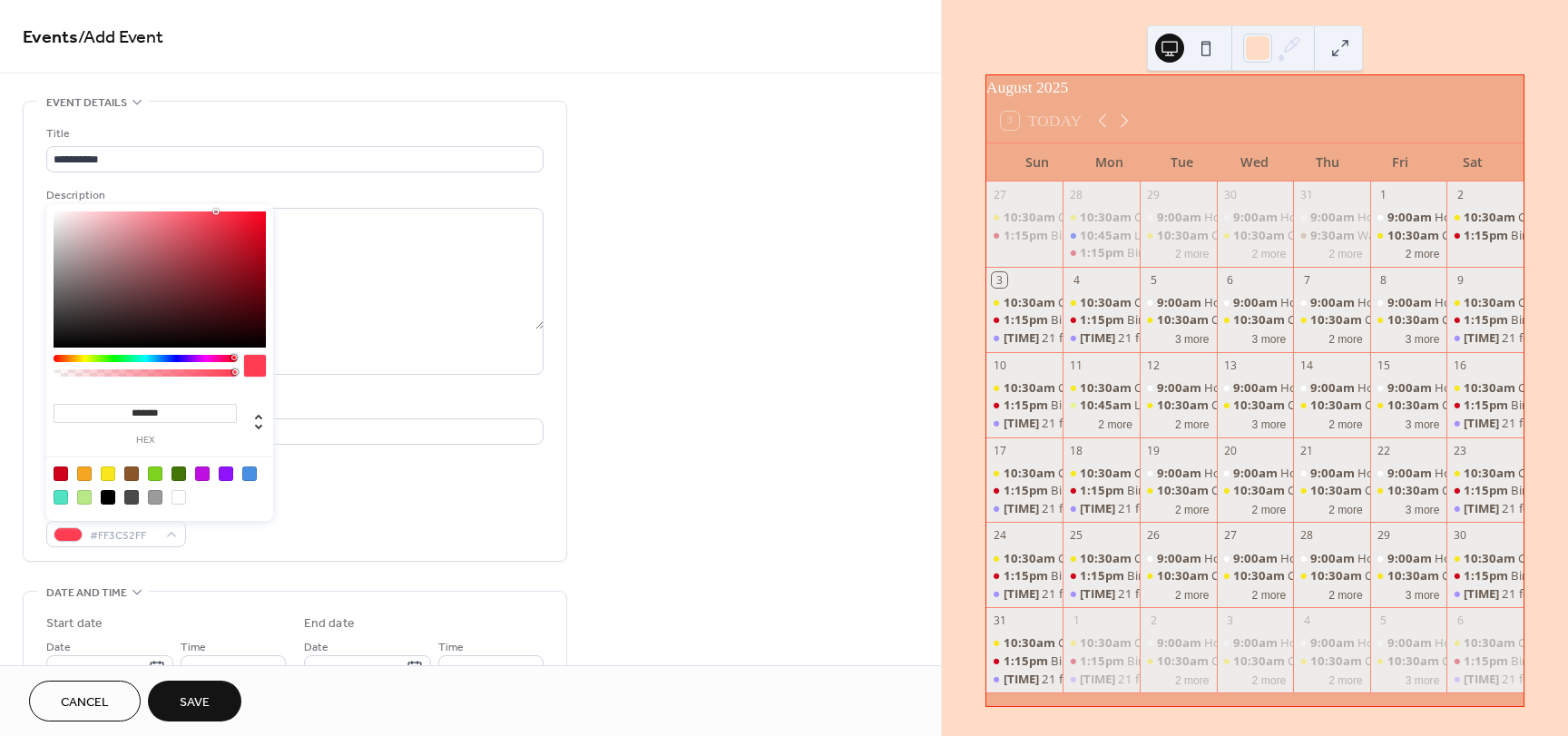 type on "*******" 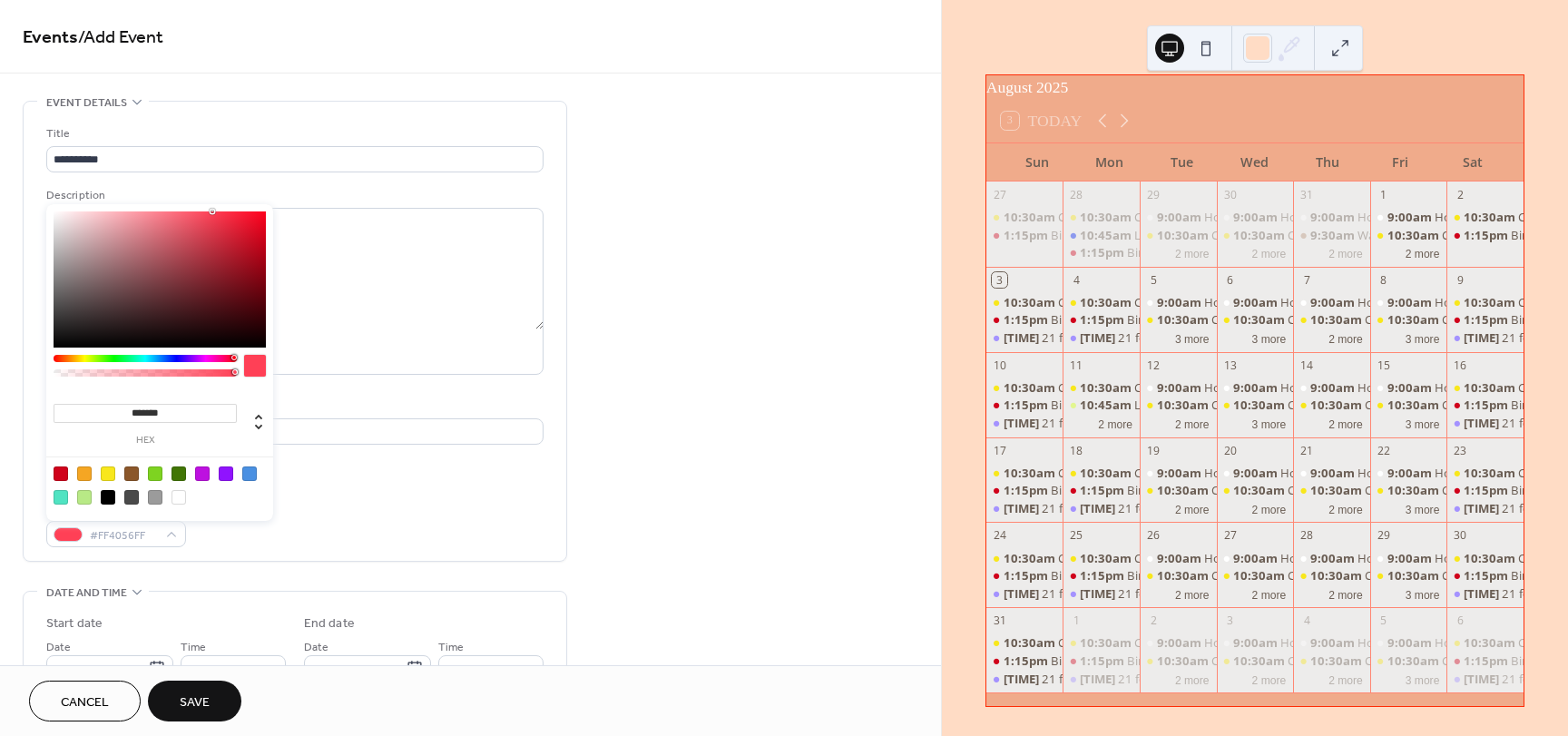 drag, startPoint x: 185, startPoint y: 230, endPoint x: 212, endPoint y: 195, distance: 44.204072 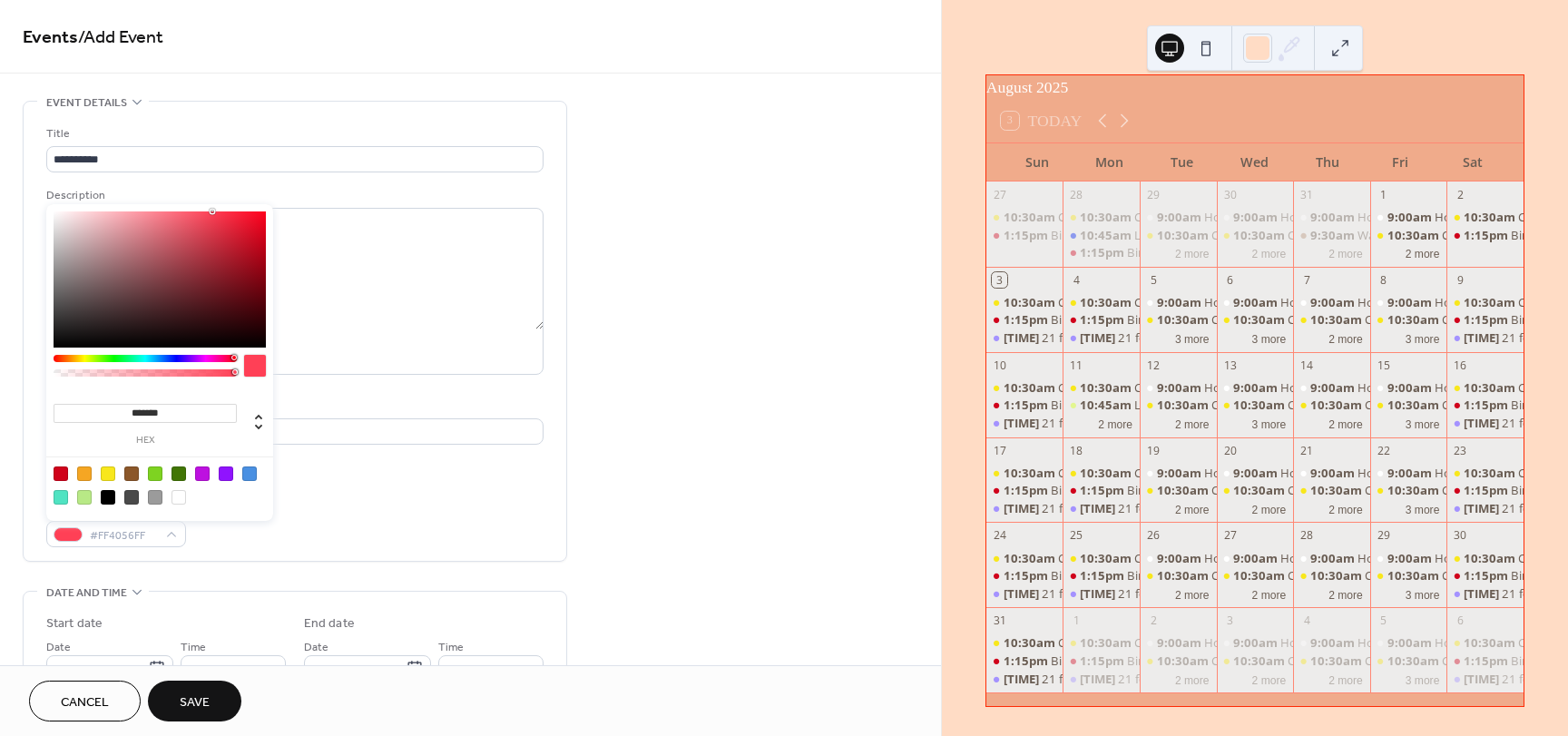 click on "**********" at bounding box center (784, 368) 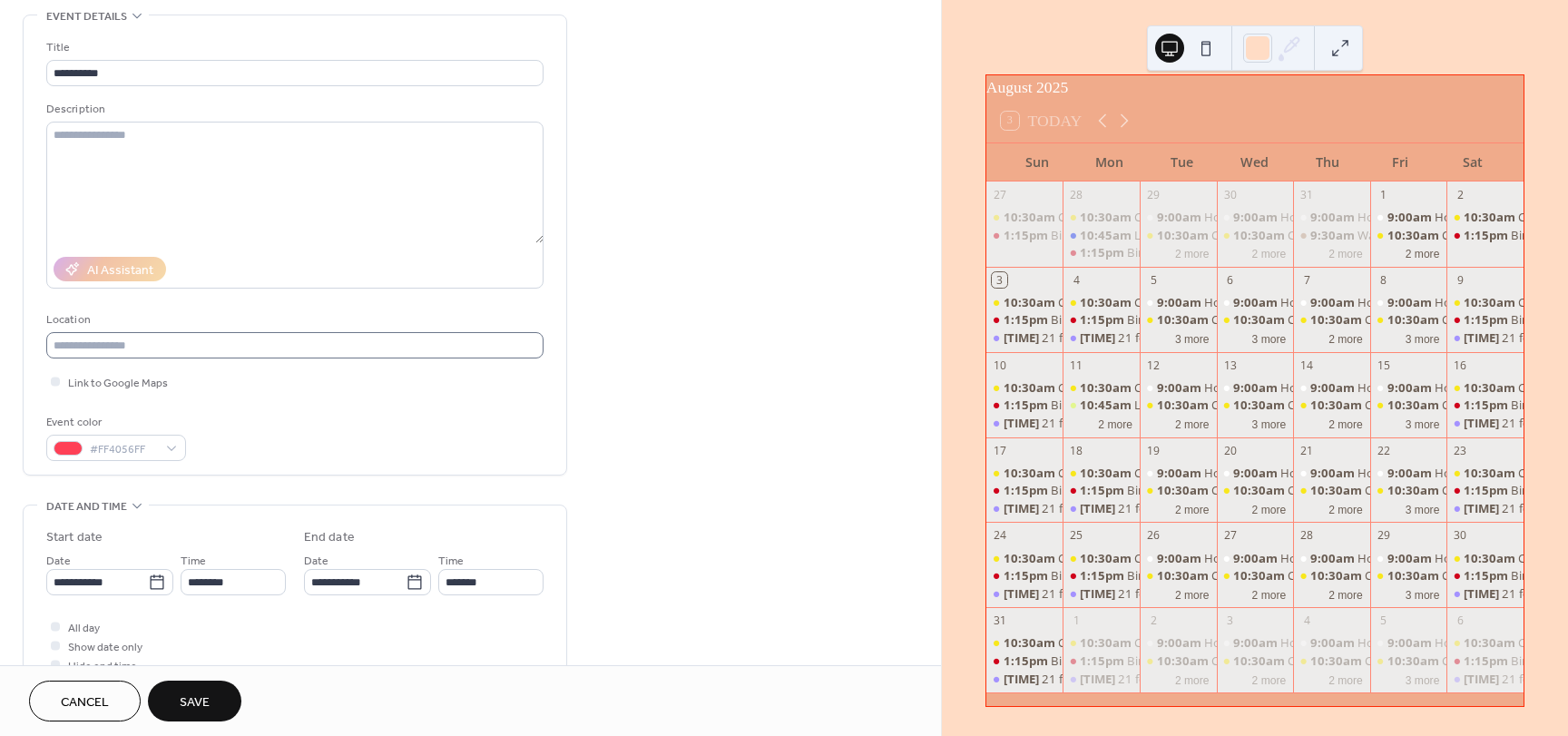 scroll, scrollTop: 91, scrollLeft: 0, axis: vertical 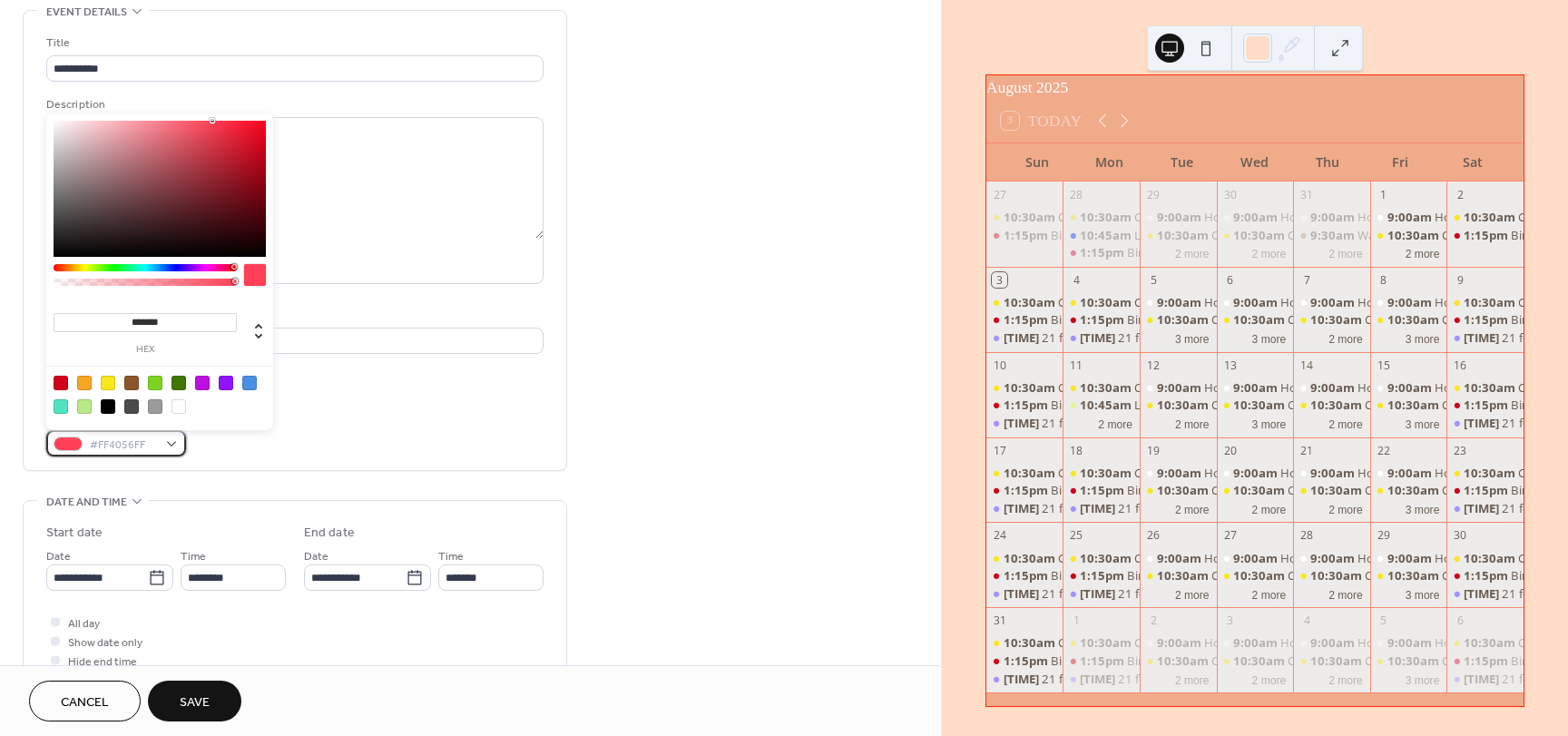 click on "#FF4056FF" at bounding box center [123, 445] 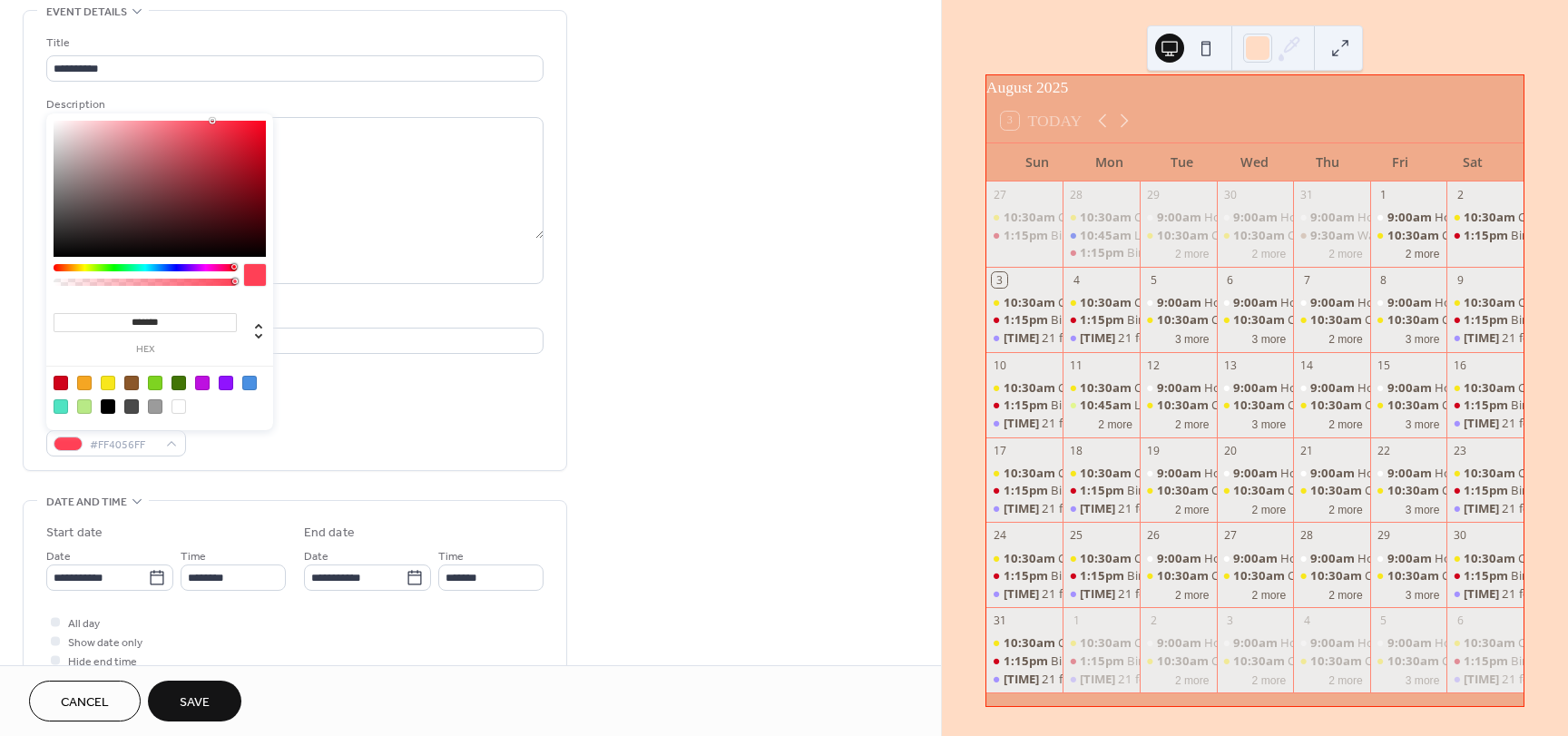 click at bounding box center (132, 383) 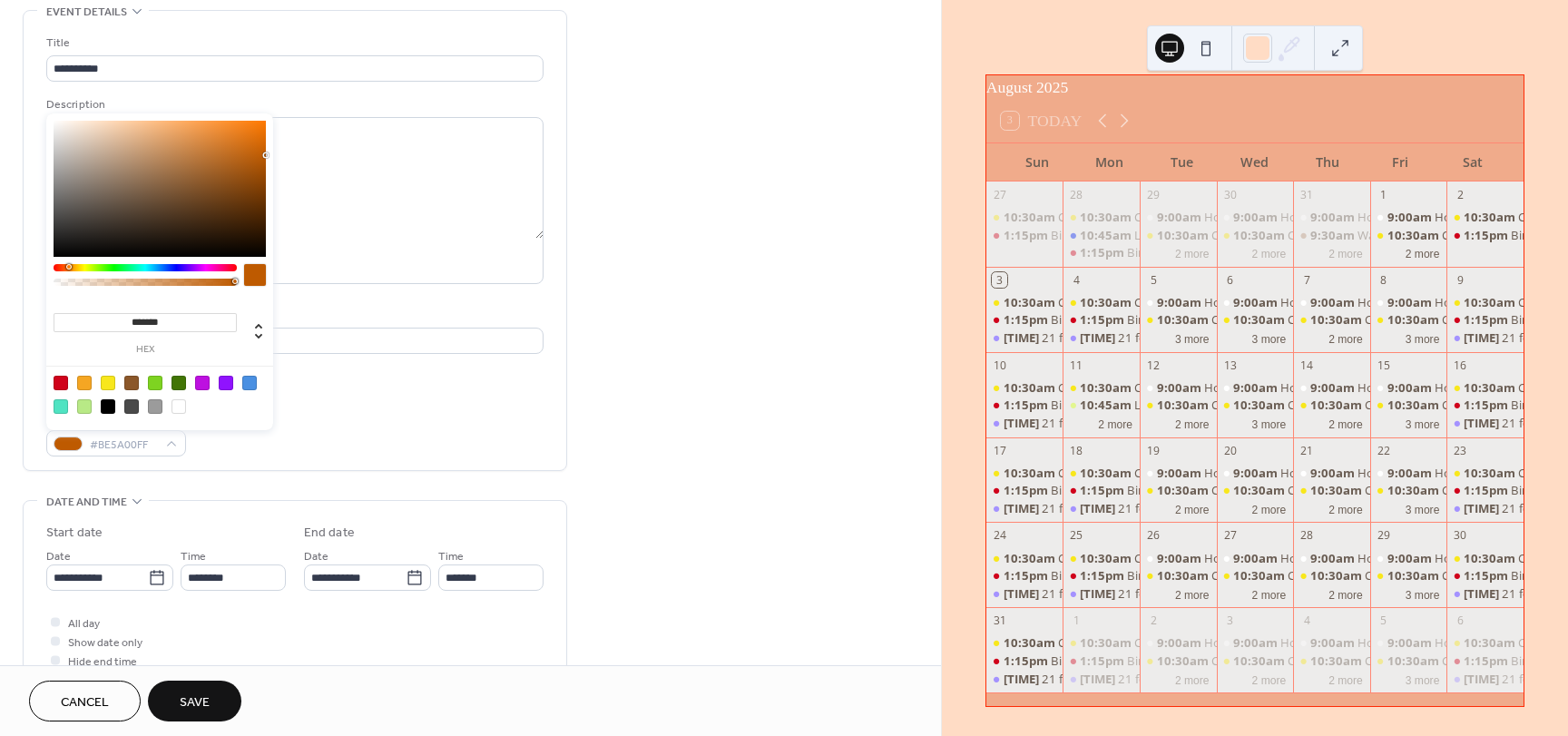 type on "*******" 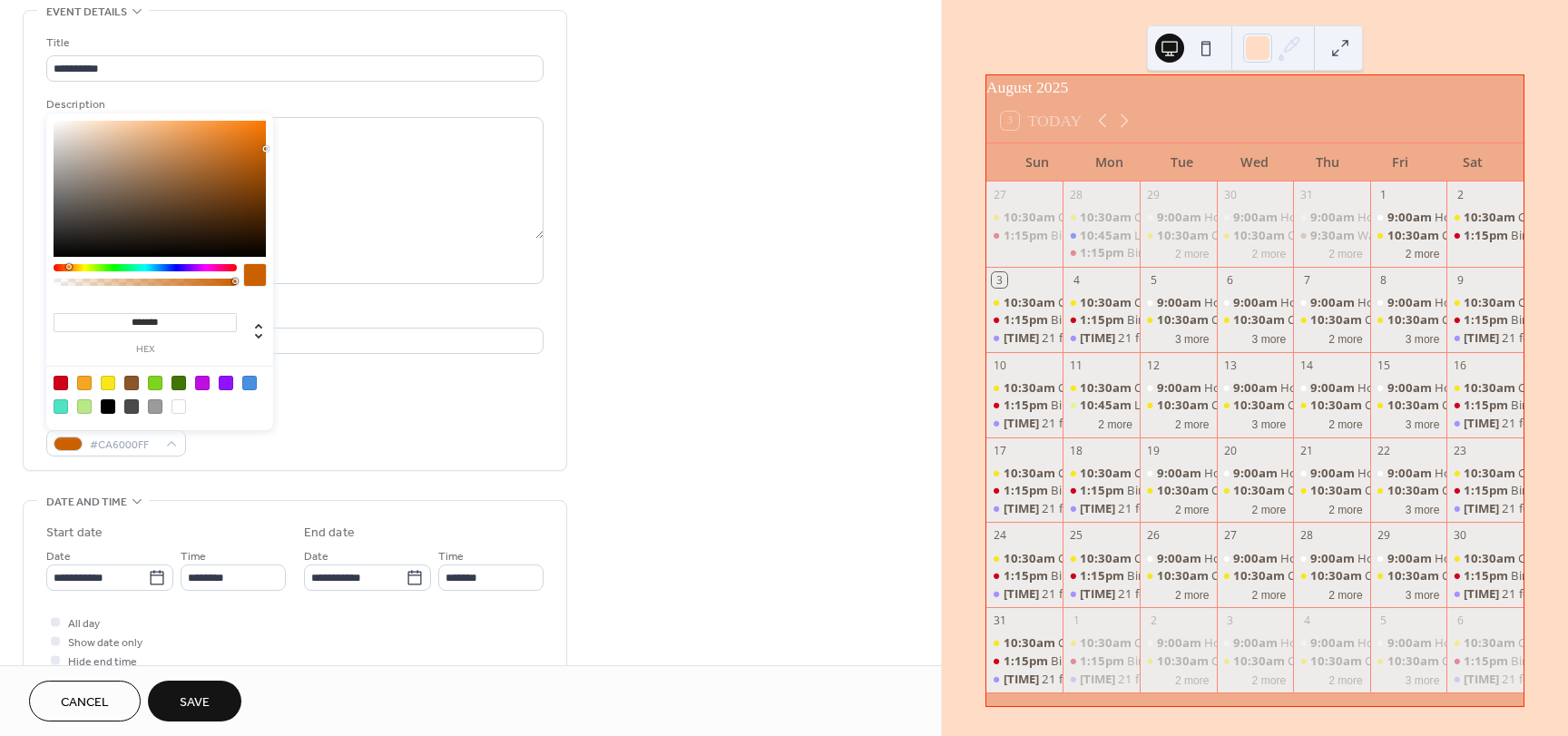 drag, startPoint x: 194, startPoint y: 183, endPoint x: 270, endPoint y: 149, distance: 83.25863 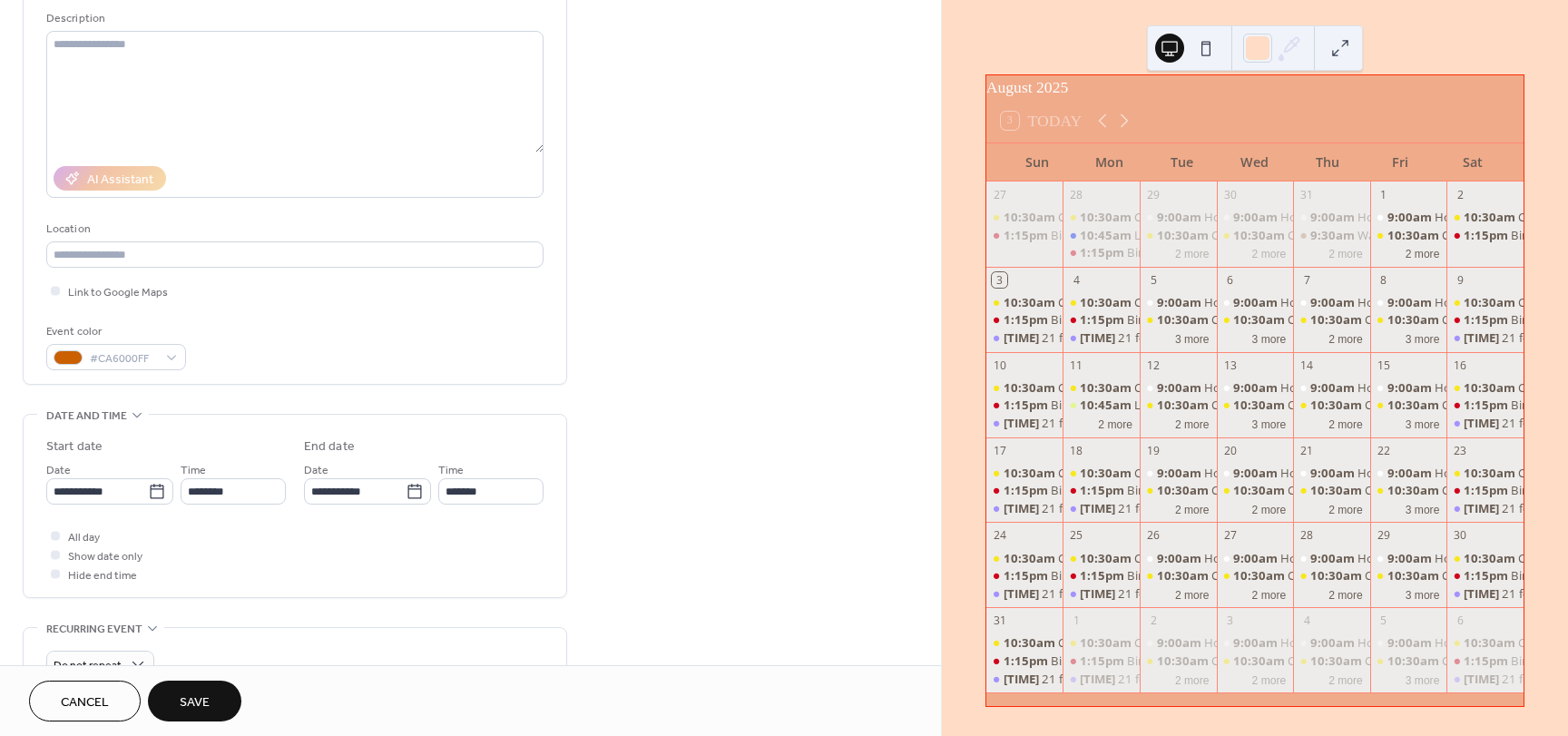 scroll, scrollTop: 182, scrollLeft: 0, axis: vertical 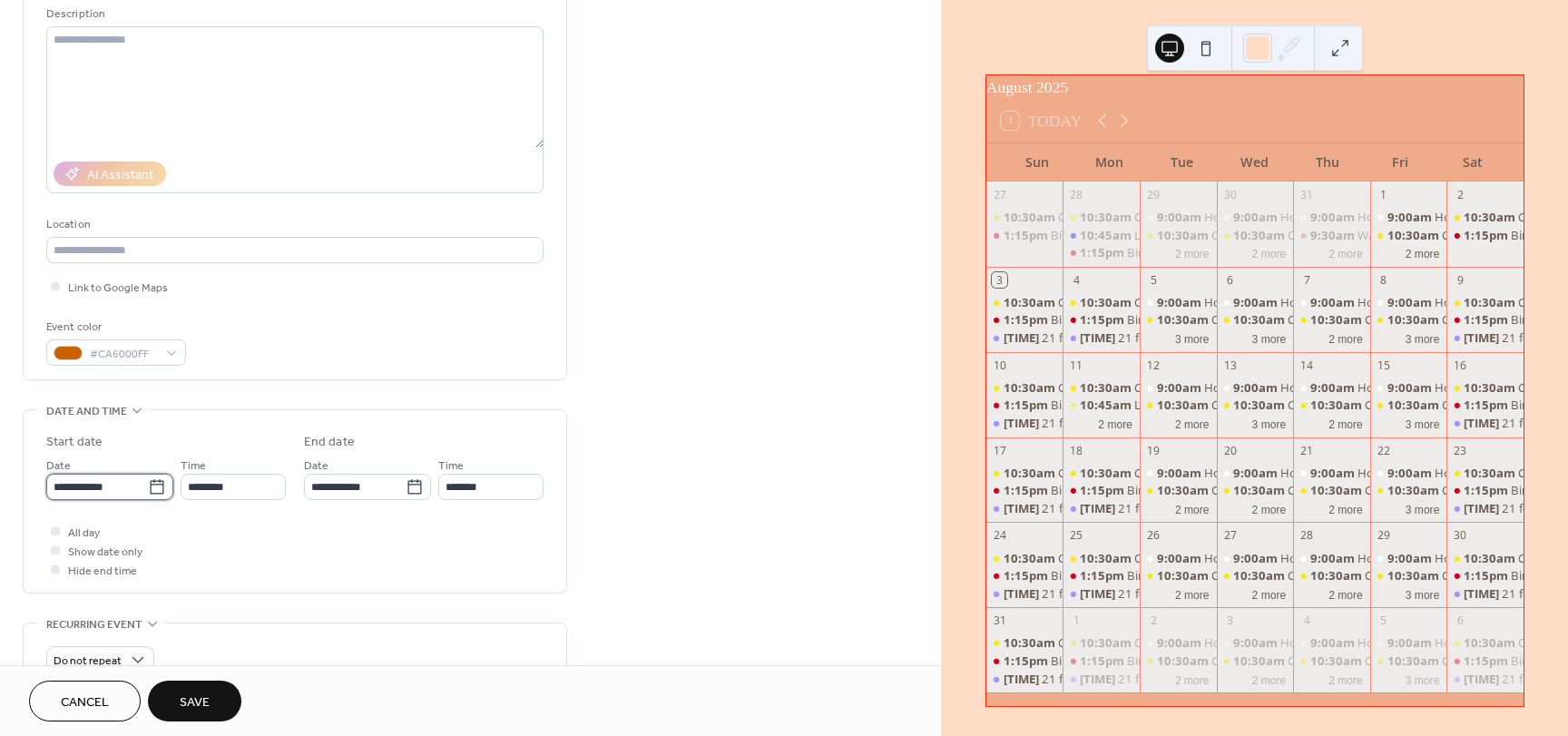 click on "**********" at bounding box center (97, 486) 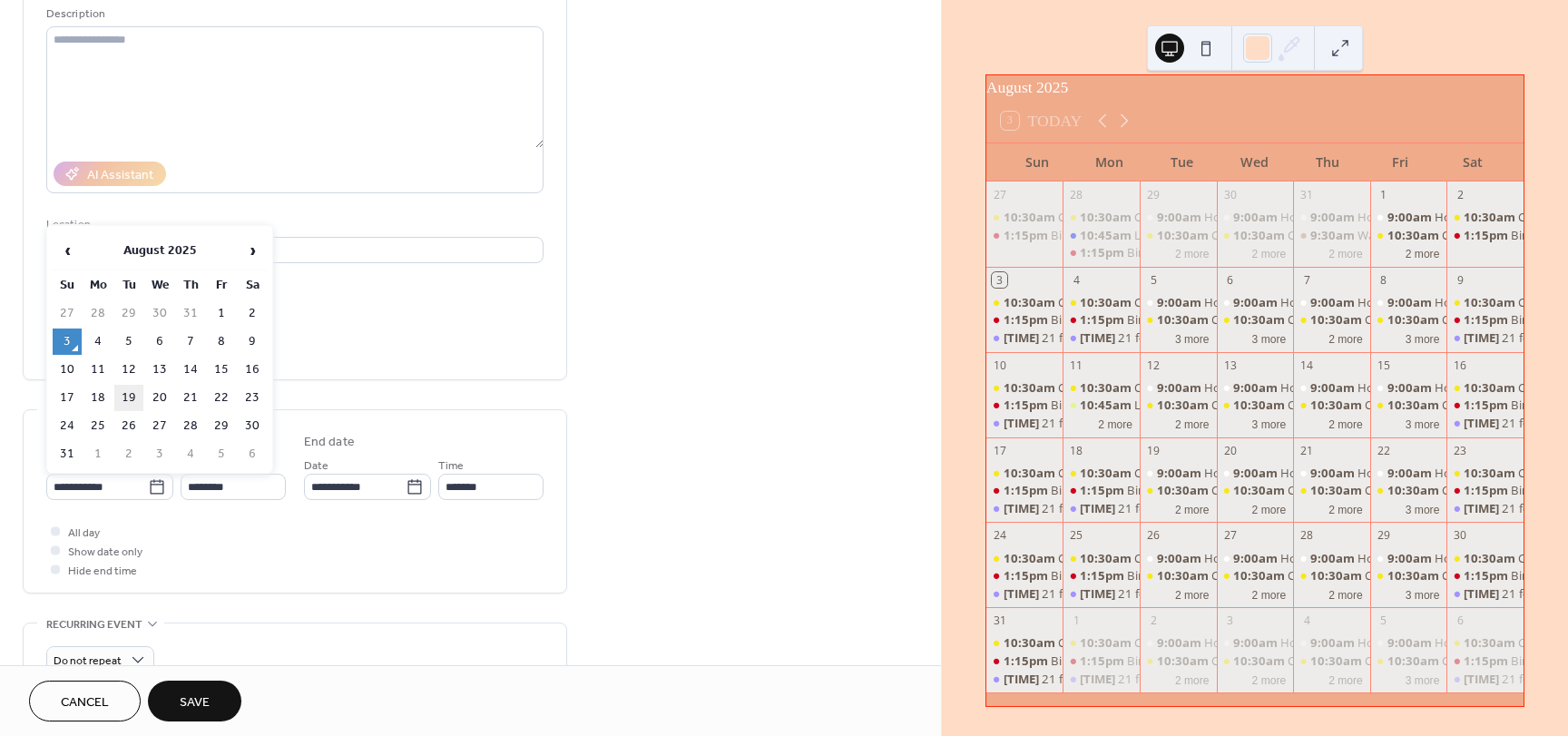 click on "19" at bounding box center [129, 397] 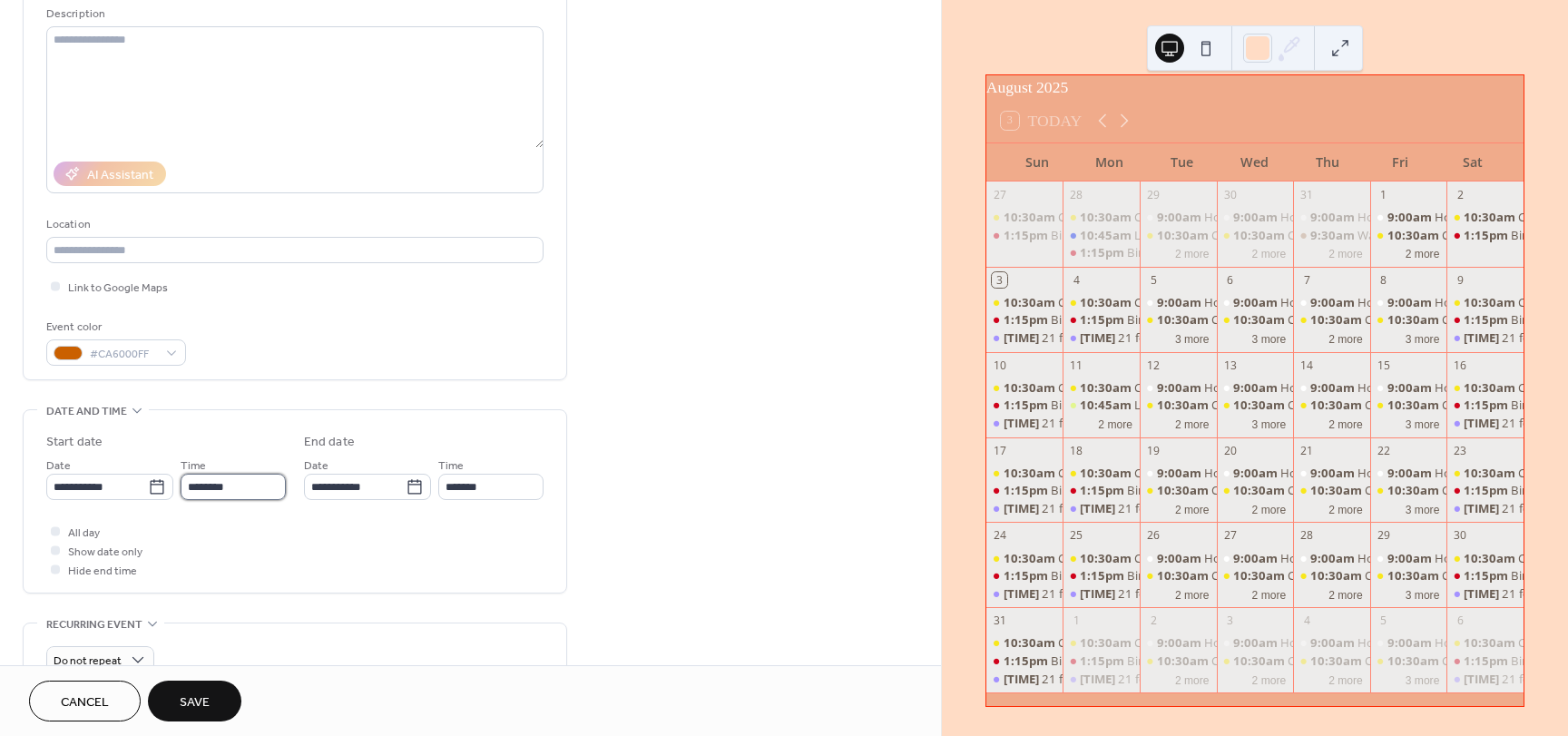 click on "********" at bounding box center (233, 486) 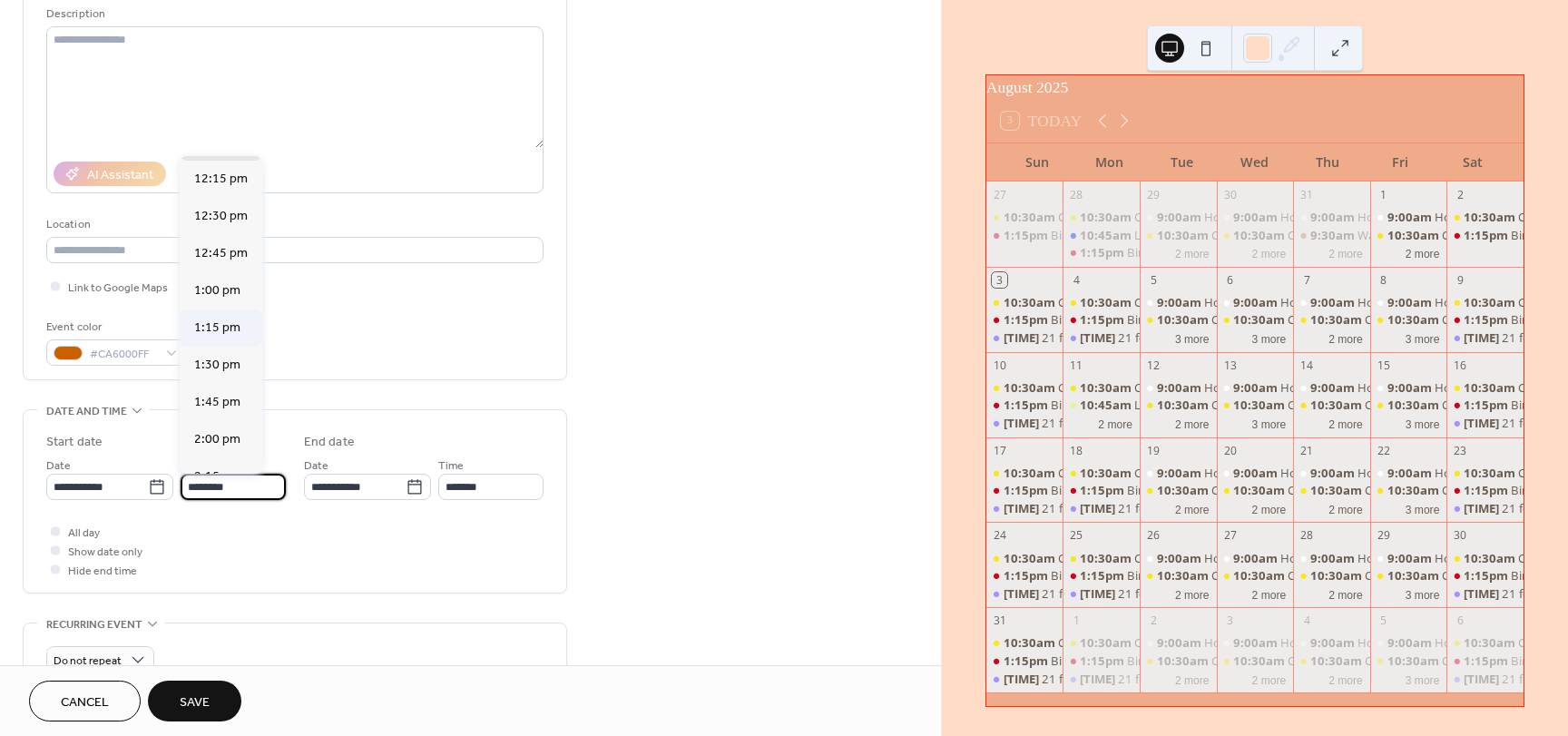 scroll, scrollTop: 1877, scrollLeft: 0, axis: vertical 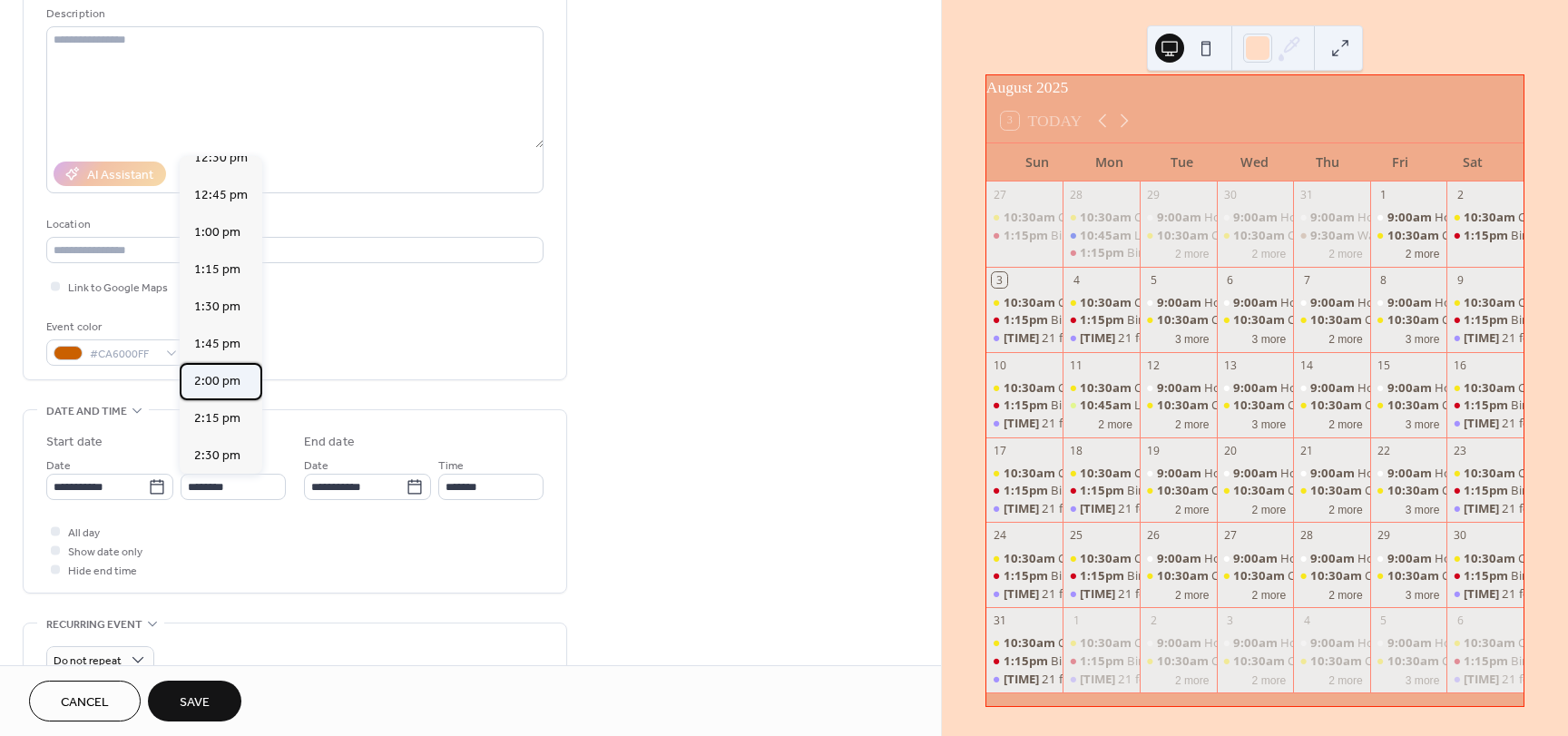 click on "2:00 pm" at bounding box center (217, 381) 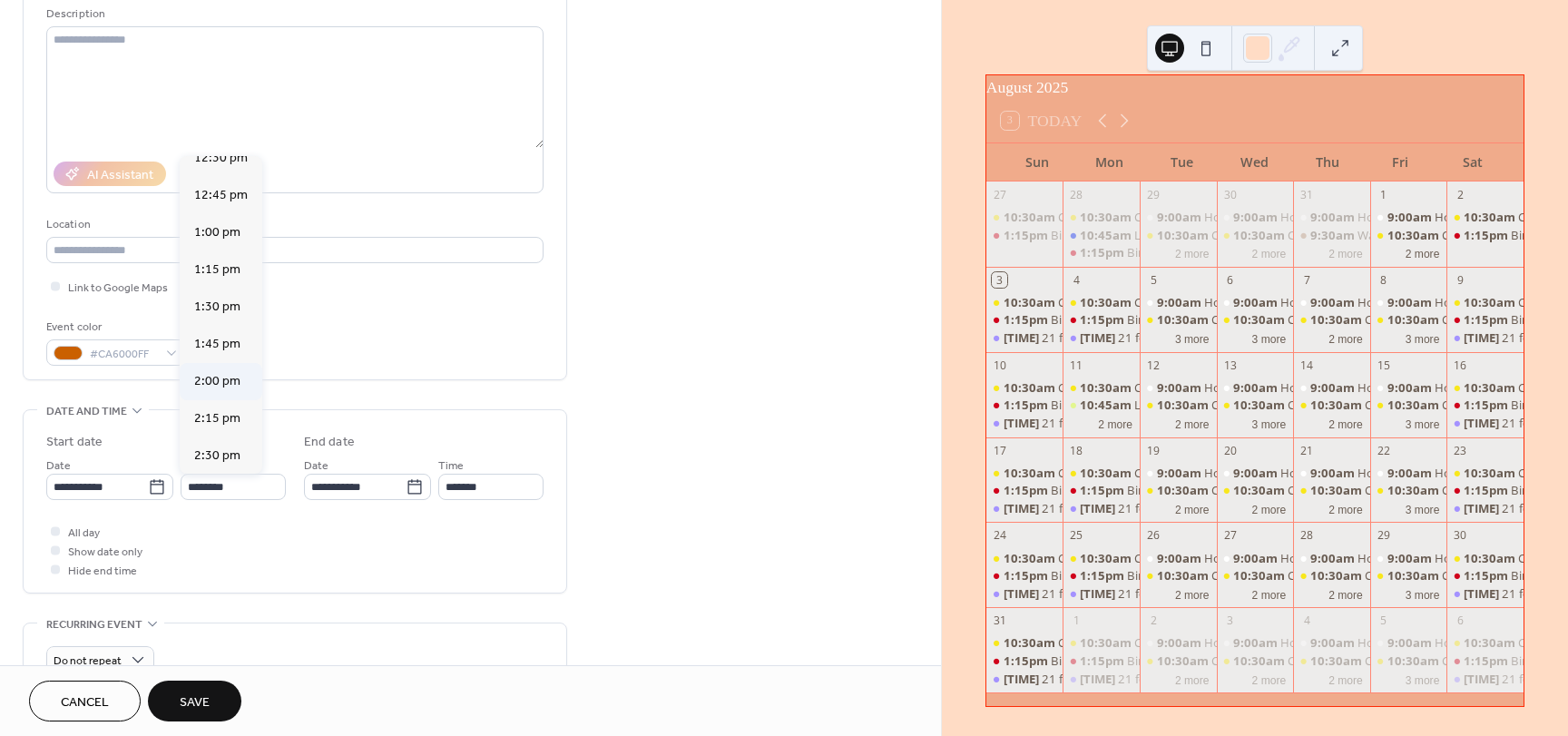 type on "*******" 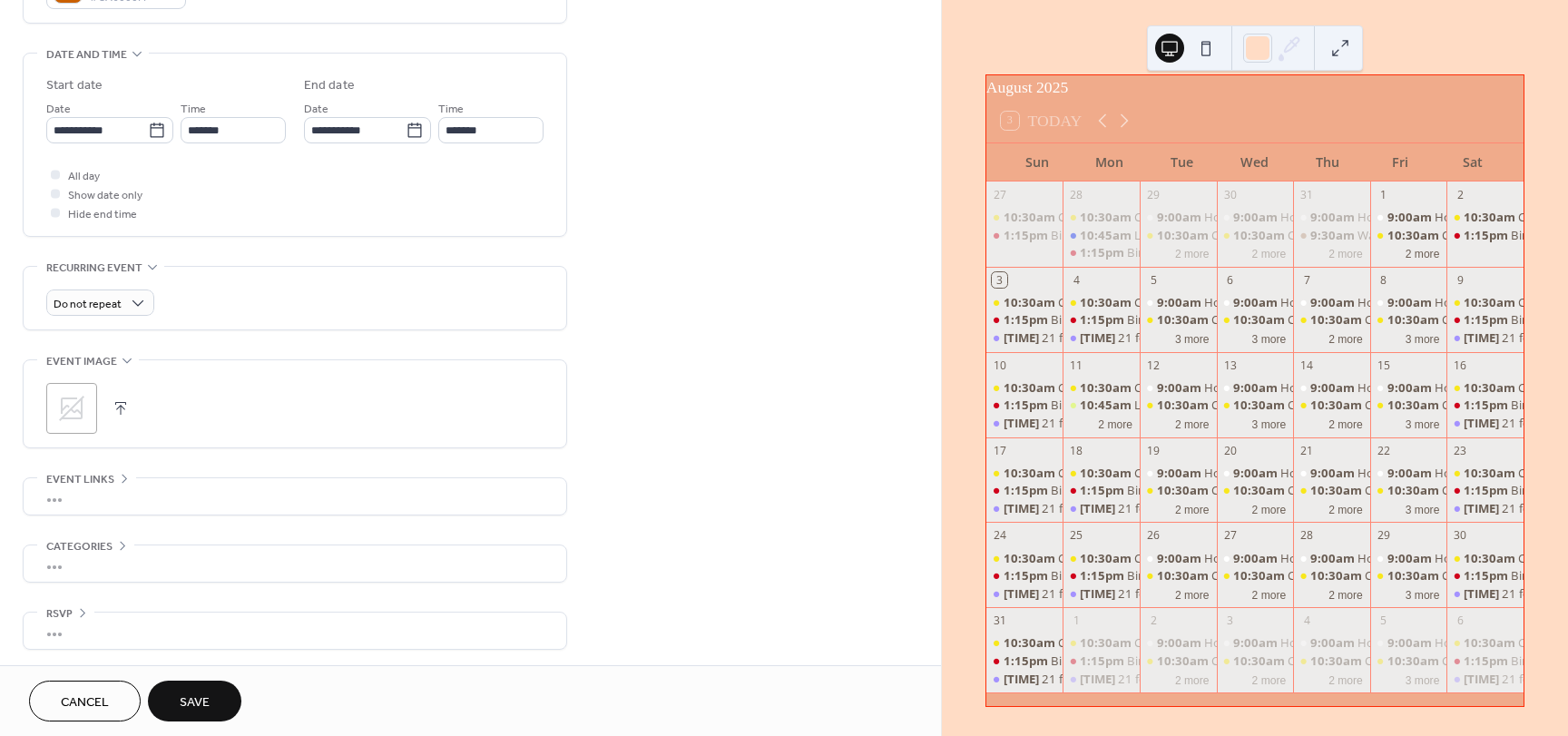 scroll, scrollTop: 541, scrollLeft: 0, axis: vertical 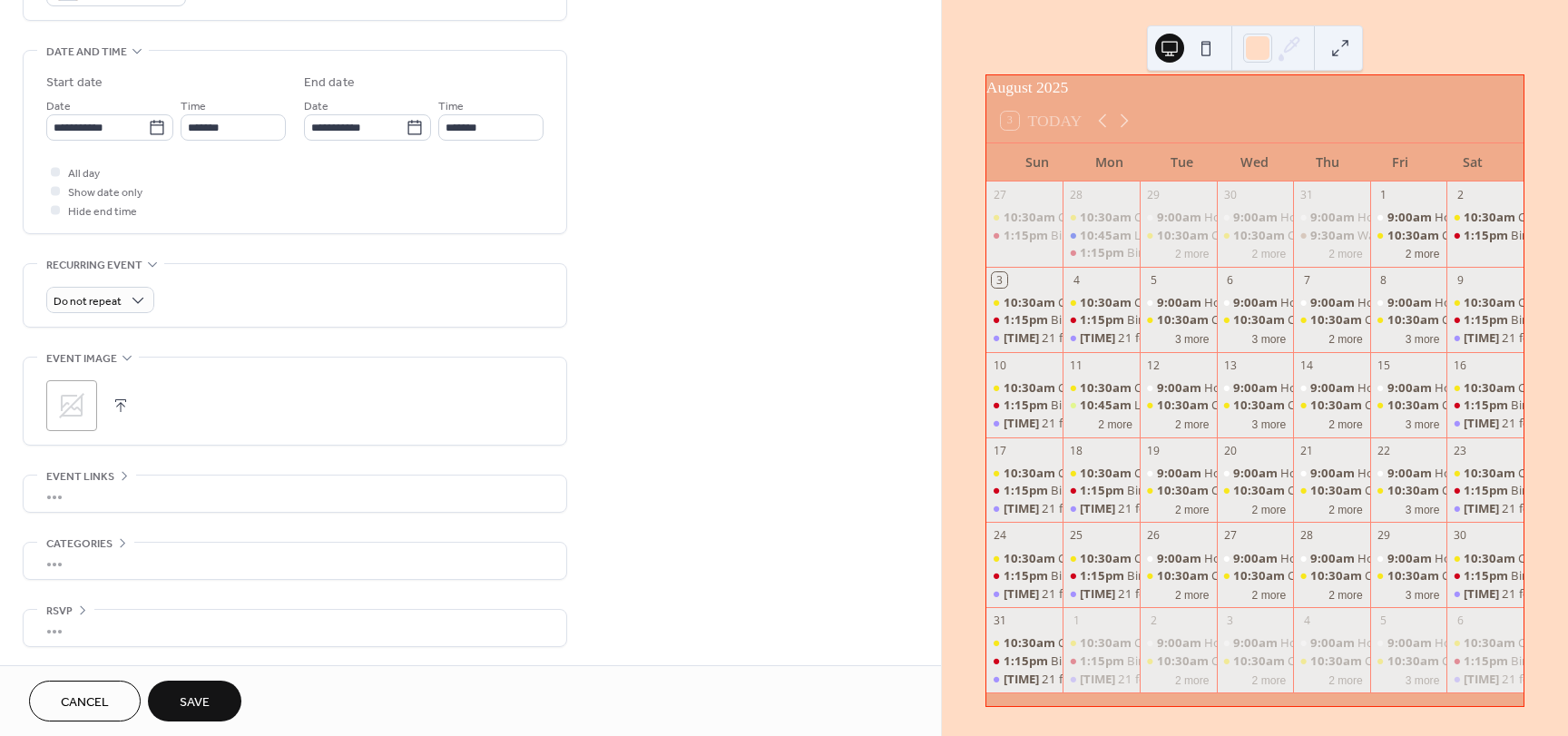 click on "Save" at bounding box center (194, 701) 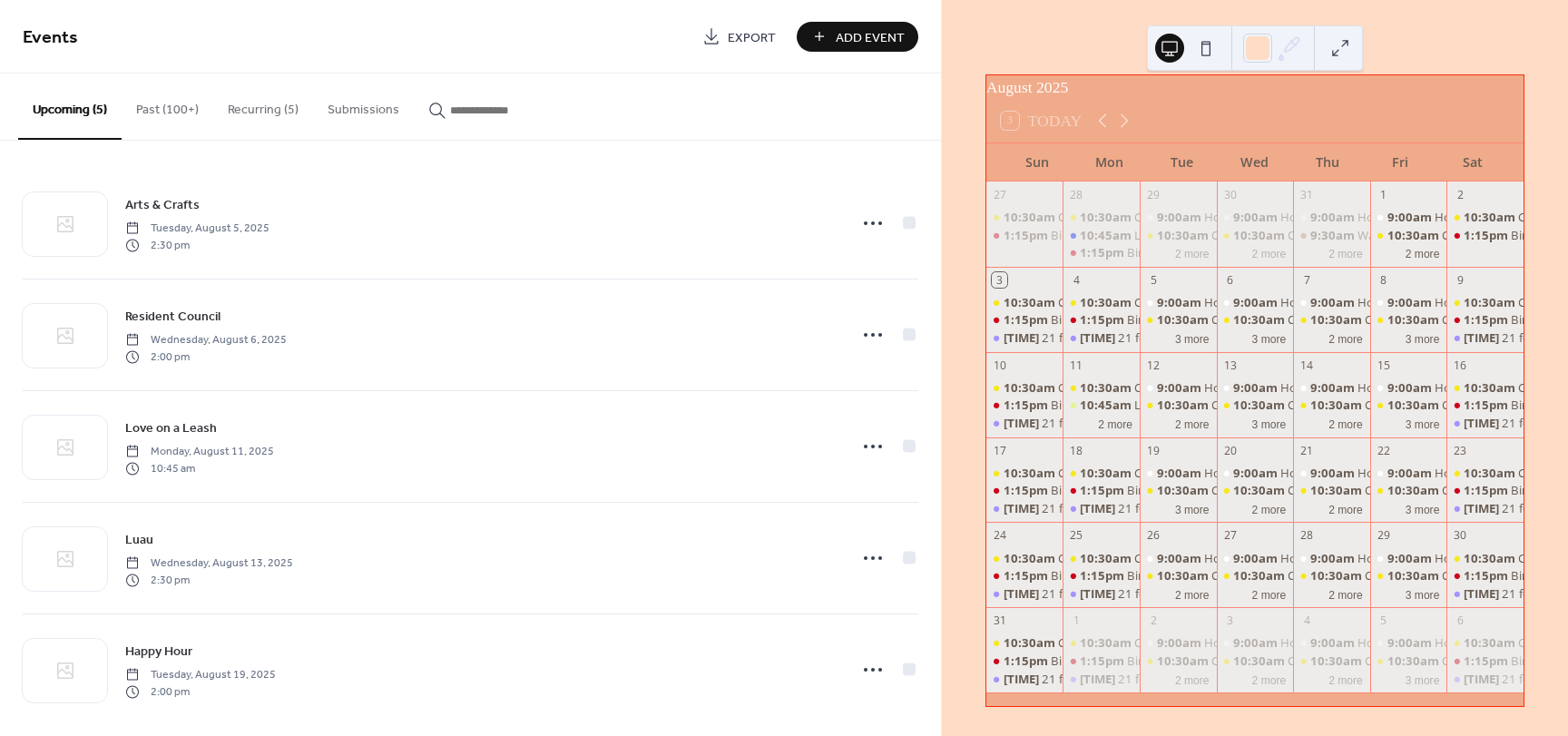 click on "Add Event" at bounding box center (858, 36) 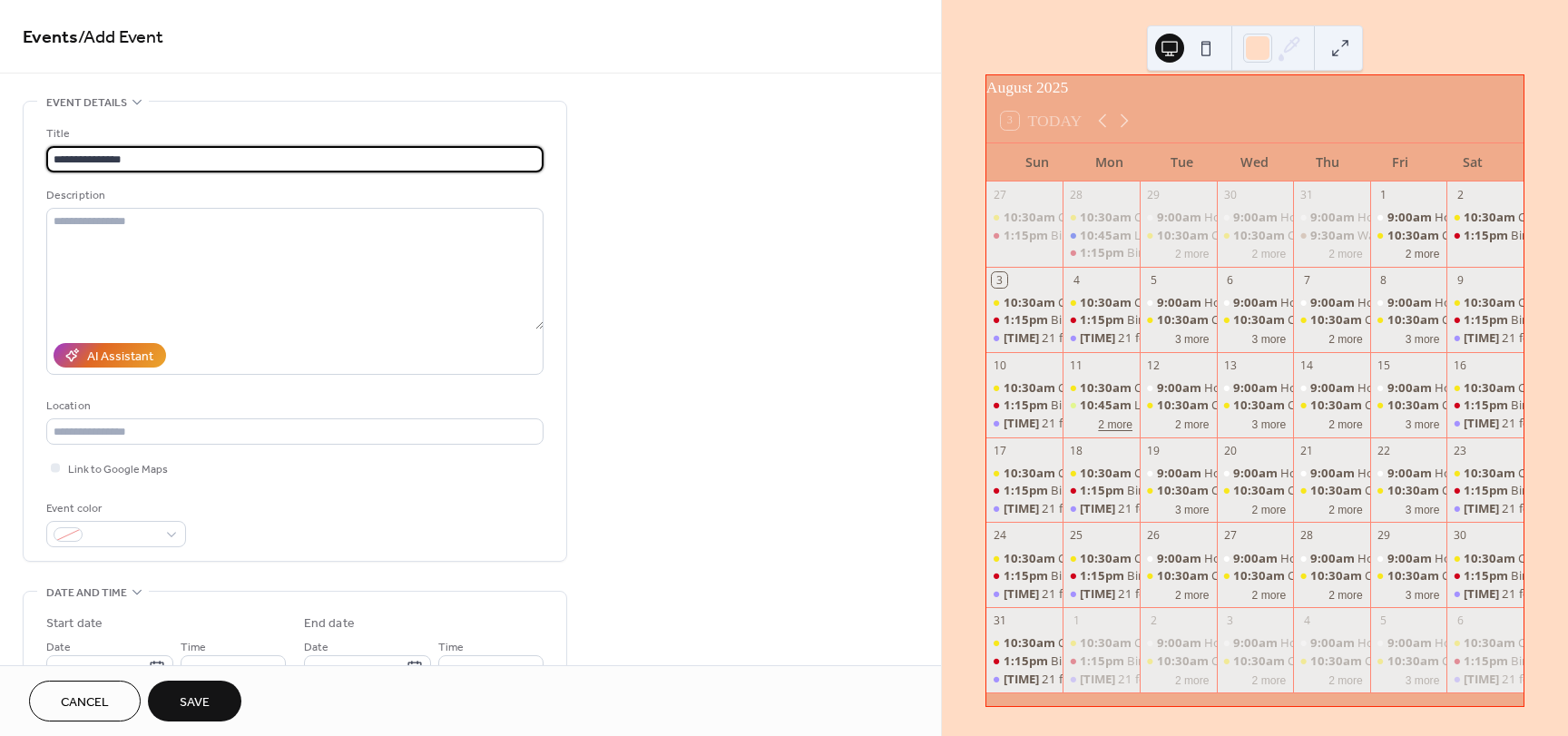 type on "**********" 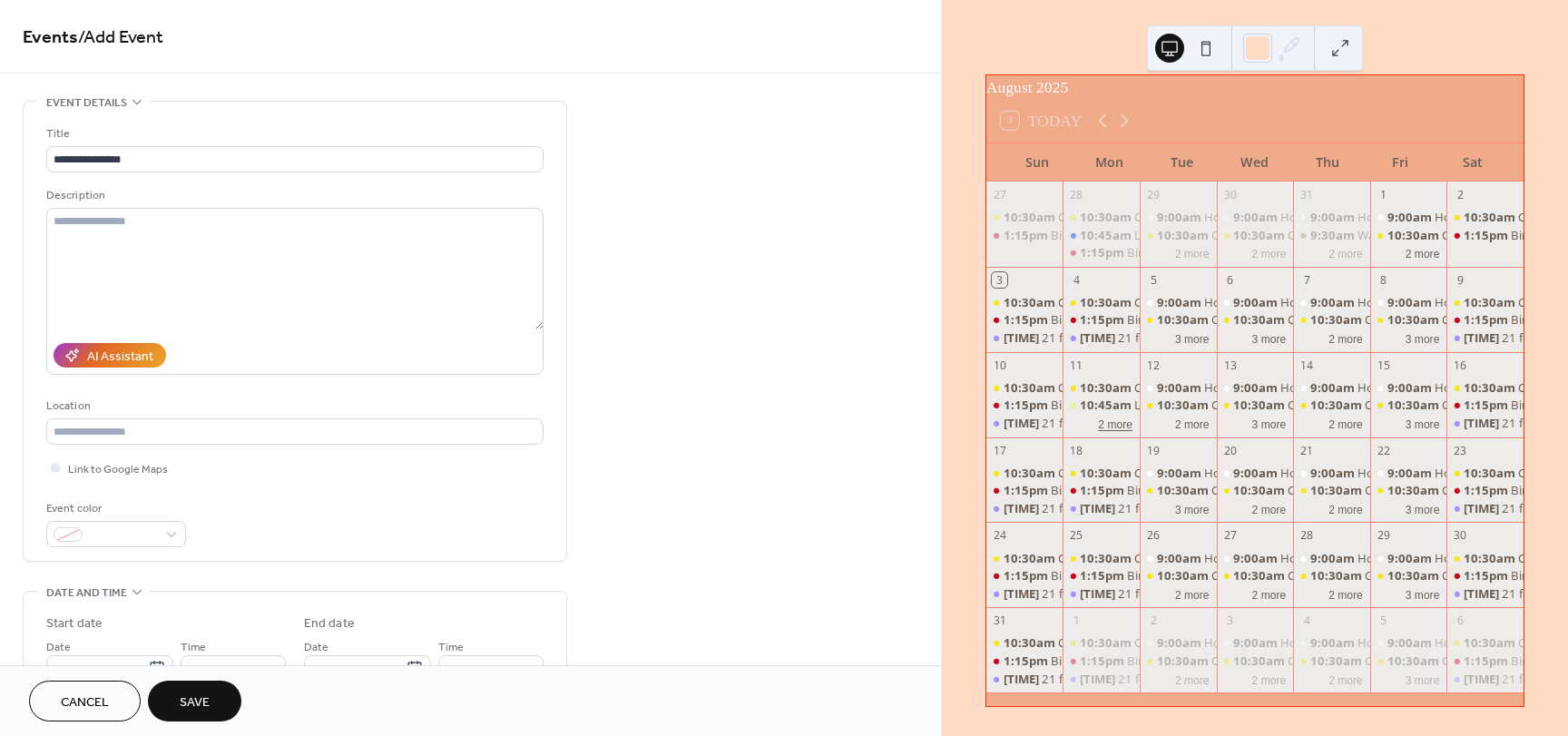 click on "2 more" at bounding box center [1115, 423] 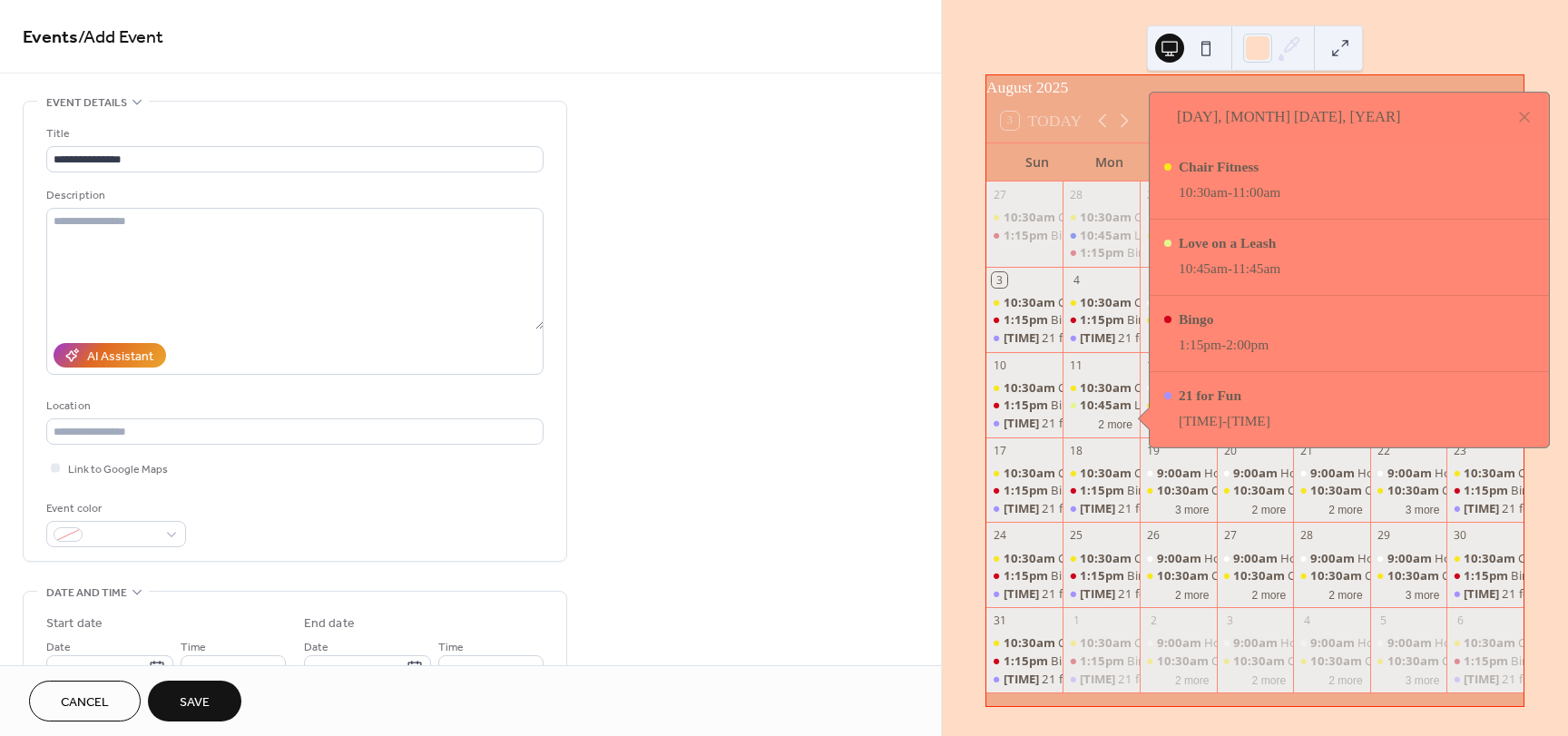 click on "**********" at bounding box center (470, 653) 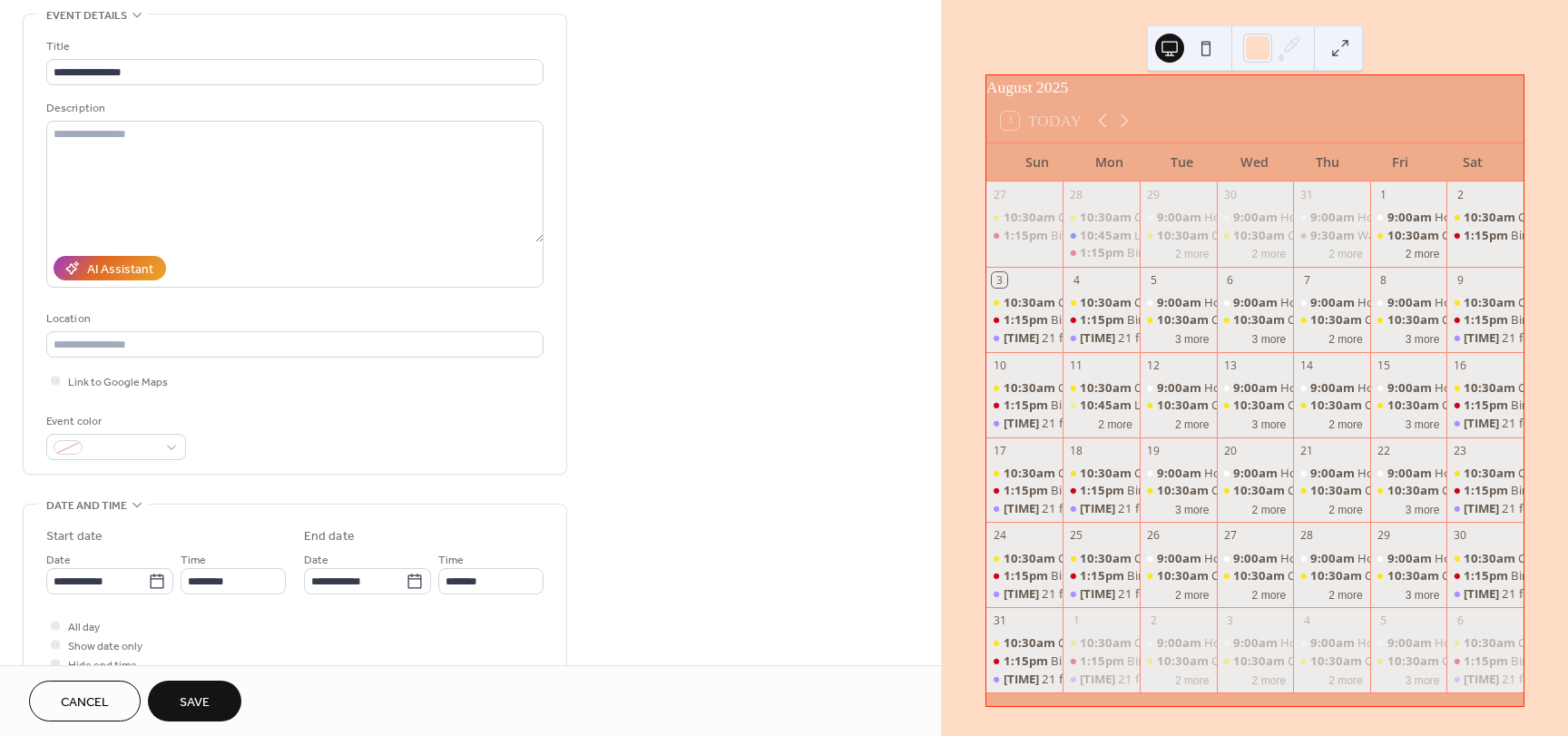 scroll, scrollTop: 91, scrollLeft: 0, axis: vertical 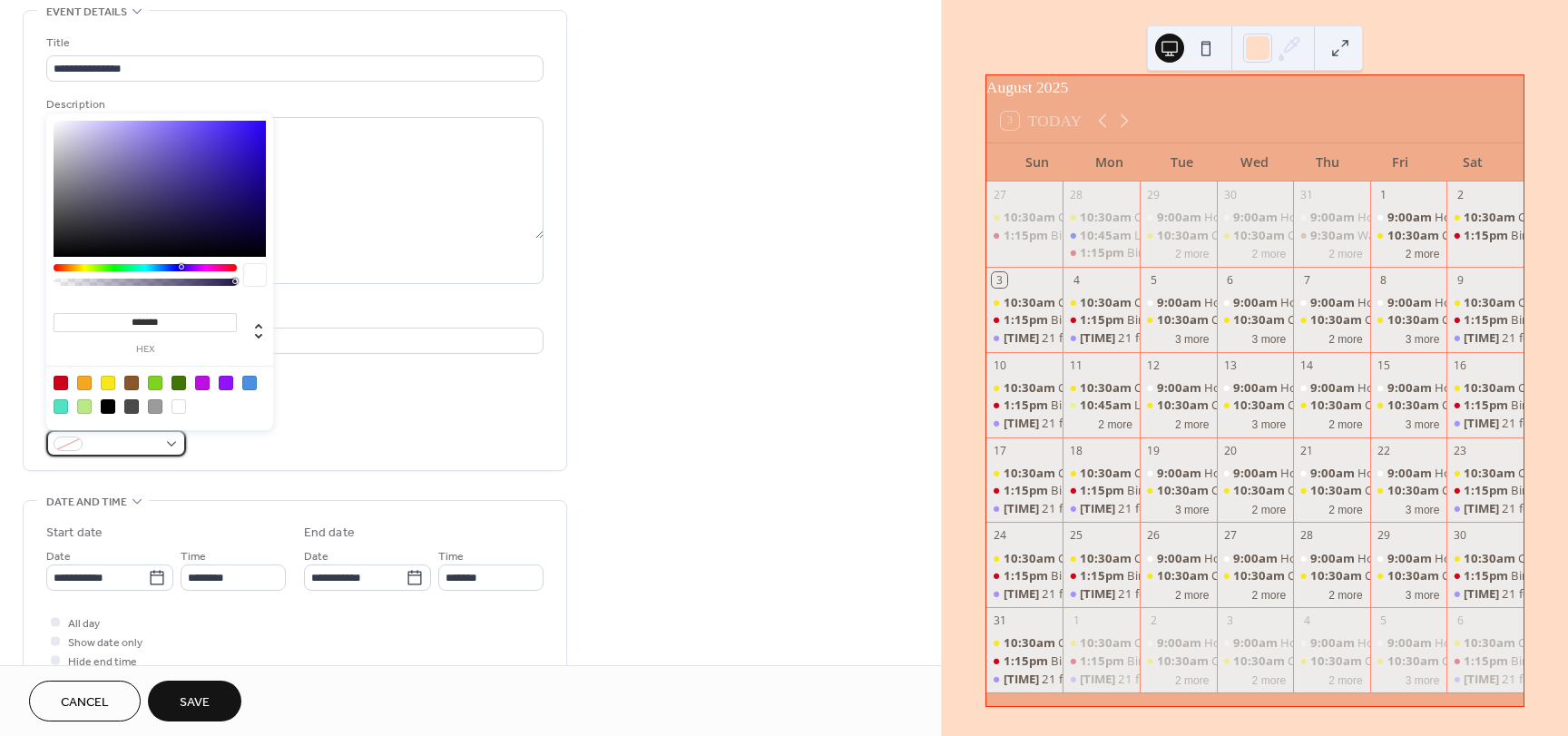 click at bounding box center (123, 445) 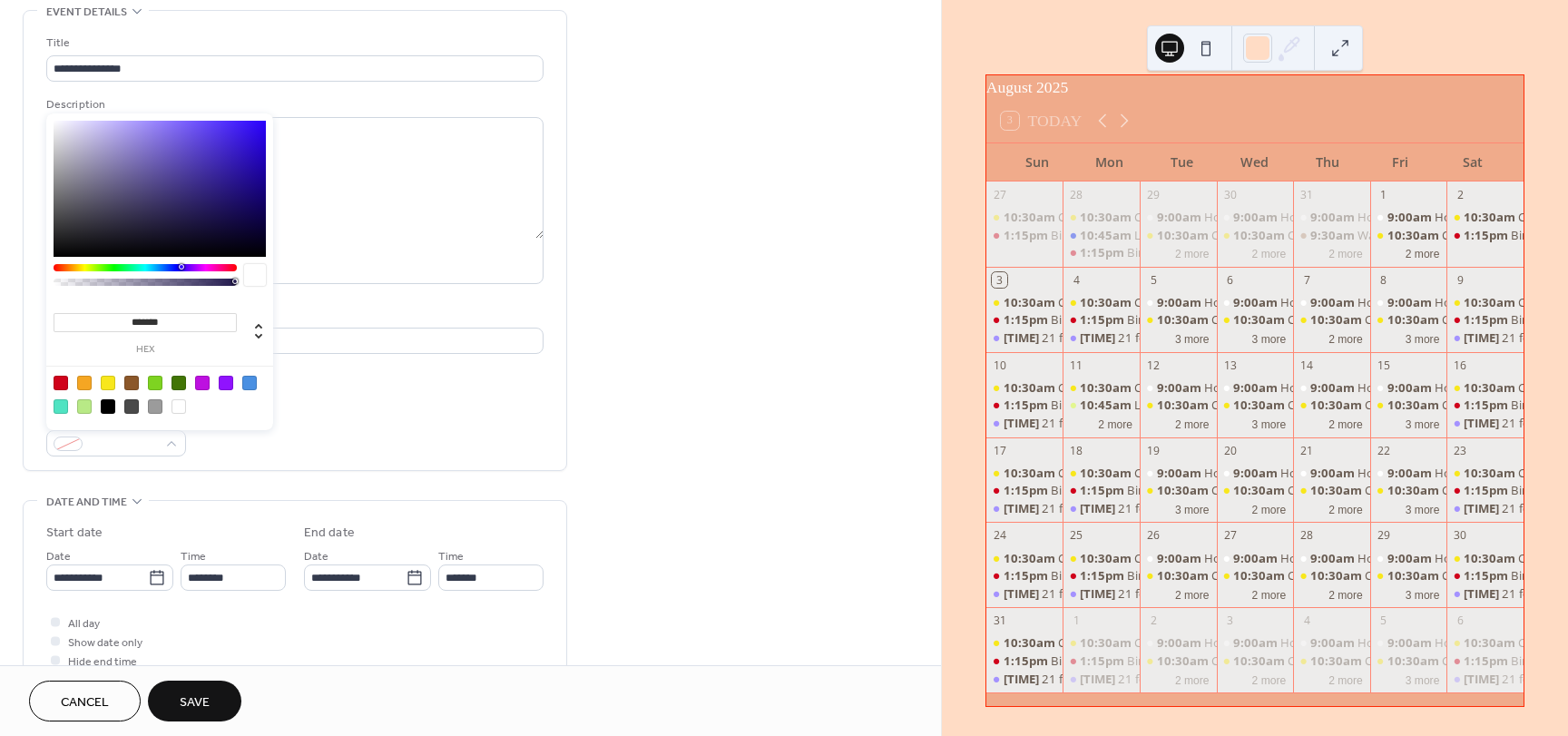 click at bounding box center (155, 383) 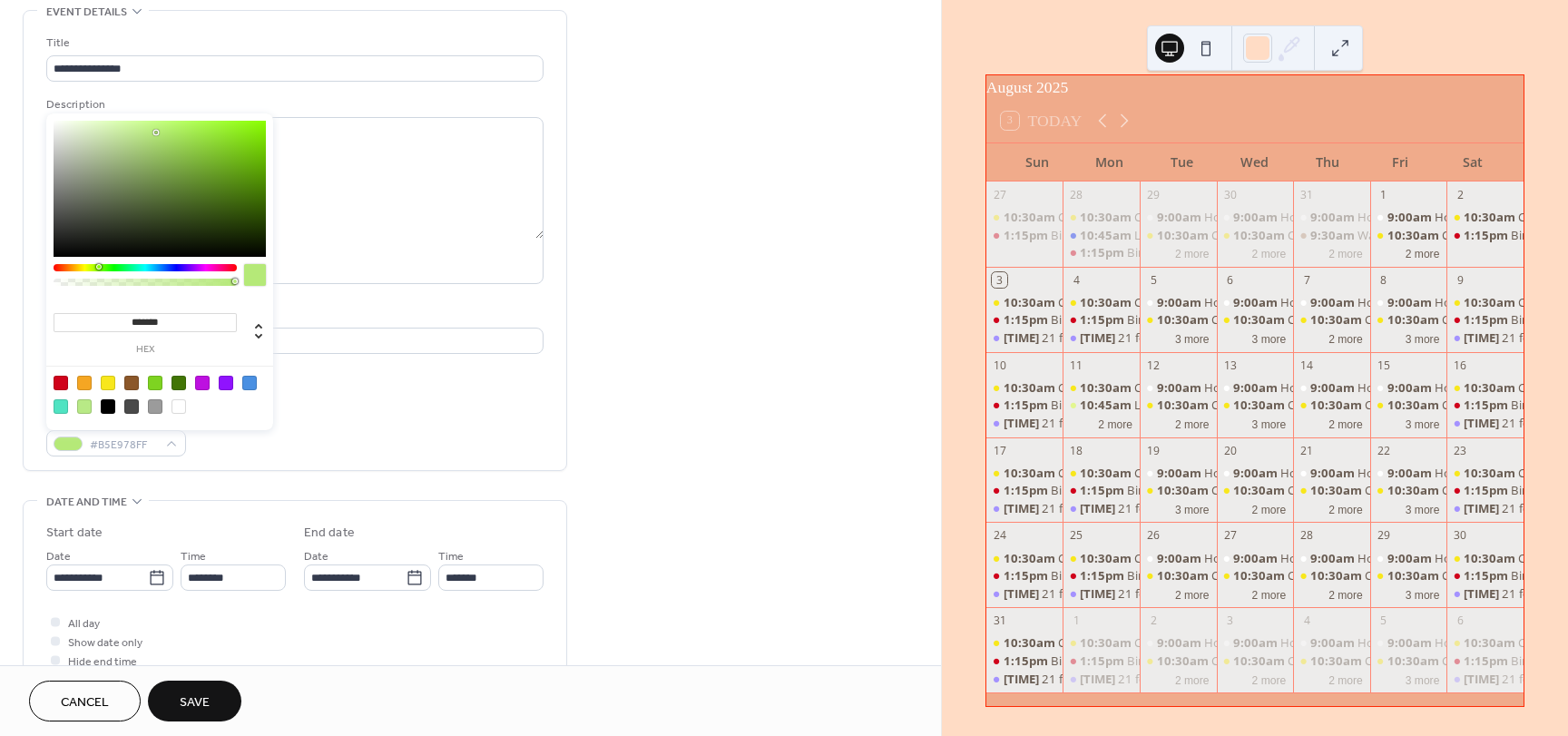 type on "*******" 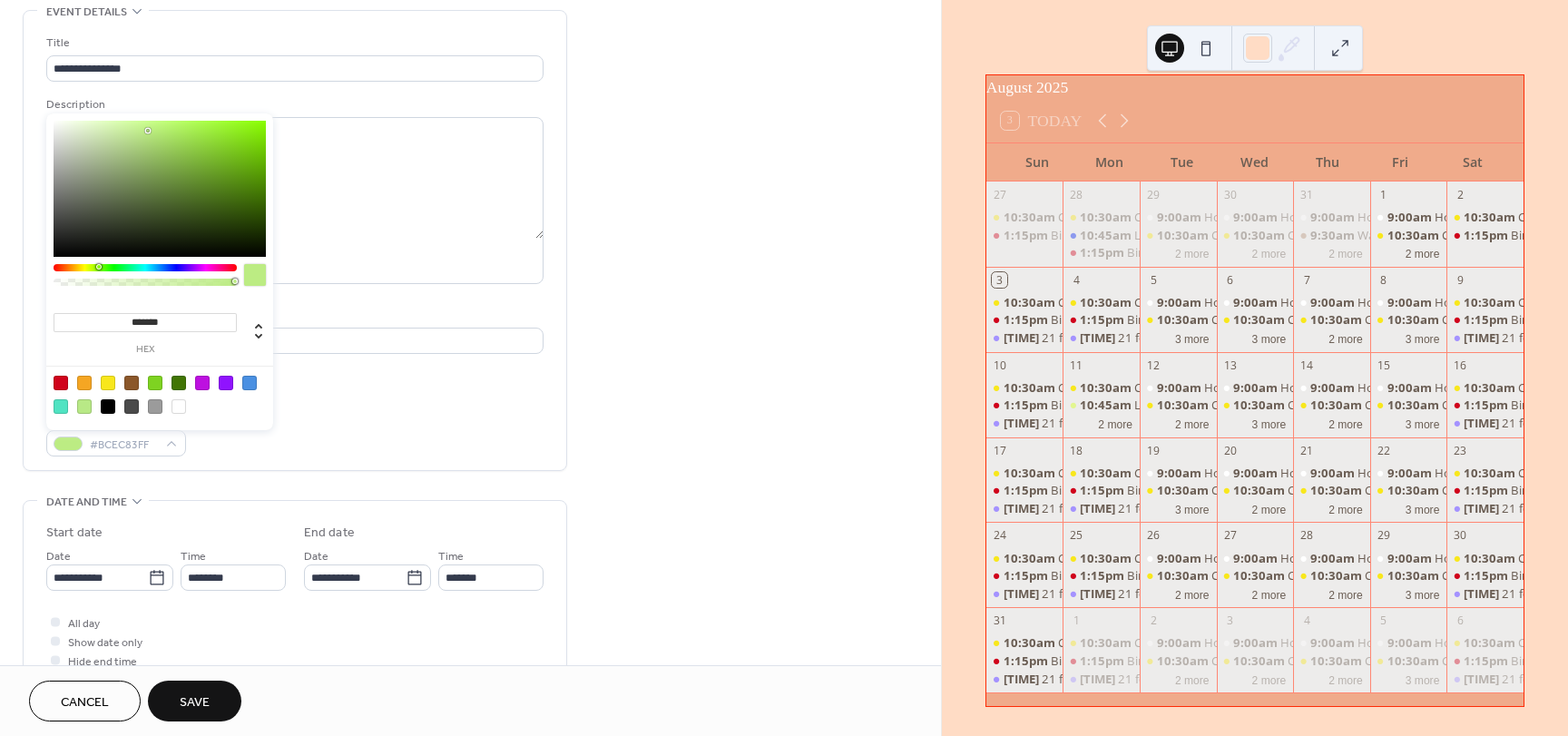 drag, startPoint x: 124, startPoint y: 119, endPoint x: 148, endPoint y: 131, distance: 26.832816 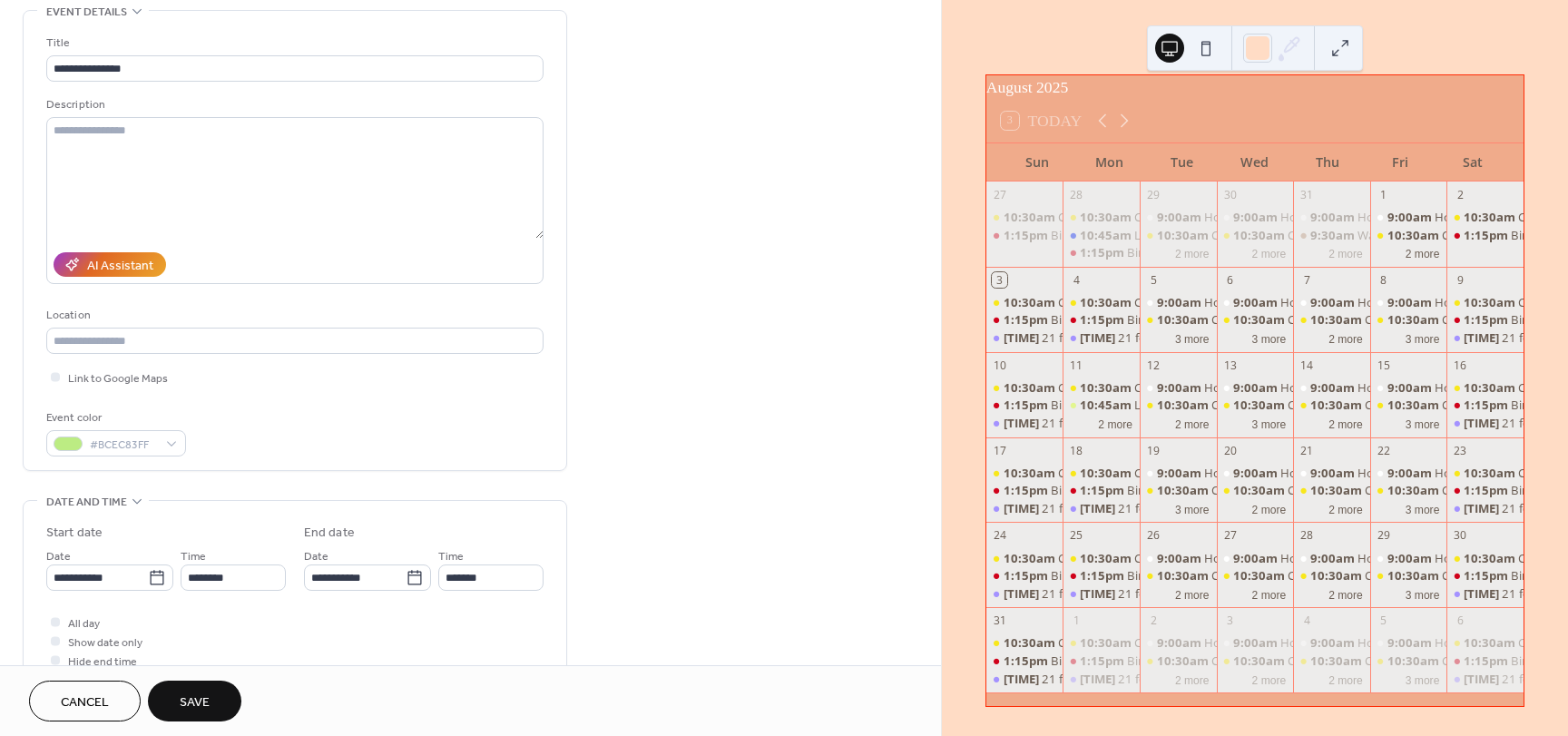 click on "Event color #BCEC83FF" at bounding box center (295, 432) 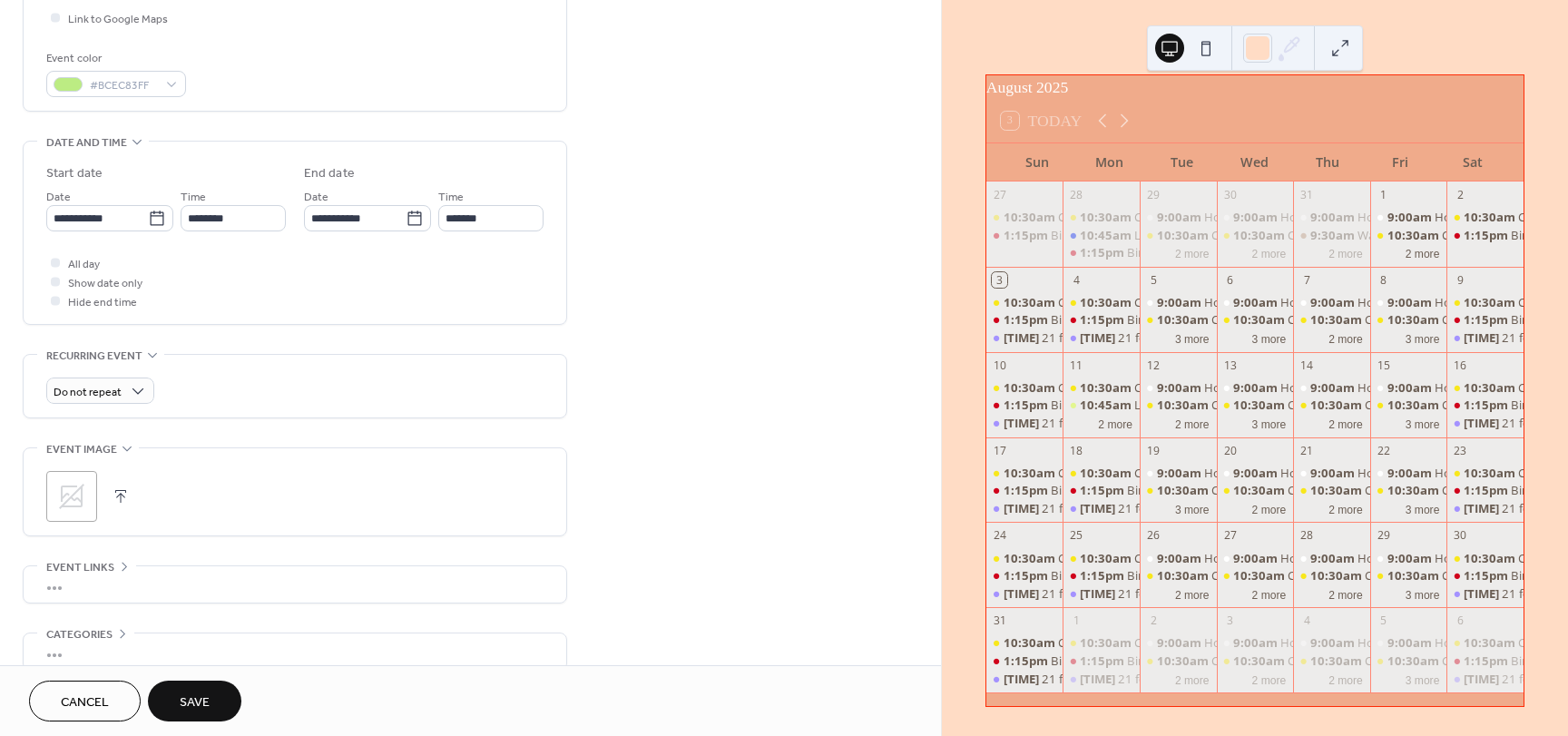 scroll, scrollTop: 454, scrollLeft: 0, axis: vertical 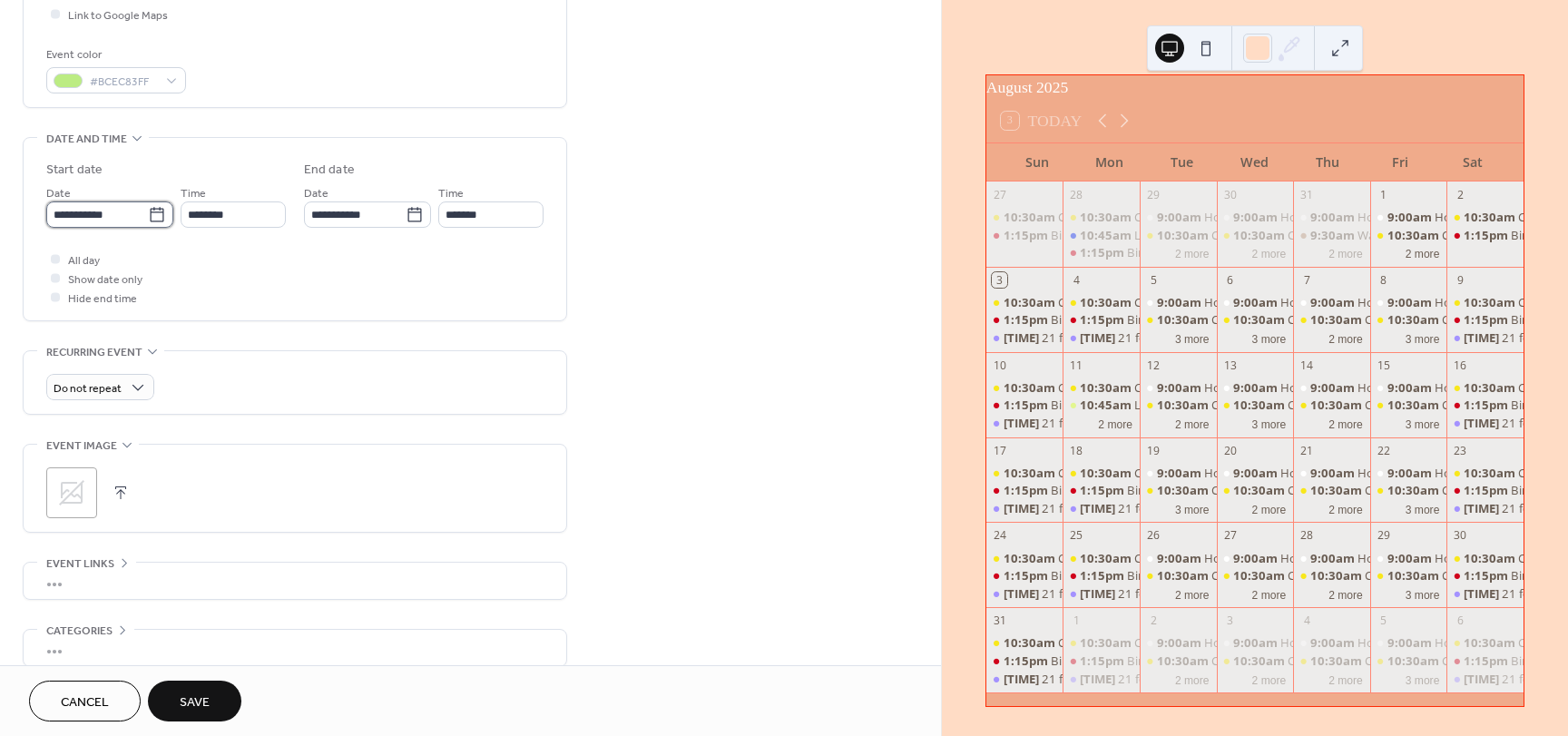 click on "**********" at bounding box center (97, 214) 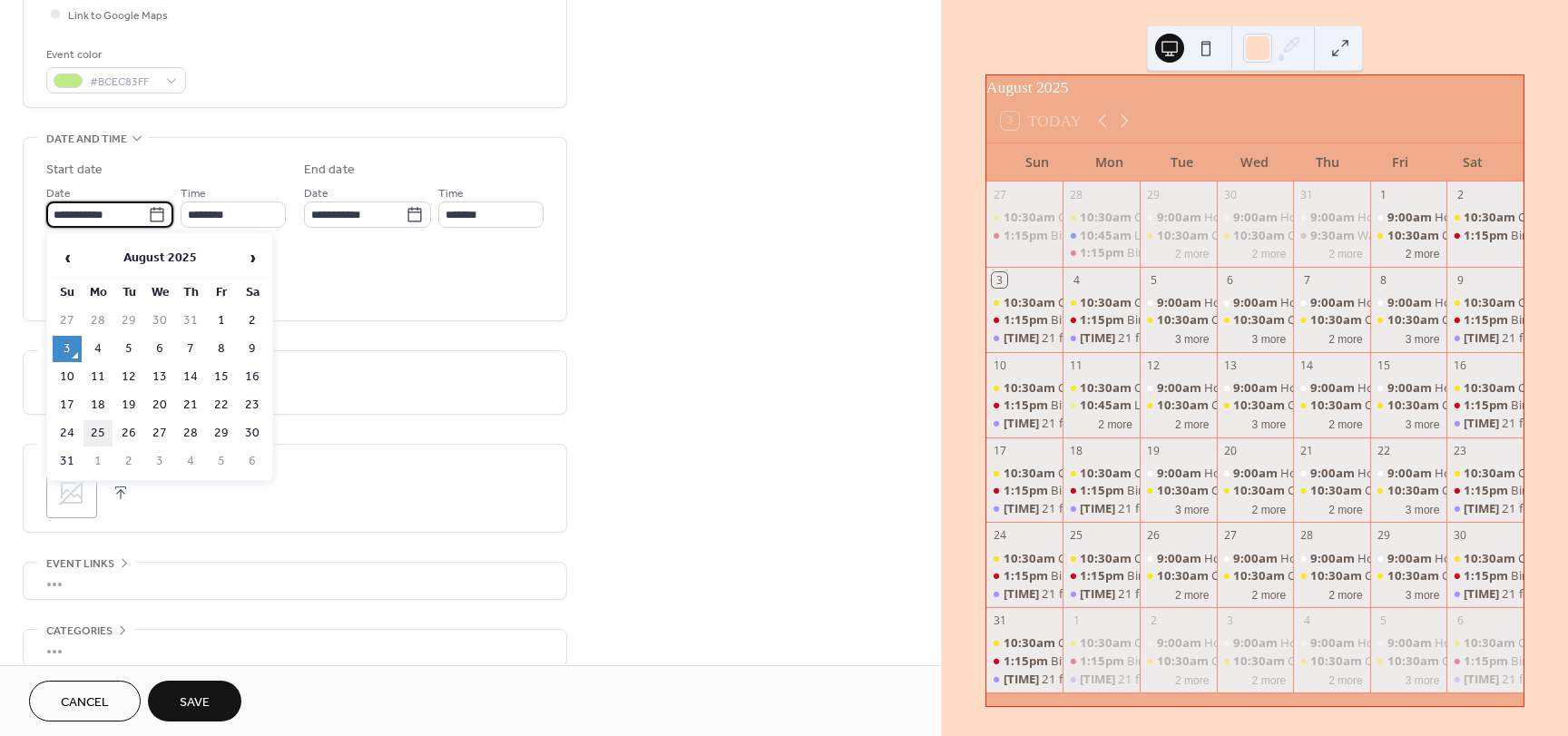 click on "25" at bounding box center (98, 433) 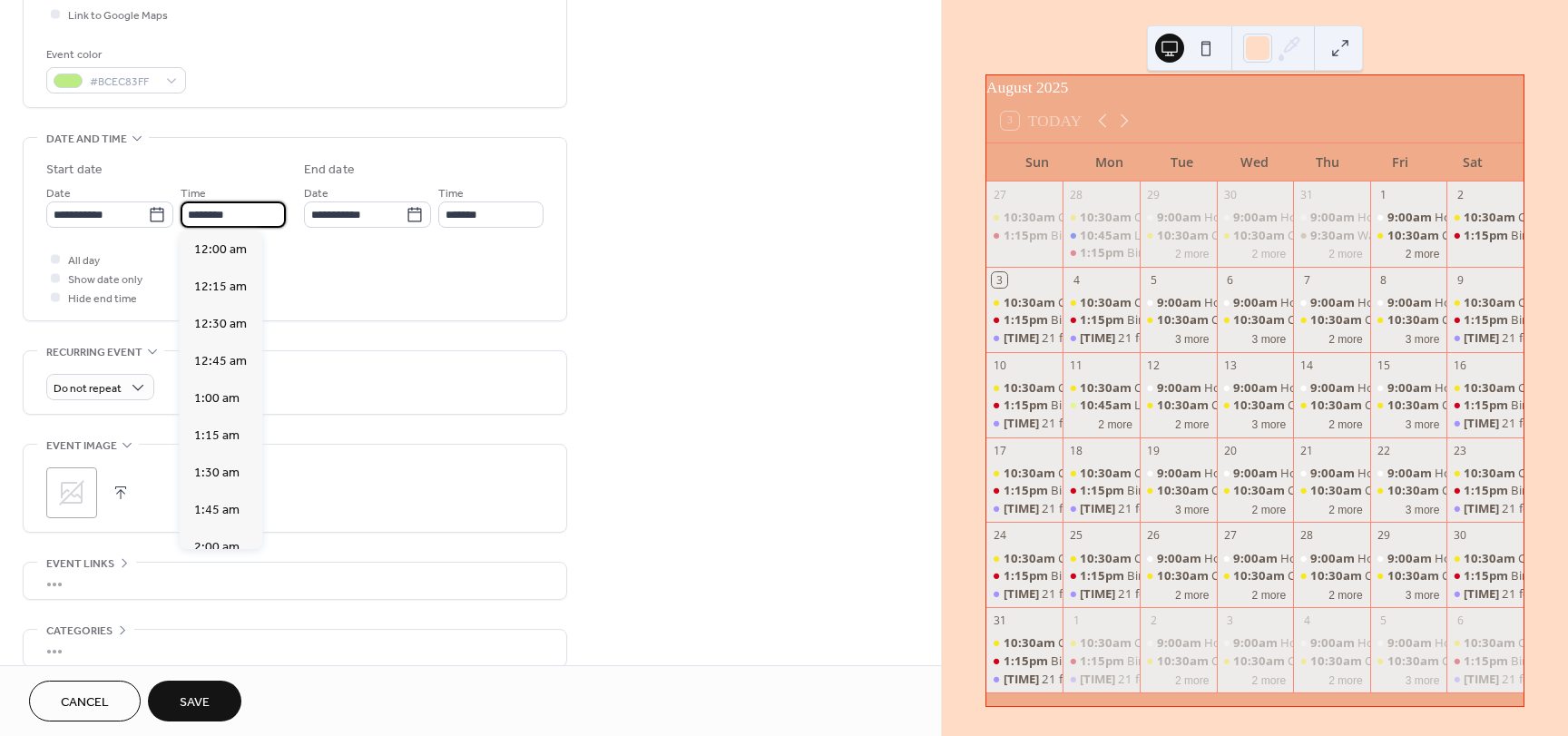 click on "********" at bounding box center (233, 214) 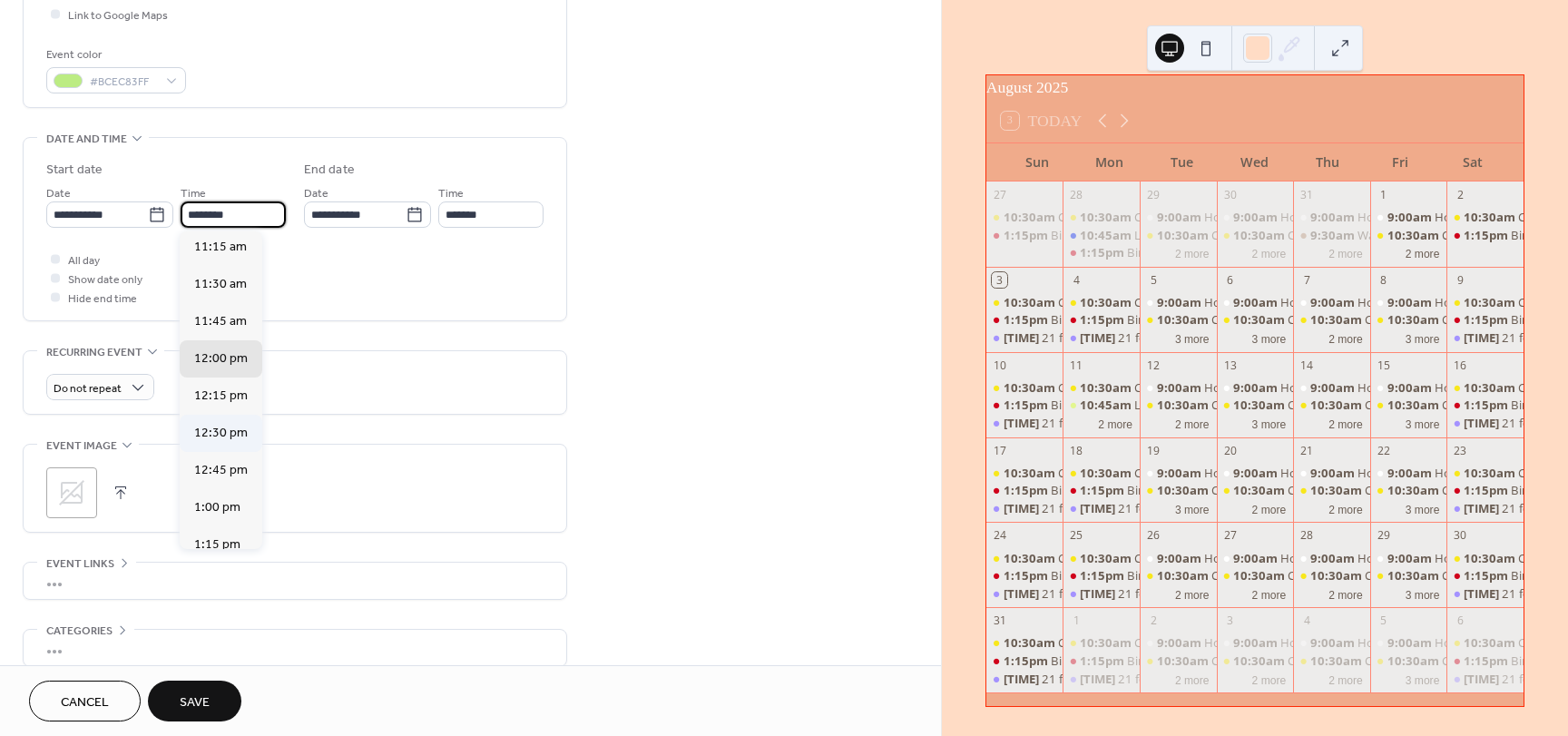 scroll, scrollTop: 1423, scrollLeft: 0, axis: vertical 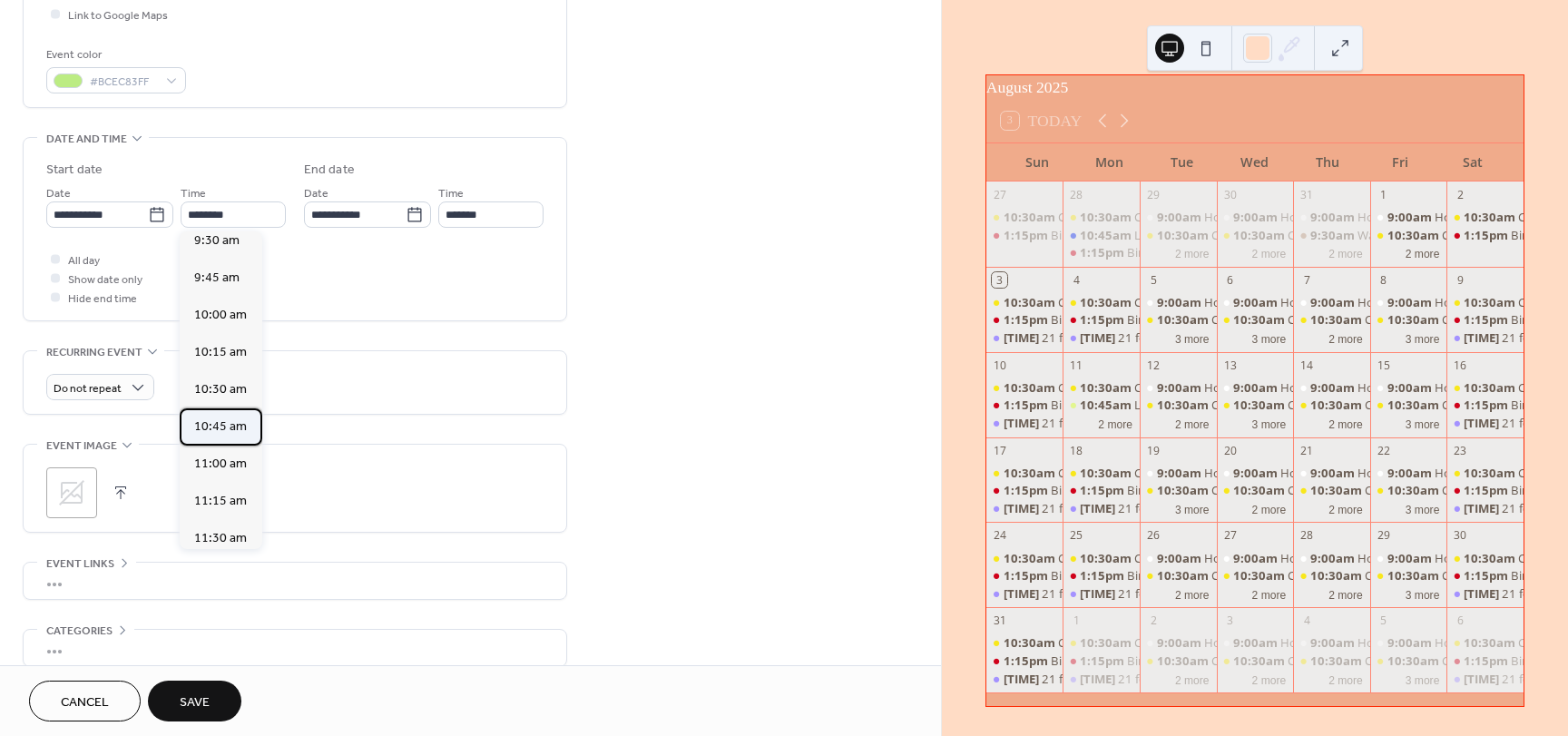 click on "10:45 am" at bounding box center (220, 427) 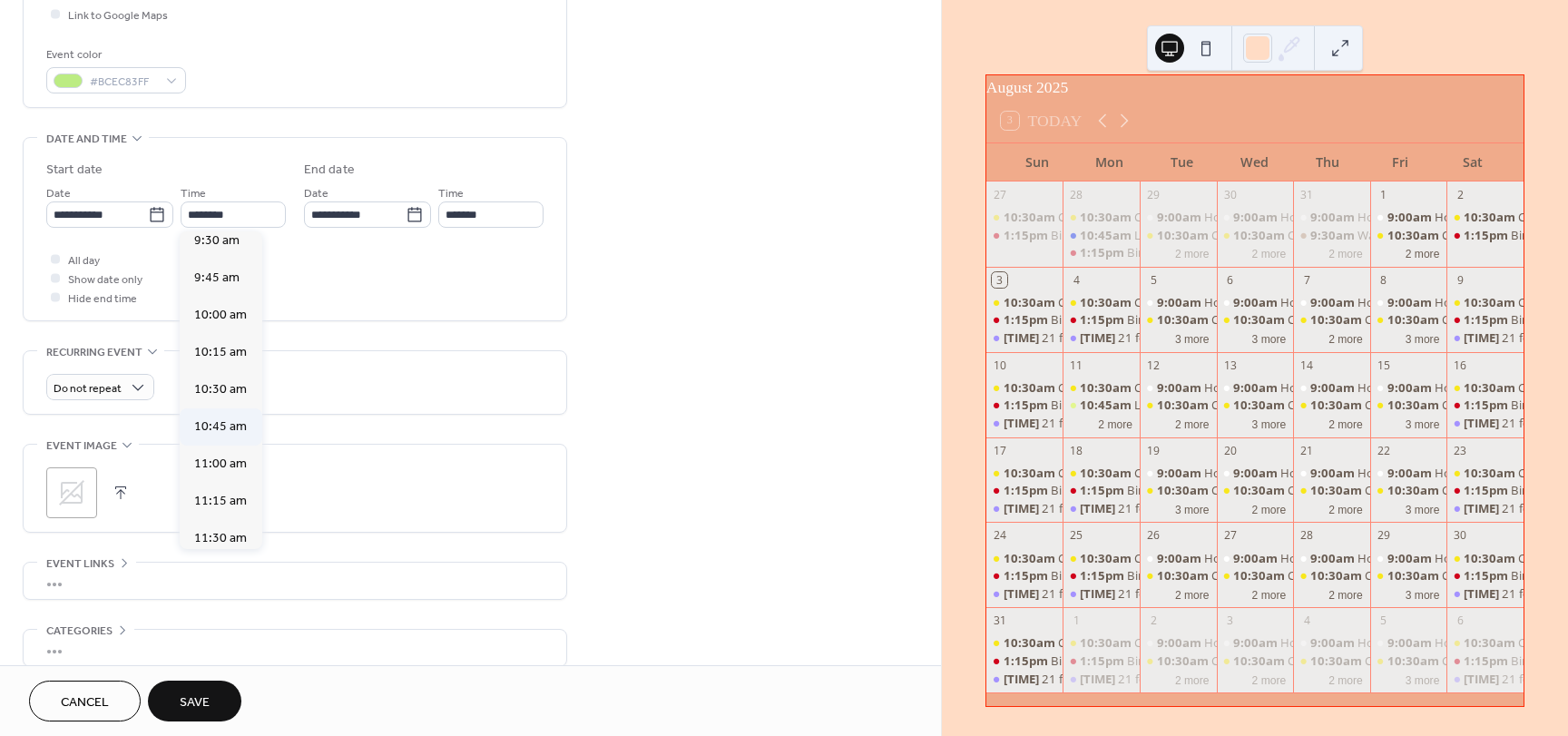 type on "********" 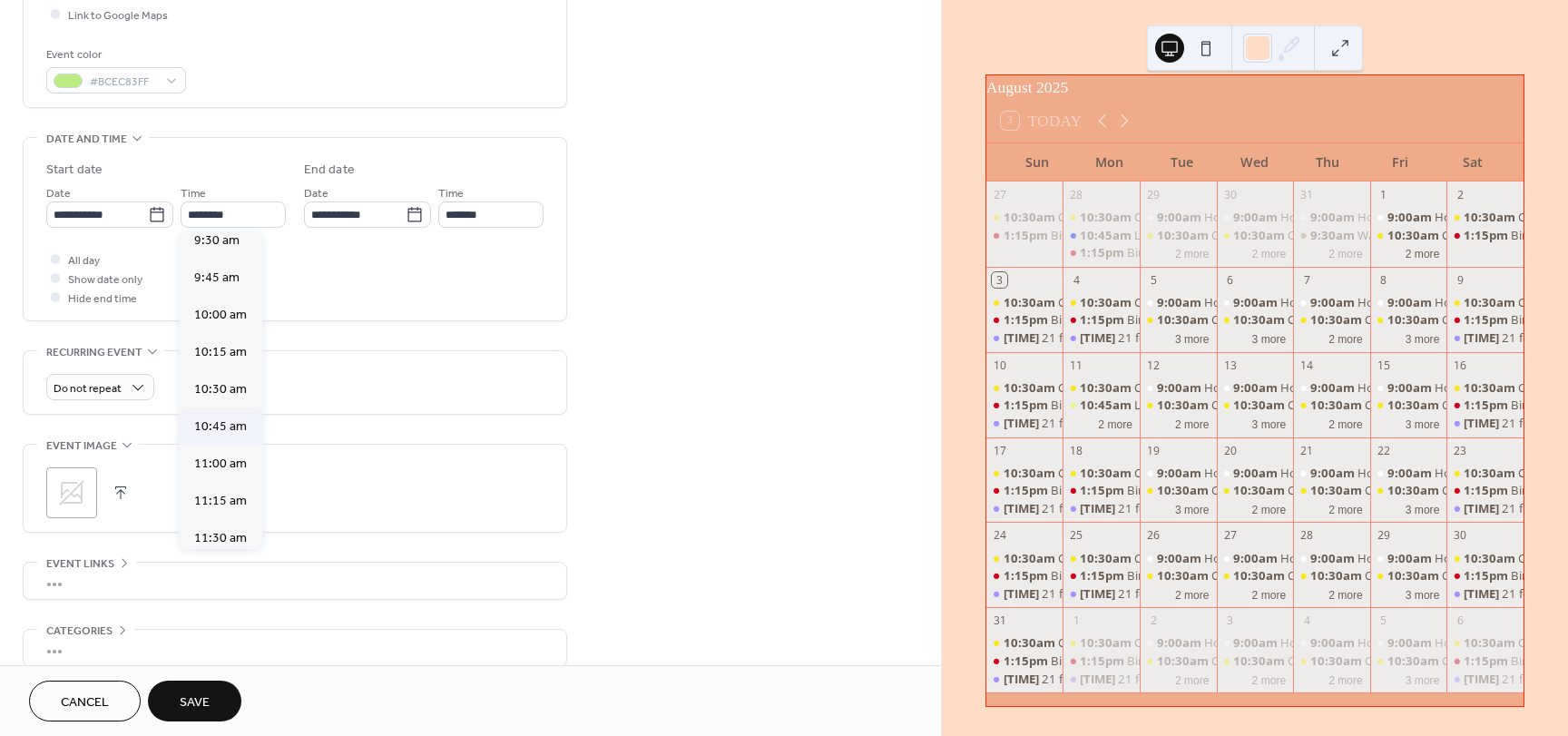 type on "********" 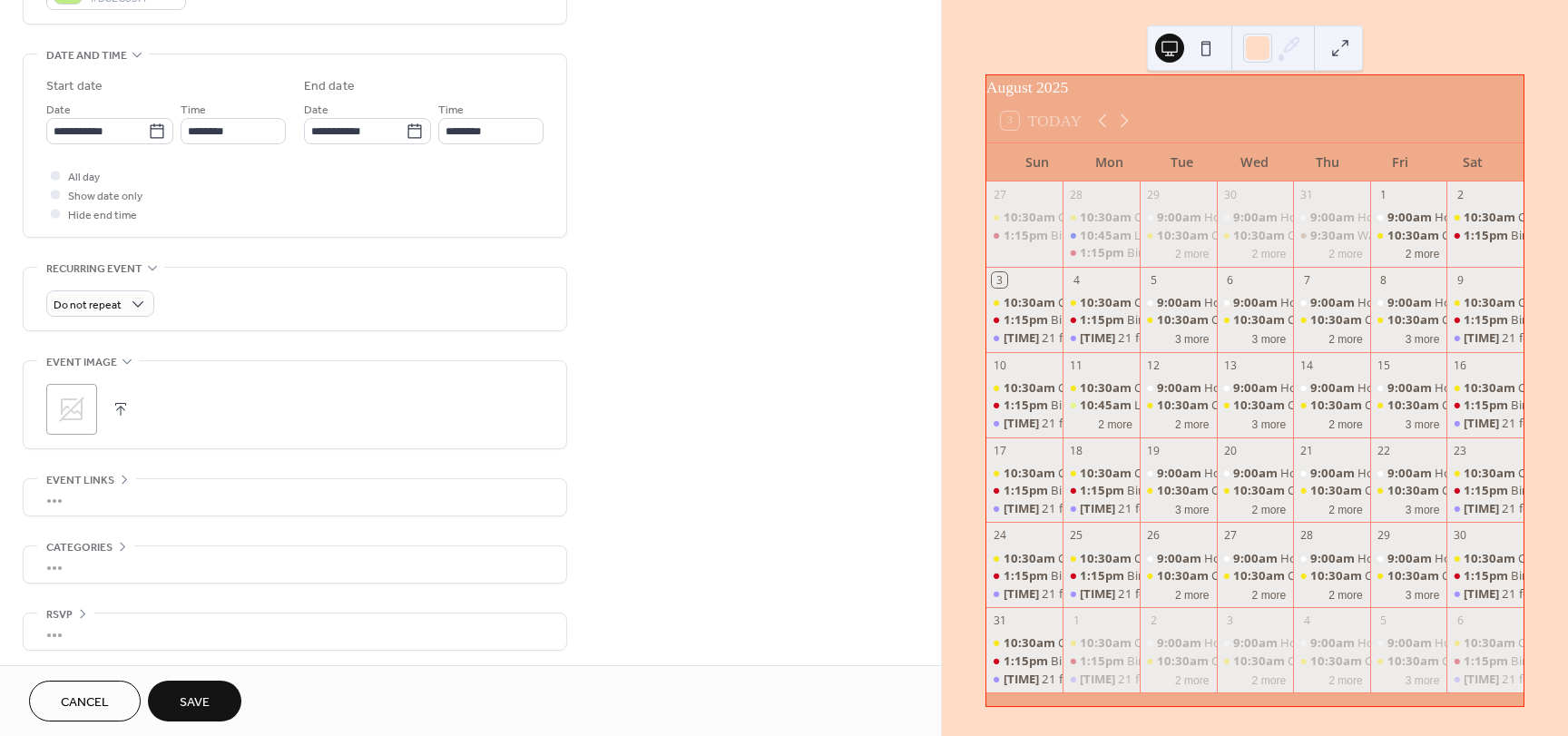 scroll, scrollTop: 541, scrollLeft: 0, axis: vertical 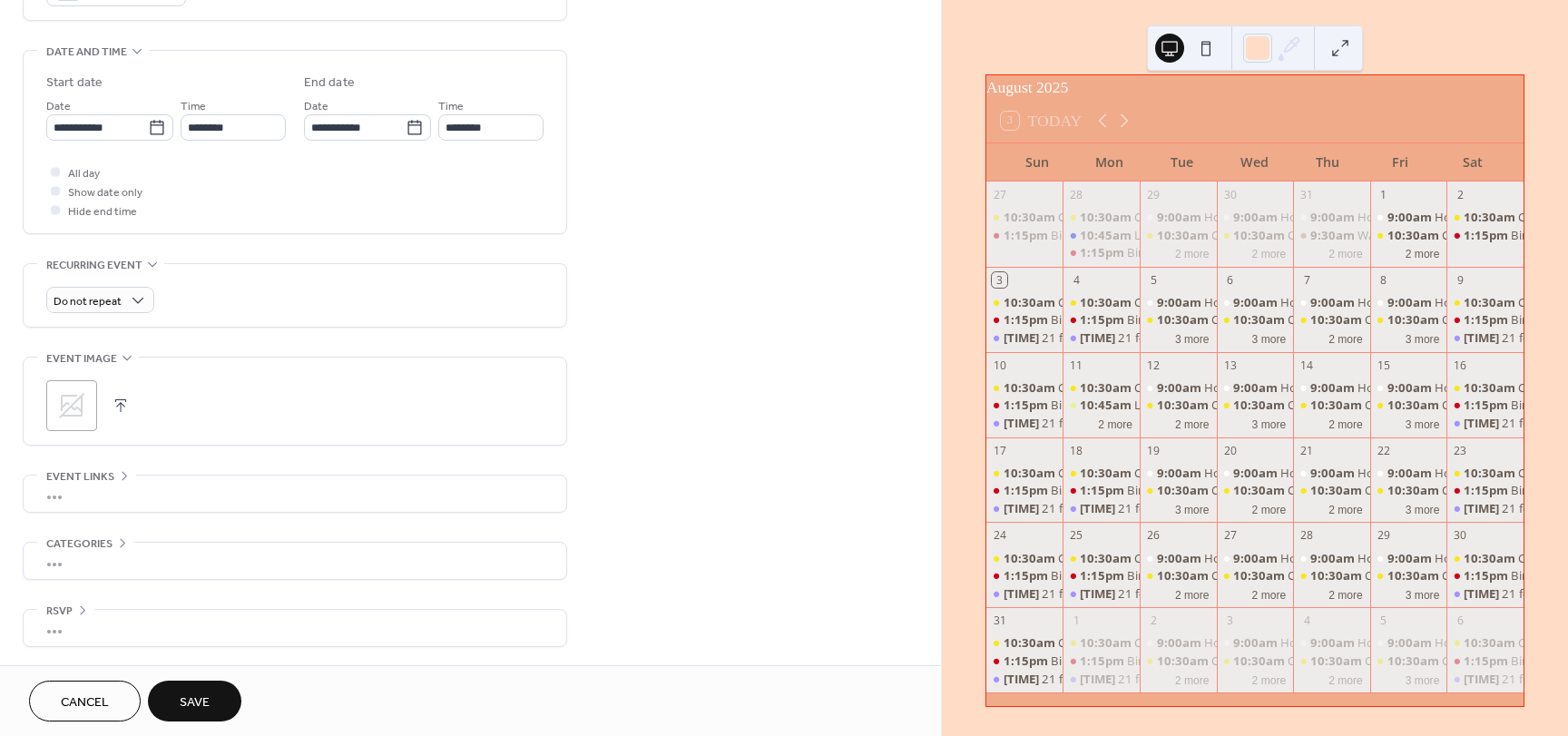 click on "Save" at bounding box center (194, 701) 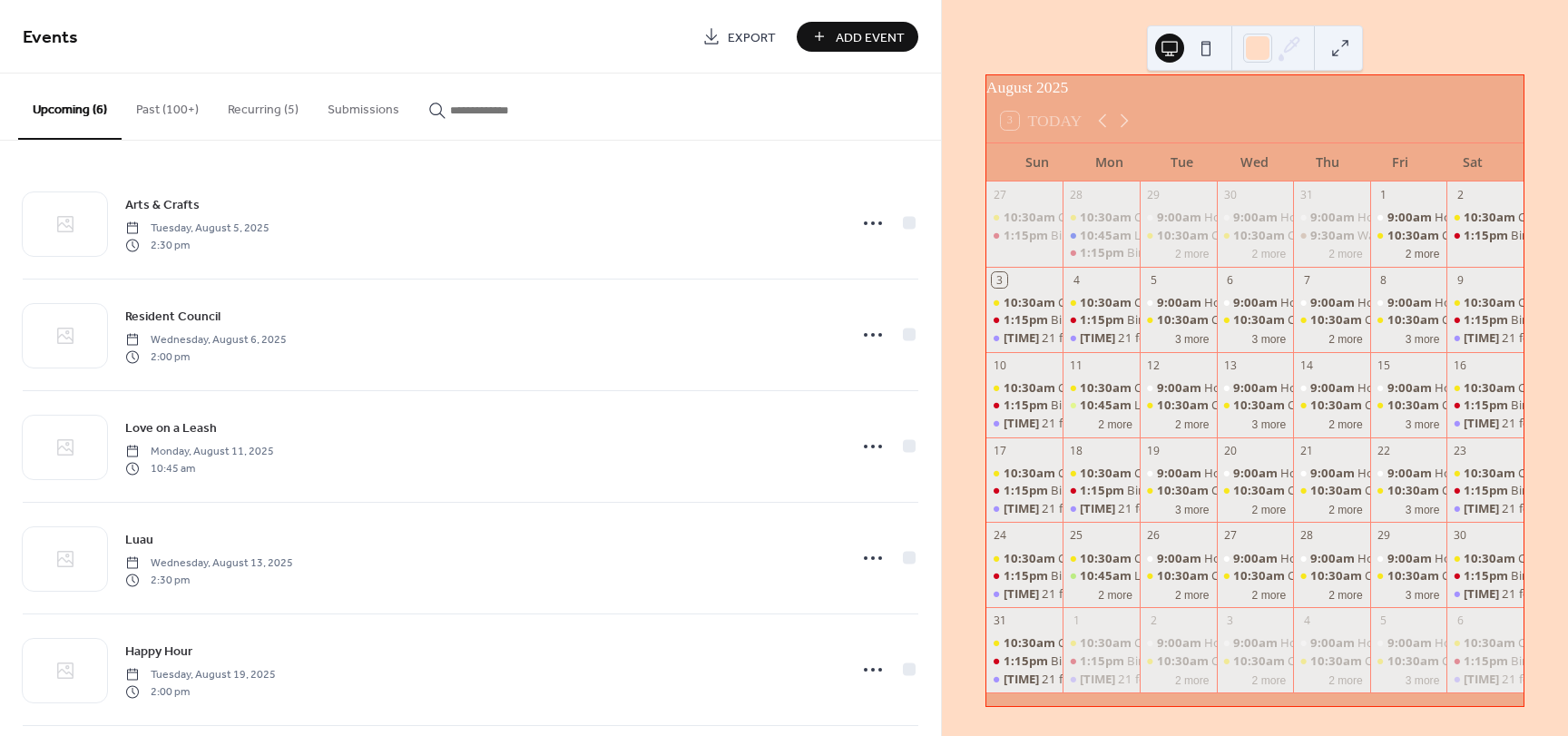 click on "Add Event" at bounding box center [870, 37] 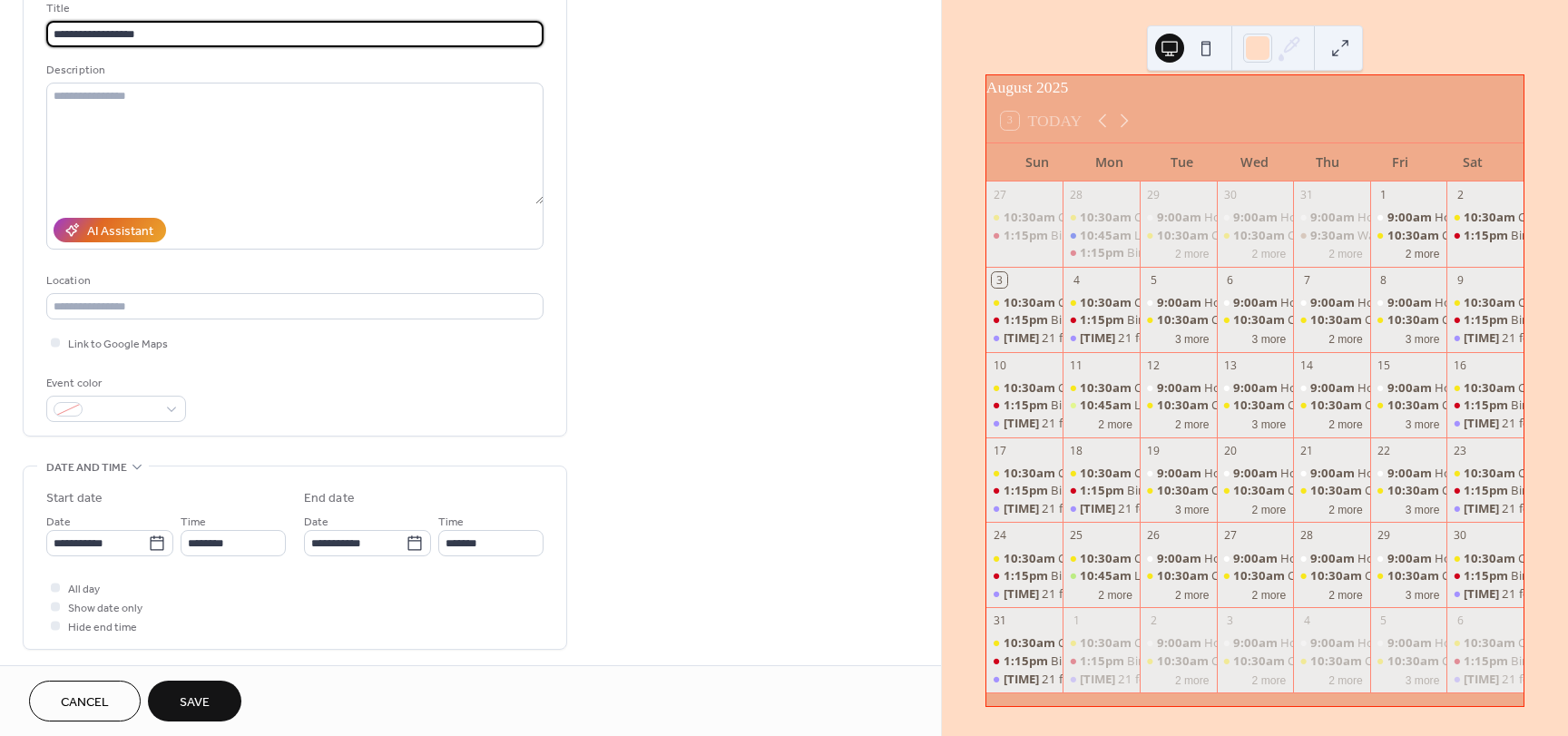 scroll, scrollTop: 91, scrollLeft: 0, axis: vertical 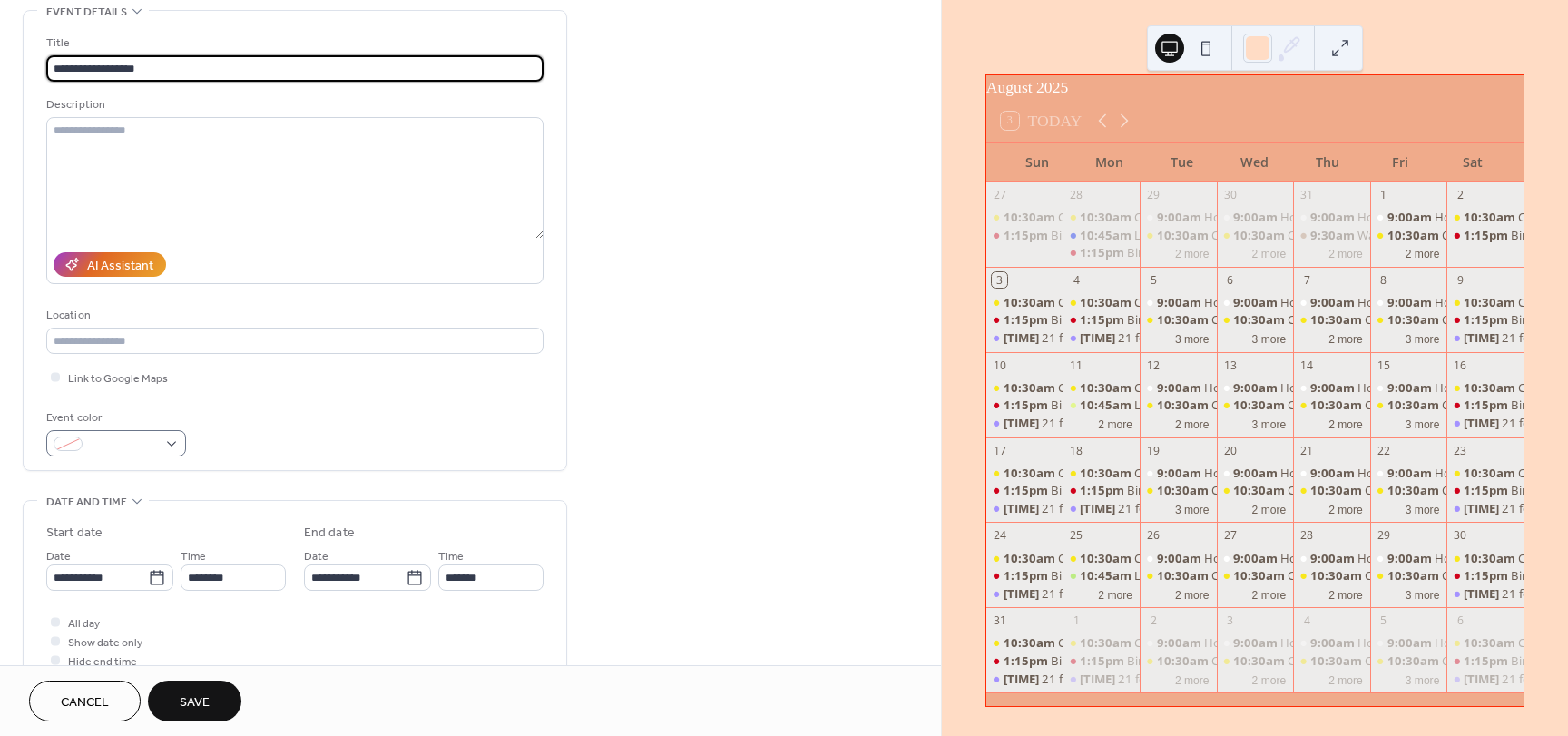 type on "**********" 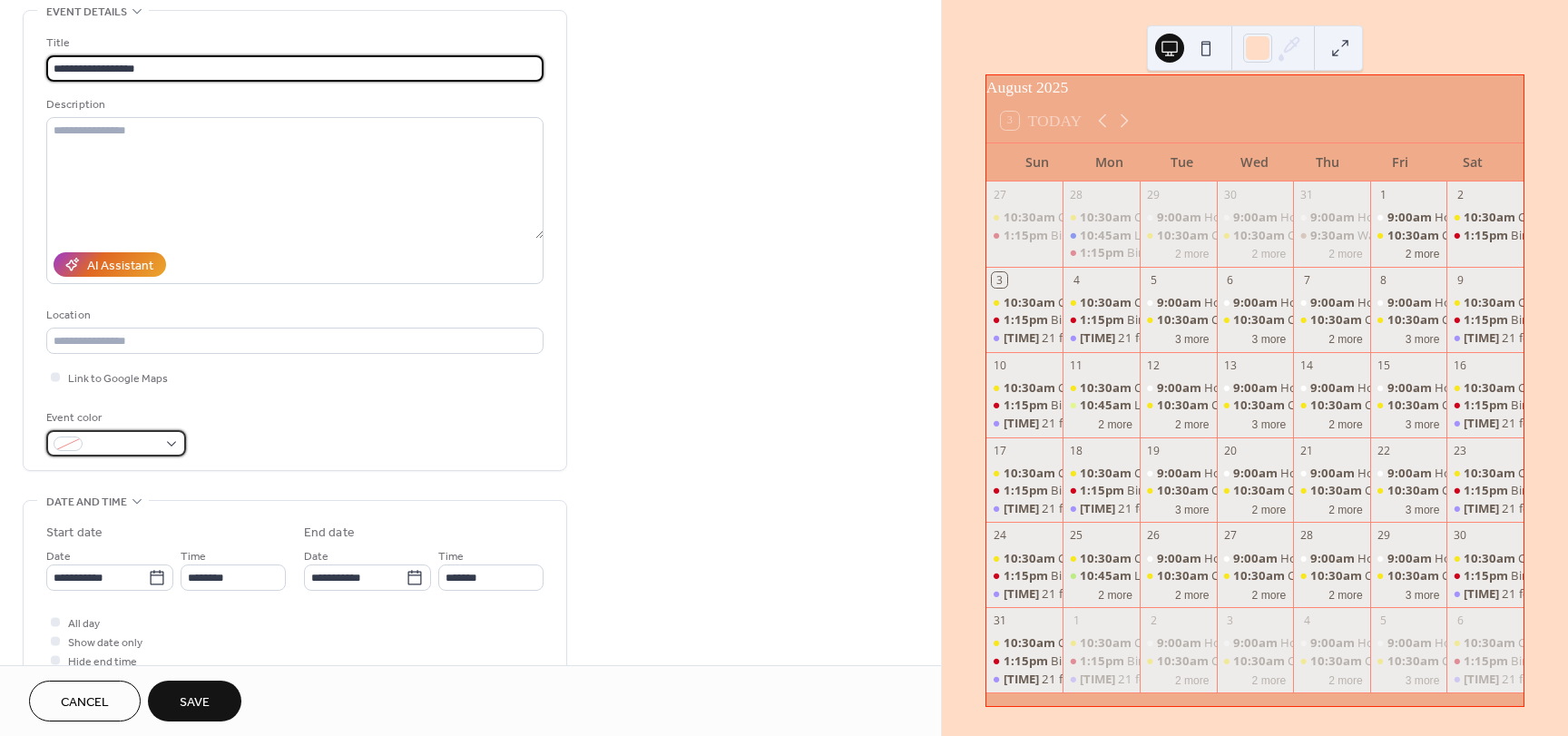 click at bounding box center (123, 445) 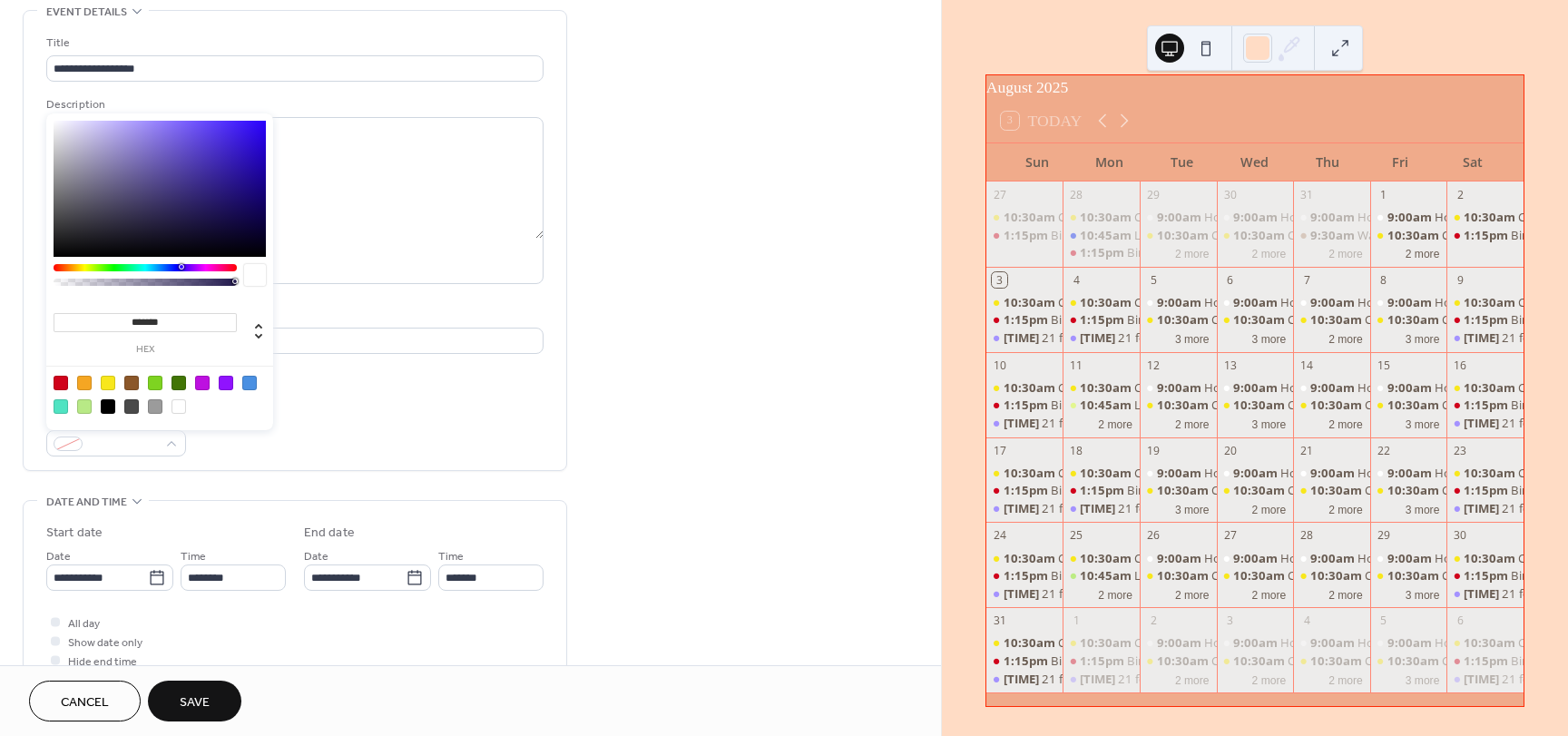 click at bounding box center (84, 407) 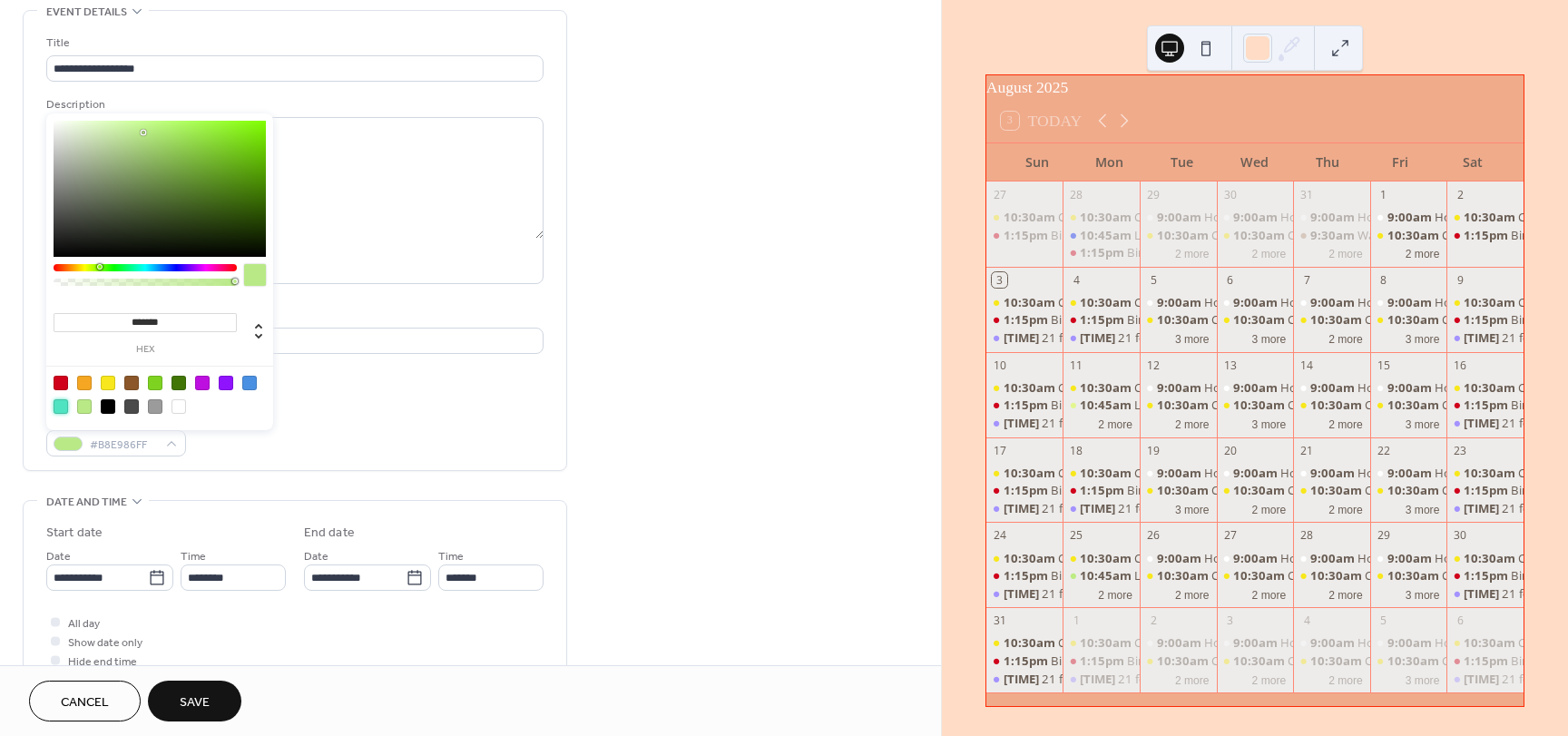 click at bounding box center [61, 407] 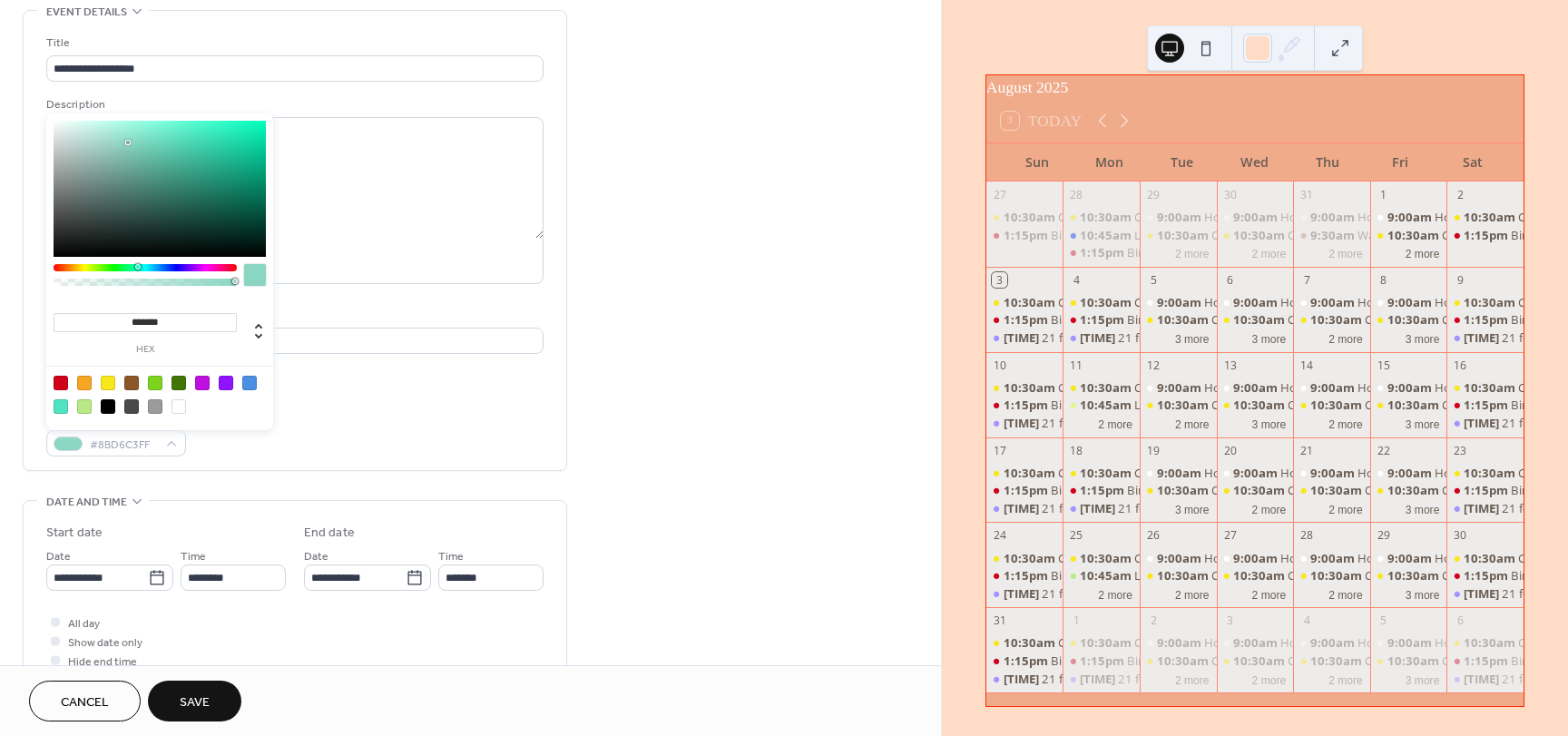 type on "*******" 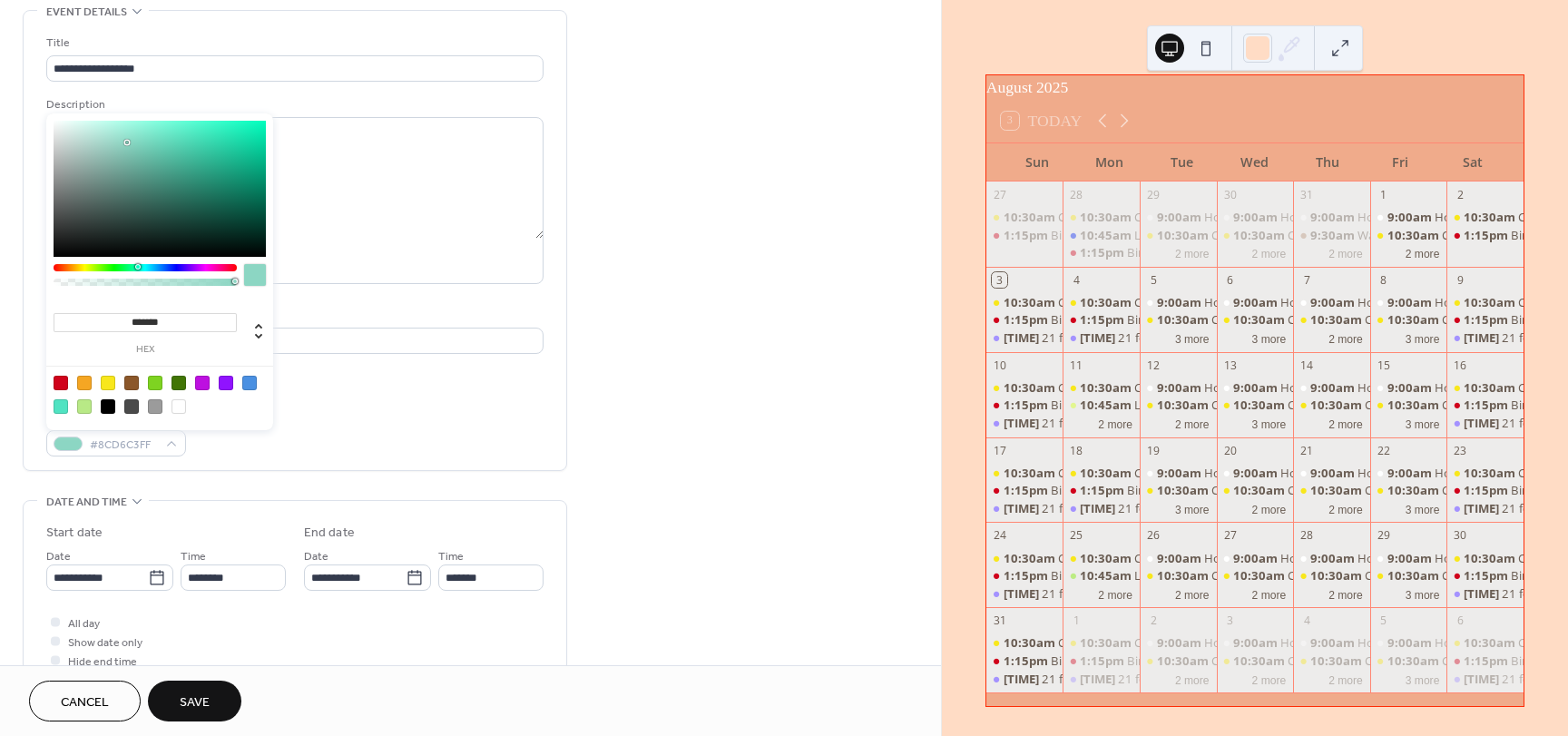 drag, startPoint x: 186, startPoint y: 144, endPoint x: 127, endPoint y: 142, distance: 59.03389 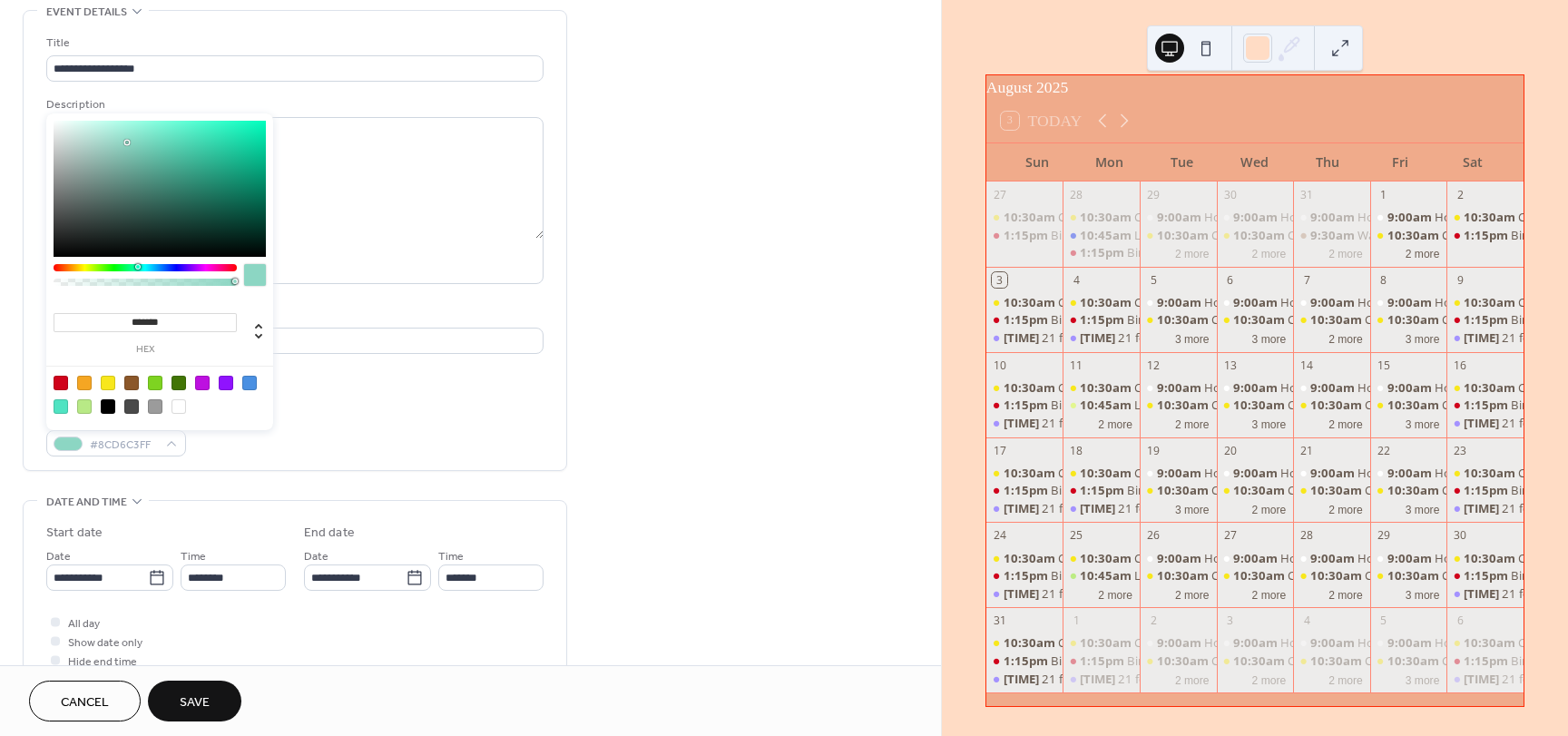 click at bounding box center [160, 189] 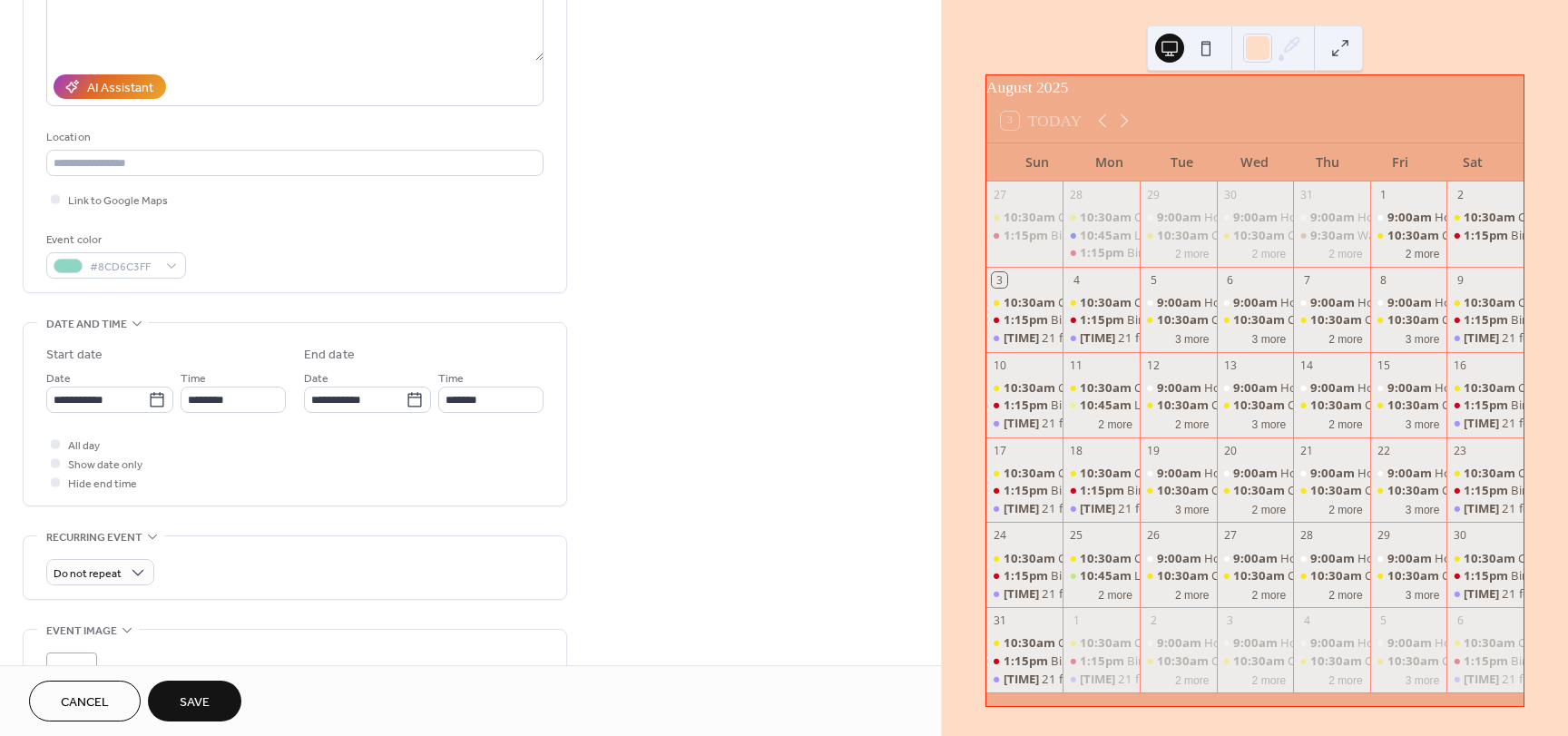 scroll, scrollTop: 272, scrollLeft: 0, axis: vertical 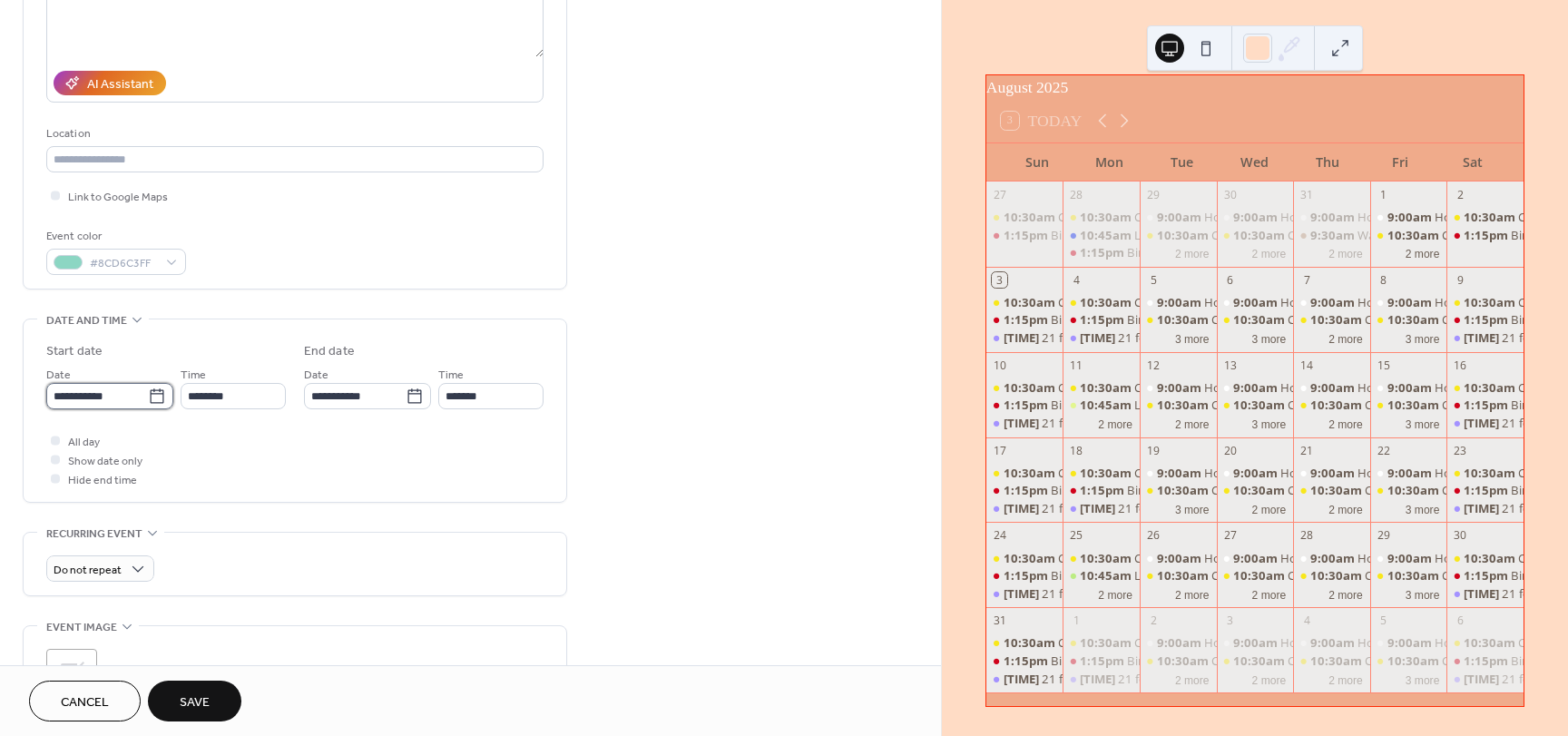 click on "**********" at bounding box center (97, 396) 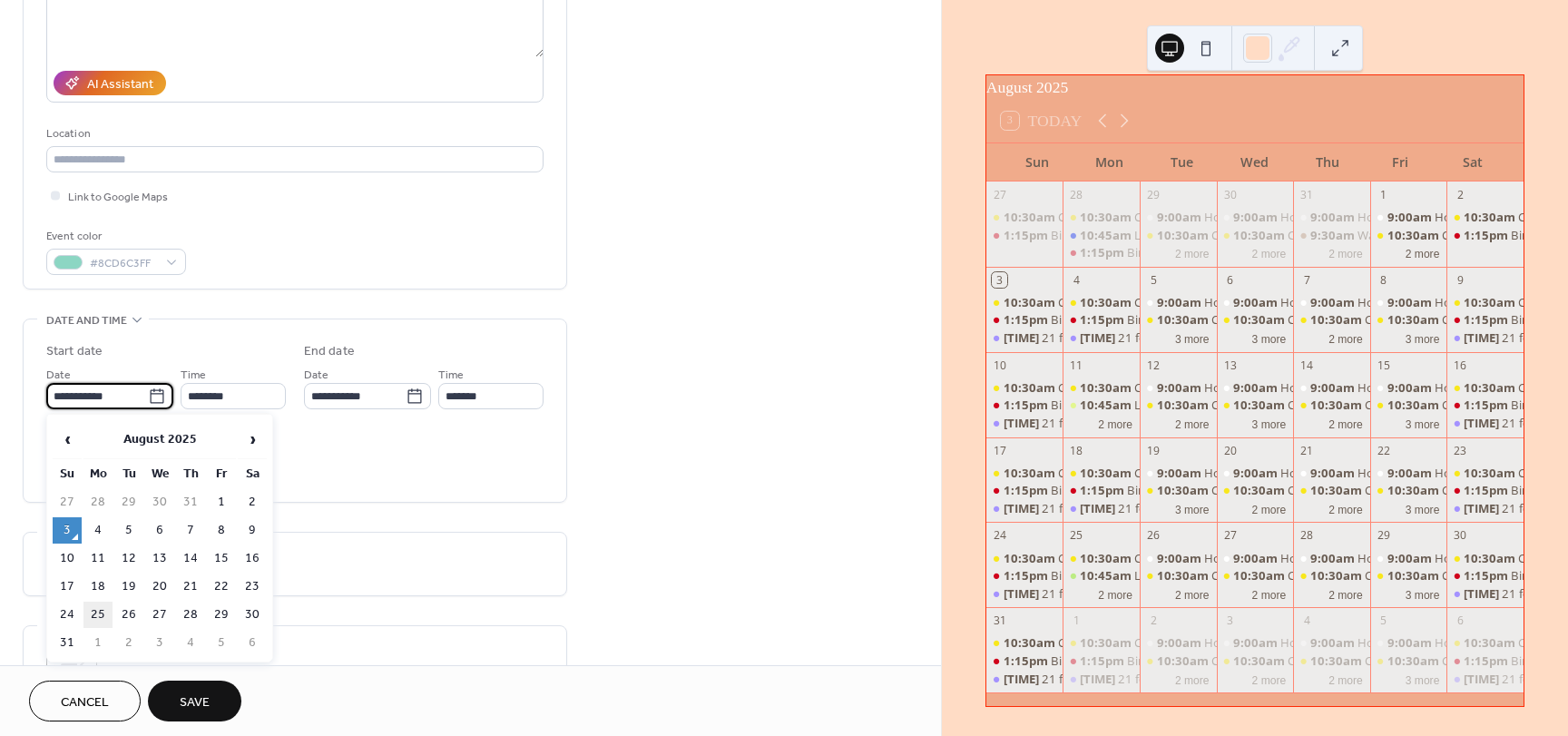 click on "25" at bounding box center [98, 614] 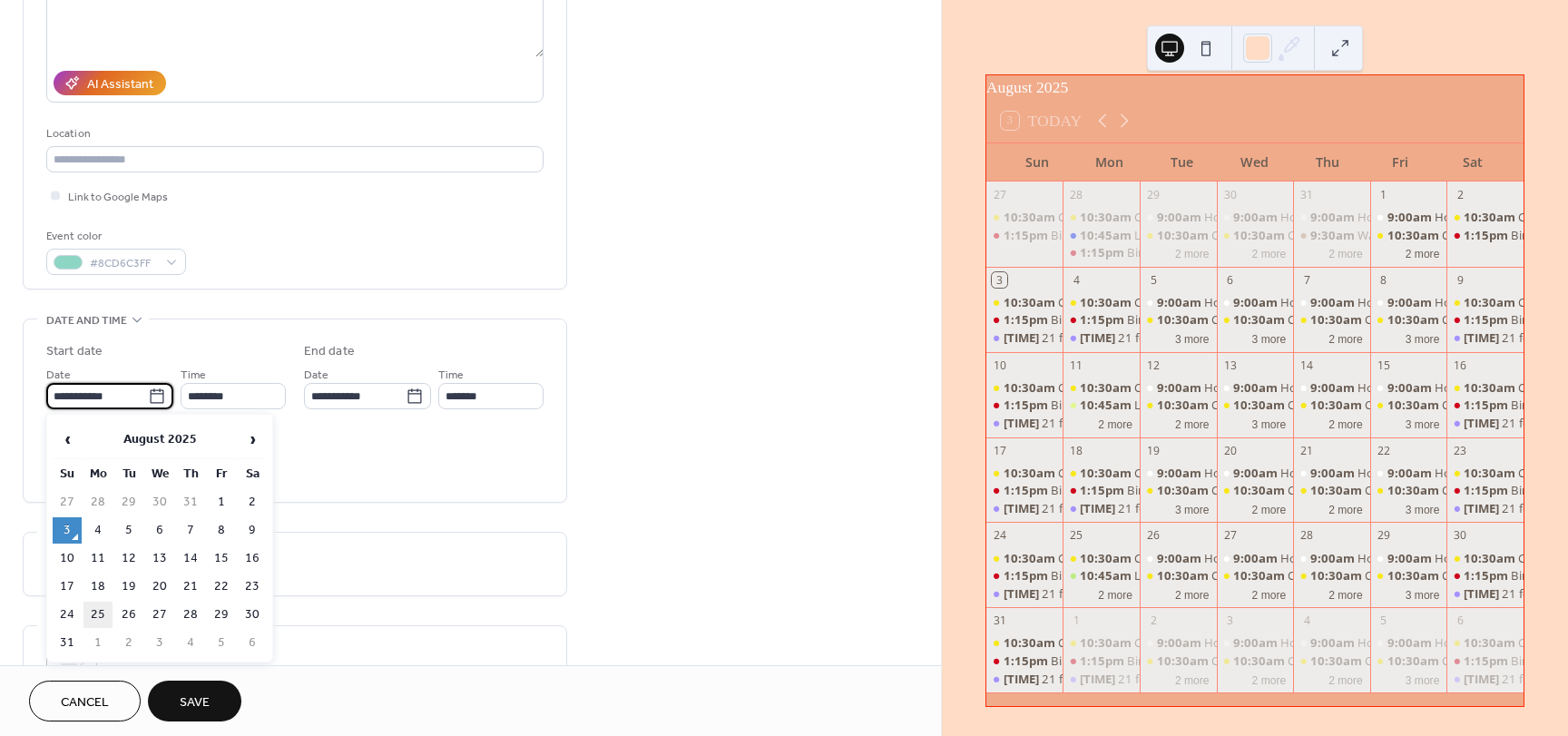 type on "**********" 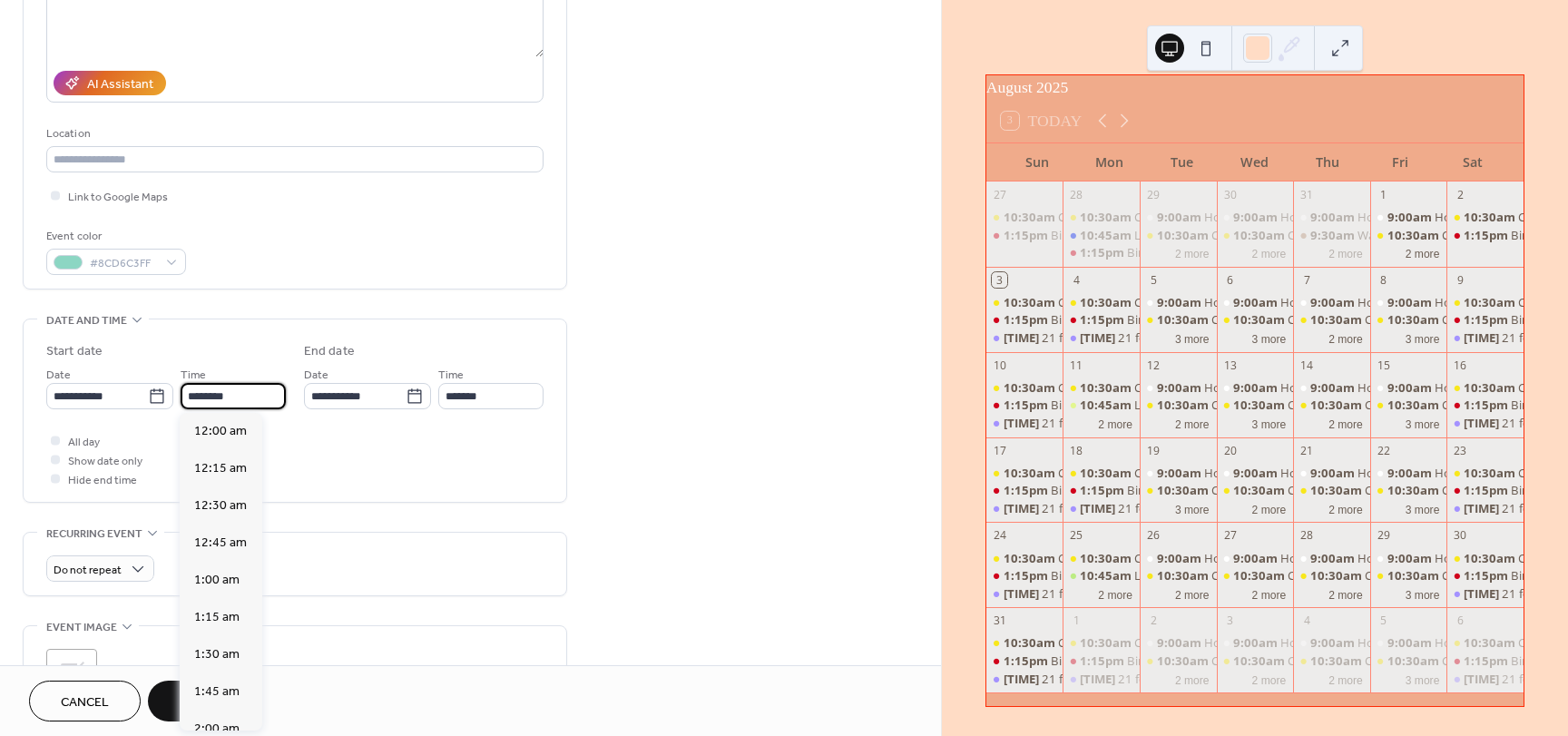 click on "********" at bounding box center (233, 396) 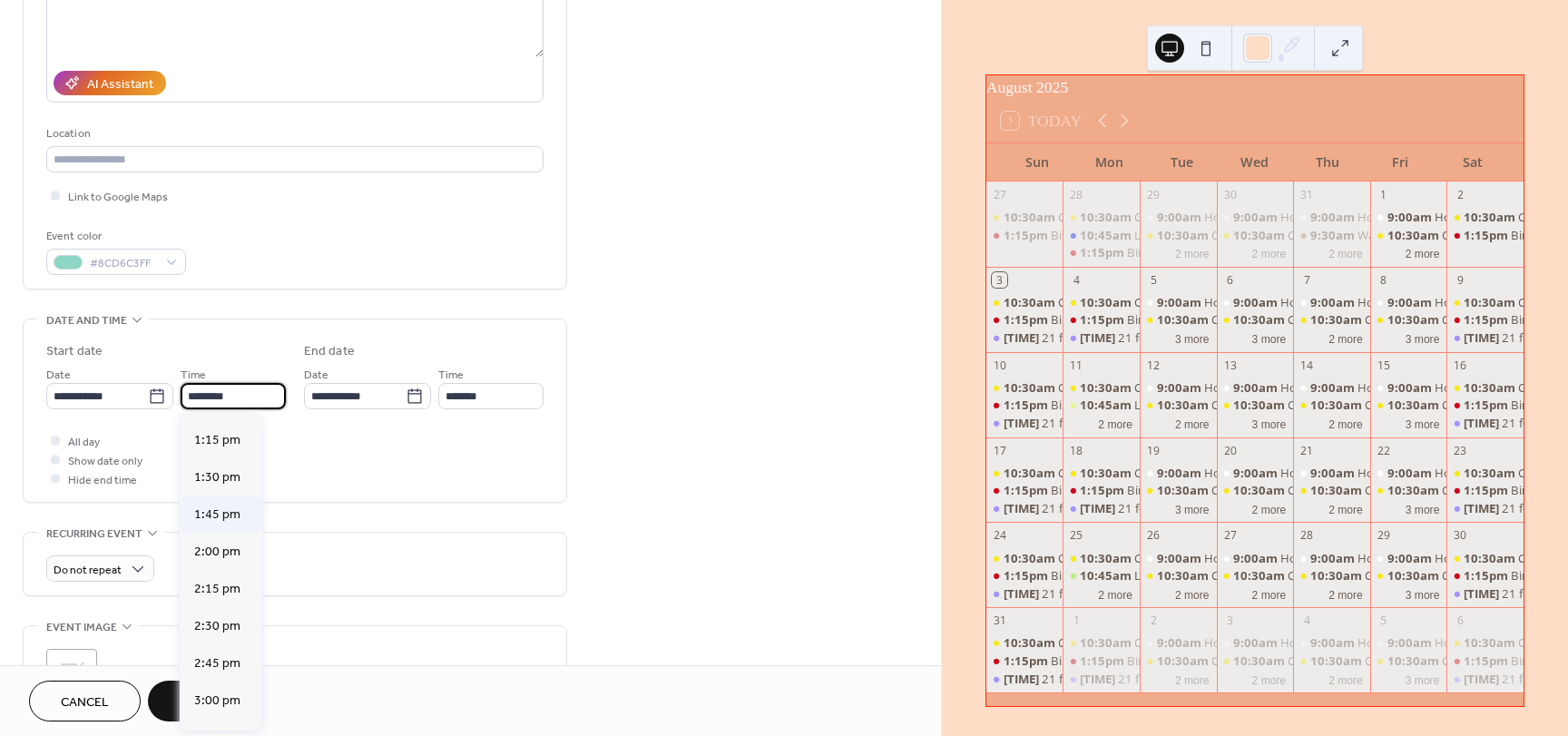 scroll, scrollTop: 1968, scrollLeft: 0, axis: vertical 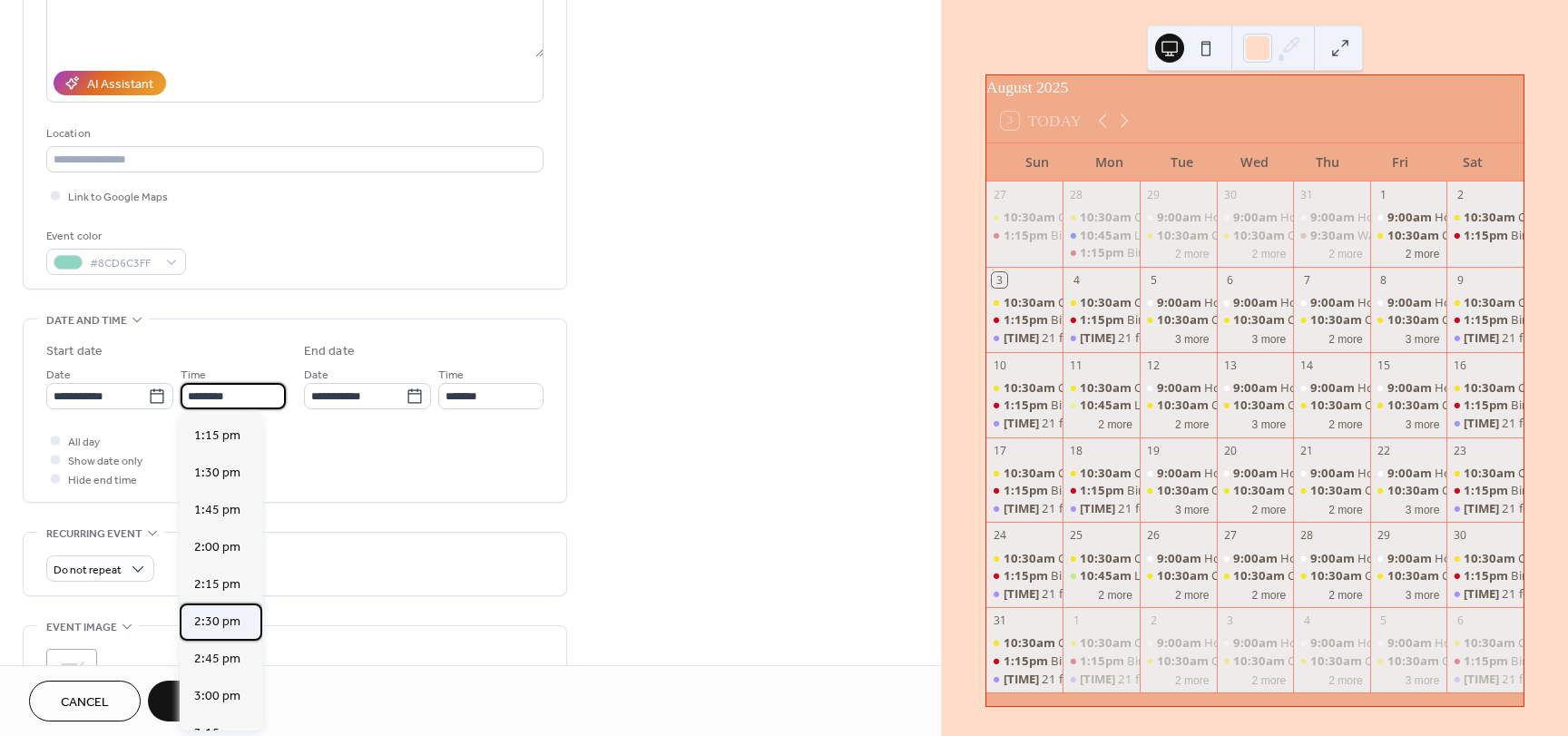 click on "2:30 pm" at bounding box center (217, 622) 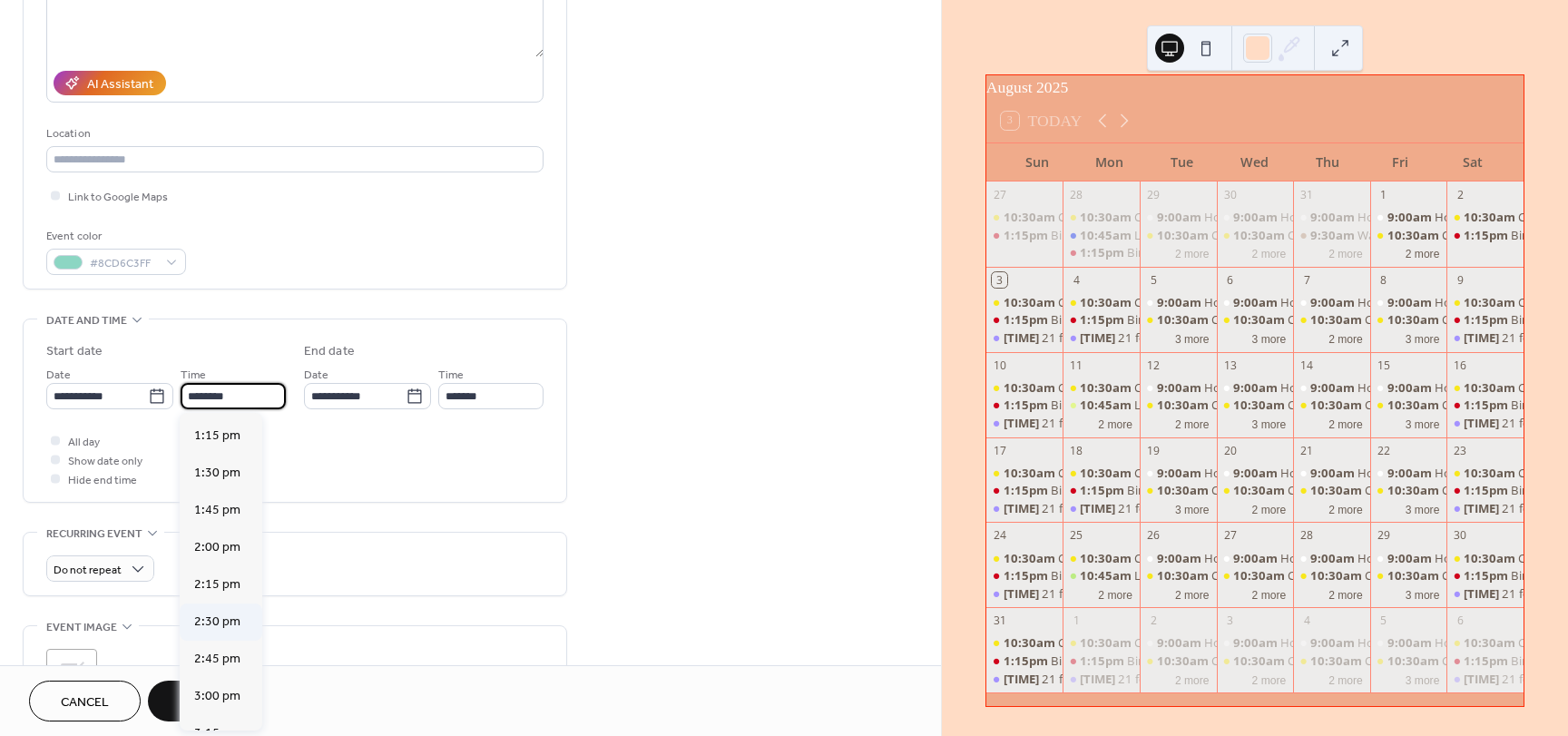 type on "*******" 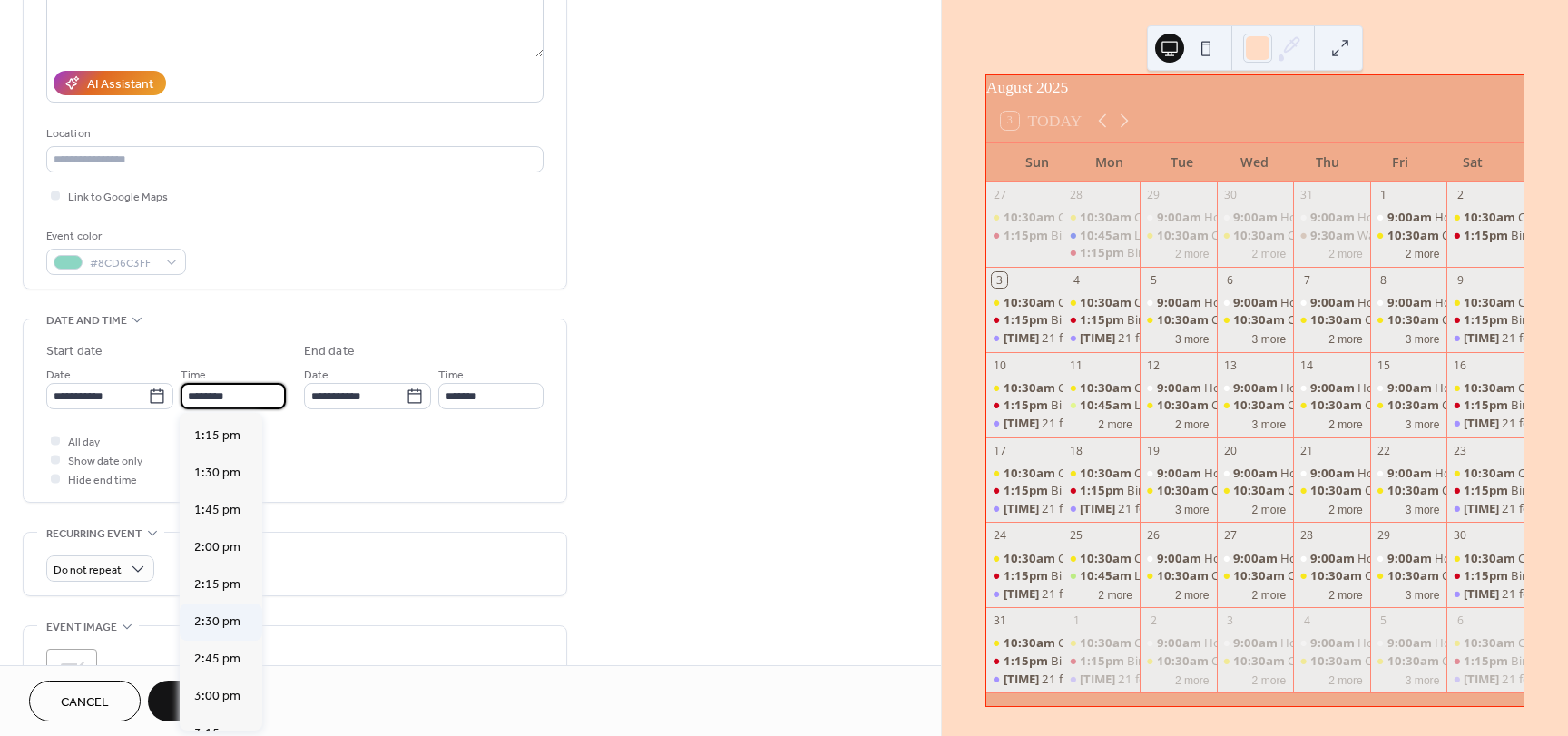 type on "*******" 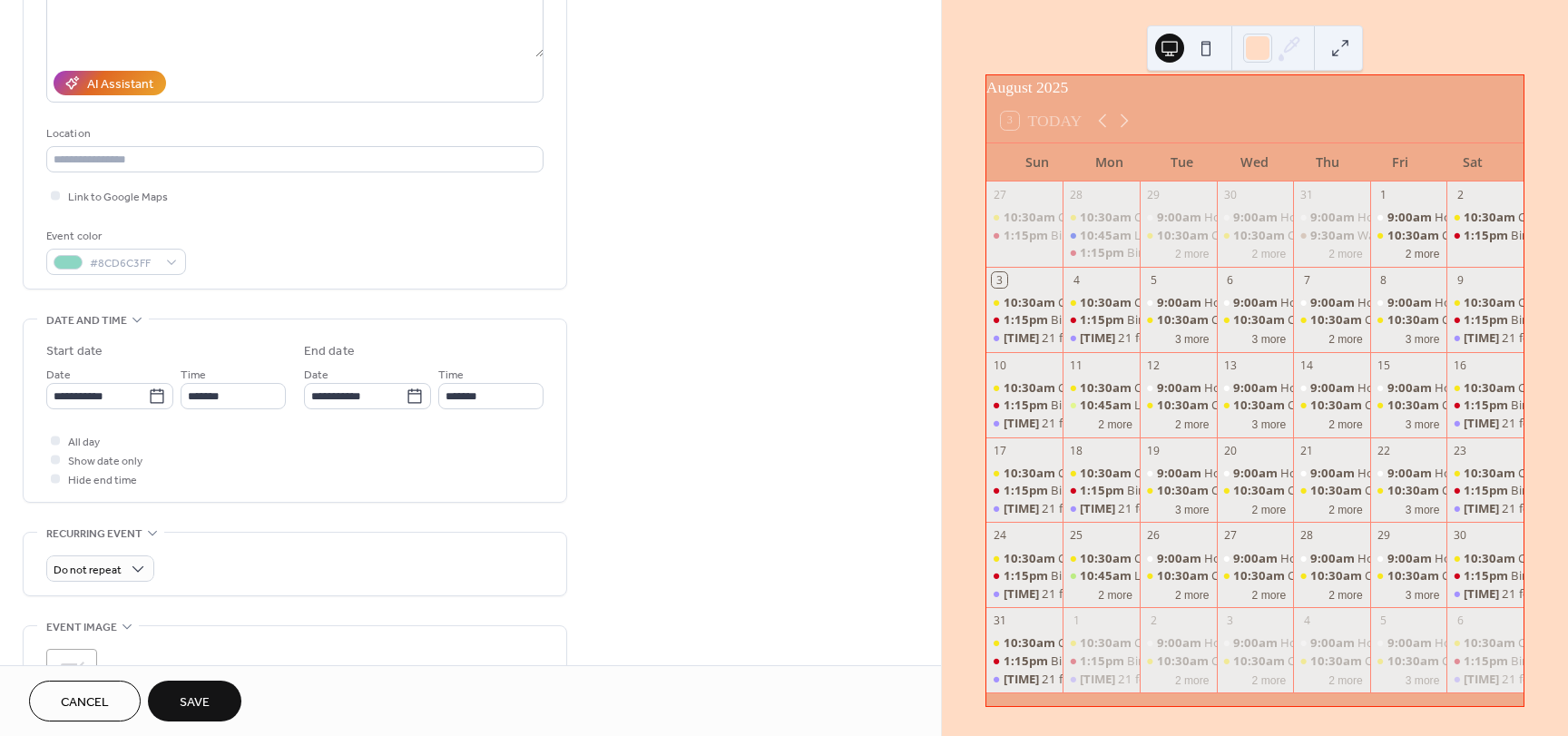 click on "Save" at bounding box center [194, 702] 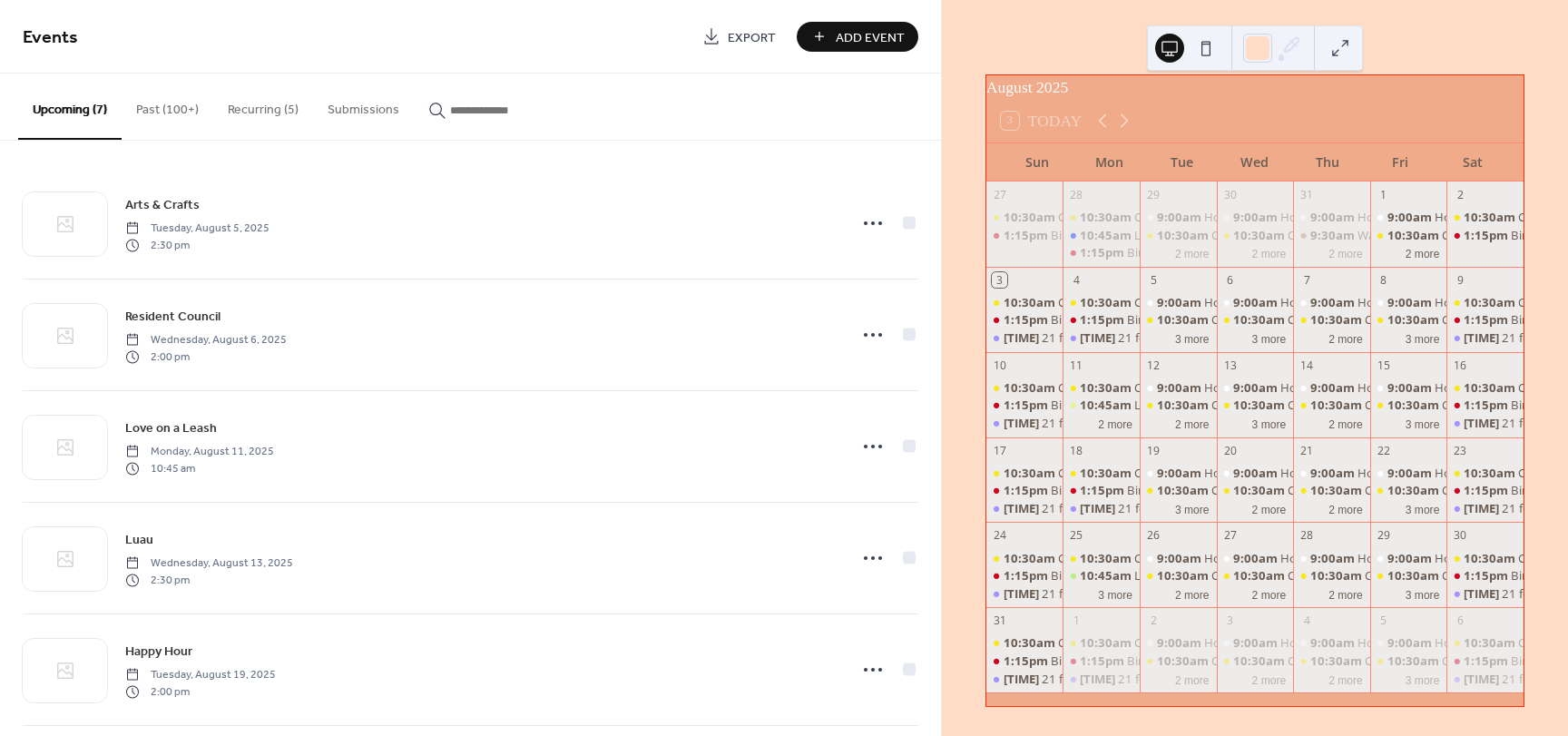 click on "Add Event" at bounding box center [870, 37] 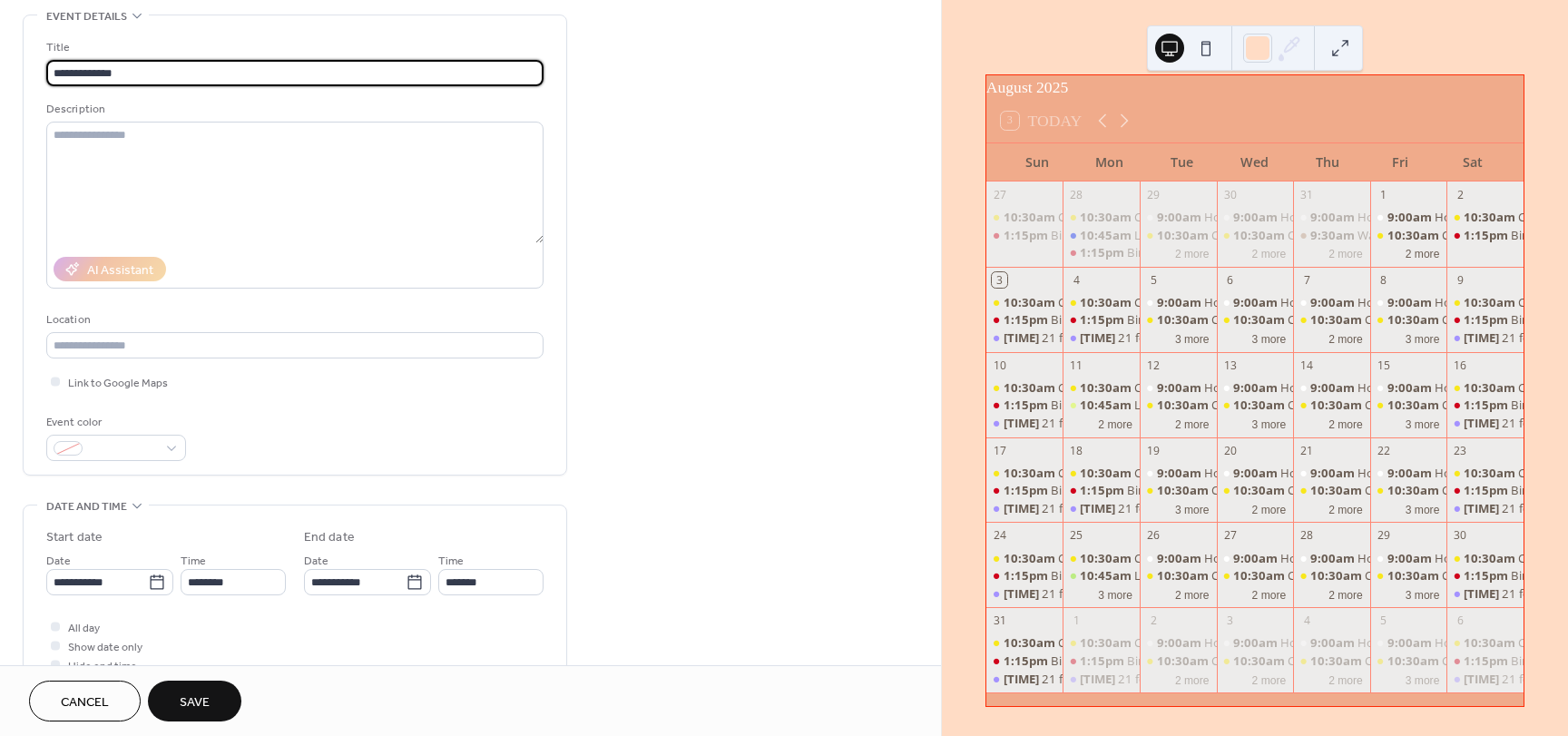 scroll, scrollTop: 91, scrollLeft: 0, axis: vertical 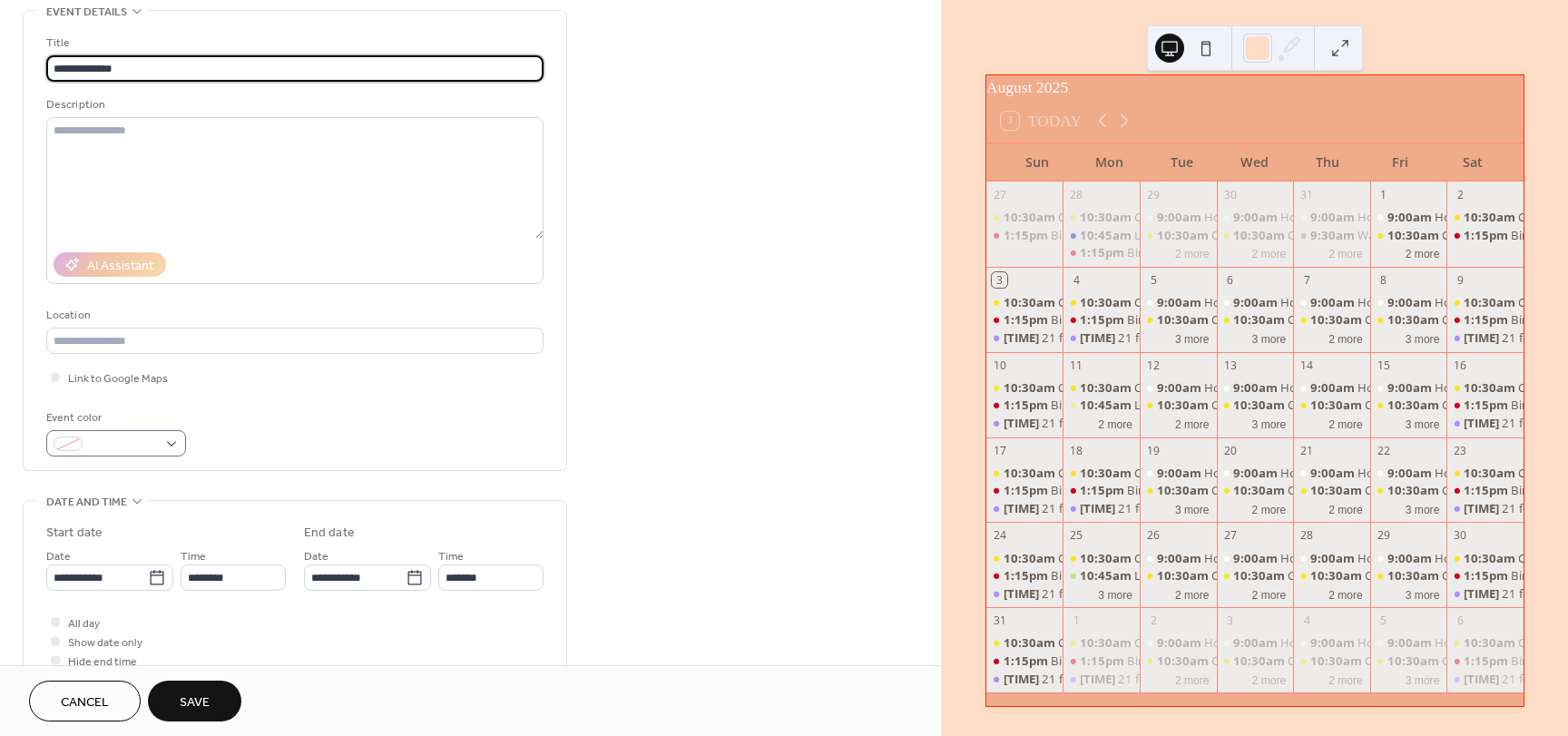 type on "**********" 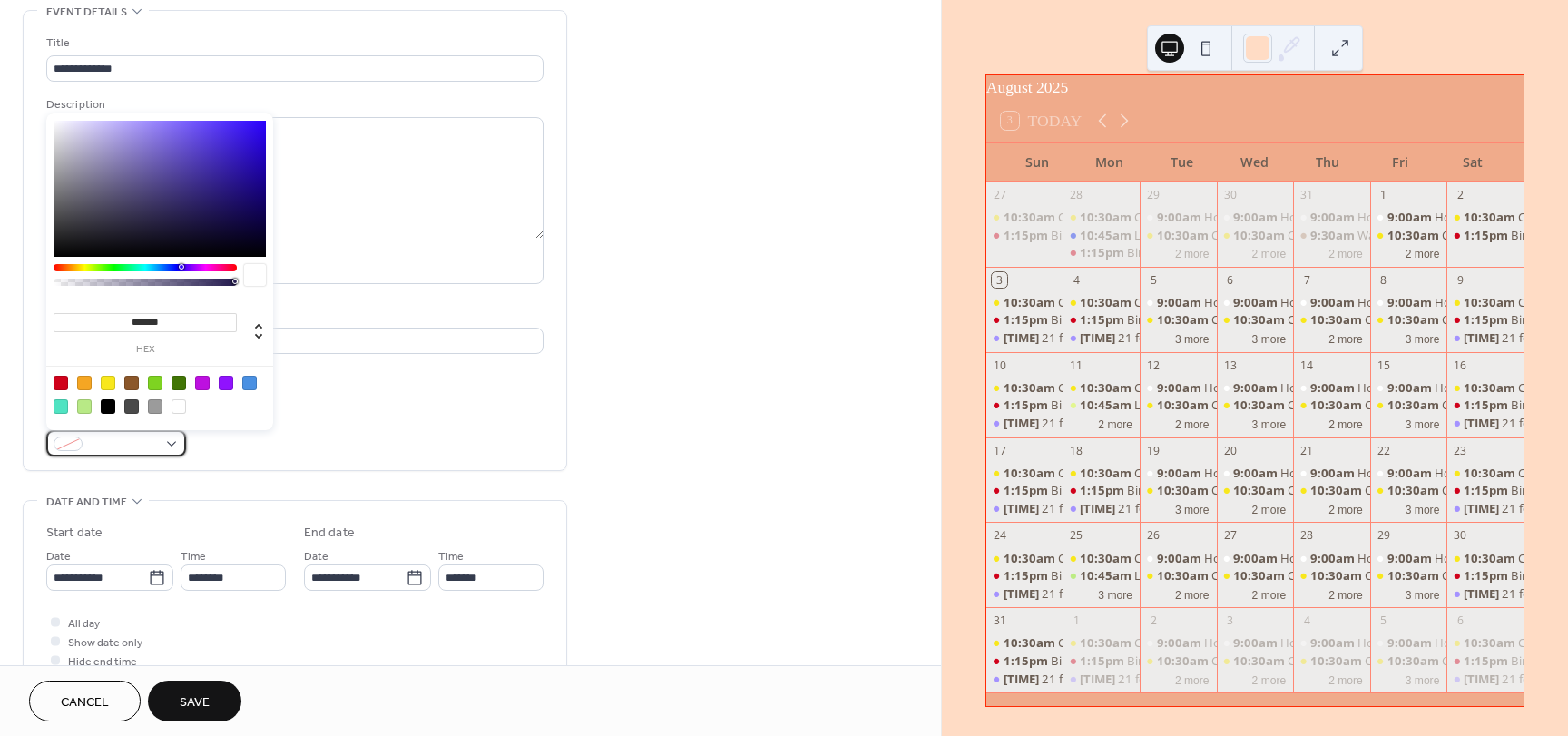 click at bounding box center (123, 445) 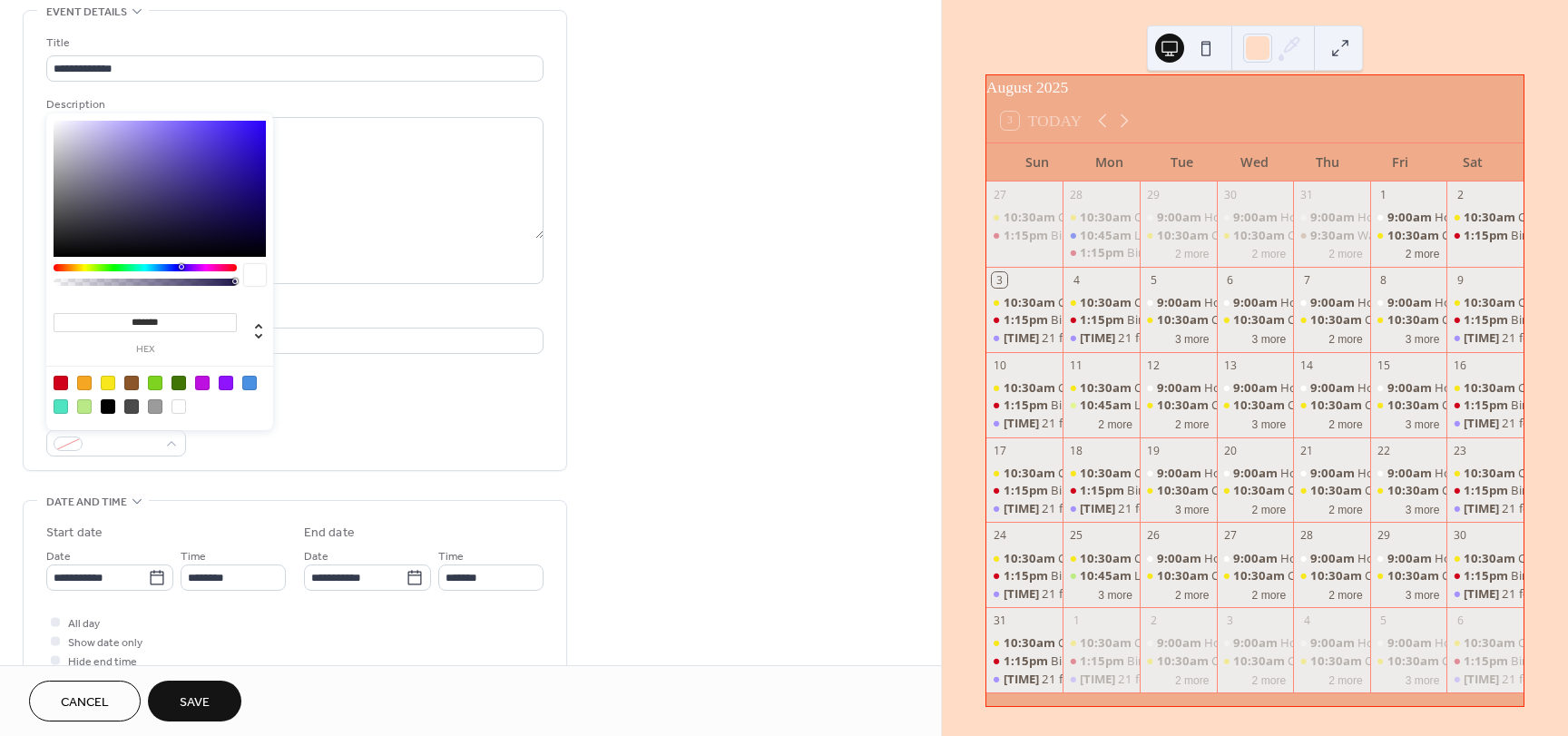 click at bounding box center [179, 383] 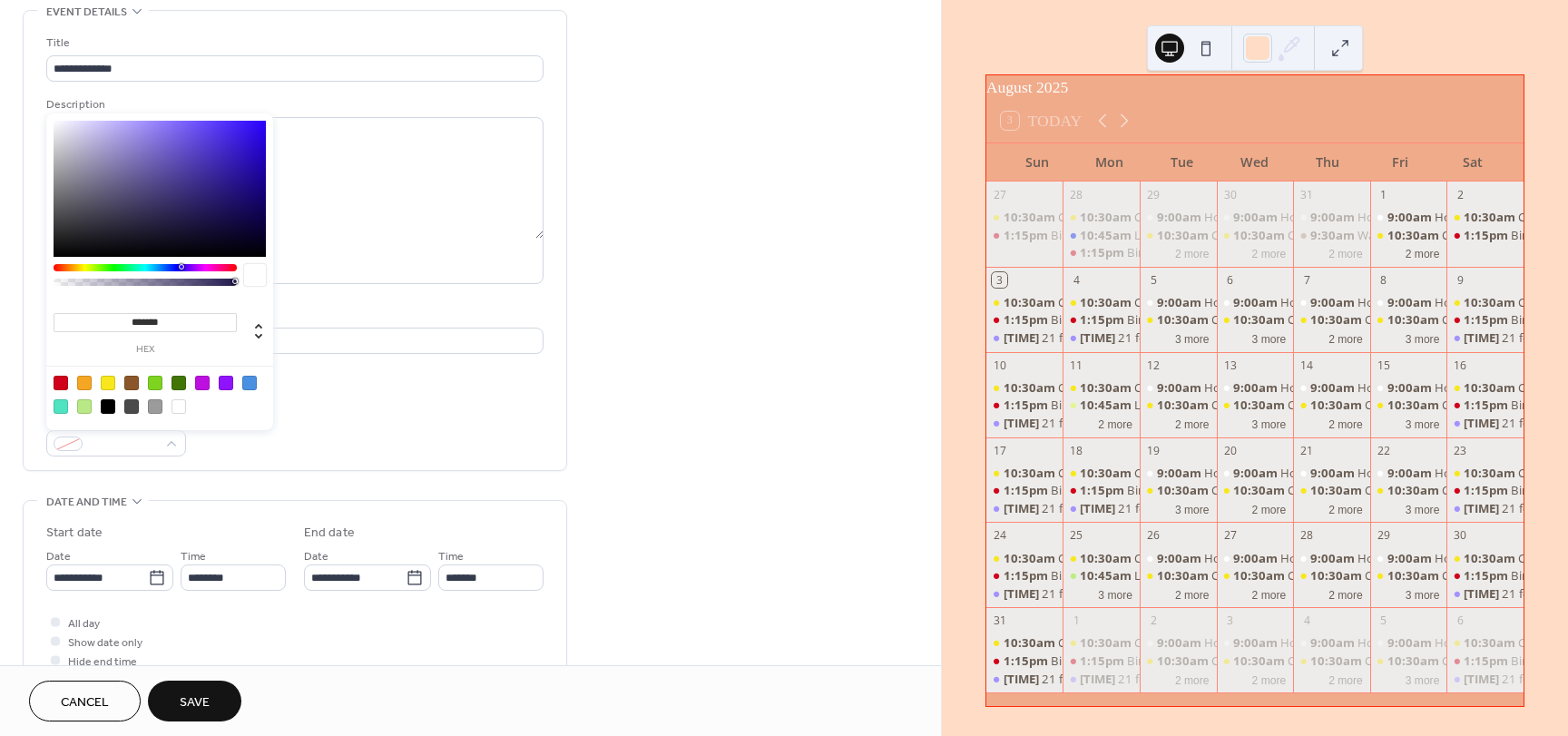 type on "*******" 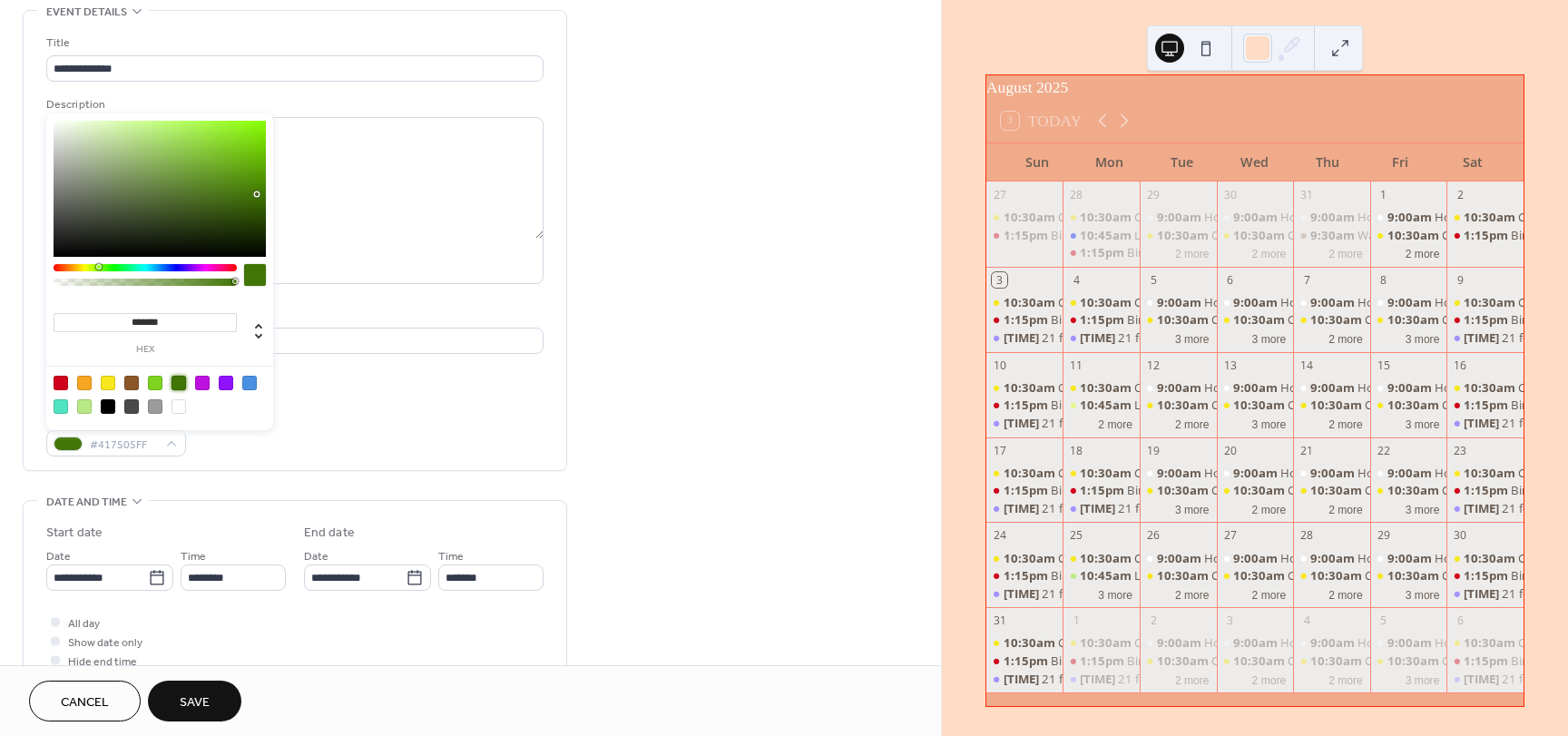click on "**********" at bounding box center [295, 245] 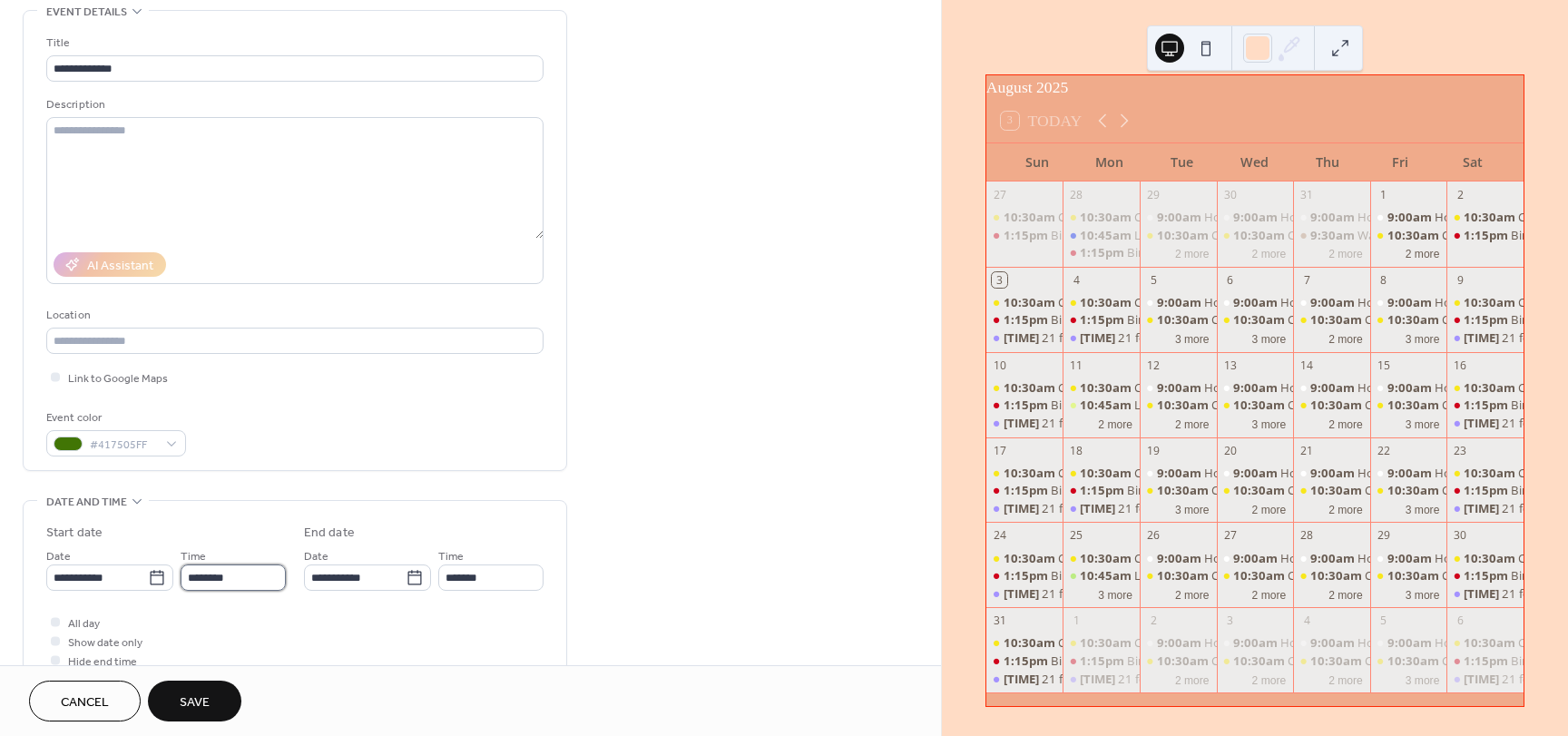 click on "********" at bounding box center (233, 577) 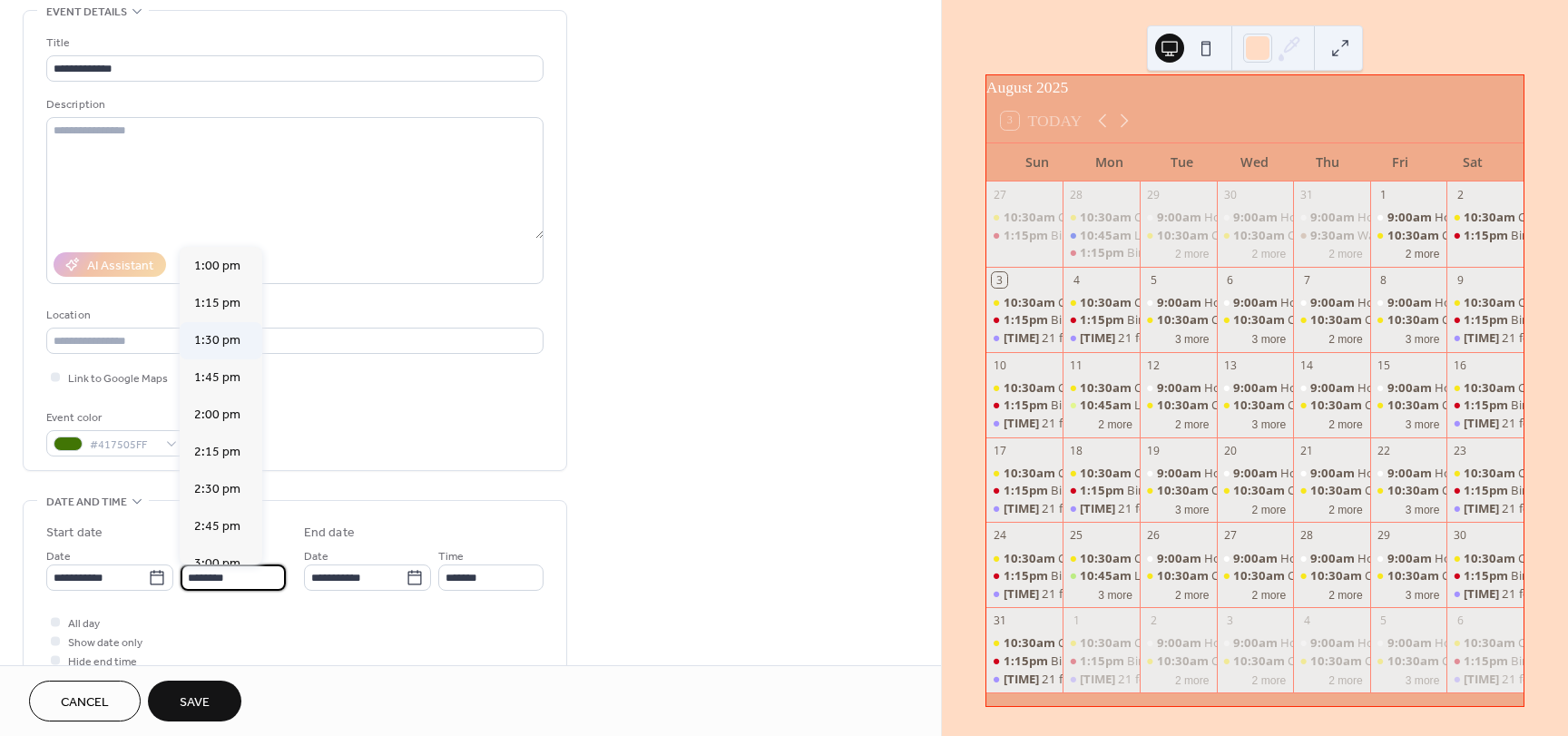 scroll, scrollTop: 1968, scrollLeft: 0, axis: vertical 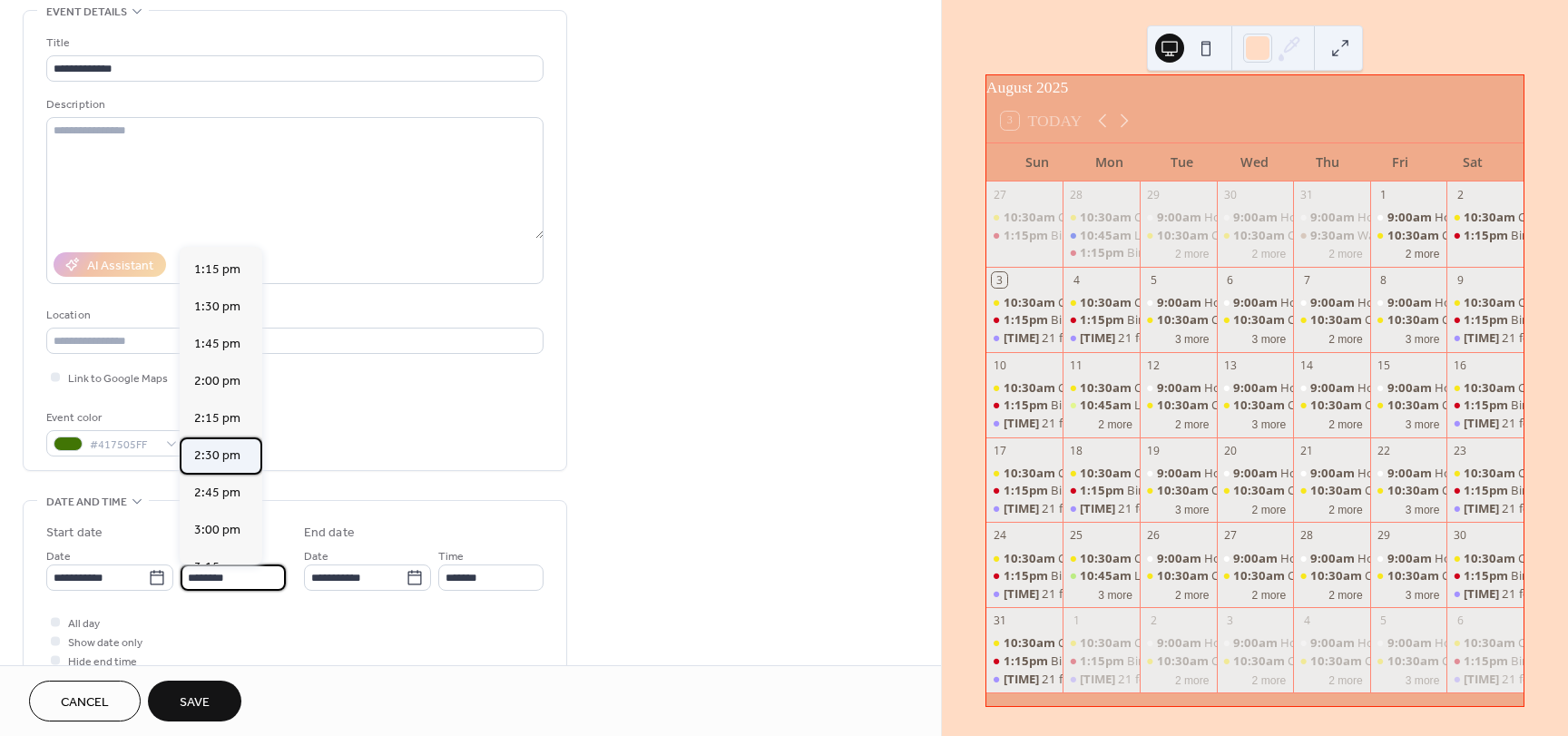 click on "2:30 pm" at bounding box center (217, 456) 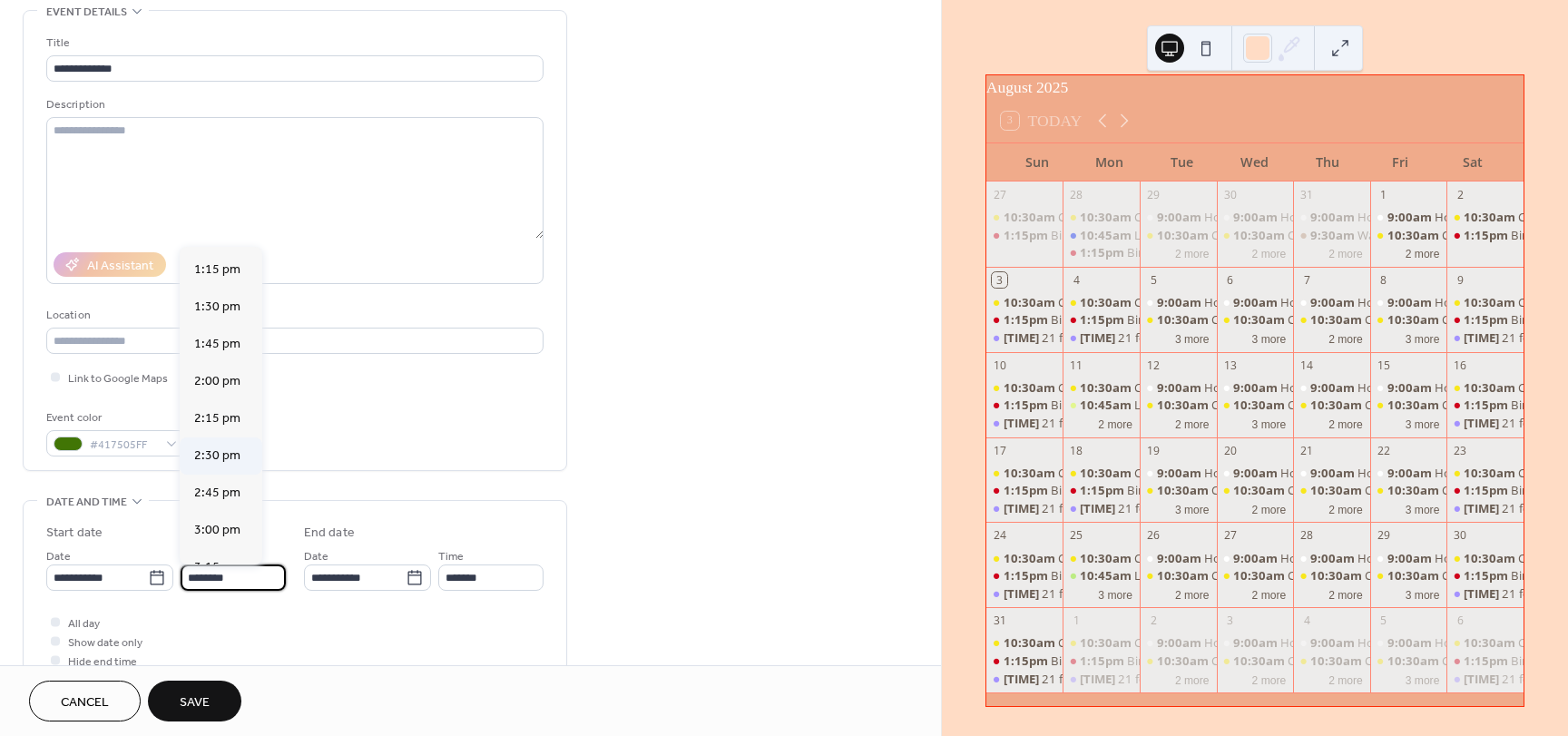 type on "*******" 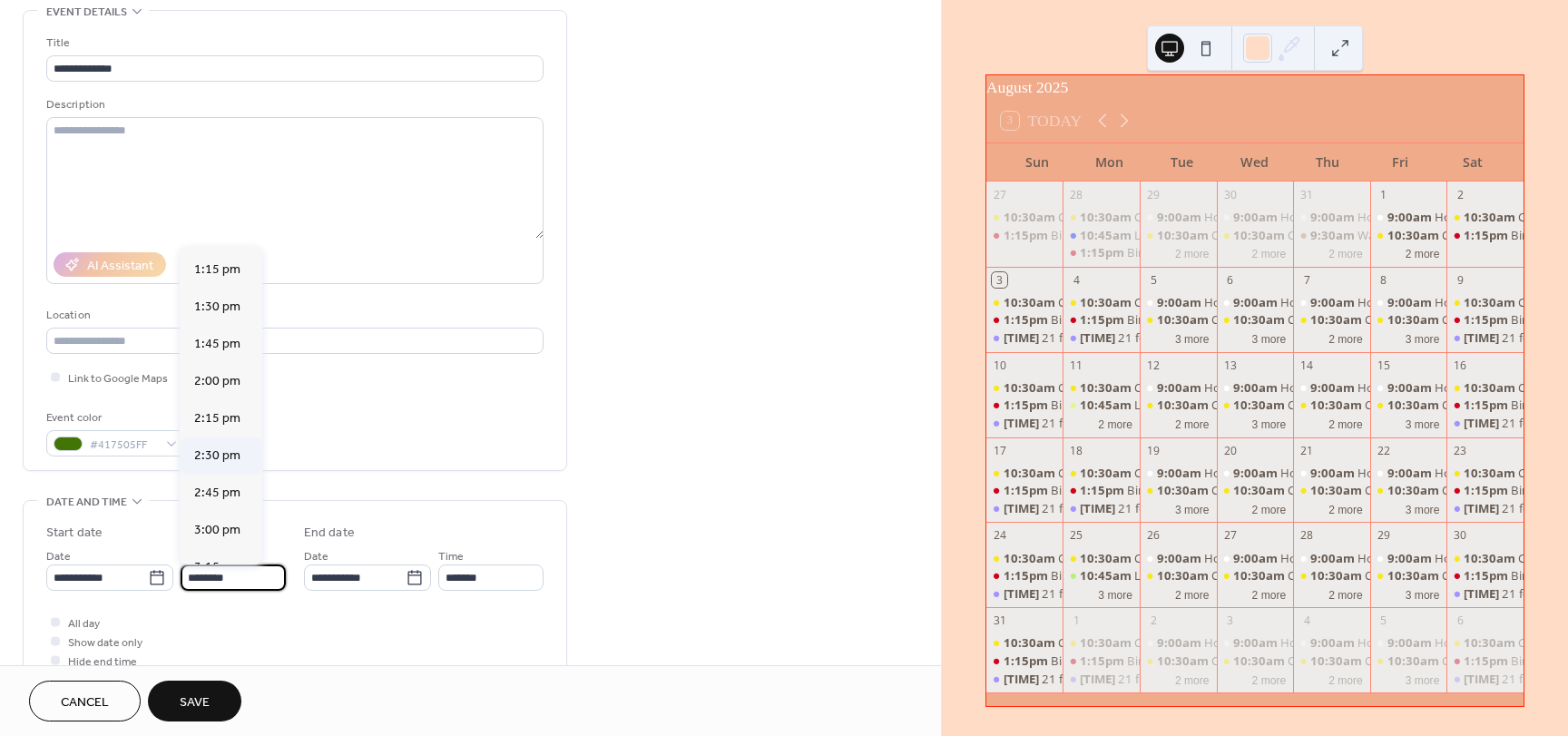 type on "*******" 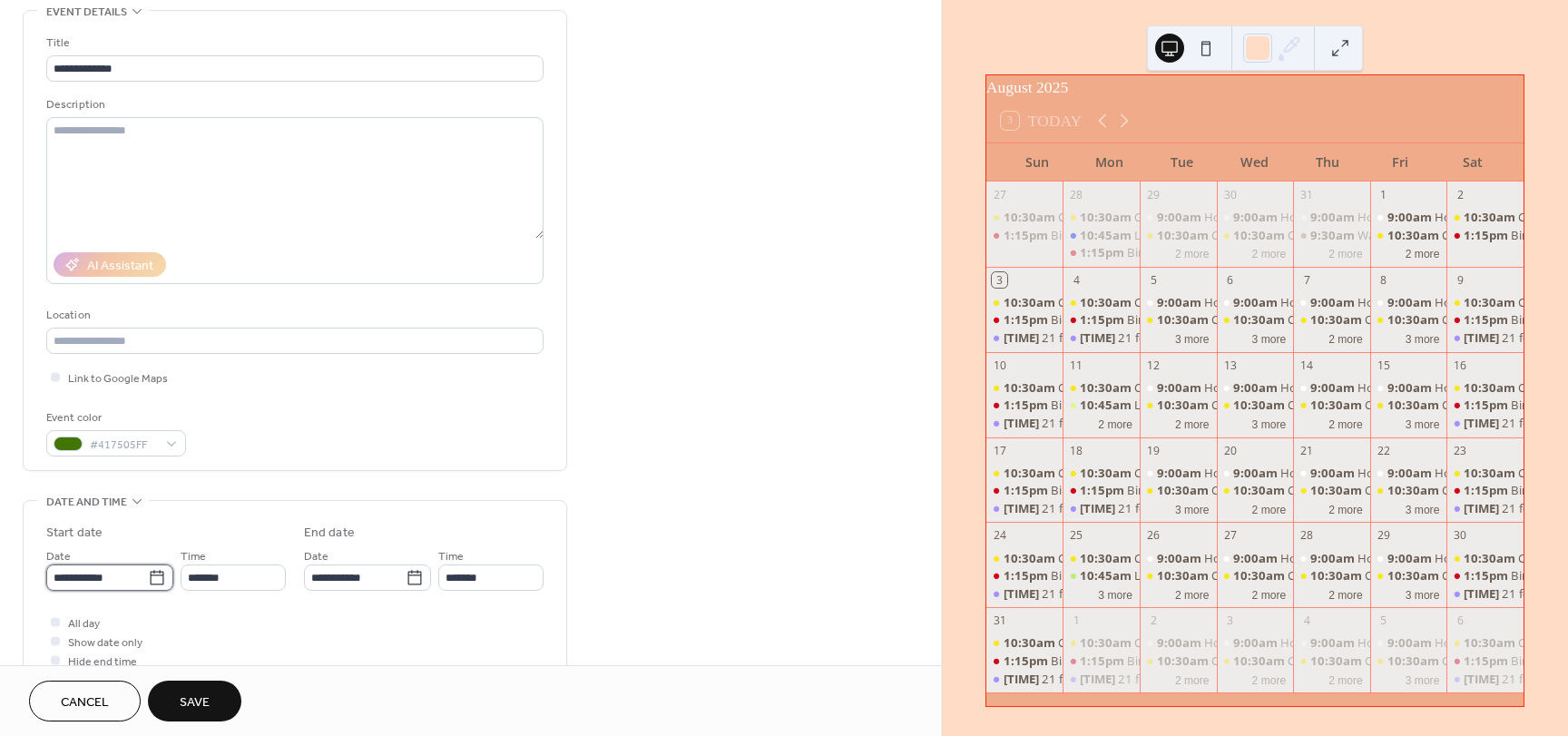 click on "**********" at bounding box center [97, 577] 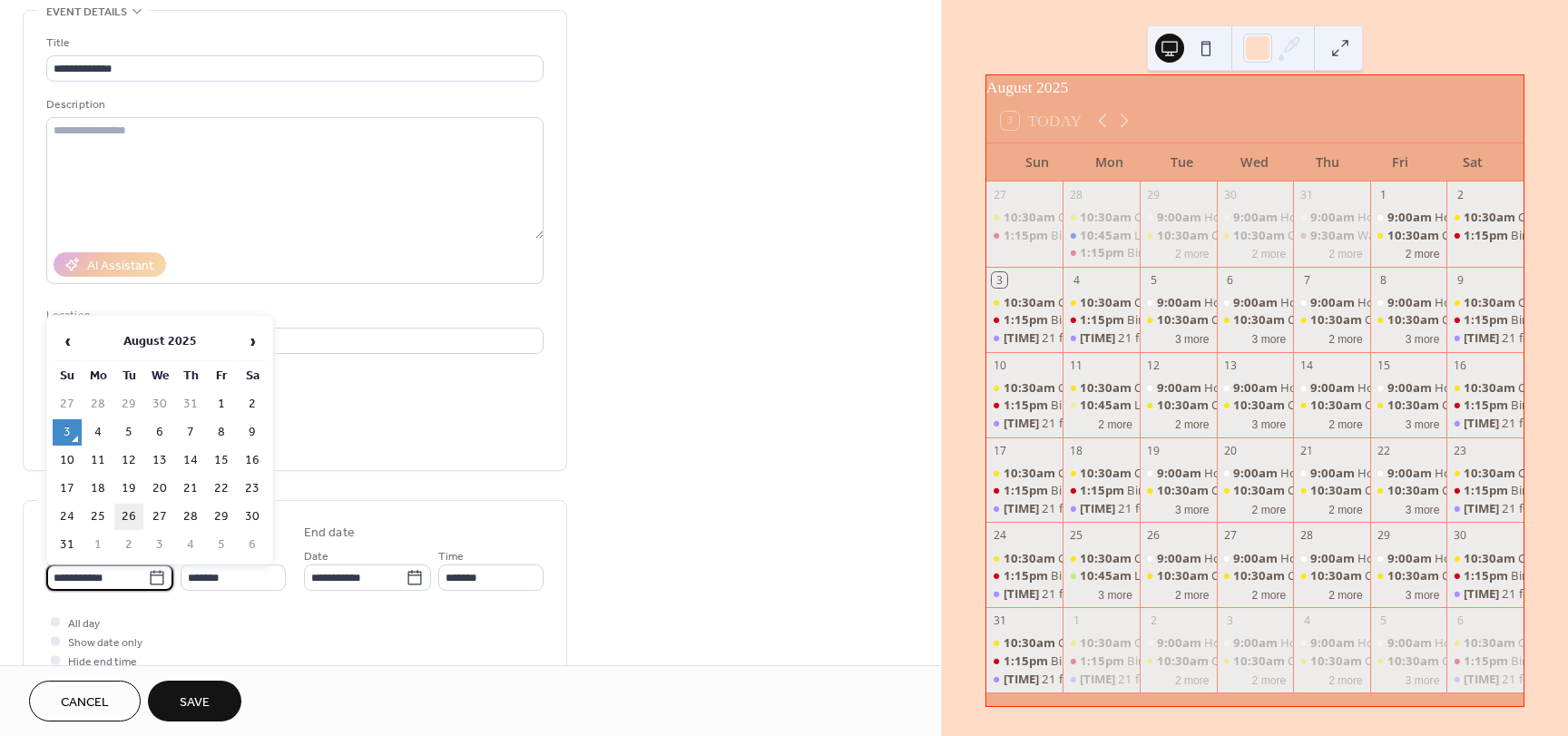 click on "26" at bounding box center [129, 516] 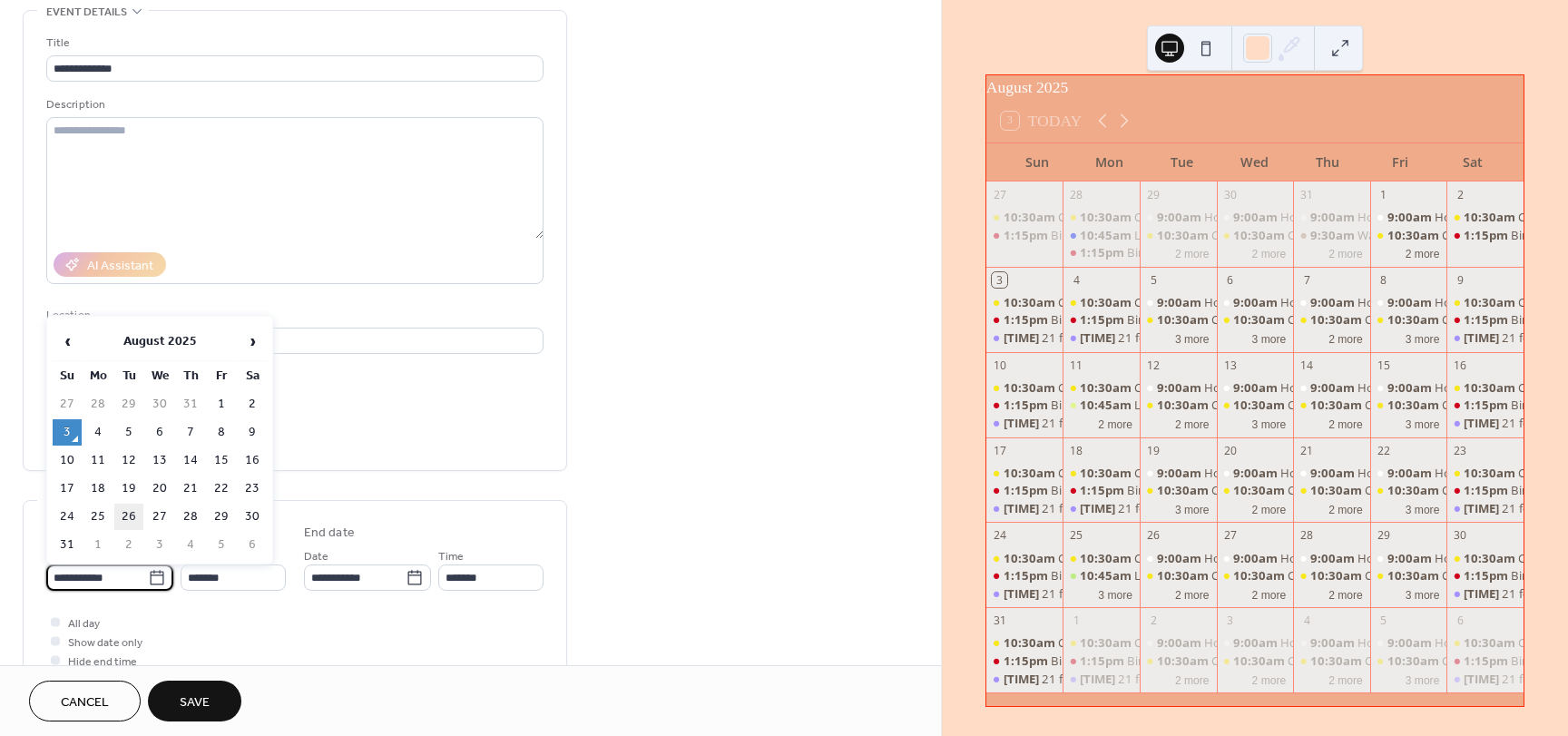 type on "**********" 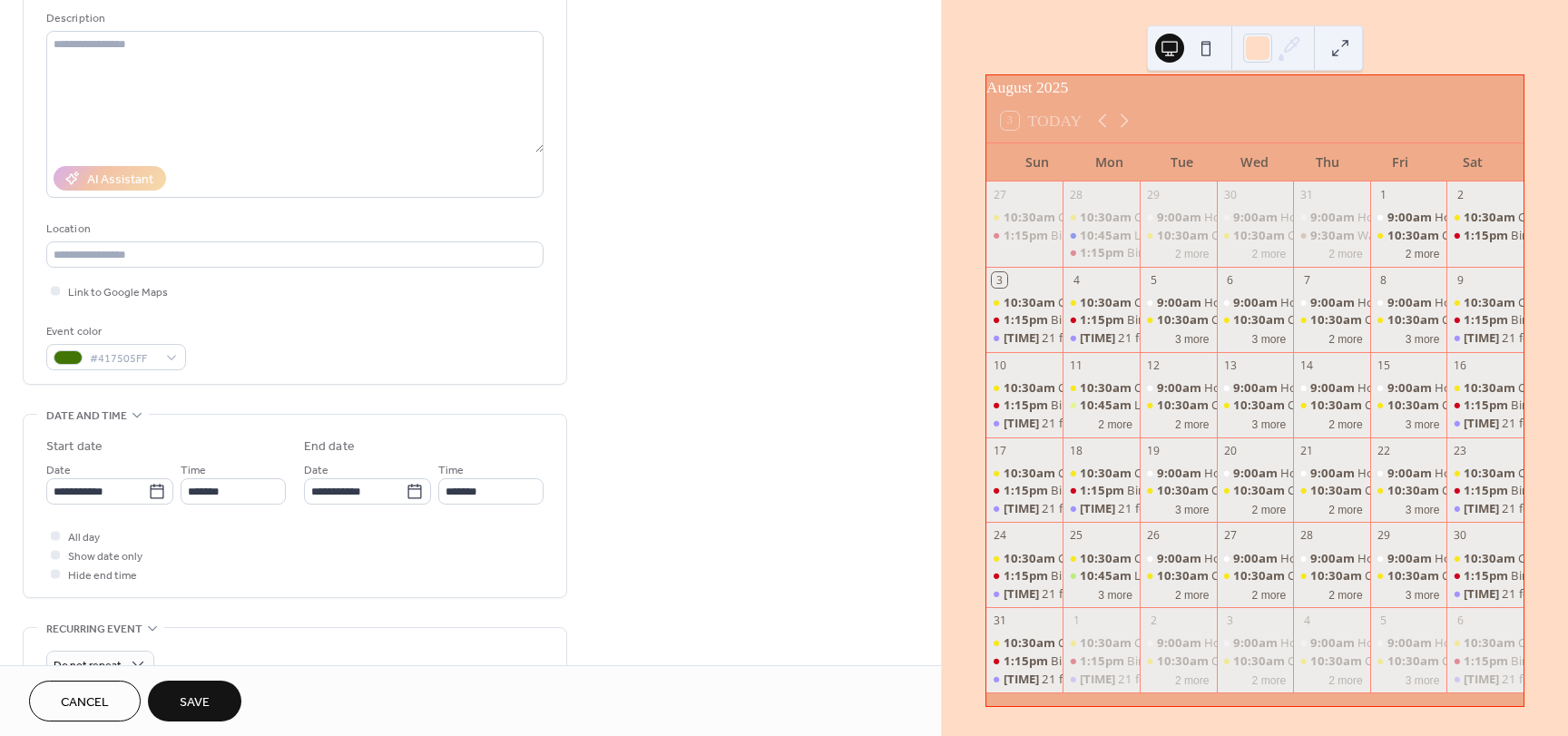 scroll, scrollTop: 182, scrollLeft: 0, axis: vertical 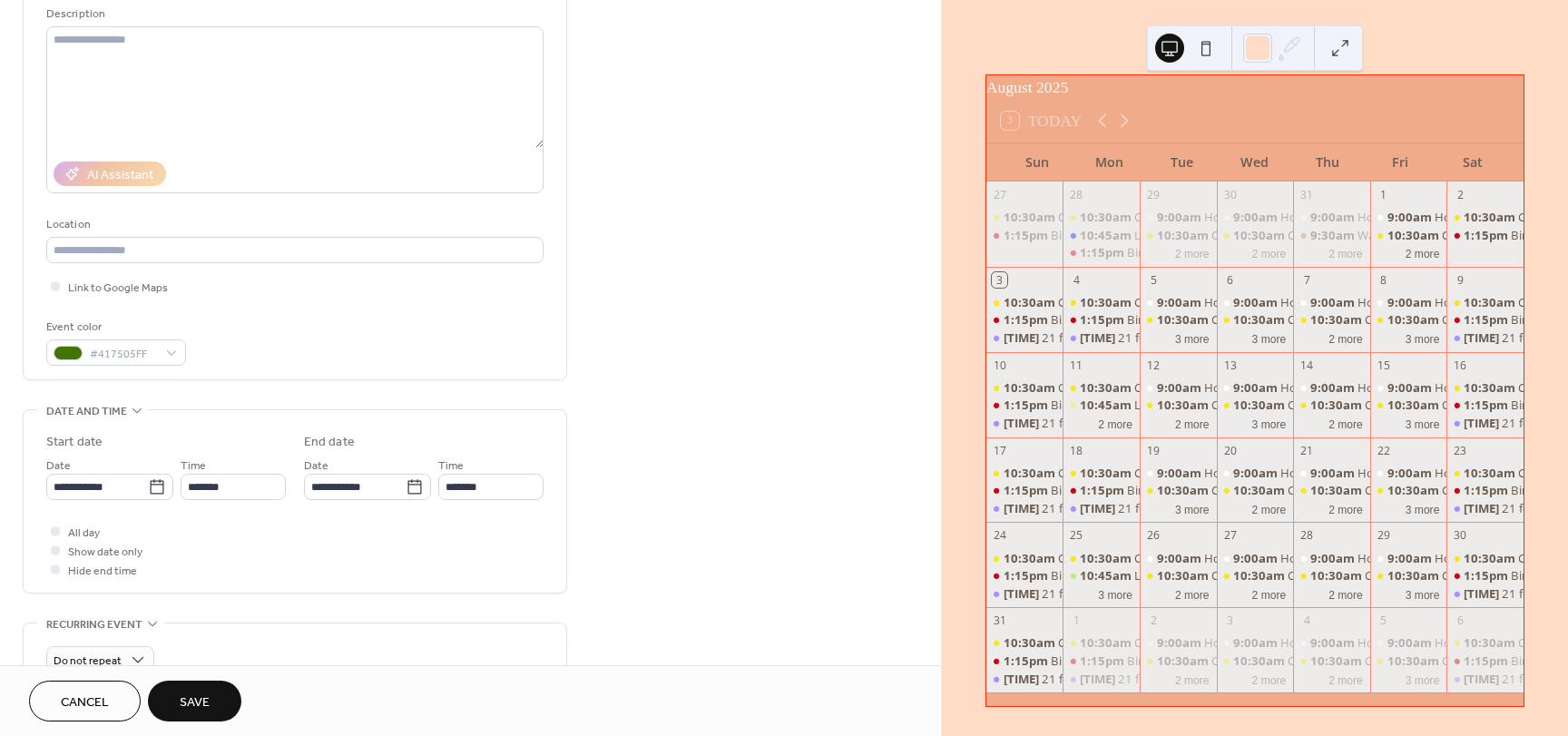 click on "Save" at bounding box center [194, 702] 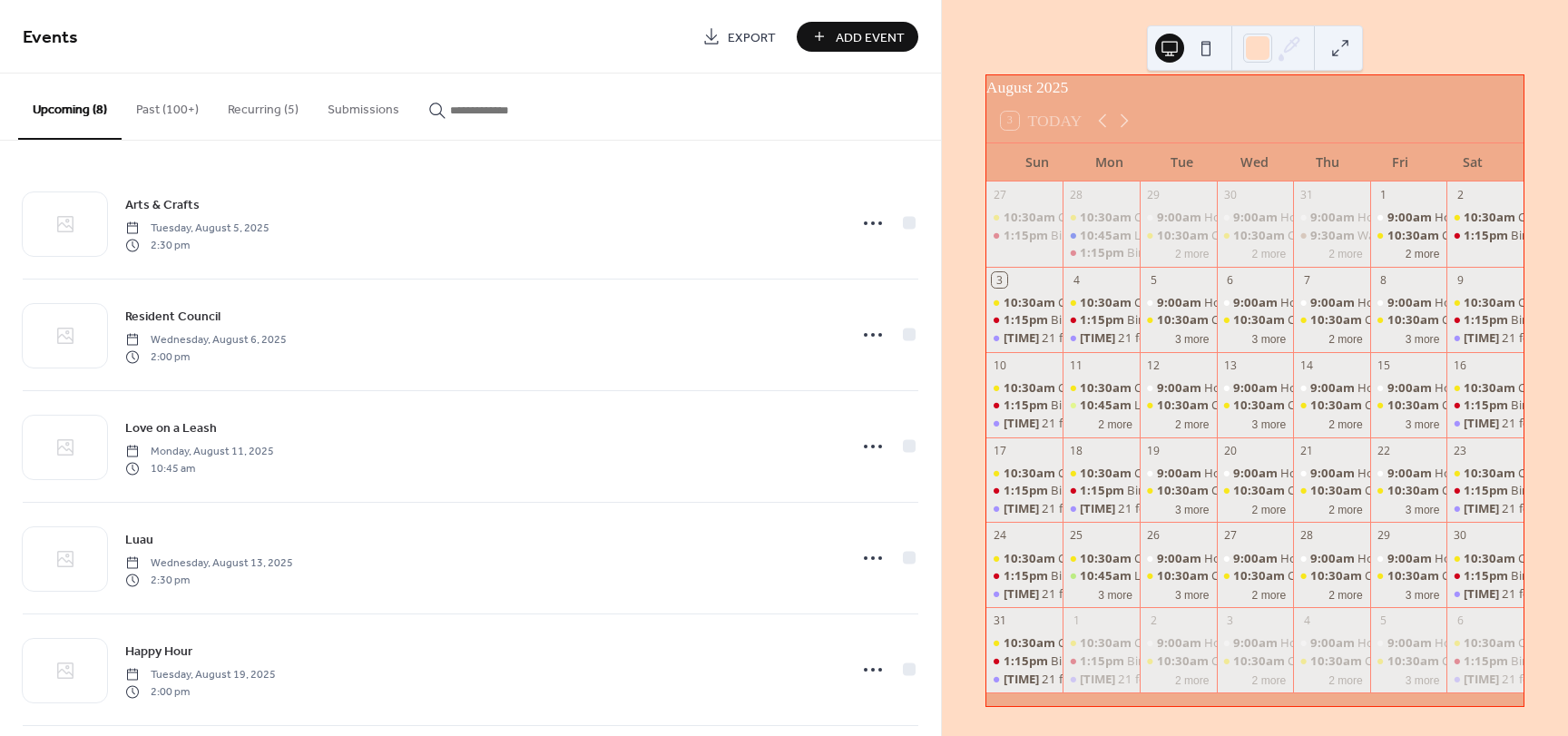click on "Add Event" at bounding box center (870, 37) 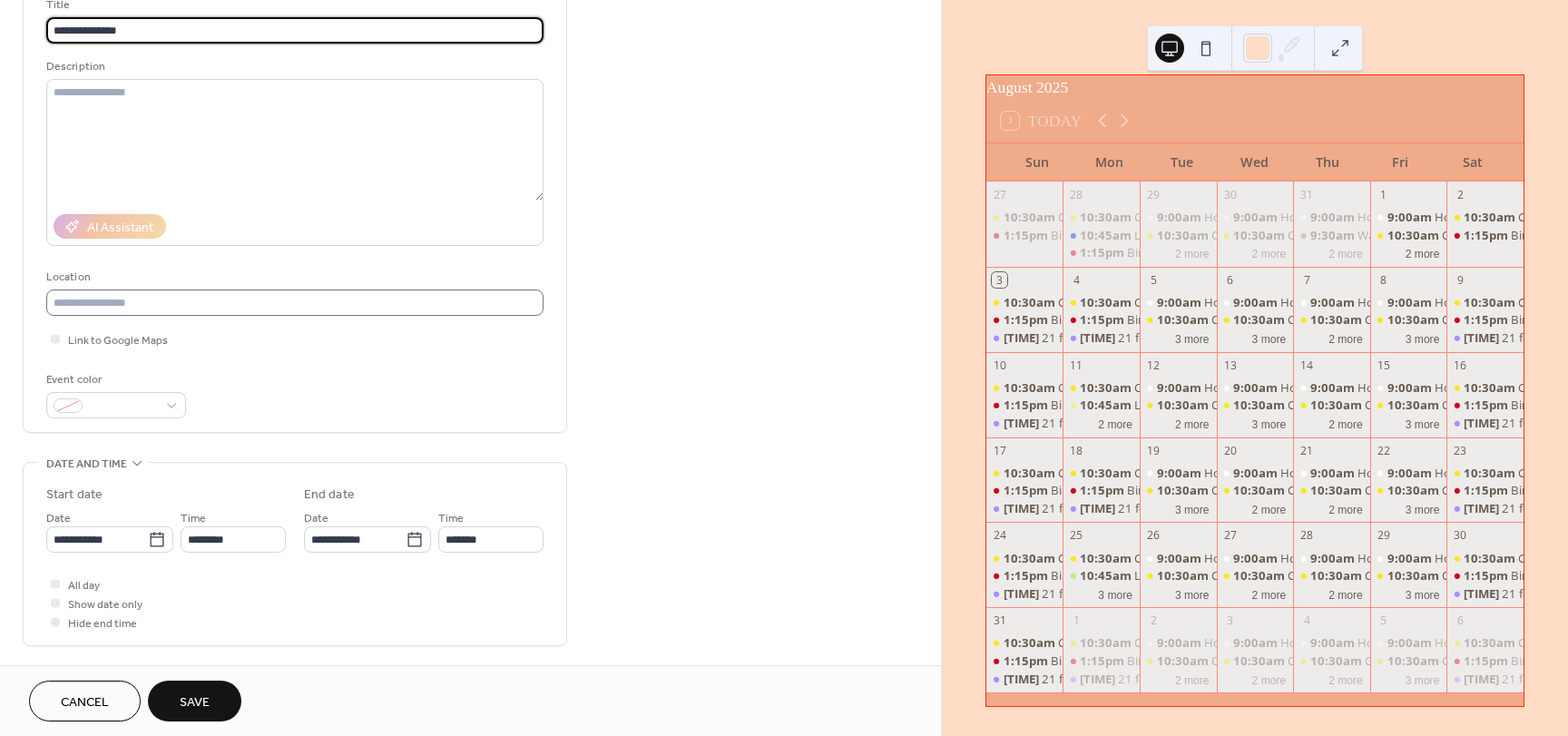 scroll, scrollTop: 182, scrollLeft: 0, axis: vertical 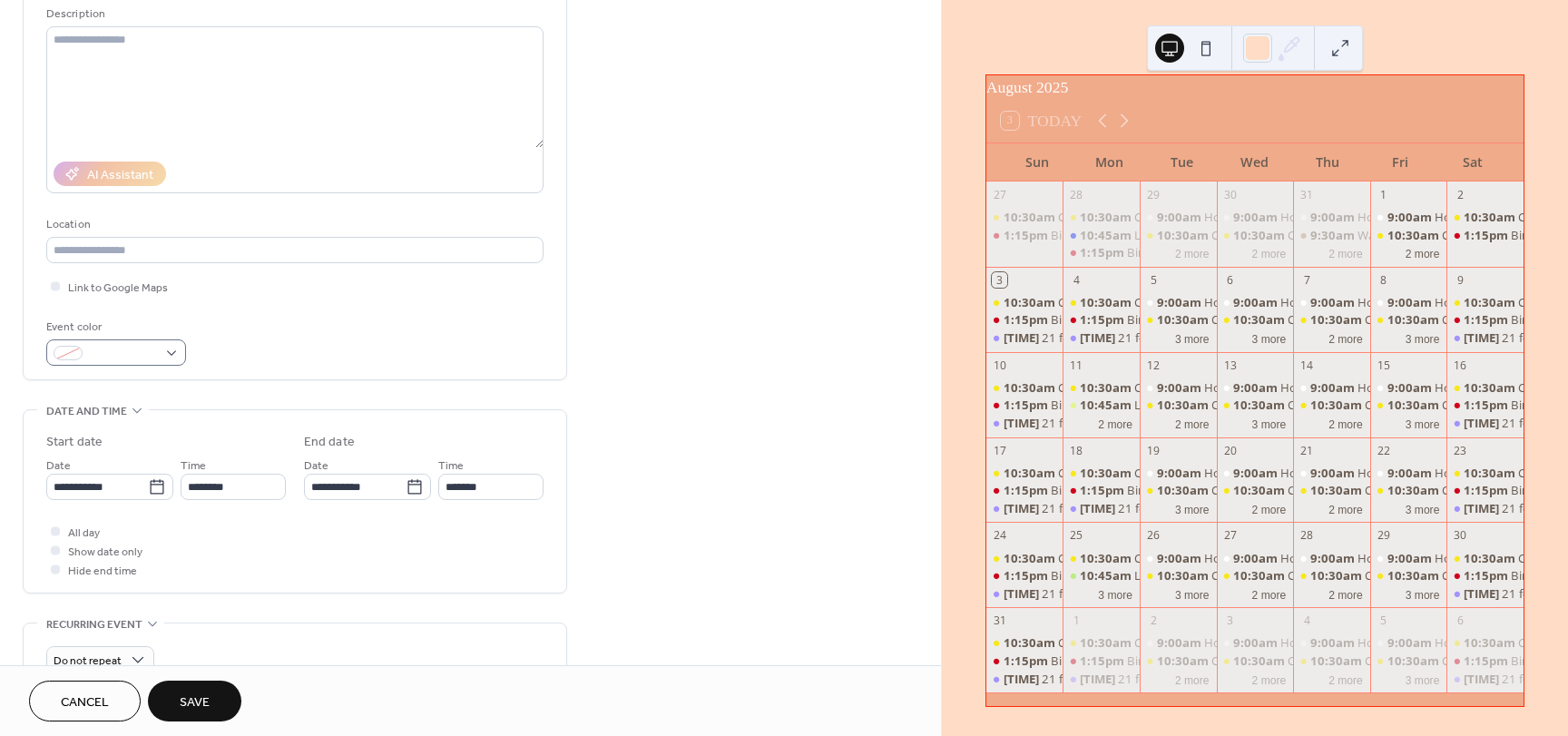 type on "**********" 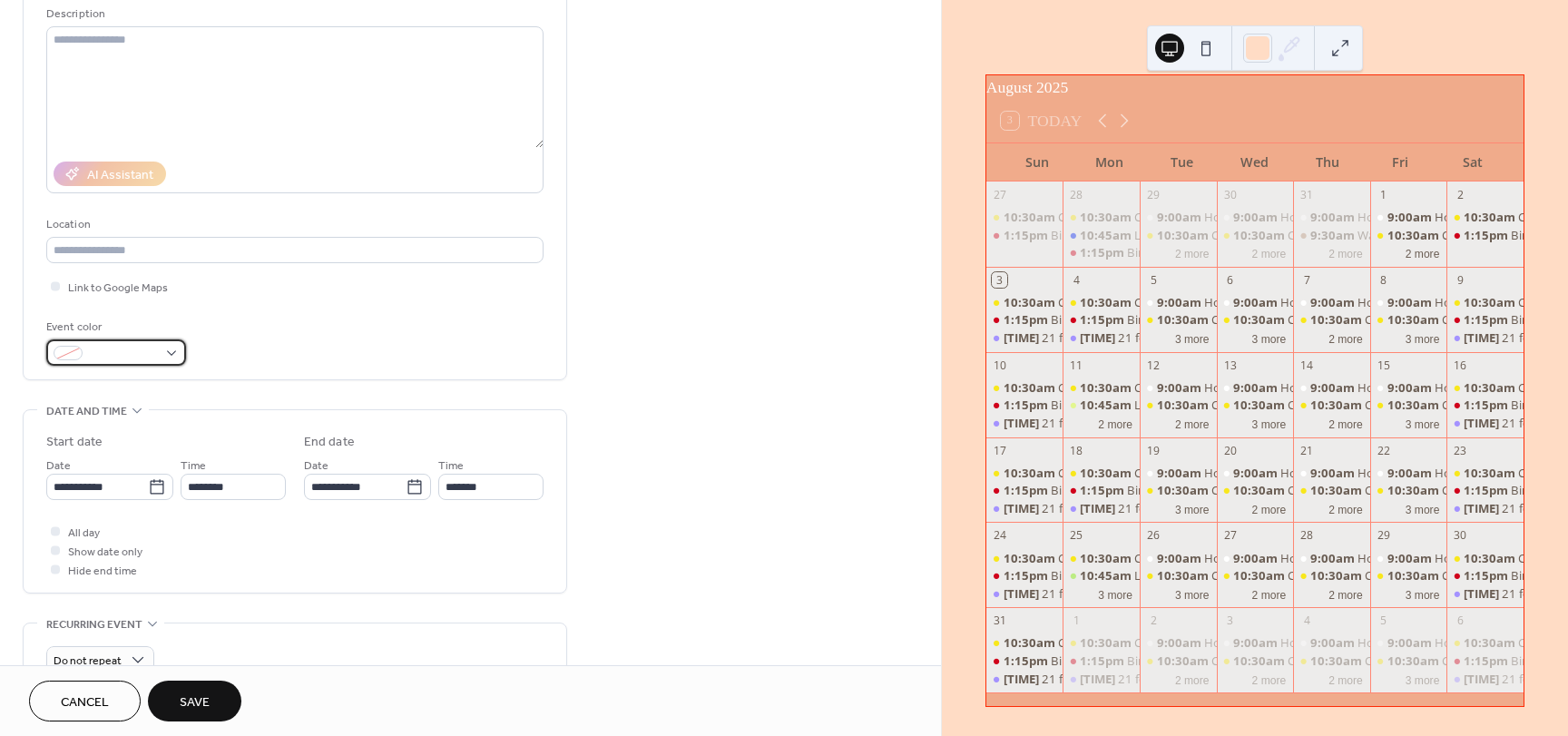 click at bounding box center [116, 352] 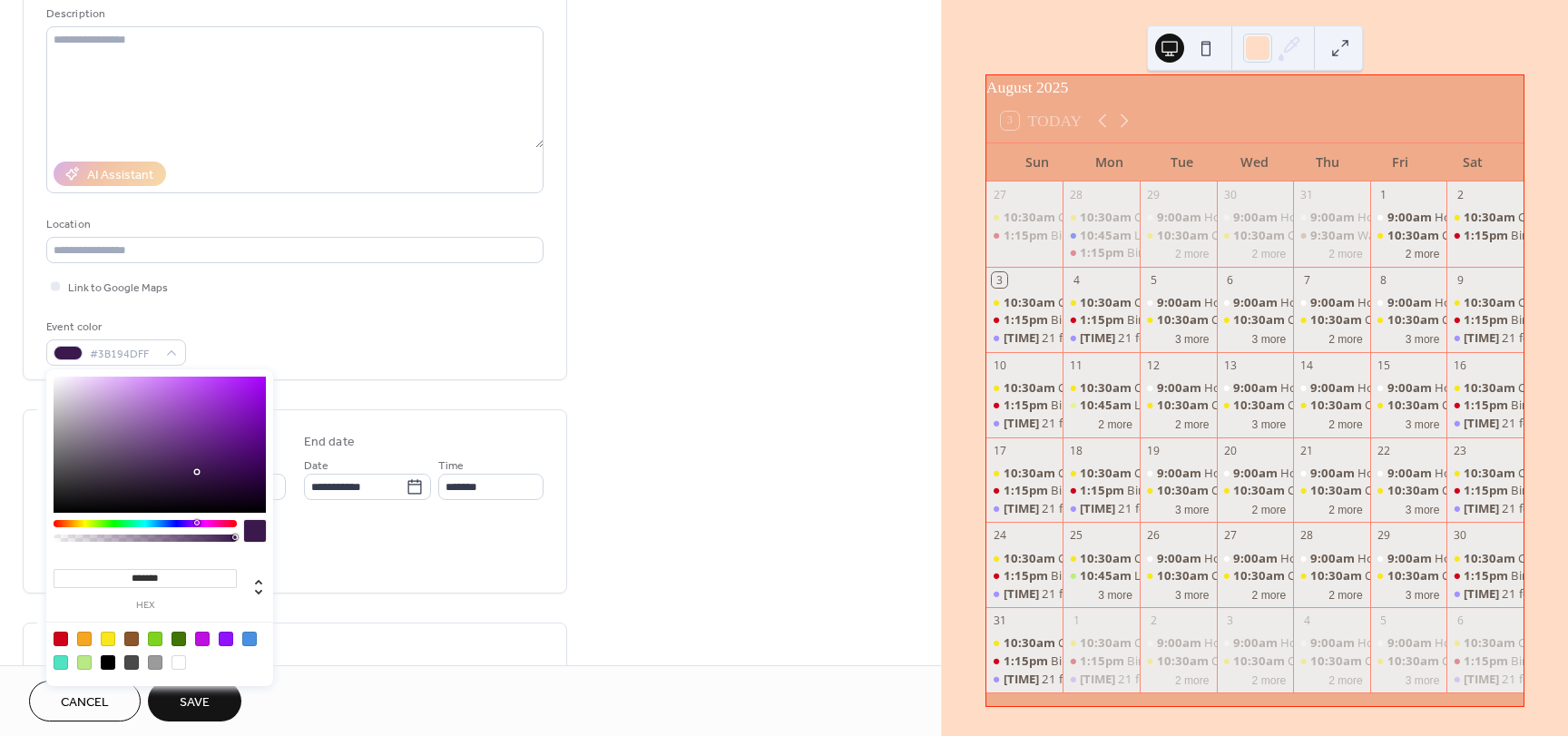 click at bounding box center [145, 524] 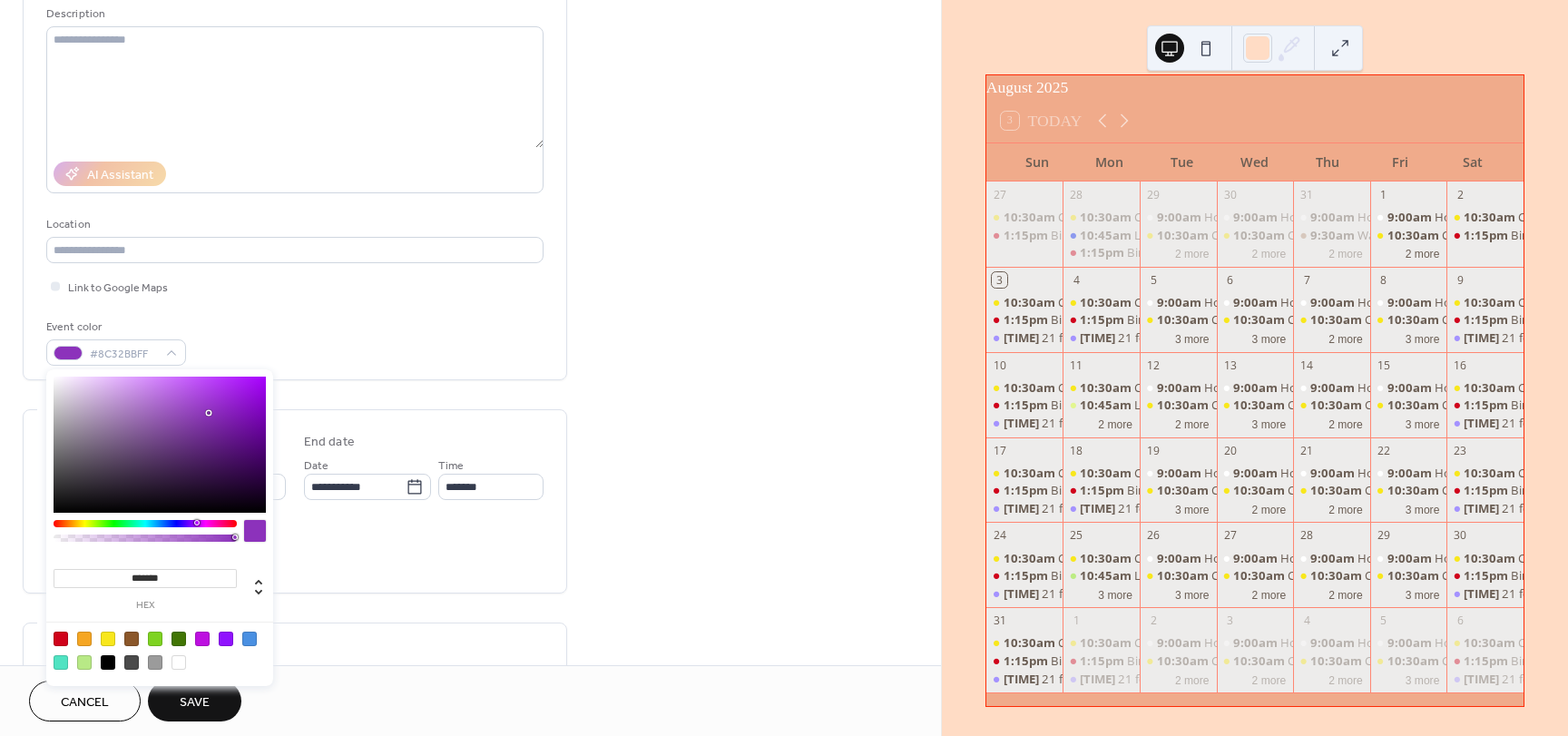 type on "*******" 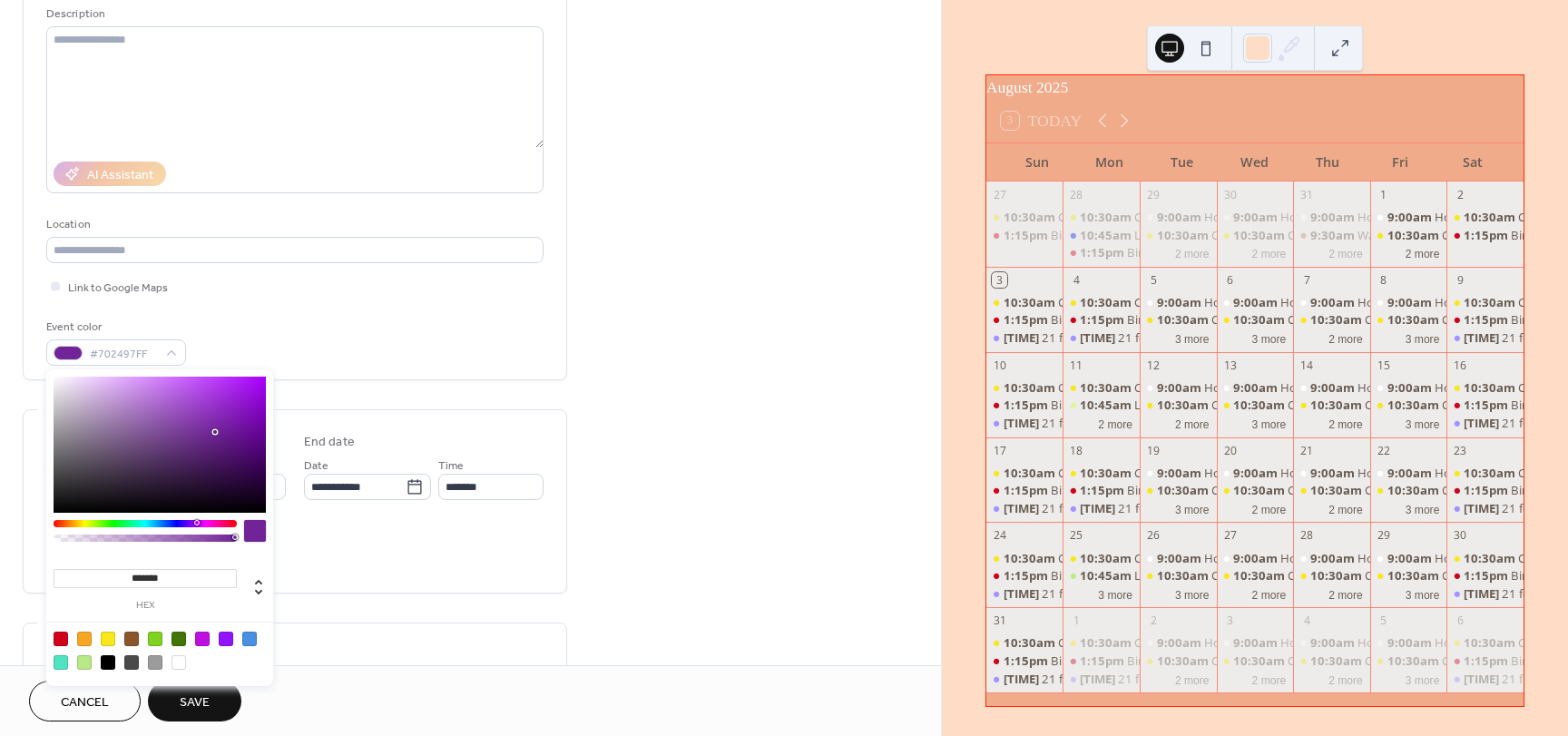 click on "**********" at bounding box center [295, 501] 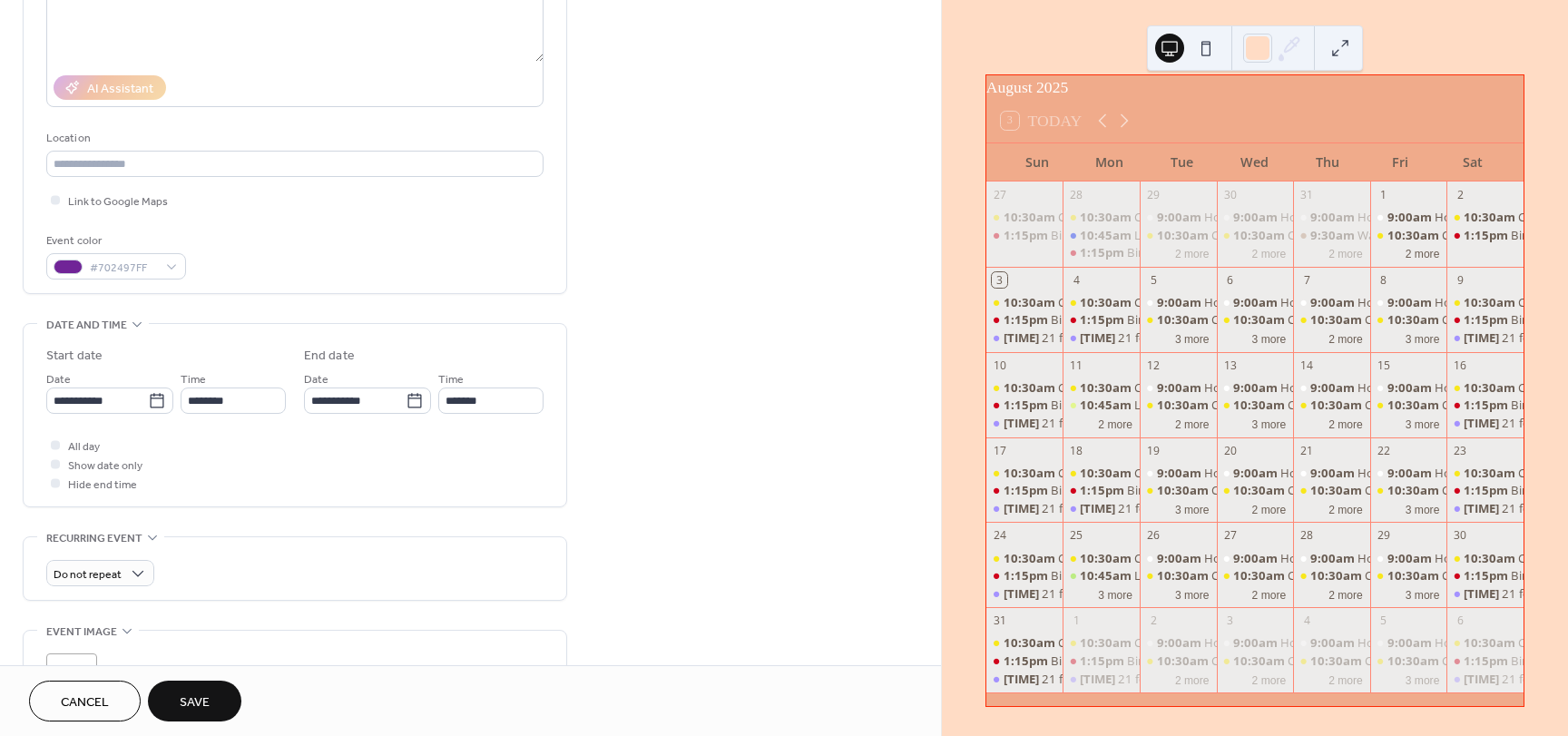 scroll, scrollTop: 272, scrollLeft: 0, axis: vertical 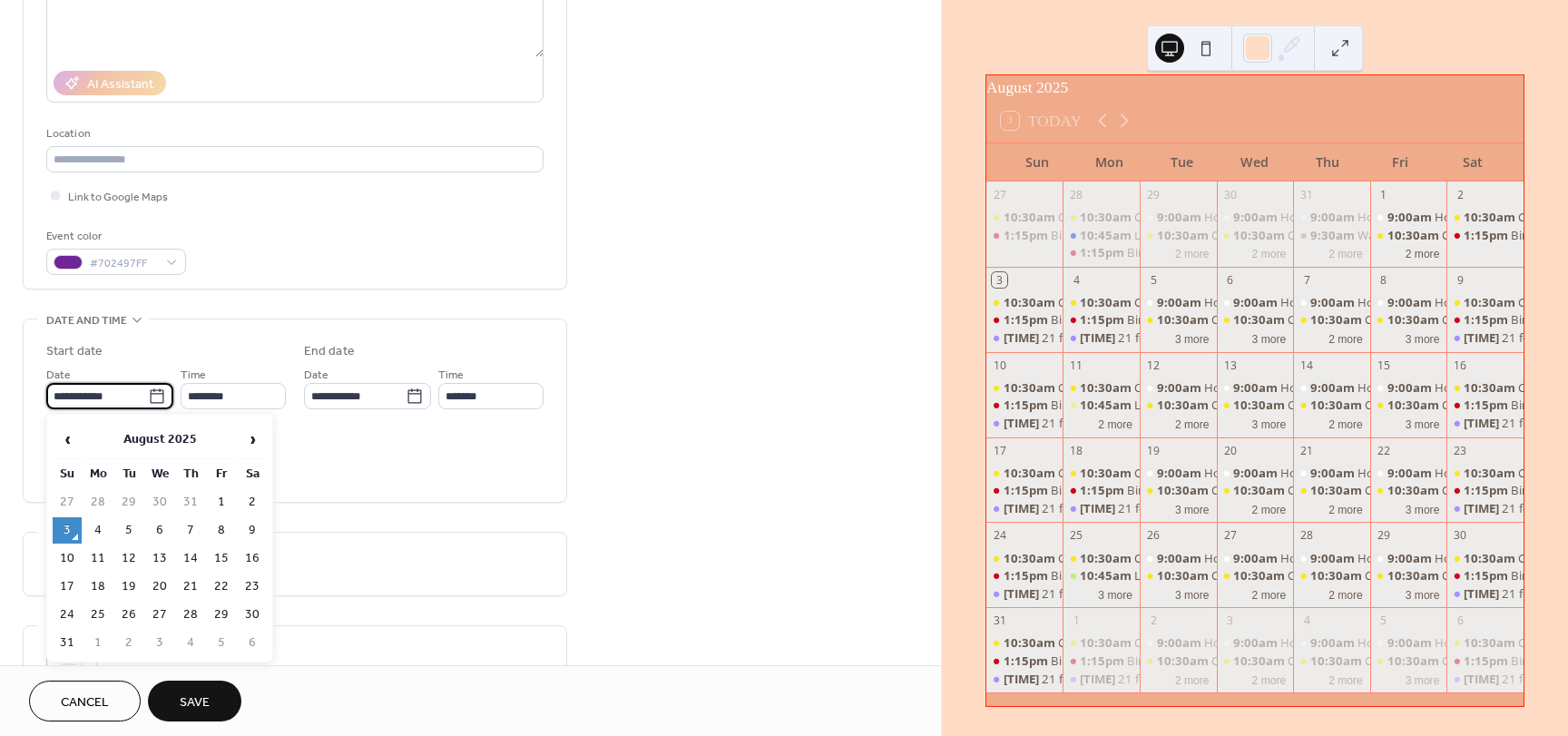 click on "**********" at bounding box center [97, 396] 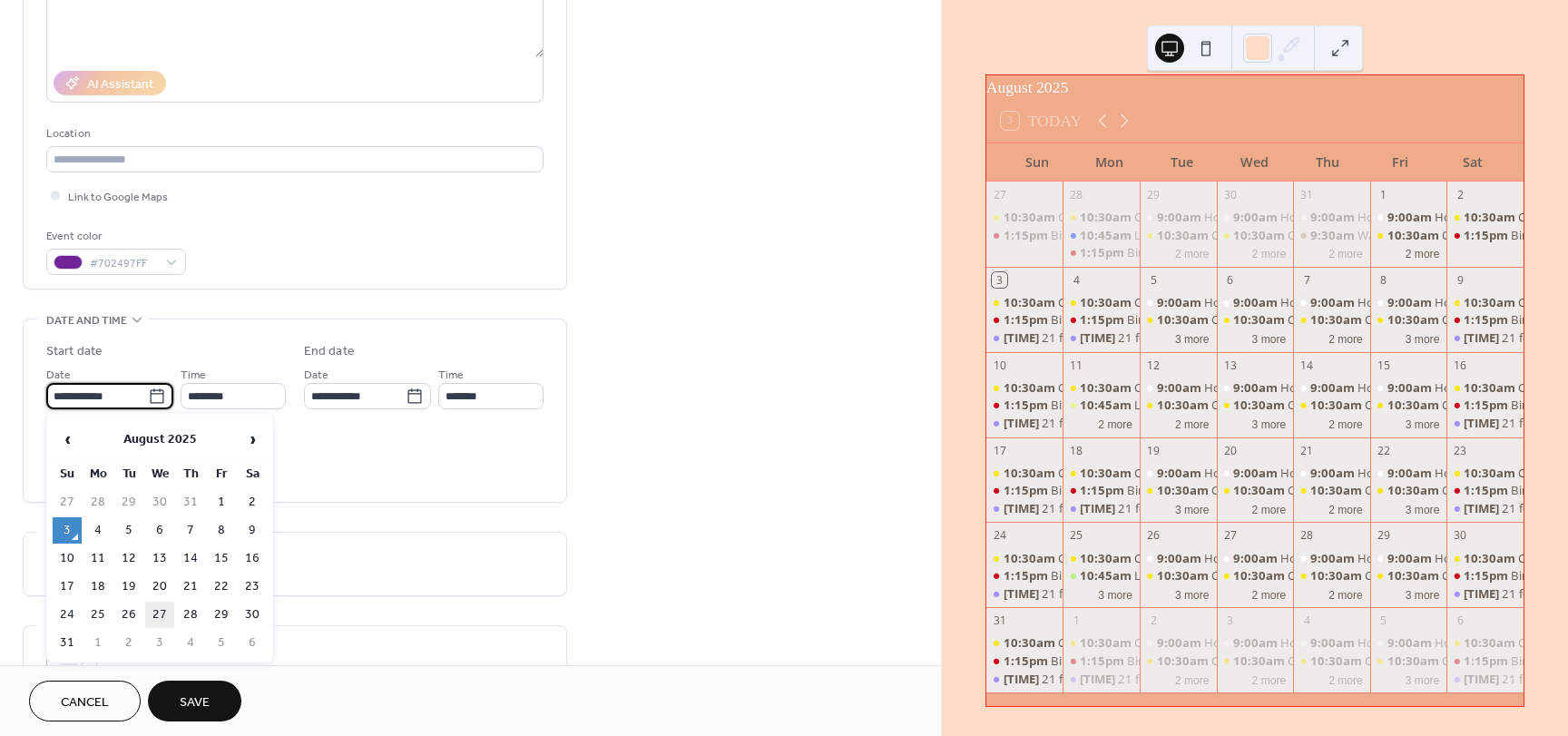 click on "27" at bounding box center (160, 614) 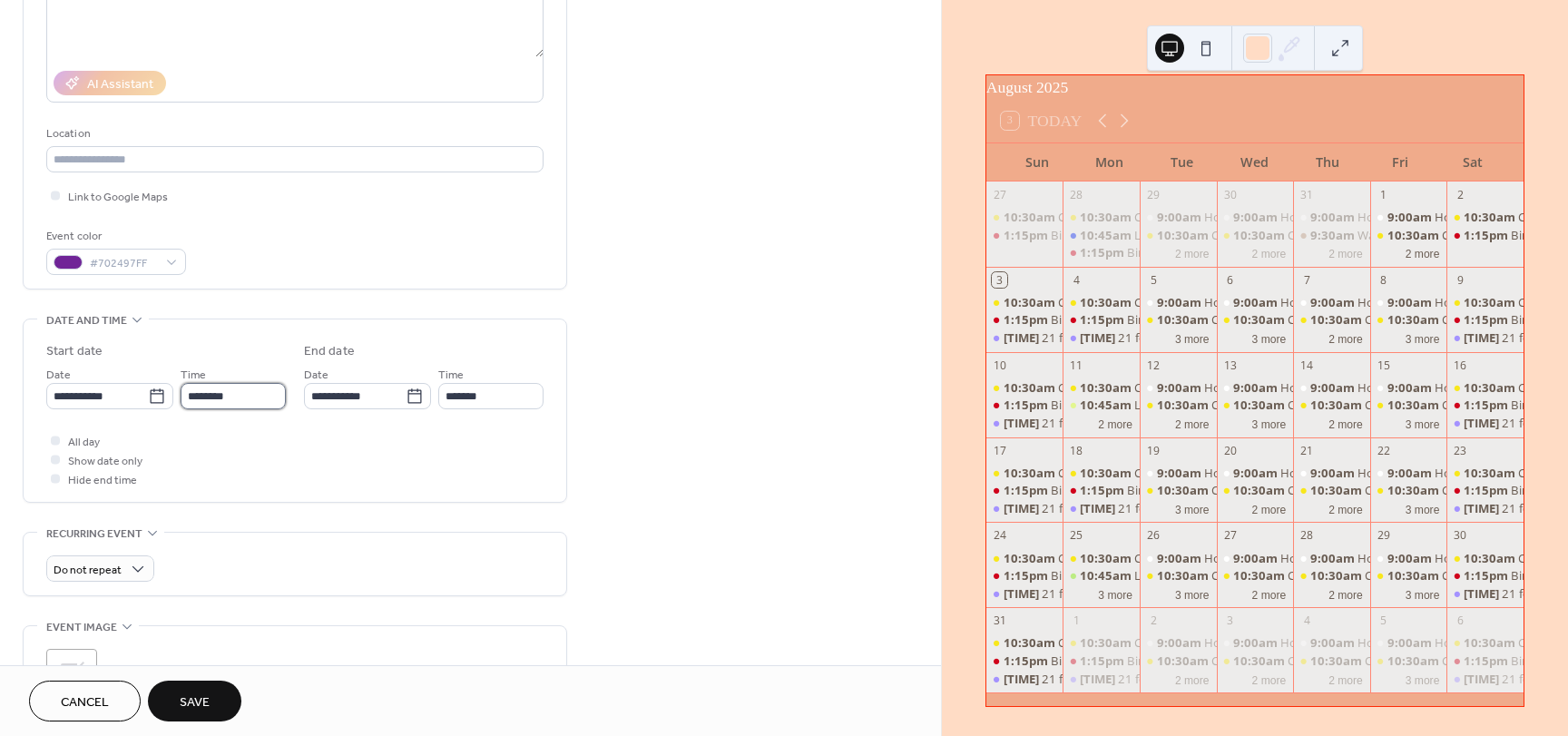 click on "********" at bounding box center [233, 396] 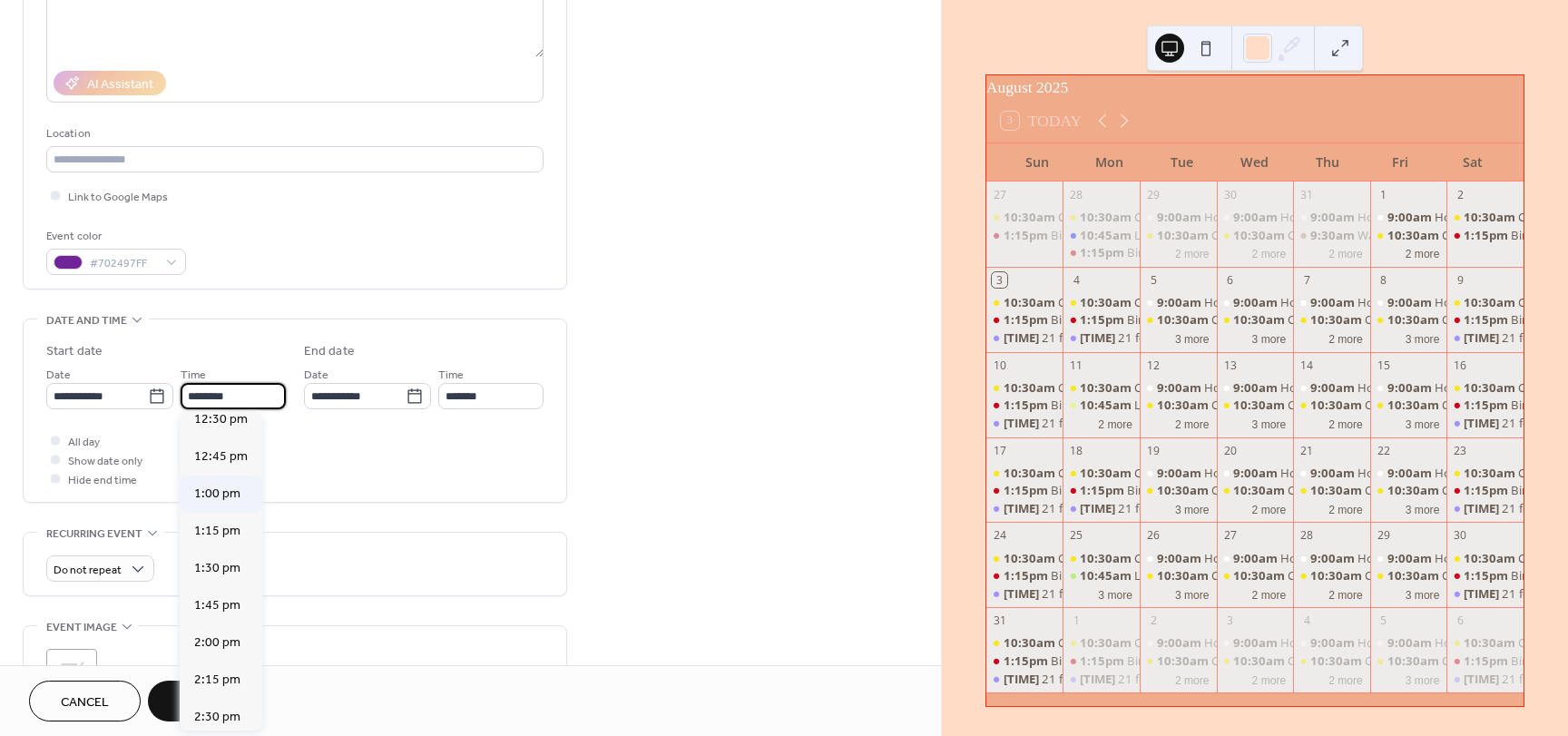 scroll, scrollTop: 1877, scrollLeft: 0, axis: vertical 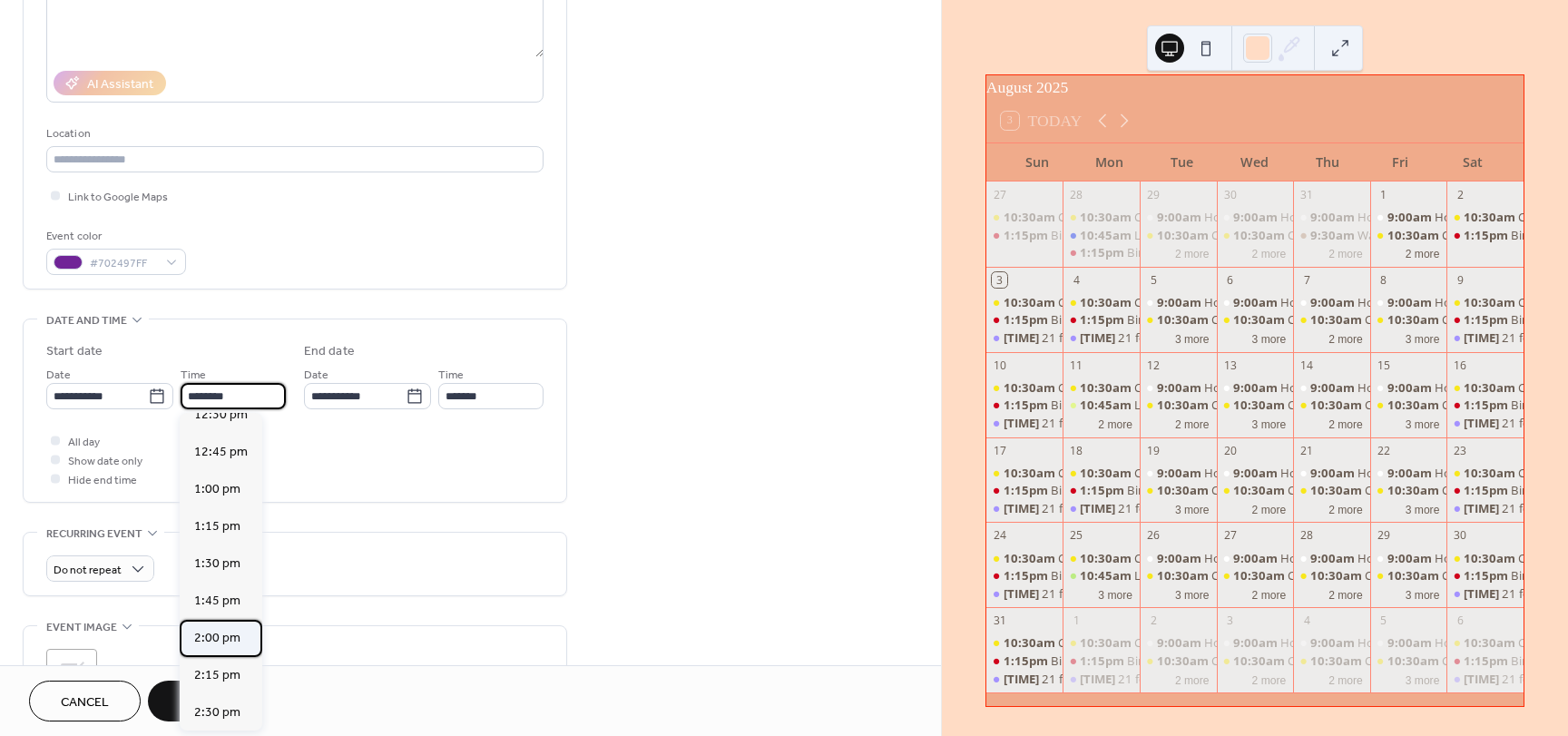 click on "2:00 pm" at bounding box center (217, 638) 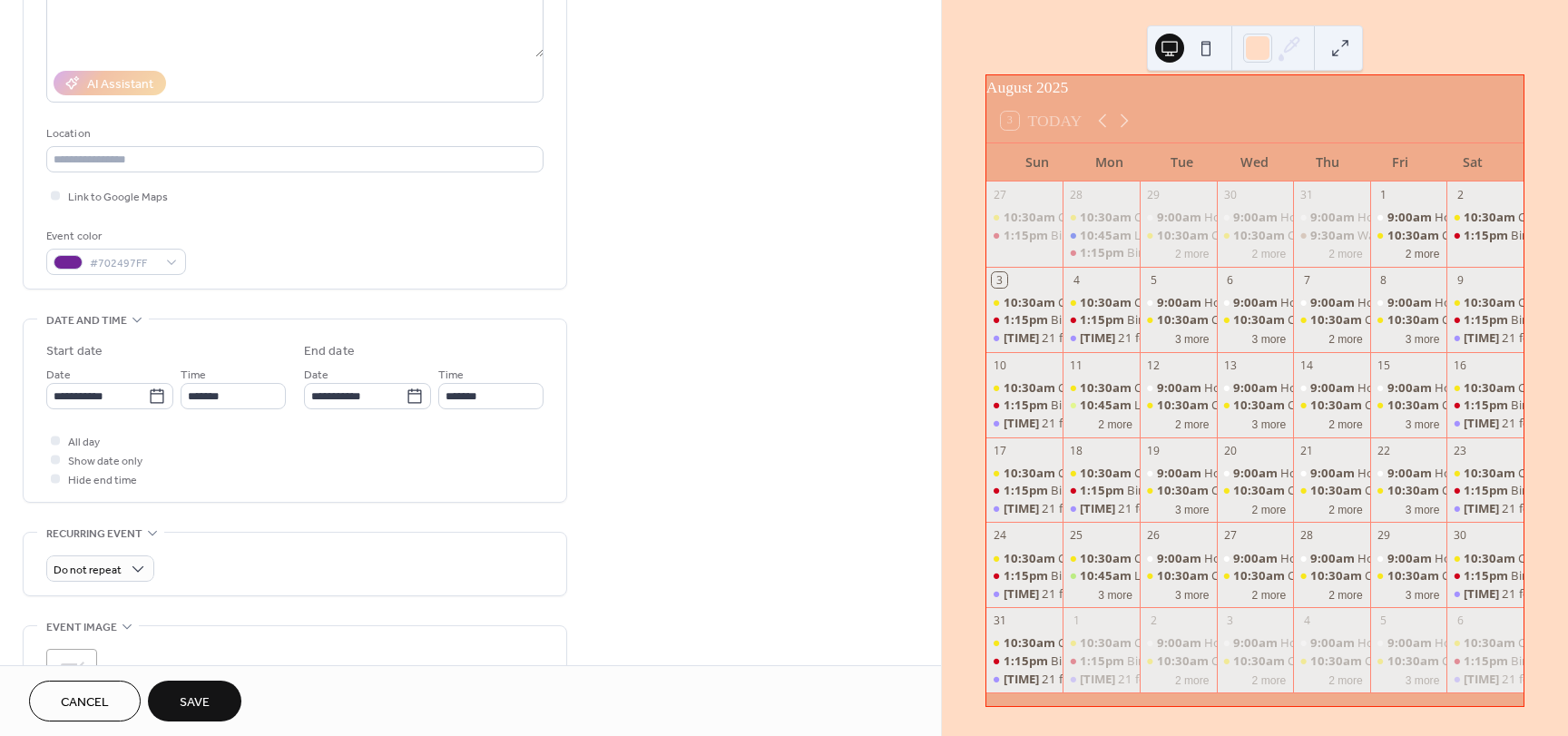 type on "*******" 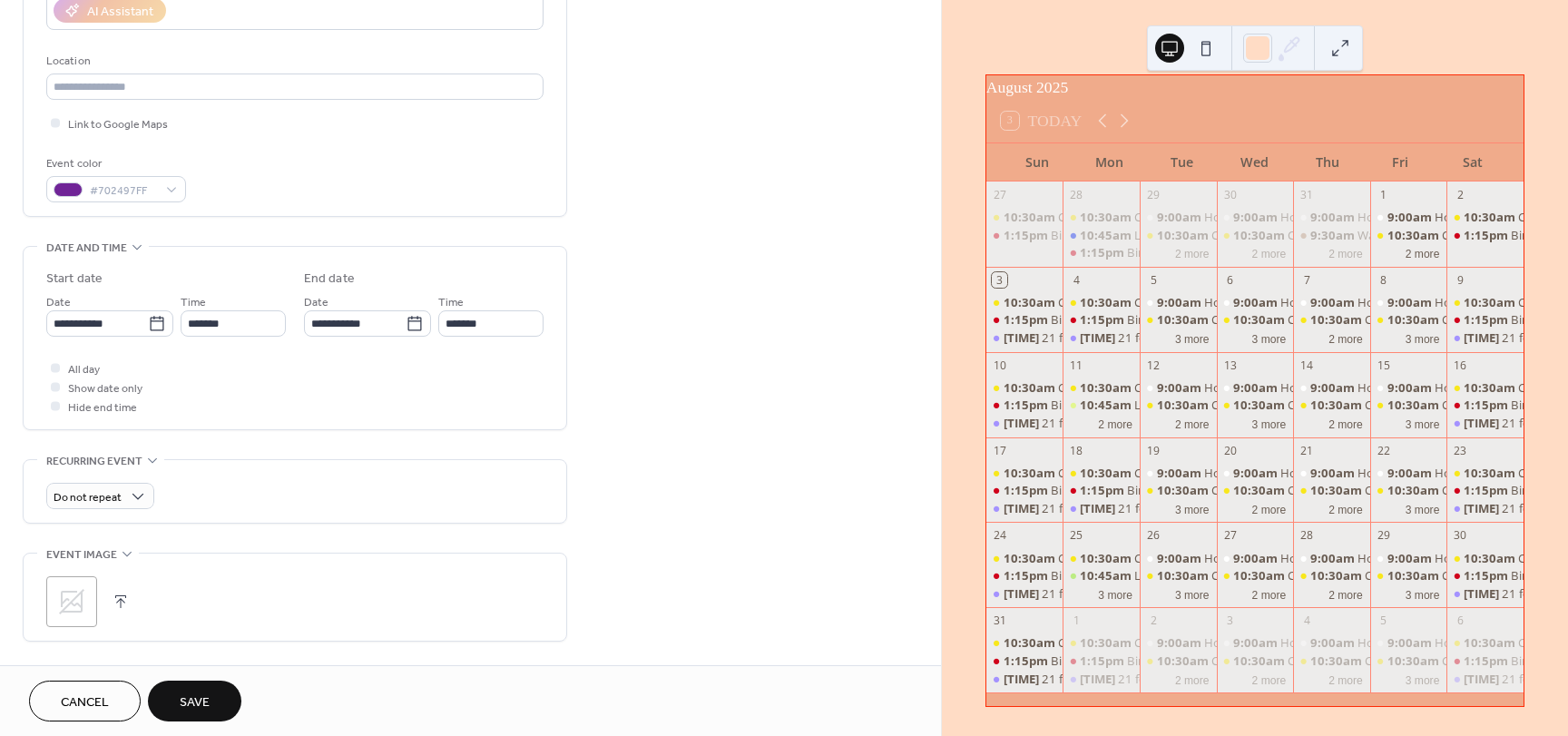scroll, scrollTop: 363, scrollLeft: 0, axis: vertical 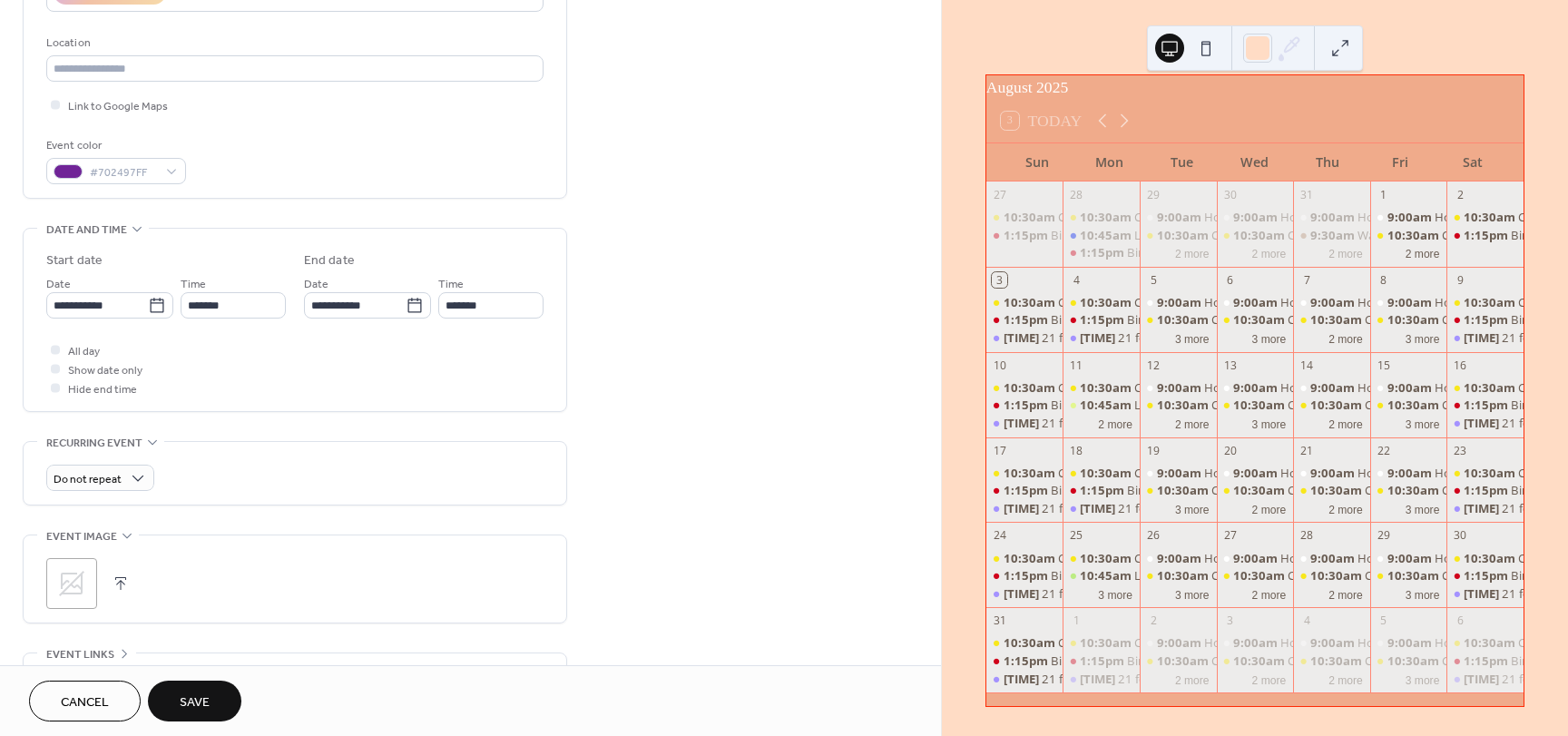 click on "Save" at bounding box center (194, 702) 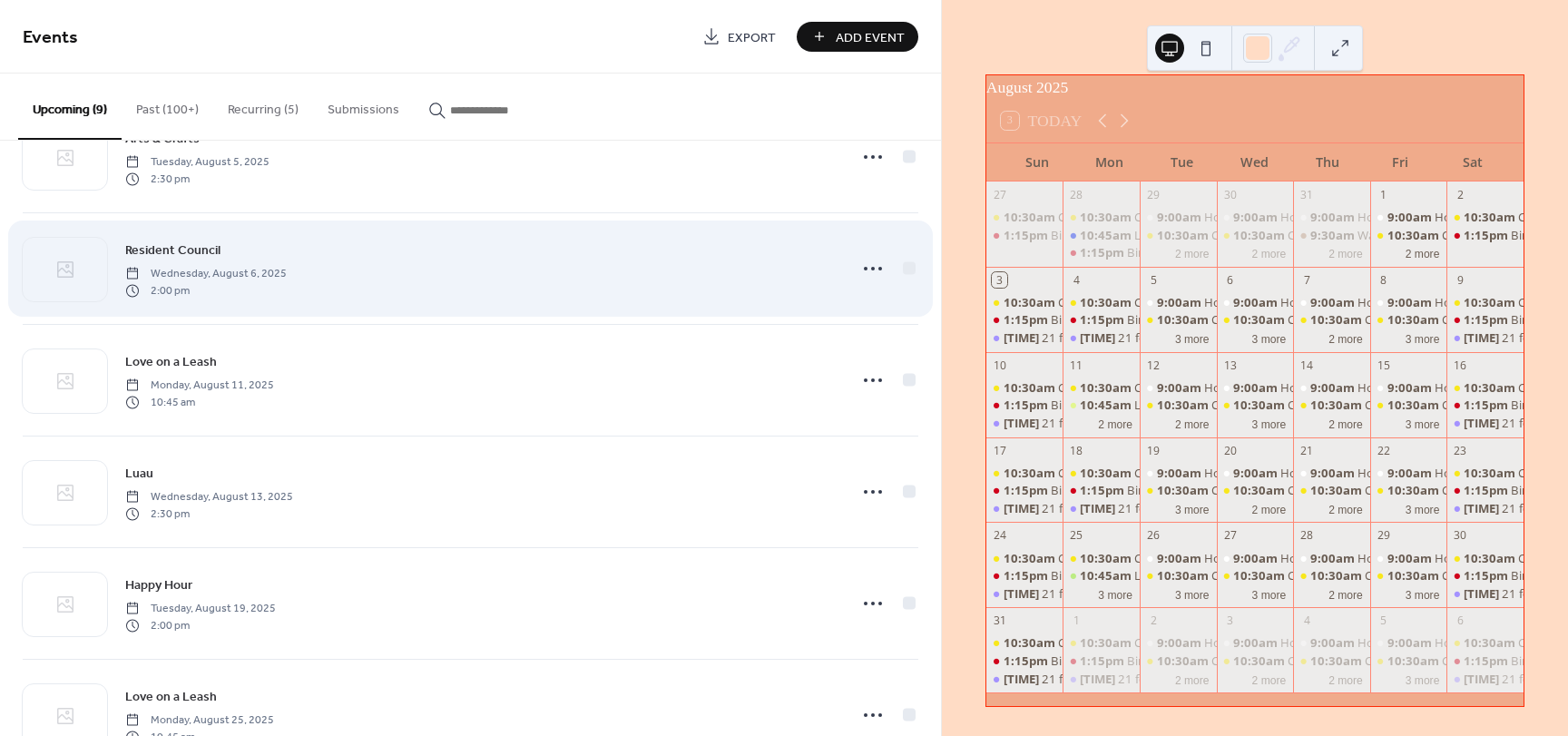 scroll, scrollTop: 0, scrollLeft: 0, axis: both 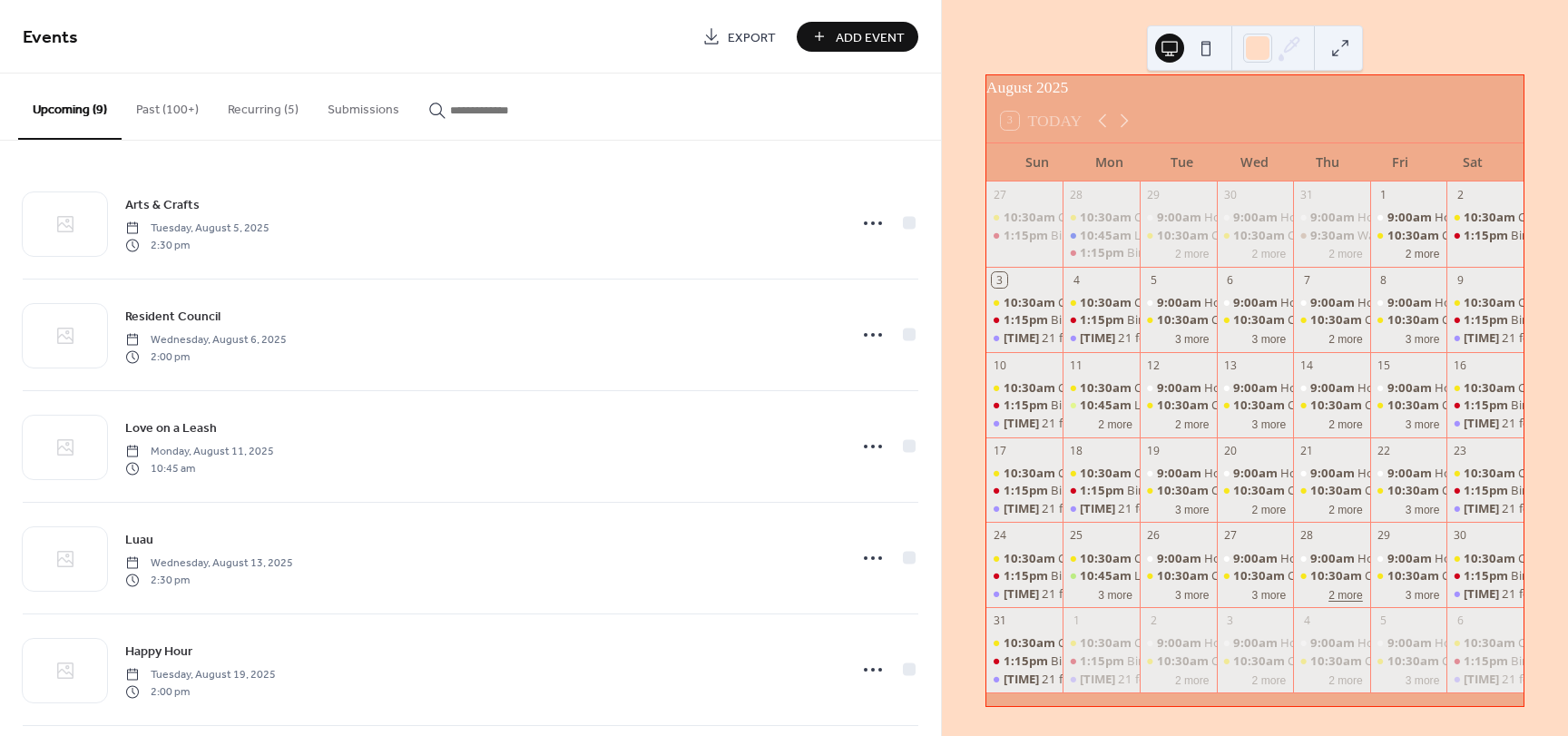 click on "2 more" at bounding box center [1346, 594] 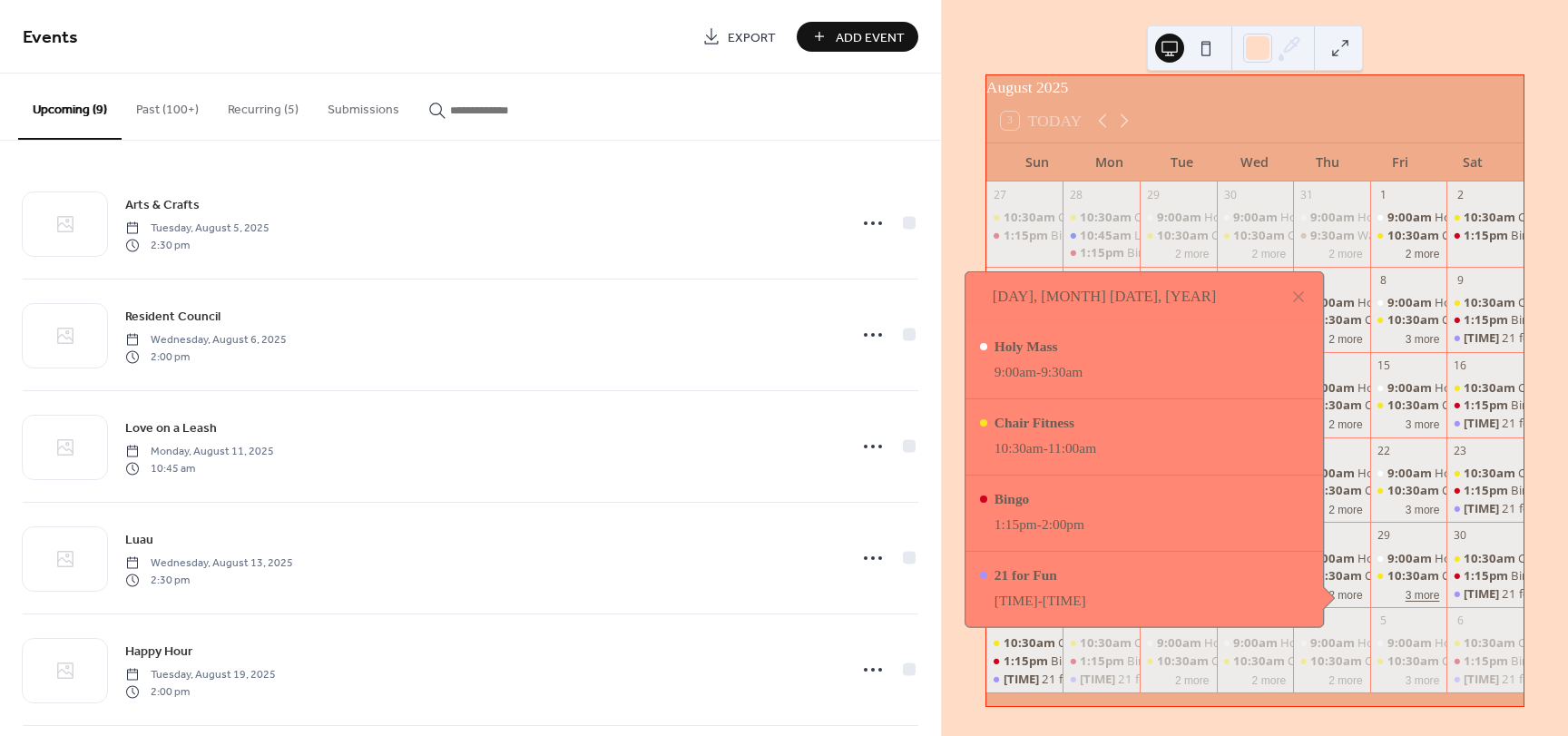 click on "3 more" at bounding box center [1423, 594] 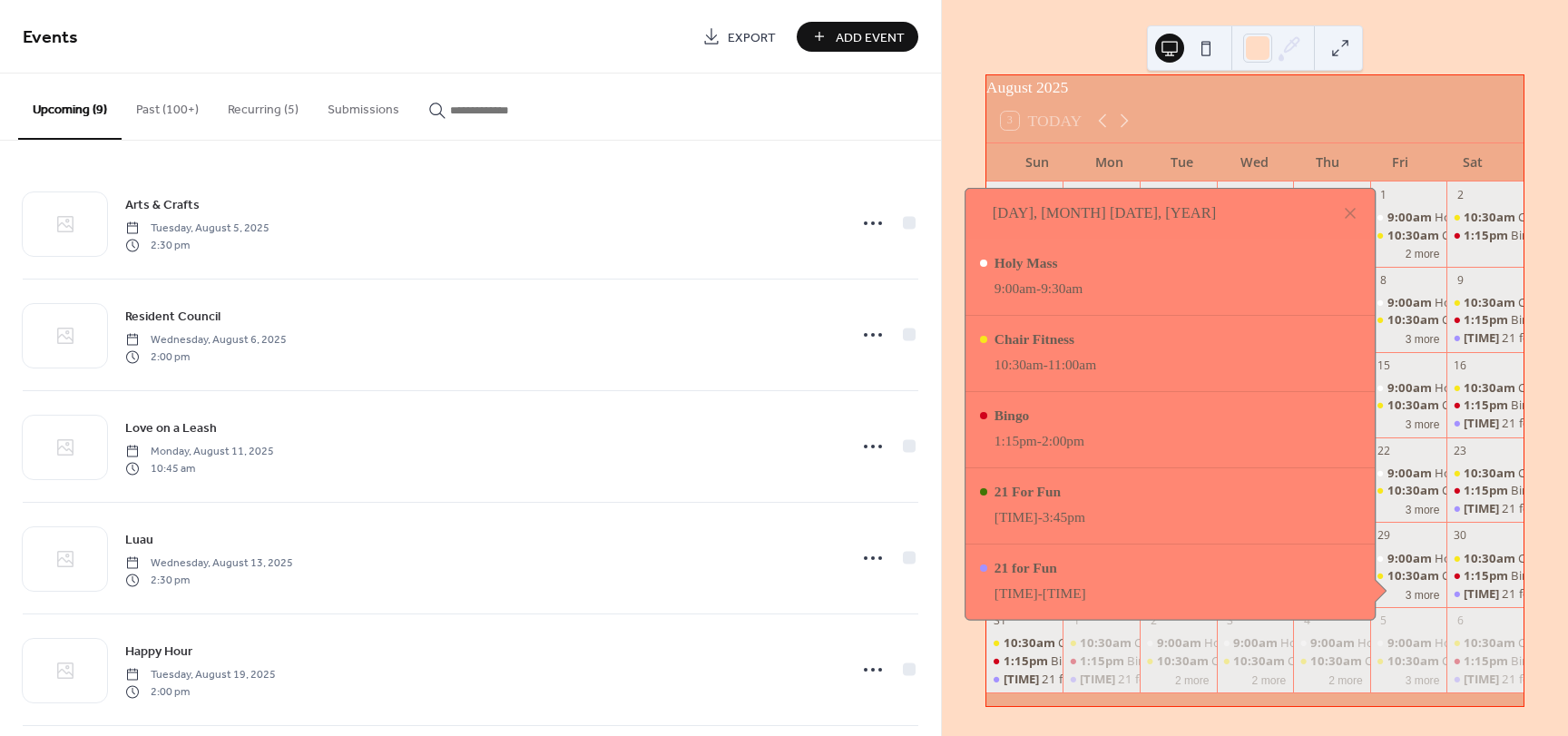 click on "Upcoming (9) Past (100+) Recurring (5) Submissions" at bounding box center (470, 107) 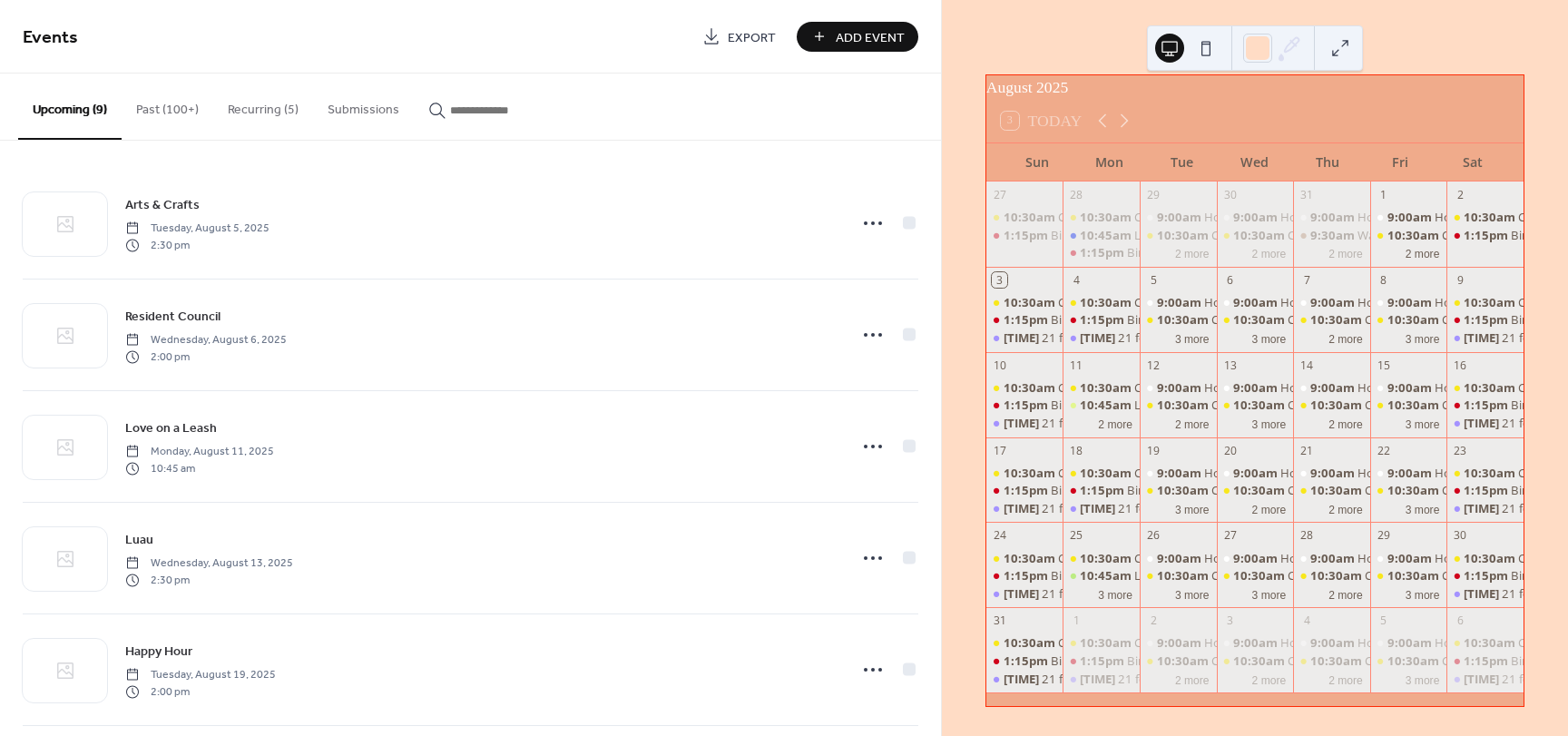 click on "Past (100+)" at bounding box center (167, 105) 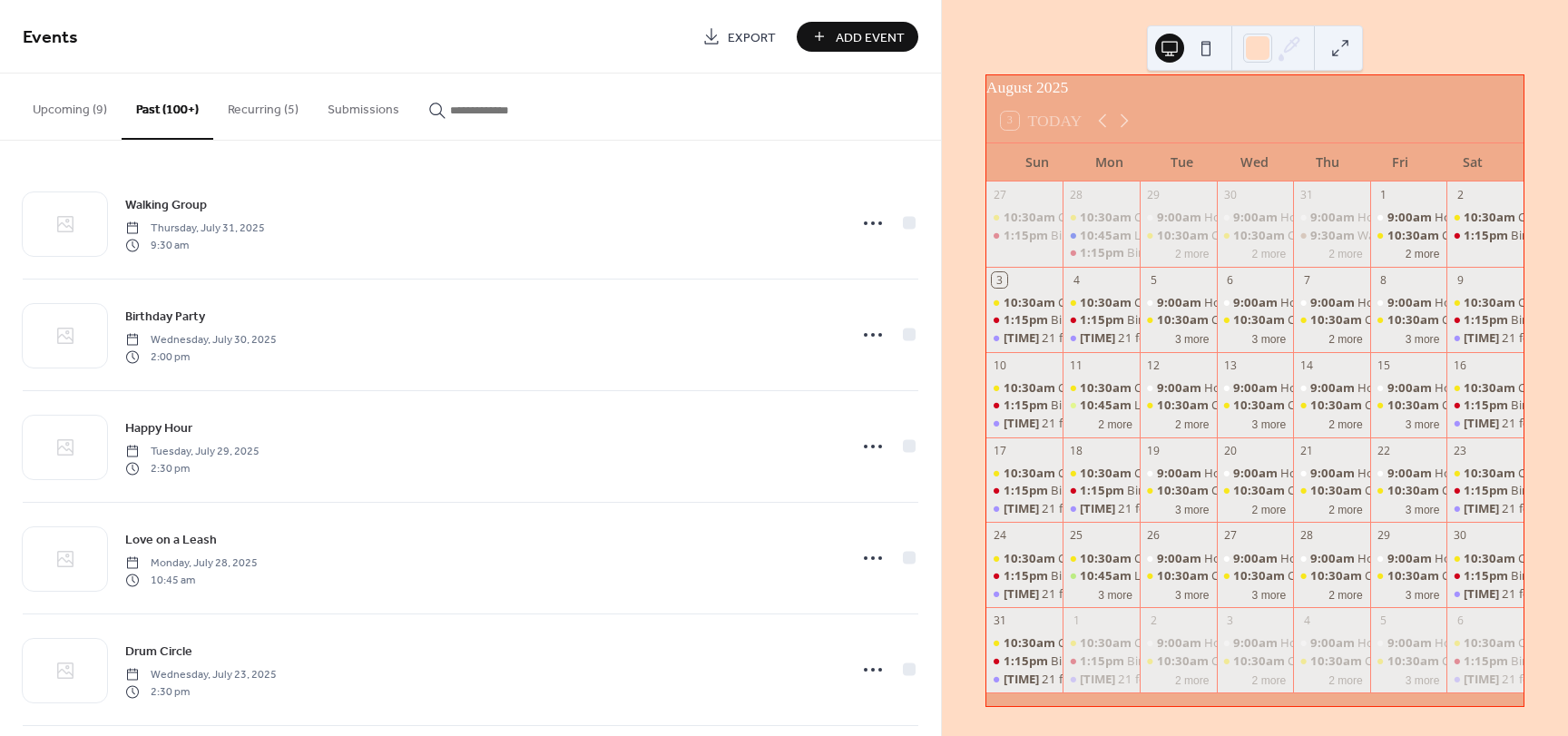 click on "Recurring (5)" at bounding box center (263, 105) 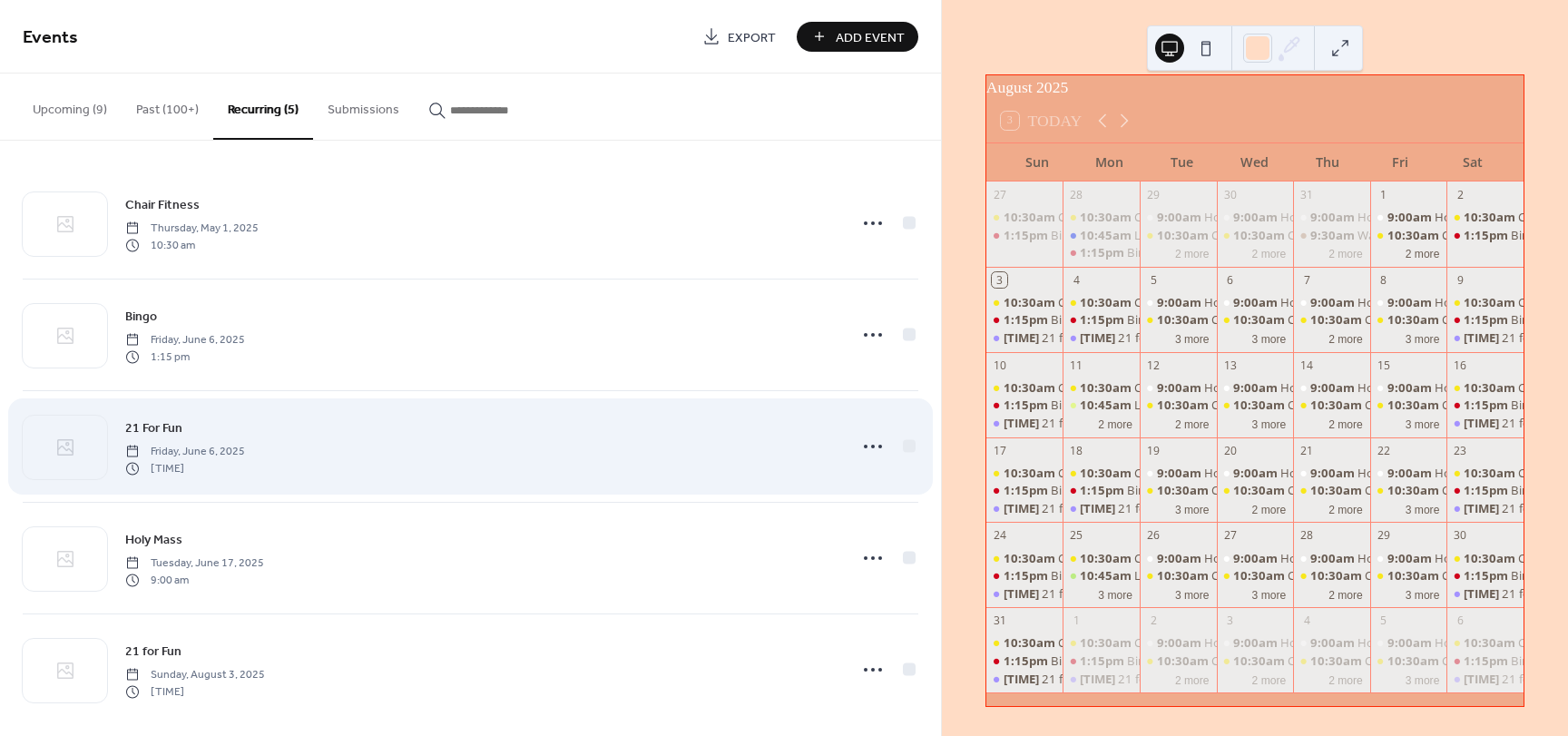 scroll, scrollTop: 16, scrollLeft: 0, axis: vertical 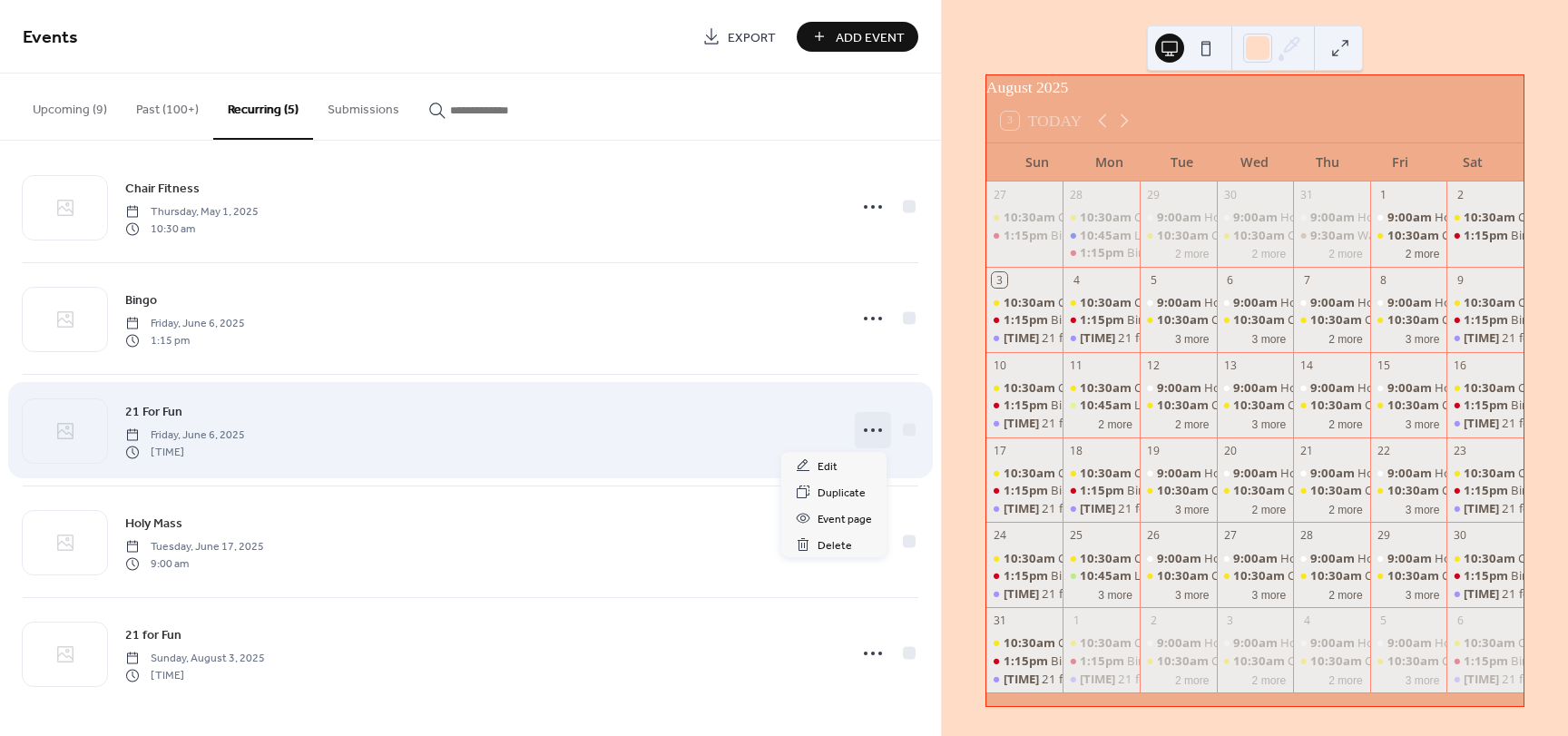 click 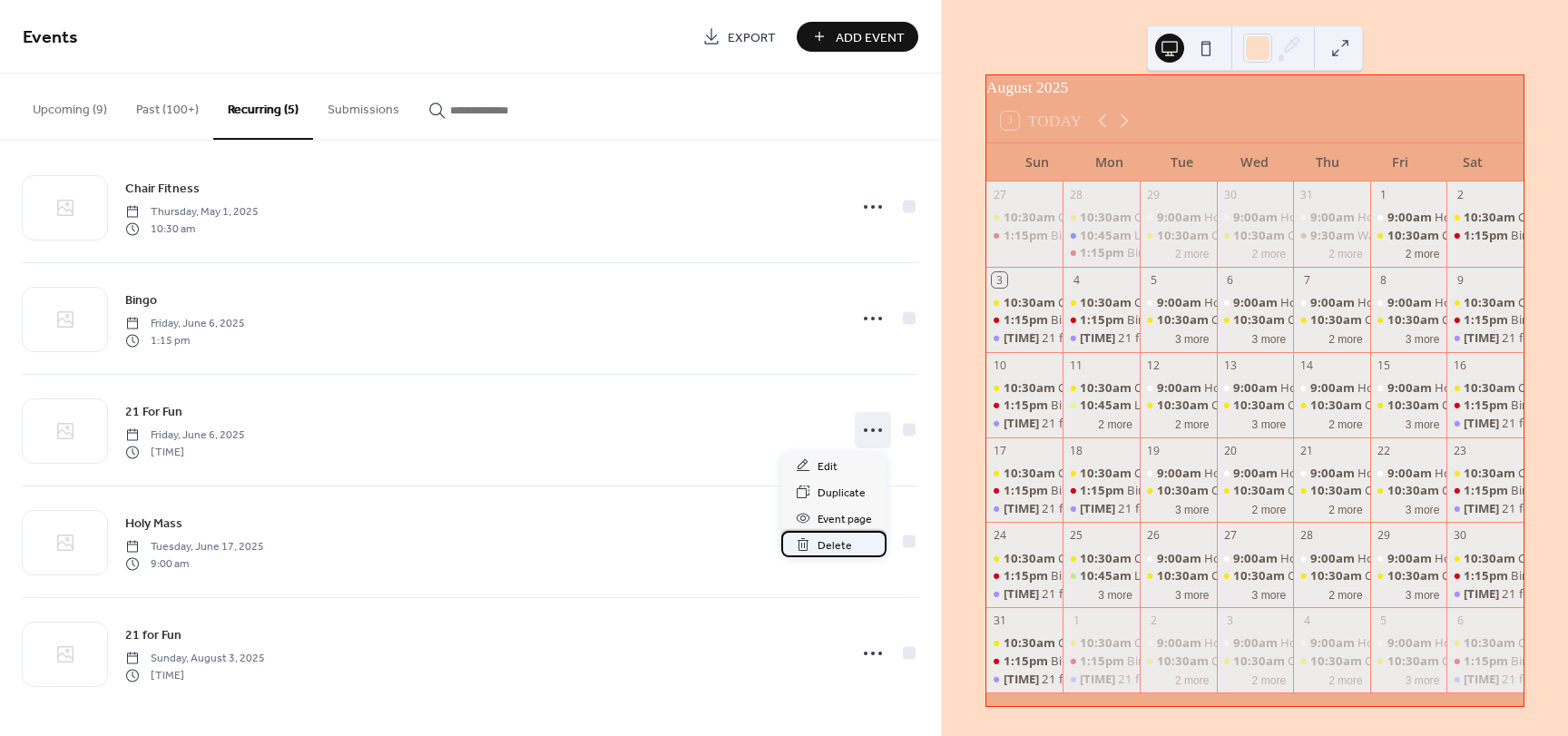 click on "Delete" at bounding box center (835, 545) 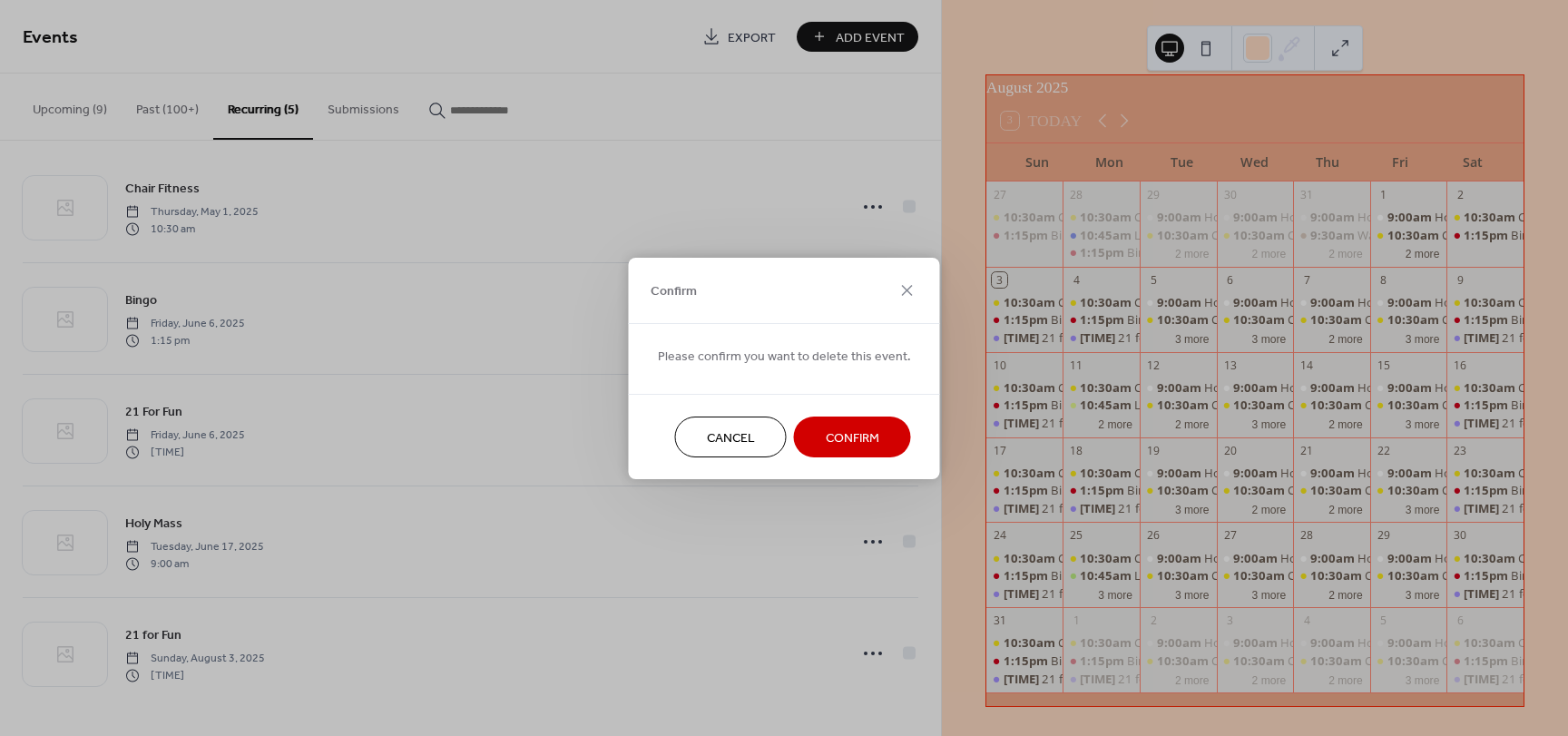 click on "Confirm" at bounding box center (852, 437) 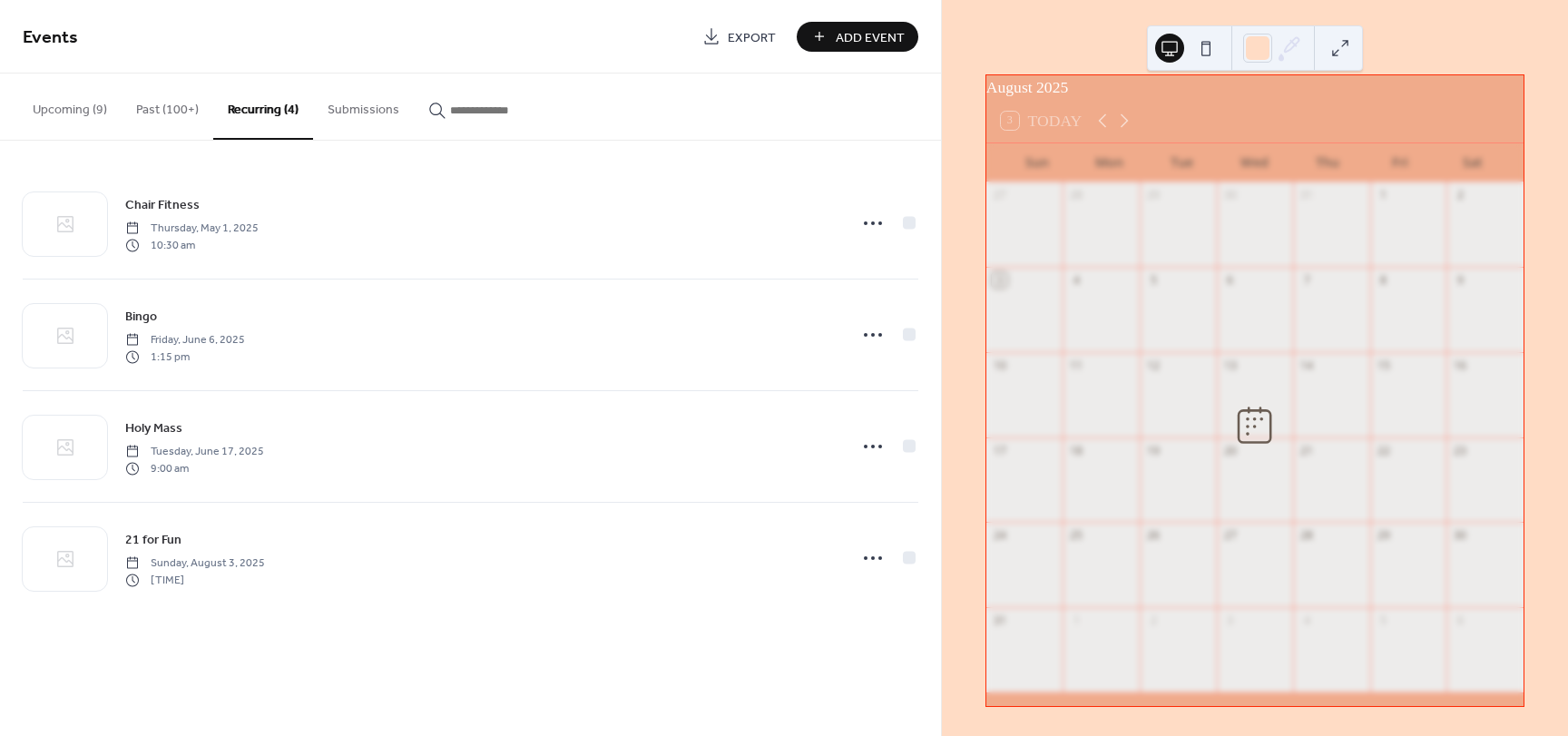 scroll, scrollTop: 0, scrollLeft: 0, axis: both 